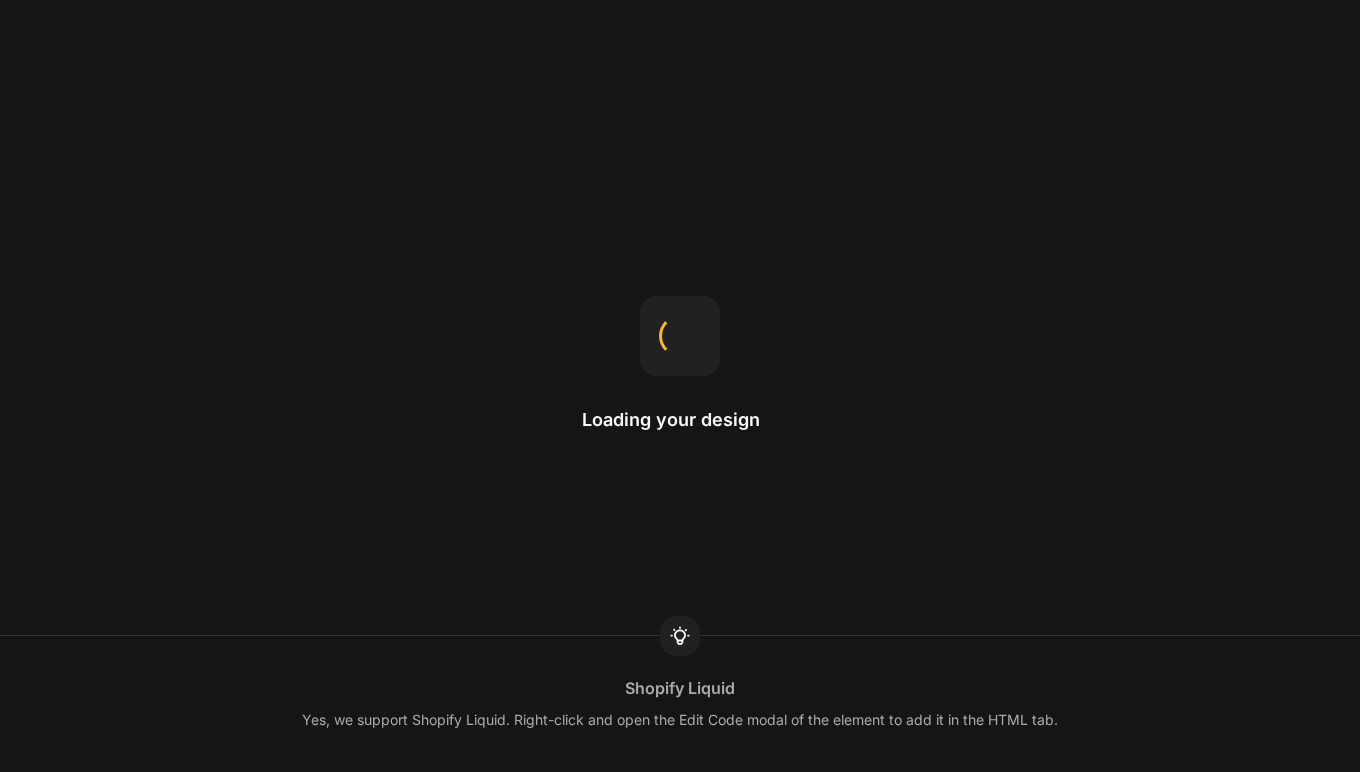 scroll, scrollTop: 0, scrollLeft: 0, axis: both 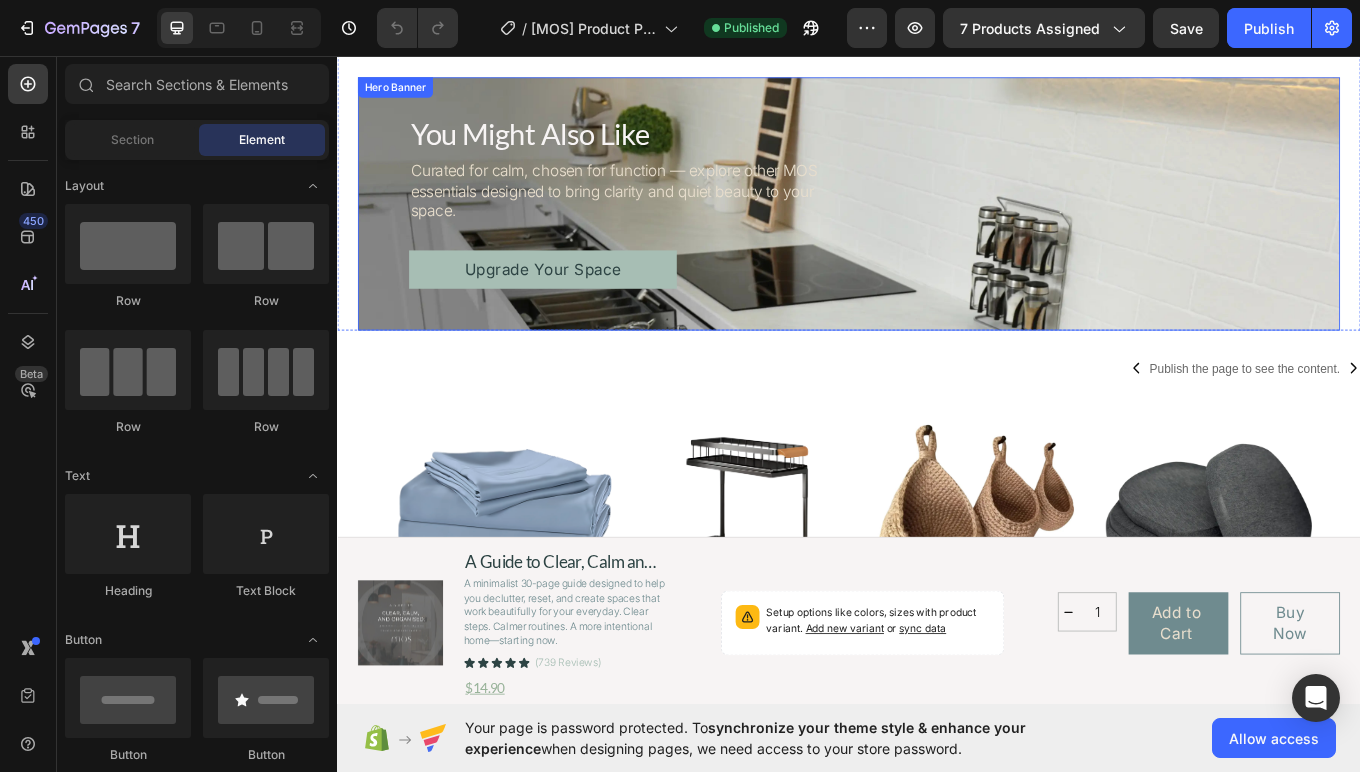 click on "You Might Also Like Heading Curated for calm, chosen for function — explore other MOS essentials designed to bring clarity and quiet beauty to your space. Text Block Upgrade Your Space Button" at bounding box center (955, 227) 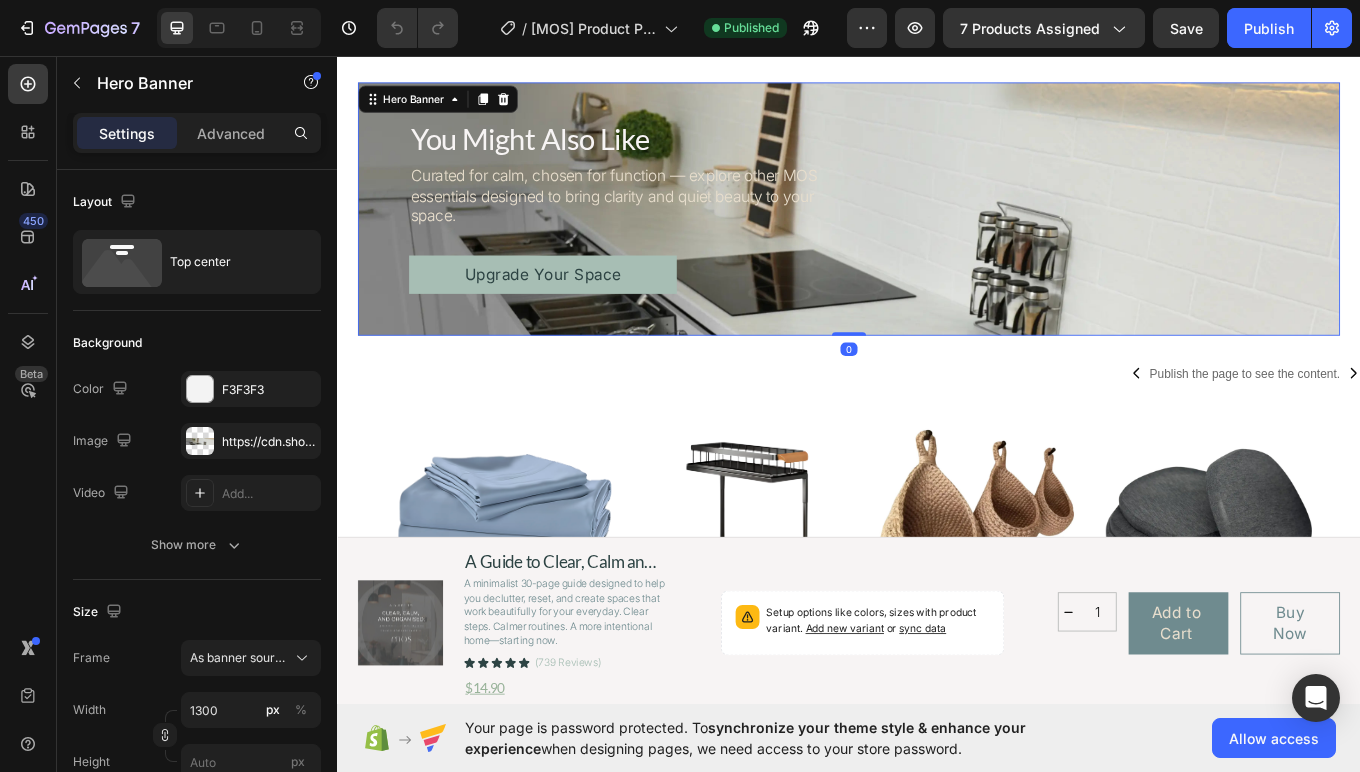 scroll, scrollTop: 2427, scrollLeft: 0, axis: vertical 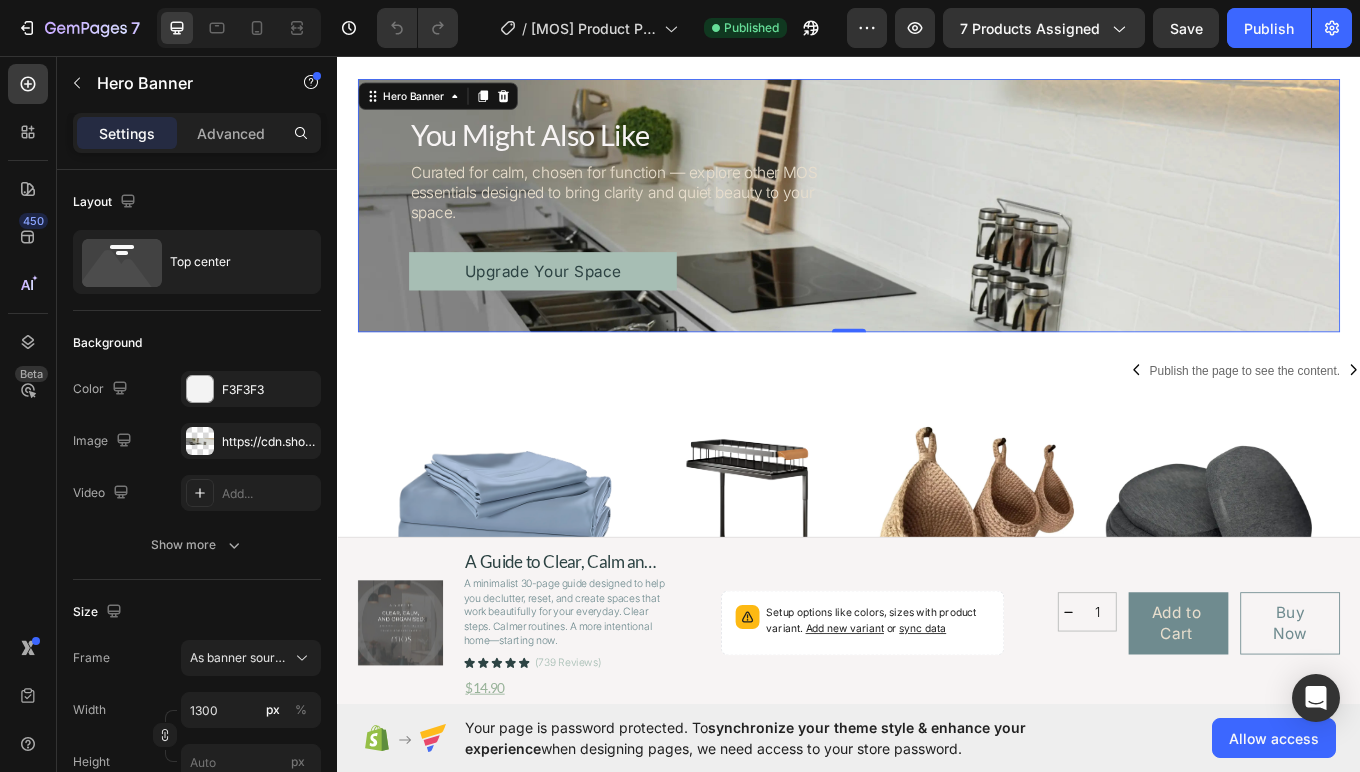 click on "You Might Also Like Heading Curated for calm, chosen for function — explore other MOS essentials designed to bring clarity and quiet beauty to your space. Text Block Upgrade Your Space Button" at bounding box center [937, 219] 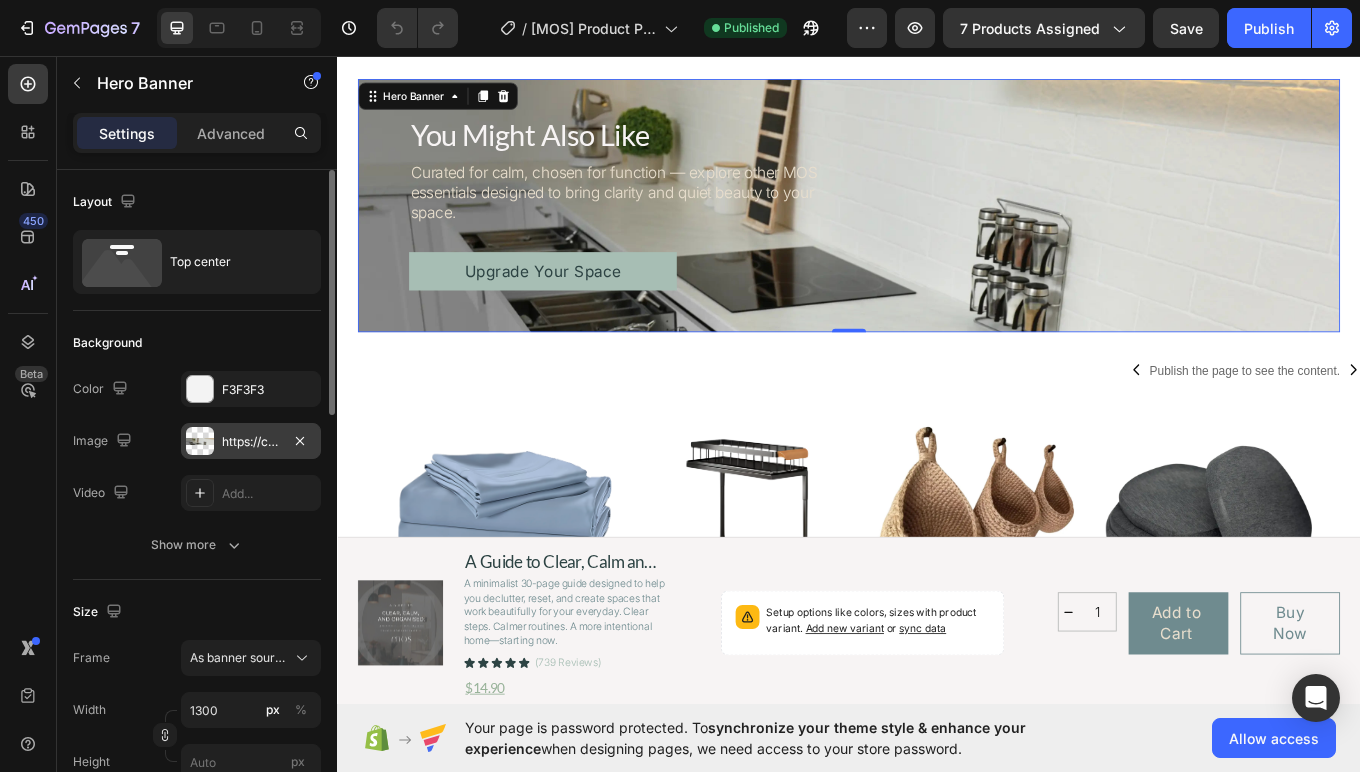 click on "https://cdn.shopify.com/s/files/1/0662/4673/8010/files/gempages_573974519870391342-41c5dbba-8e10-4722-ac36-31f808266970.webp" at bounding box center (251, 442) 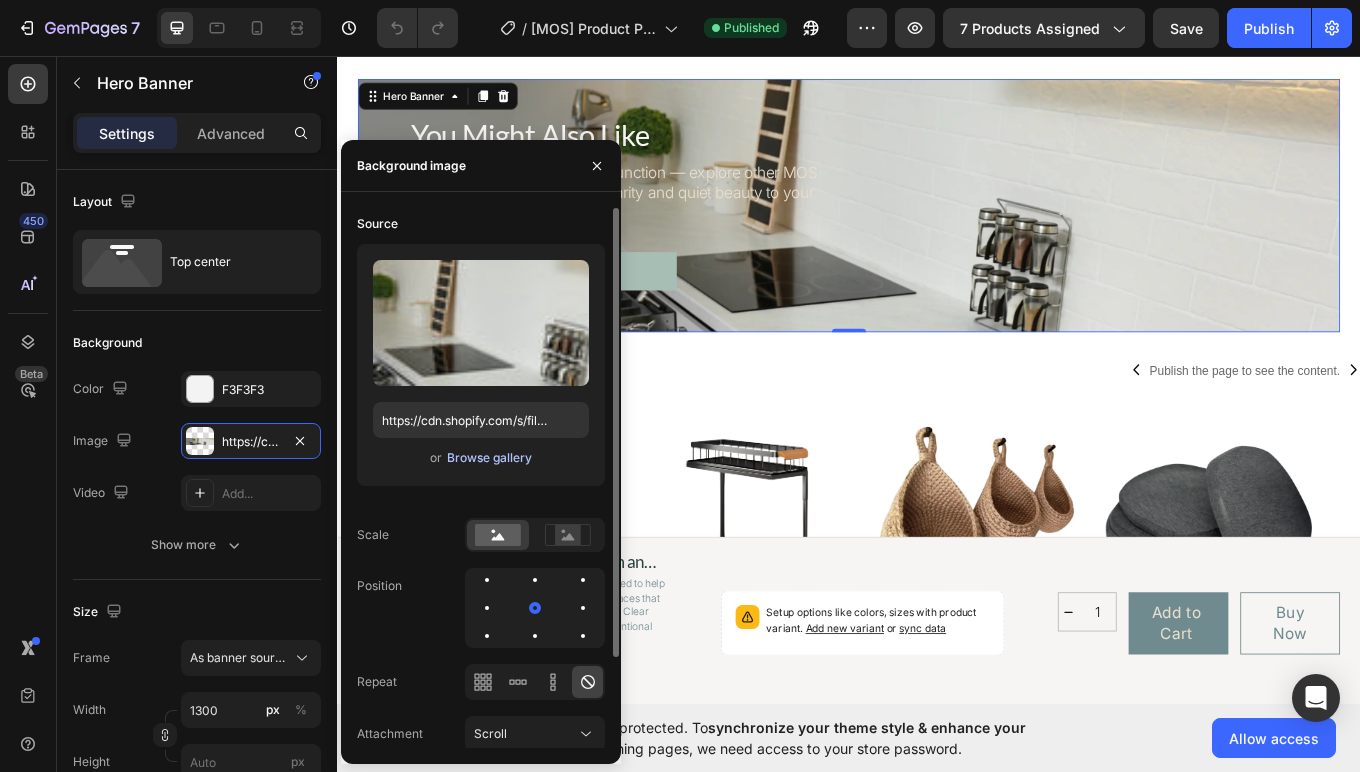 click on "Browse gallery" at bounding box center (489, 458) 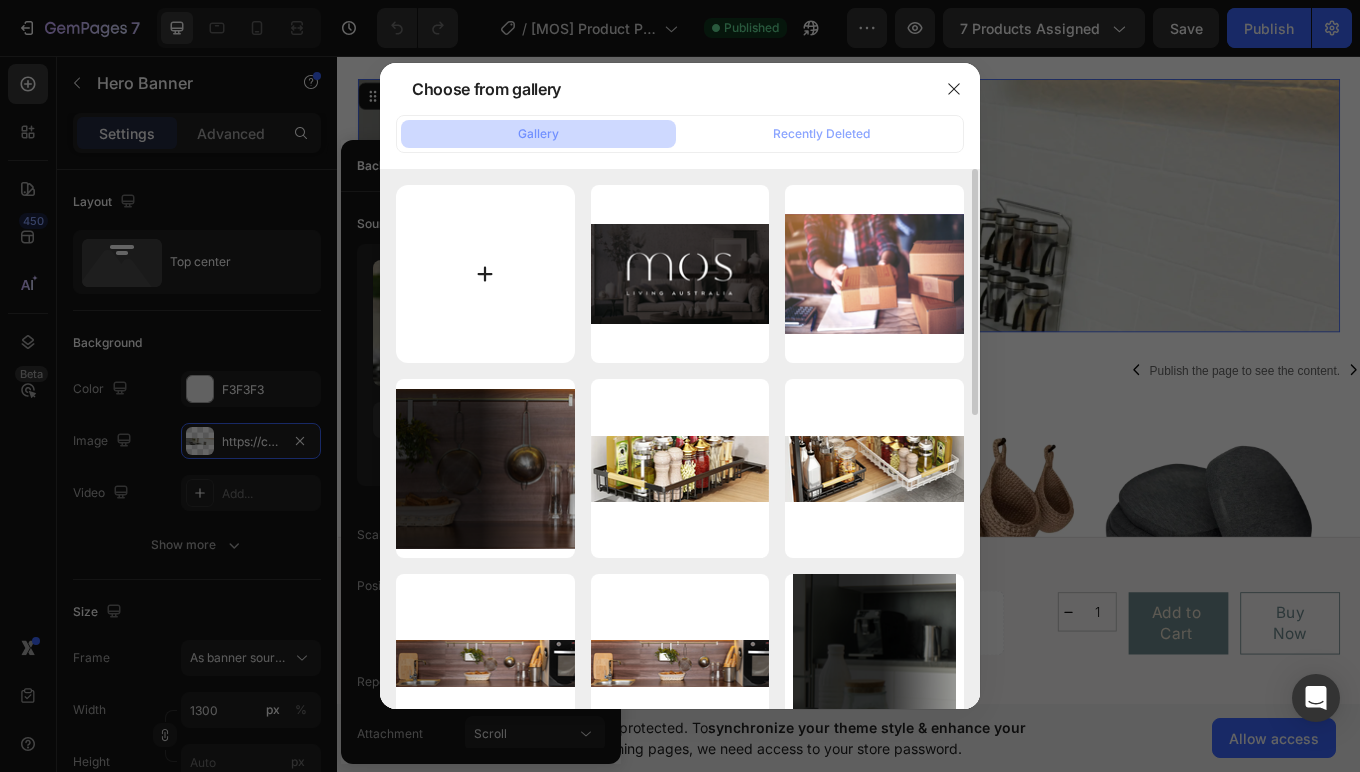 click at bounding box center [485, 274] 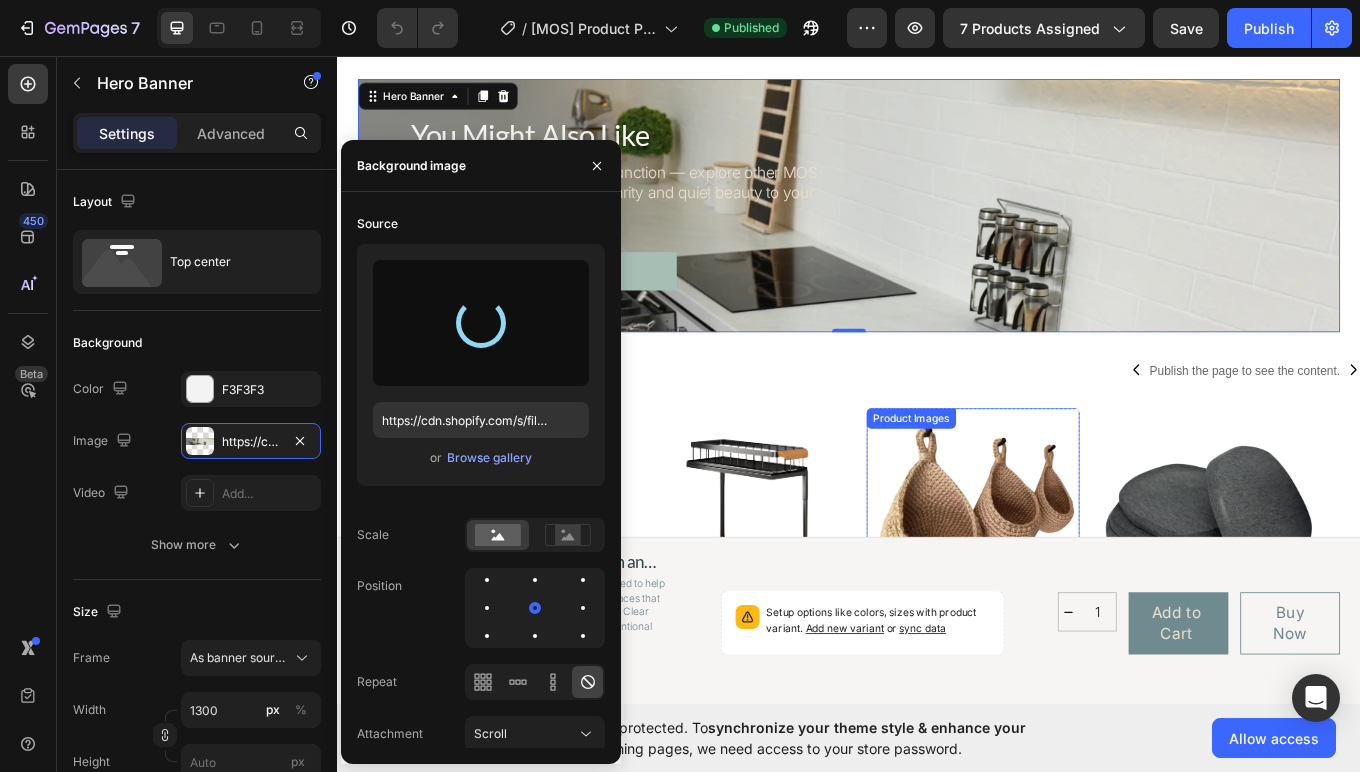 type on "https://cdn.shopify.com/s/files/1/0662/4673/8010/files/gempages_573974519870391342-aab2085f-c990-4f8f-b39c-563a65221bb0.png" 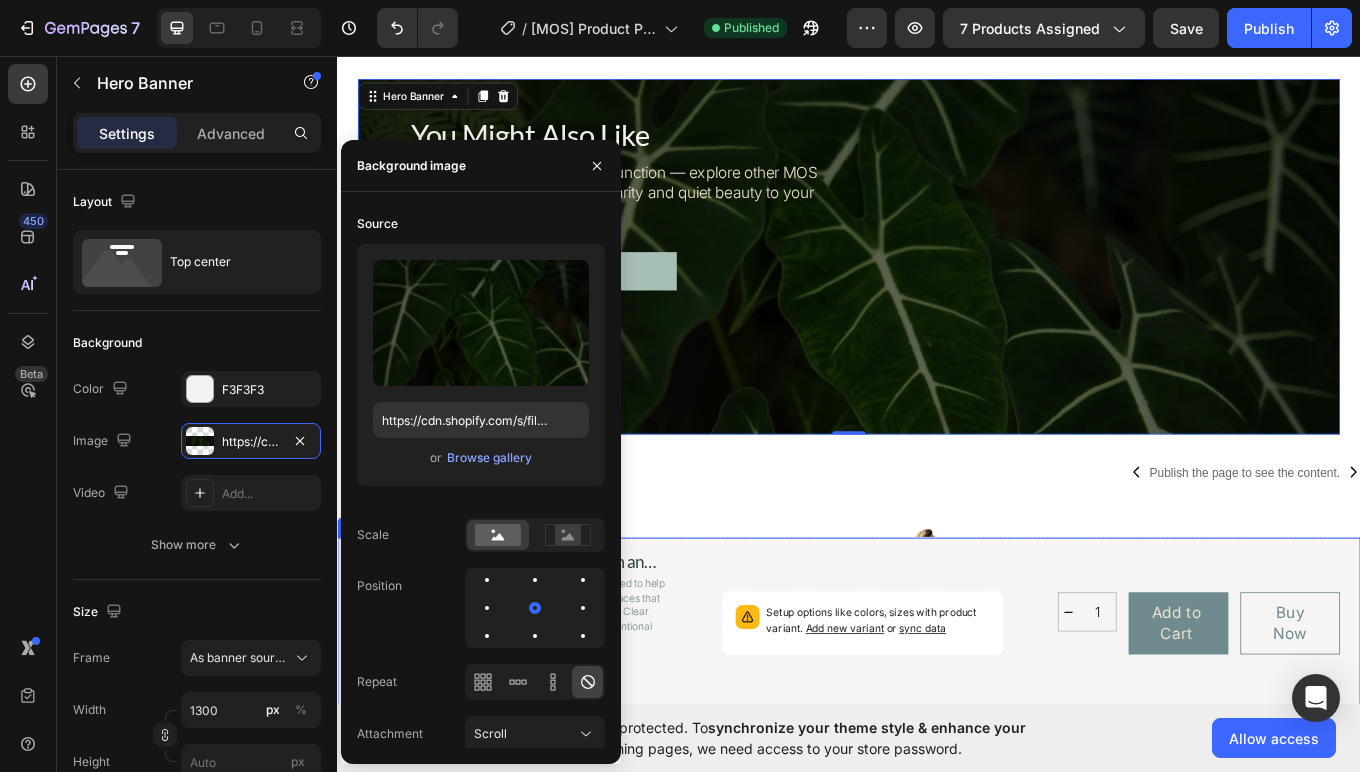 click on "Product Images A Guide to Clear, Calm and Organised - Digital Download Product Title A minimalist 30-page guide designed to help you declutter, reset, and create spaces that work beautifully for your everyday. Clear steps. Calmer routines. A more intentional home—starting now.   Product Description Icon Icon Icon Icon Icon Icon List (739 Reviews) Text Block Row $14.90 Product Price Product Price Row Setup options like colors, sizes with product variant.       Add new variant   or   sync data Product Variants & Swatches
1
Product Quantity Add to Cart Add to Cart Buy Now Dynamic Checkout Row Row Product" at bounding box center (937, 721) 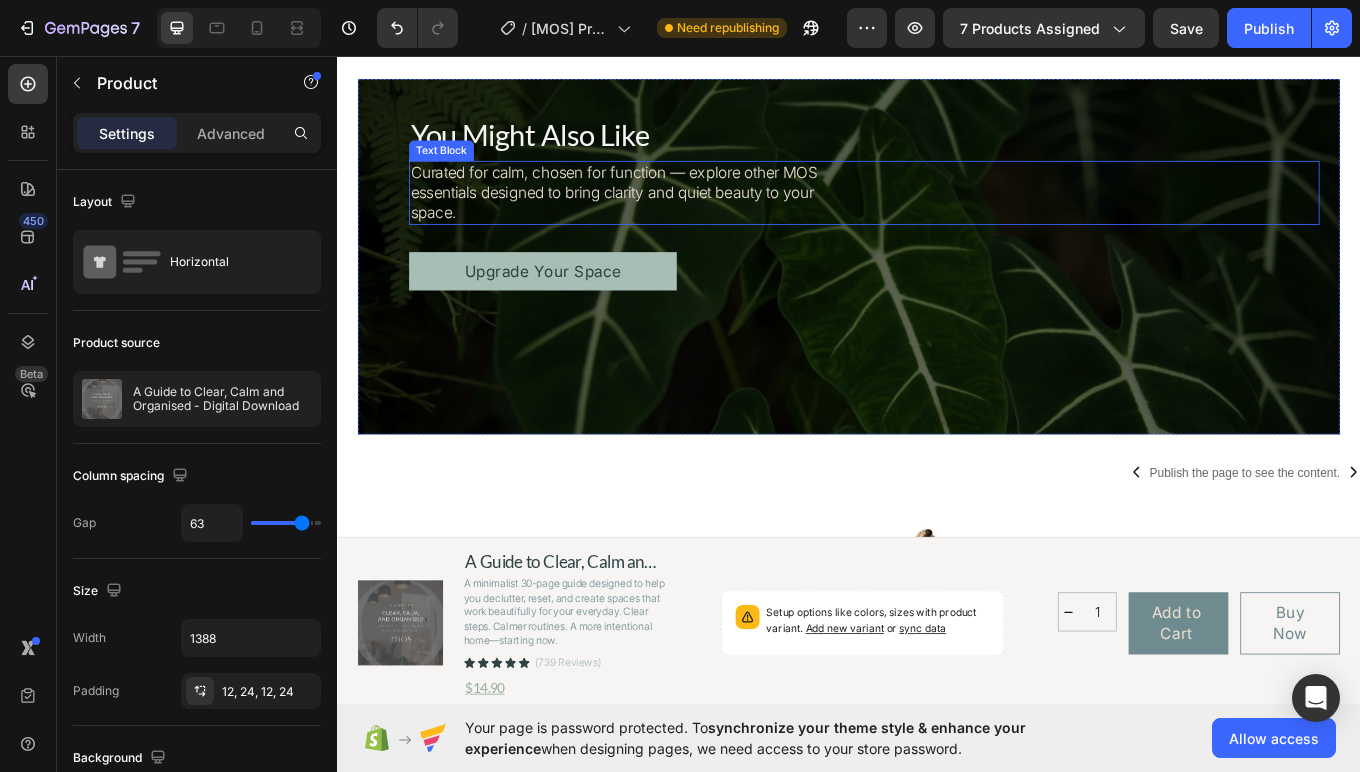 click on "Curated for calm, chosen for function — explore other MOS essentials designed to bring clarity and quiet beauty to your space." at bounding box center [664, 216] 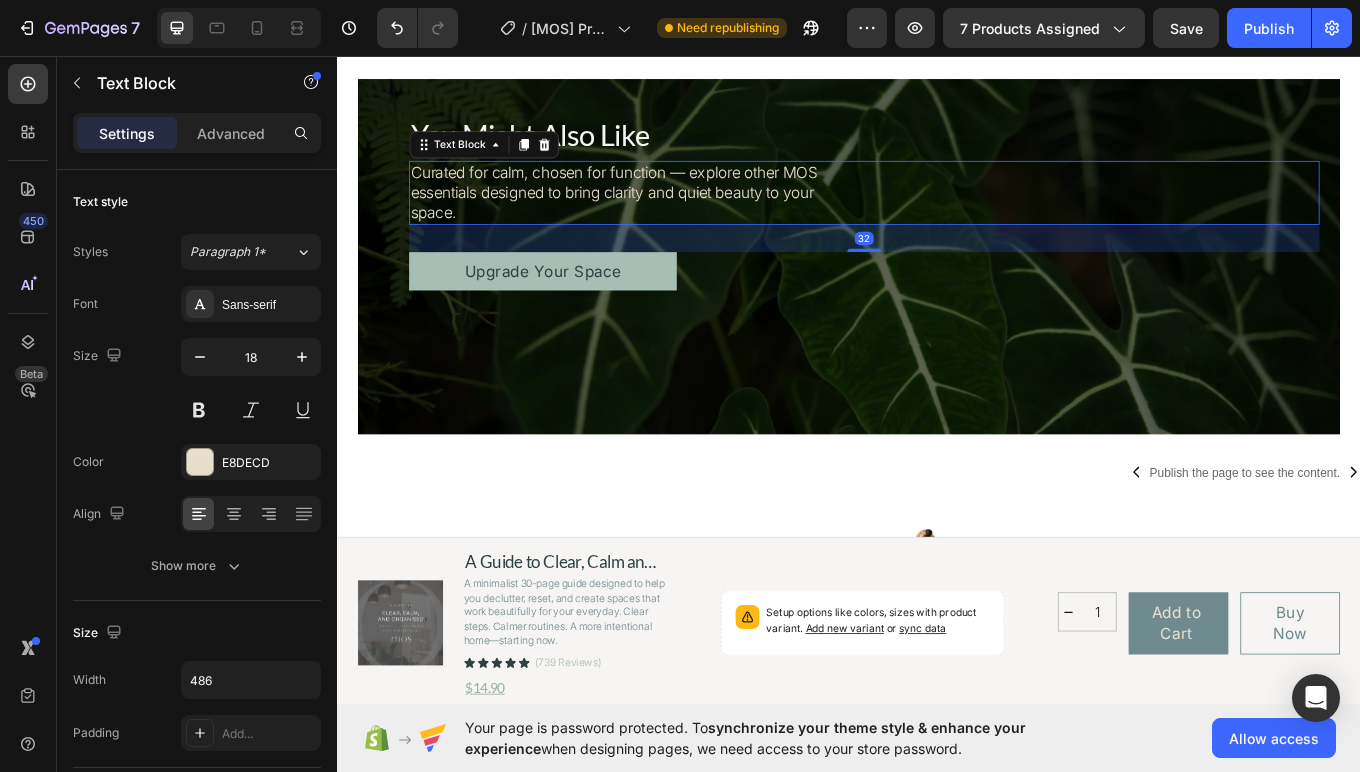 click on "Curated for calm, chosen for function — explore other MOS essentials designed to bring clarity and quiet beauty to your space." at bounding box center [664, 216] 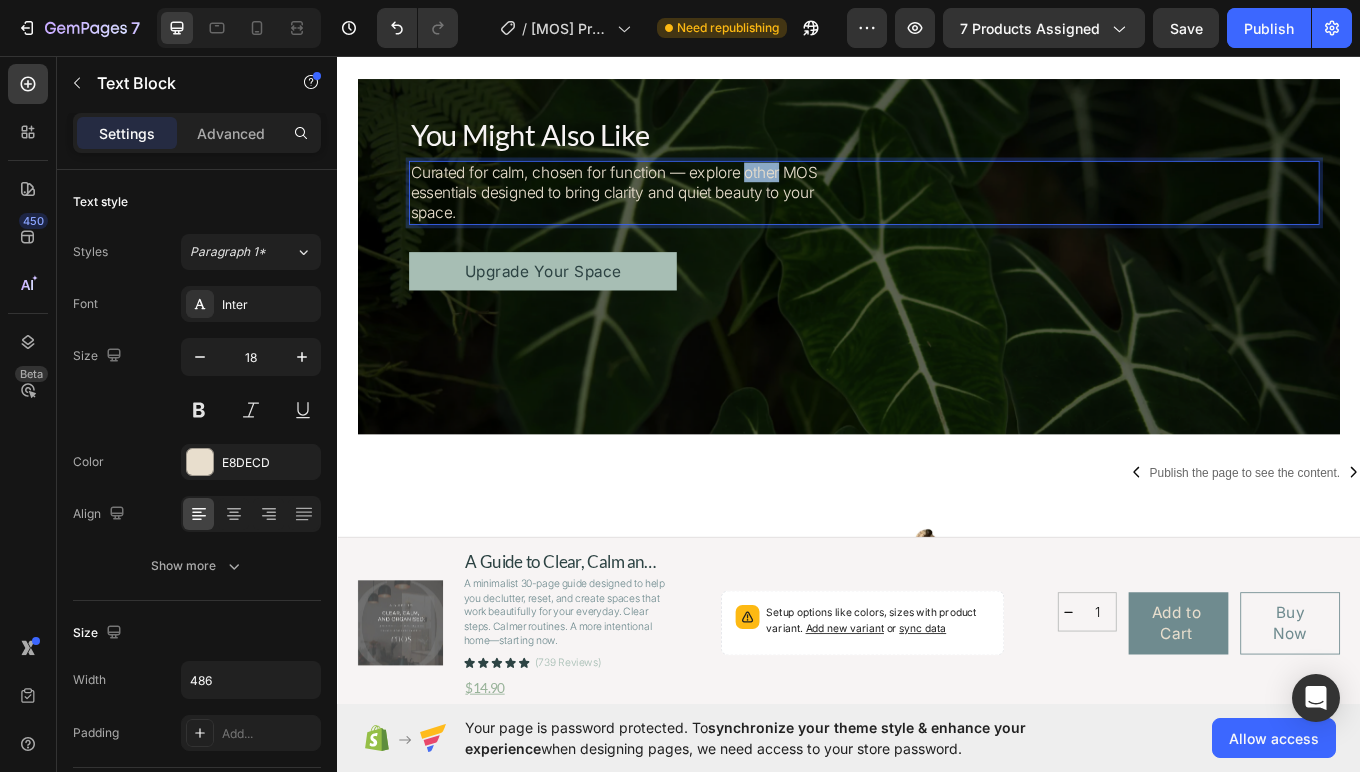 click on "Curated for calm, chosen for function — explore other MOS essentials designed to bring clarity and quiet beauty to your space." at bounding box center [664, 216] 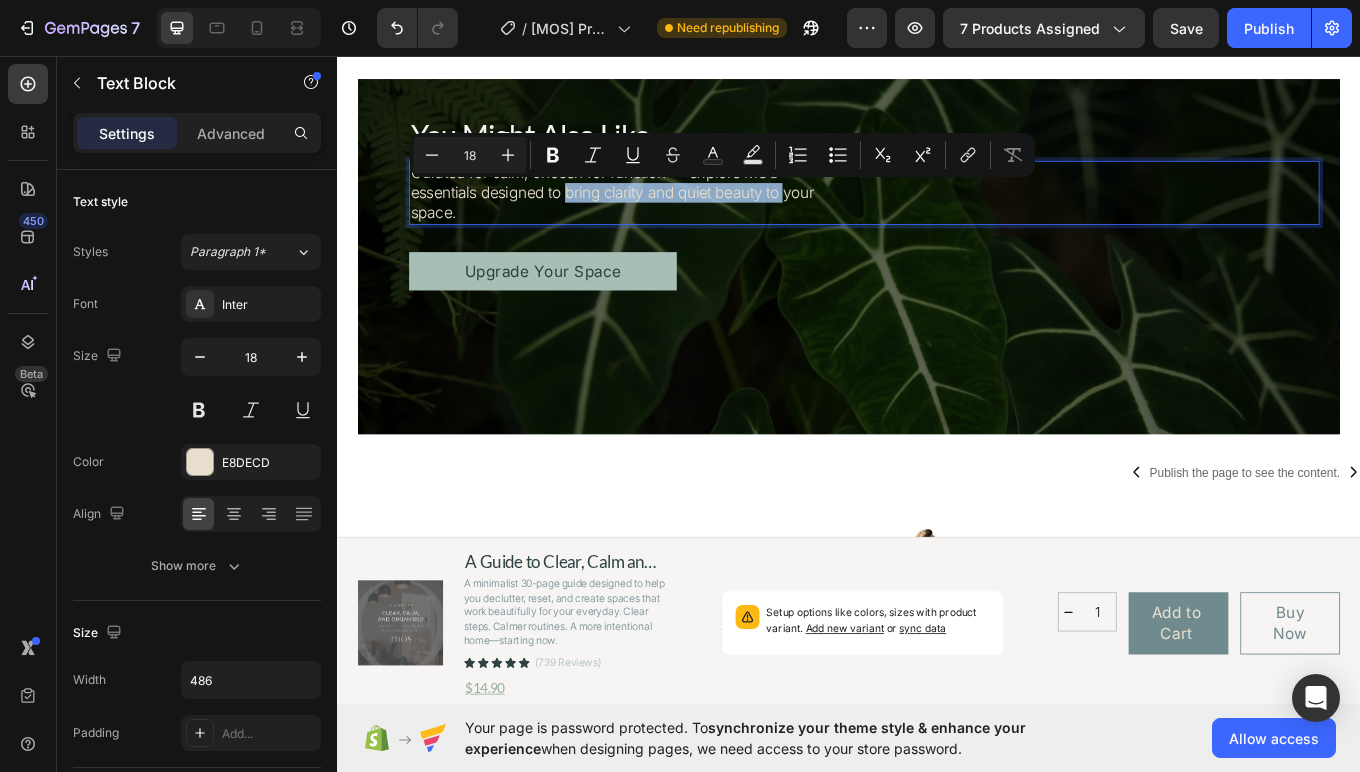 drag, startPoint x: 610, startPoint y: 217, endPoint x: 867, endPoint y: 218, distance: 257.00195 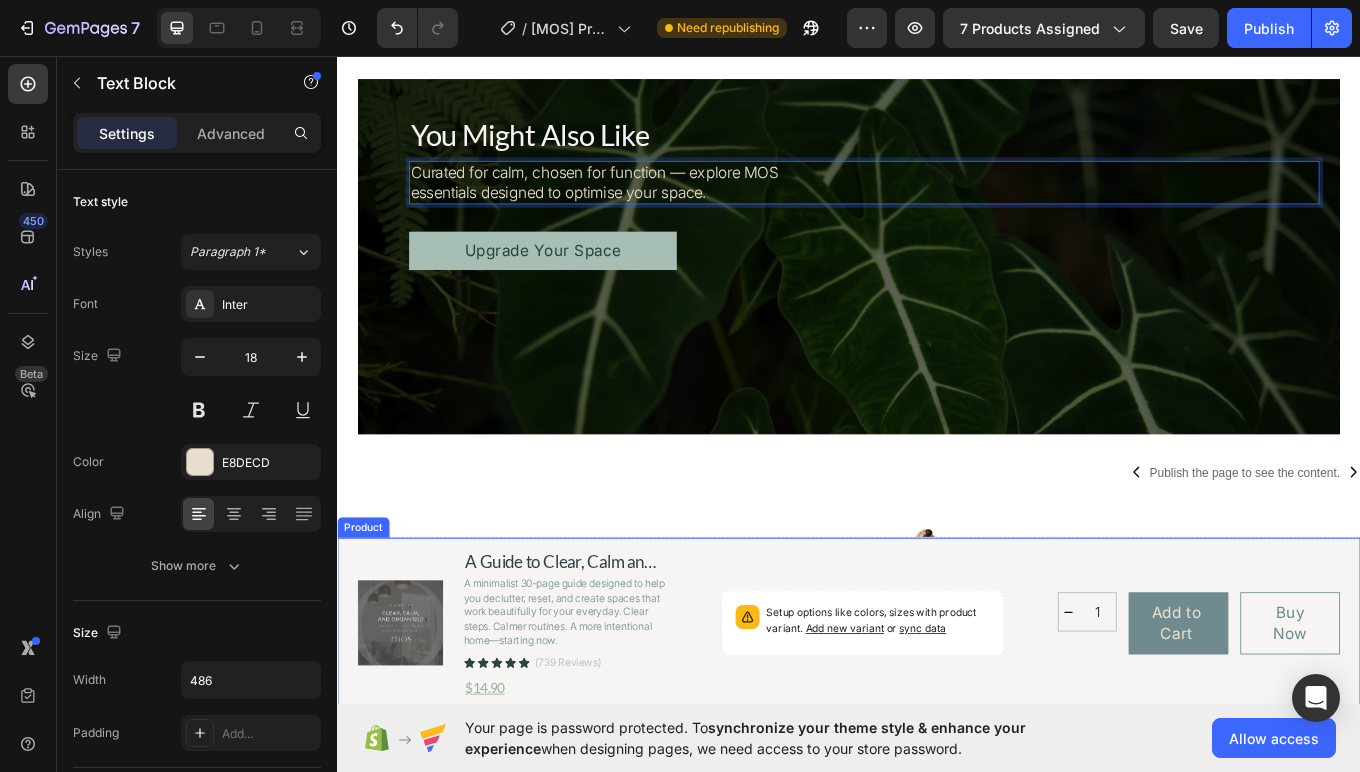 click on "Setup options like colors, sizes with product variant.       Add new variant   or   sync data Product Variants & Swatches
1
Product Quantity Add to Cart Add to Cart Buy Now Dynamic Checkout Row Row" at bounding box center (1150, 721) 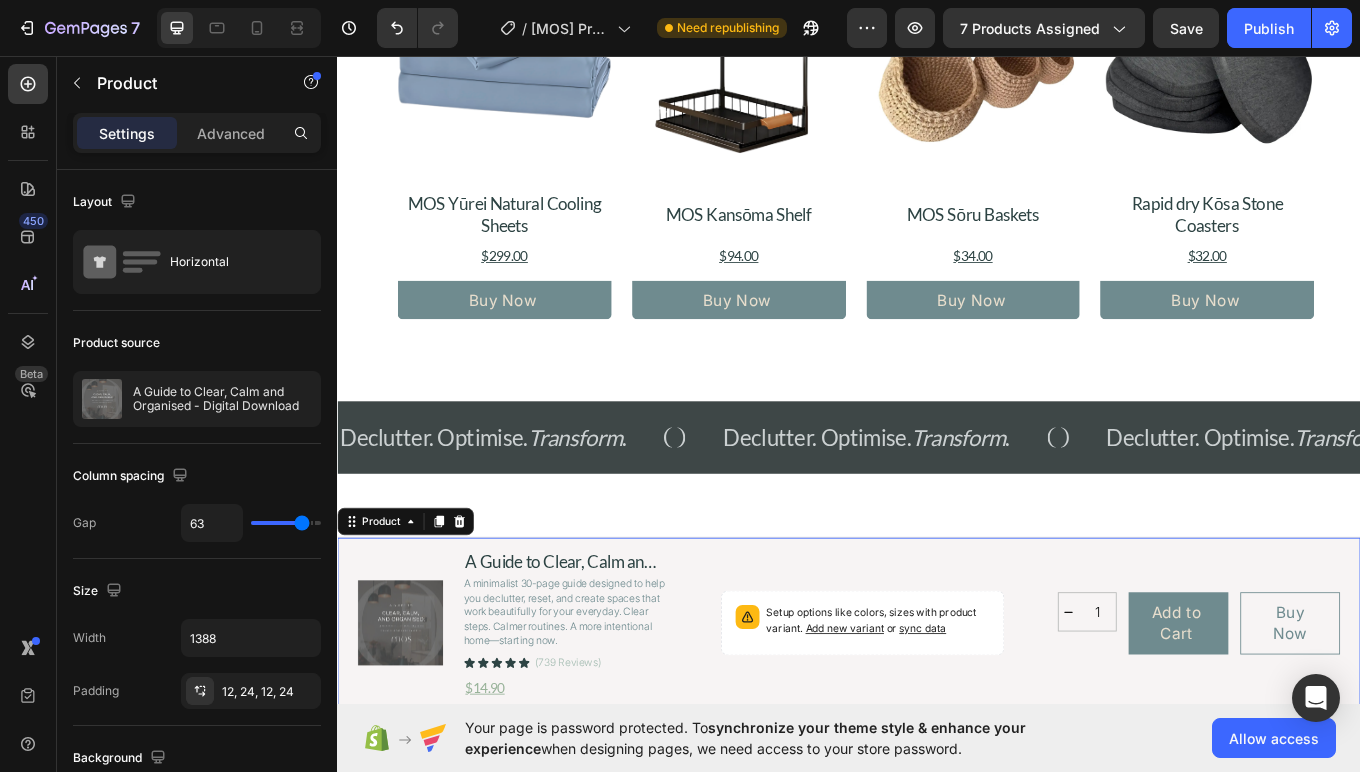 scroll, scrollTop: 3075, scrollLeft: 0, axis: vertical 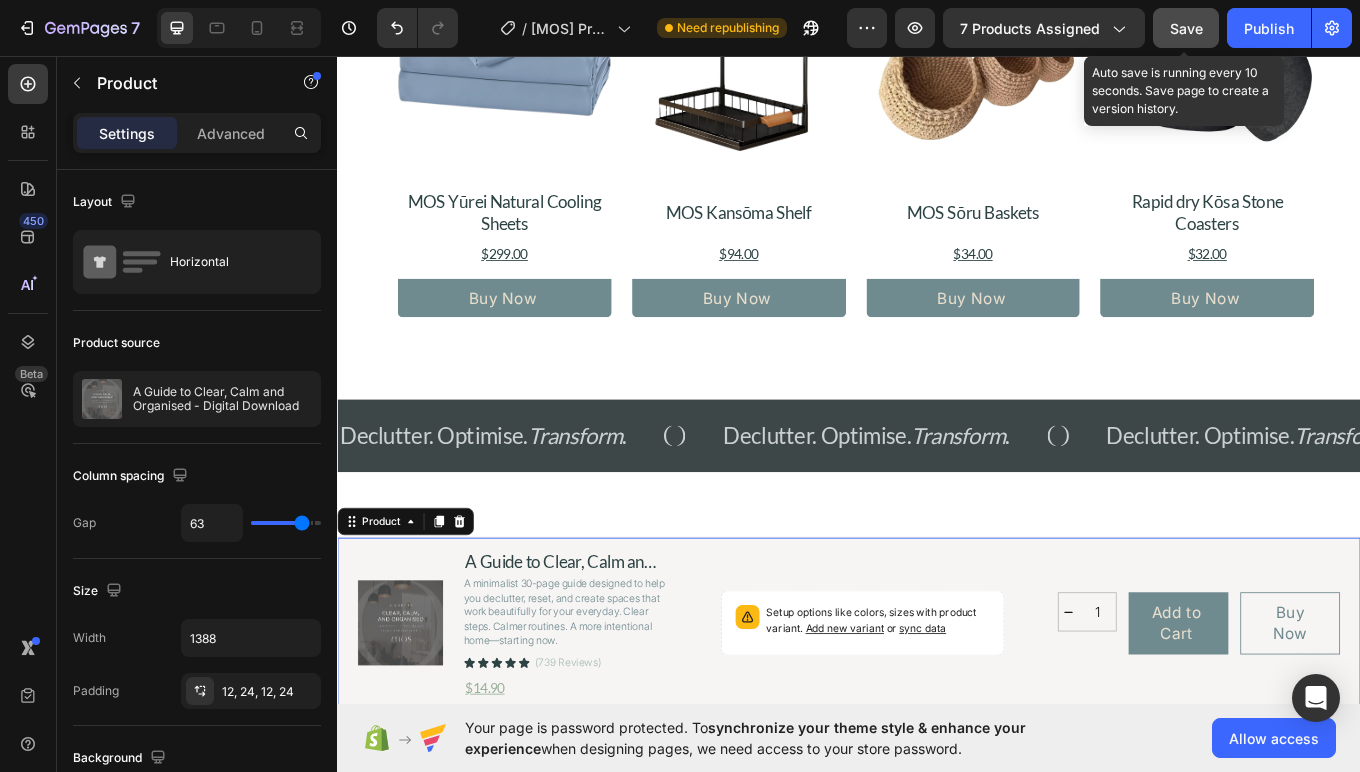 click on "Save" 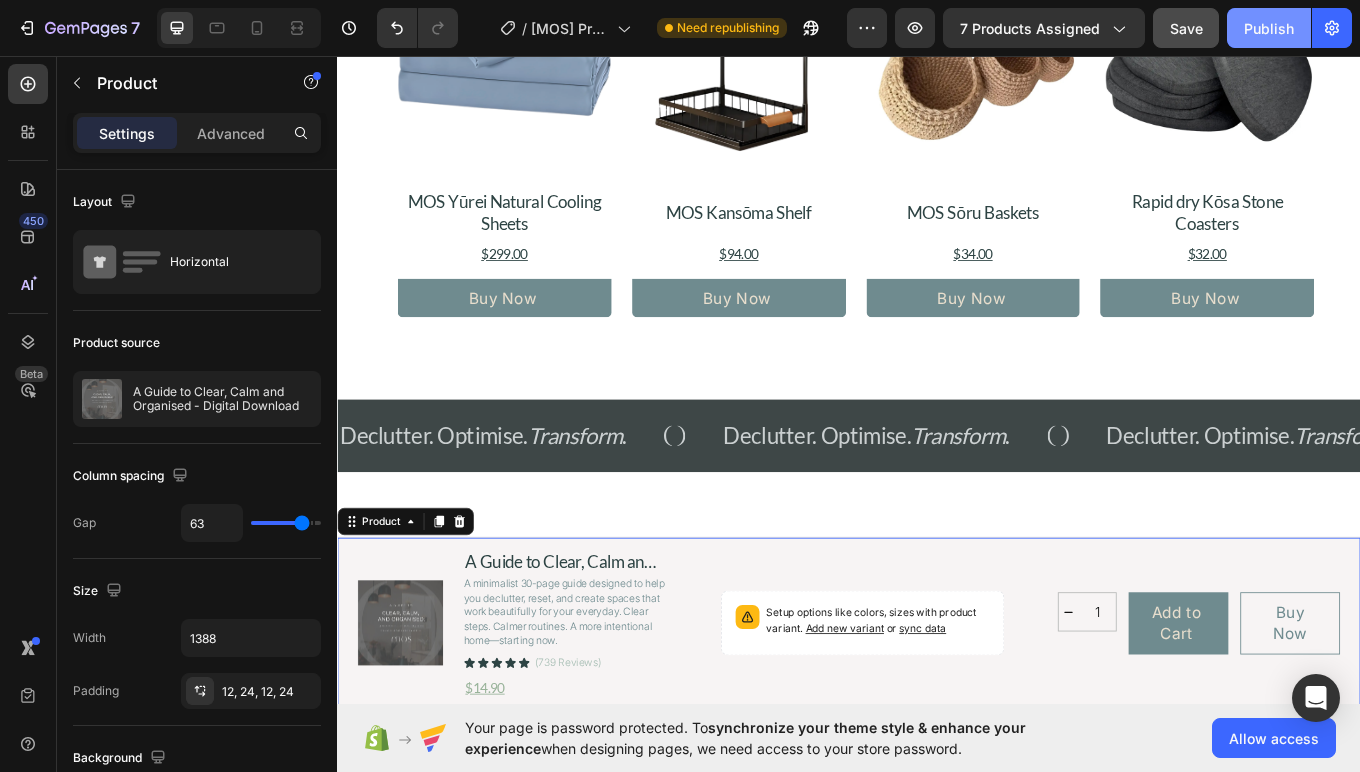 click on "Publish" at bounding box center [1269, 28] 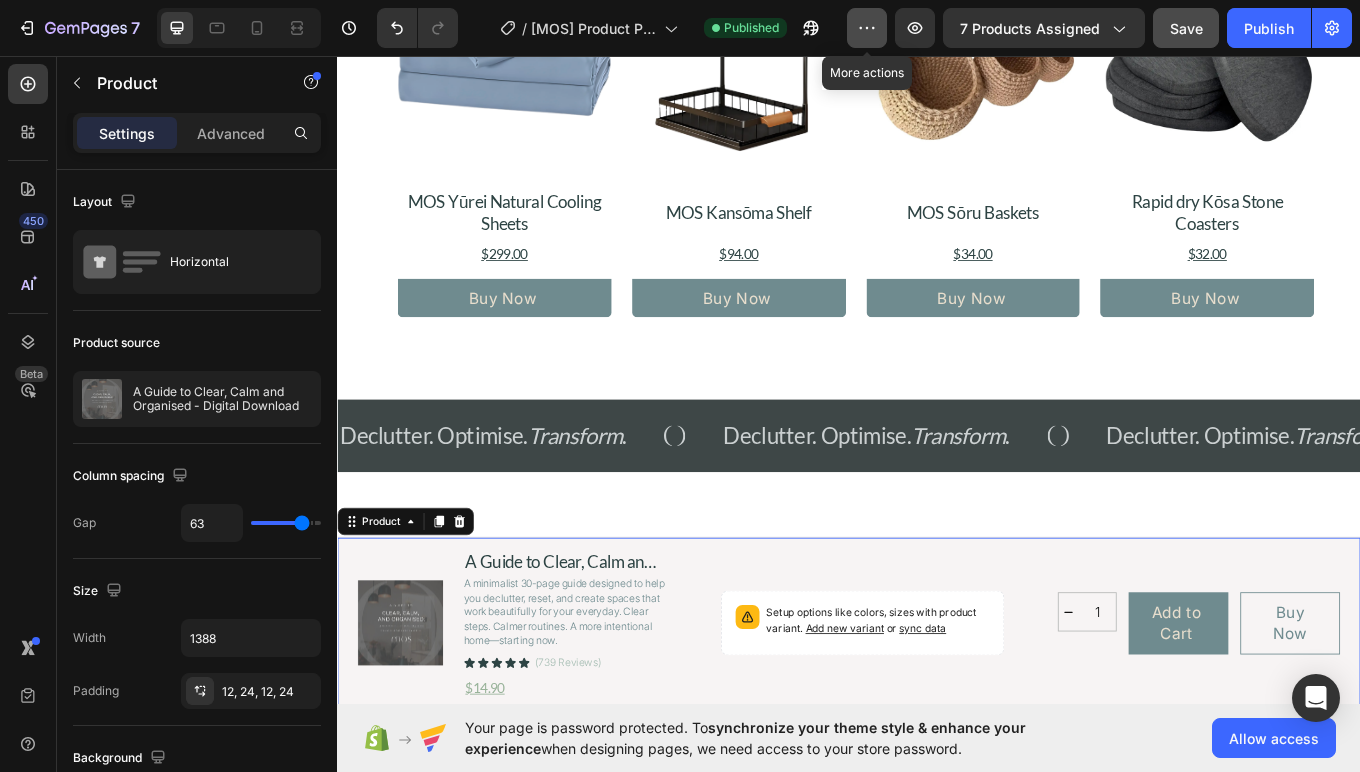 click 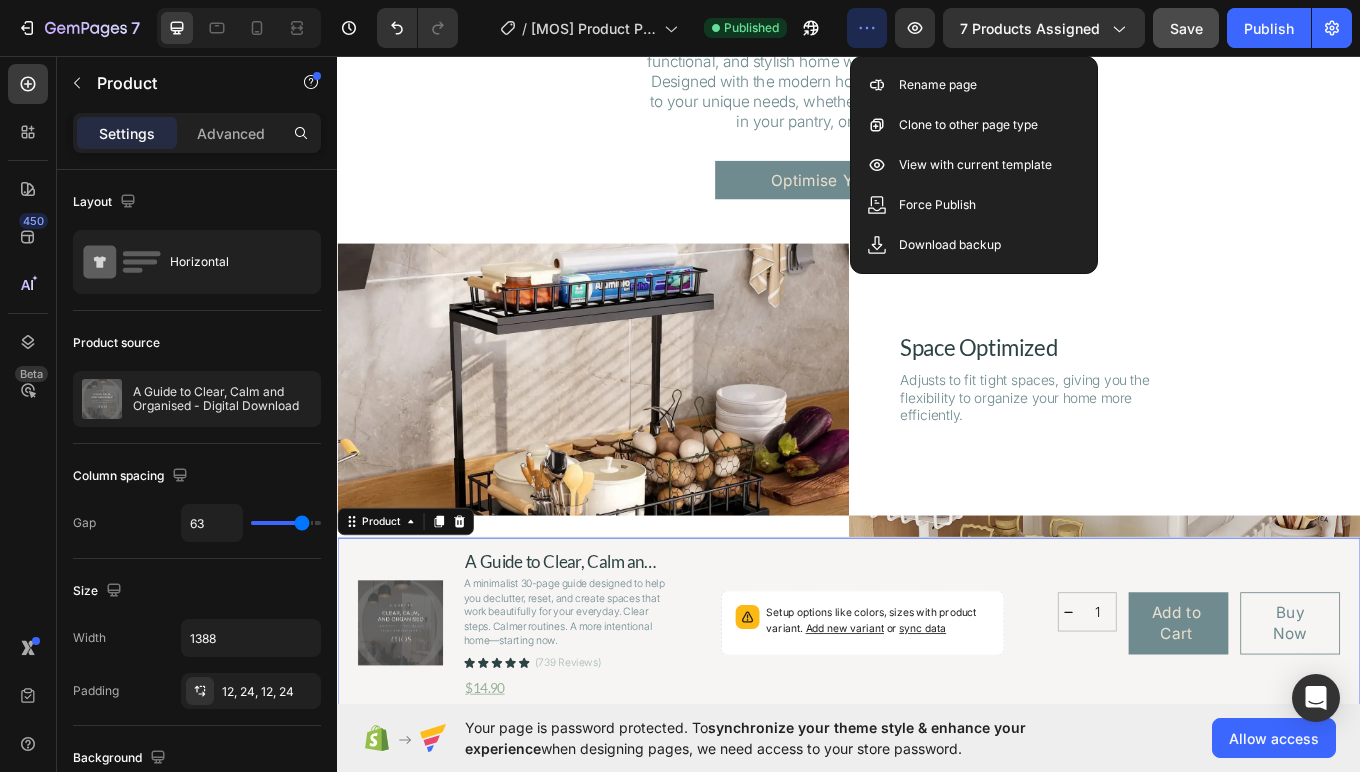 scroll, scrollTop: 3784, scrollLeft: 0, axis: vertical 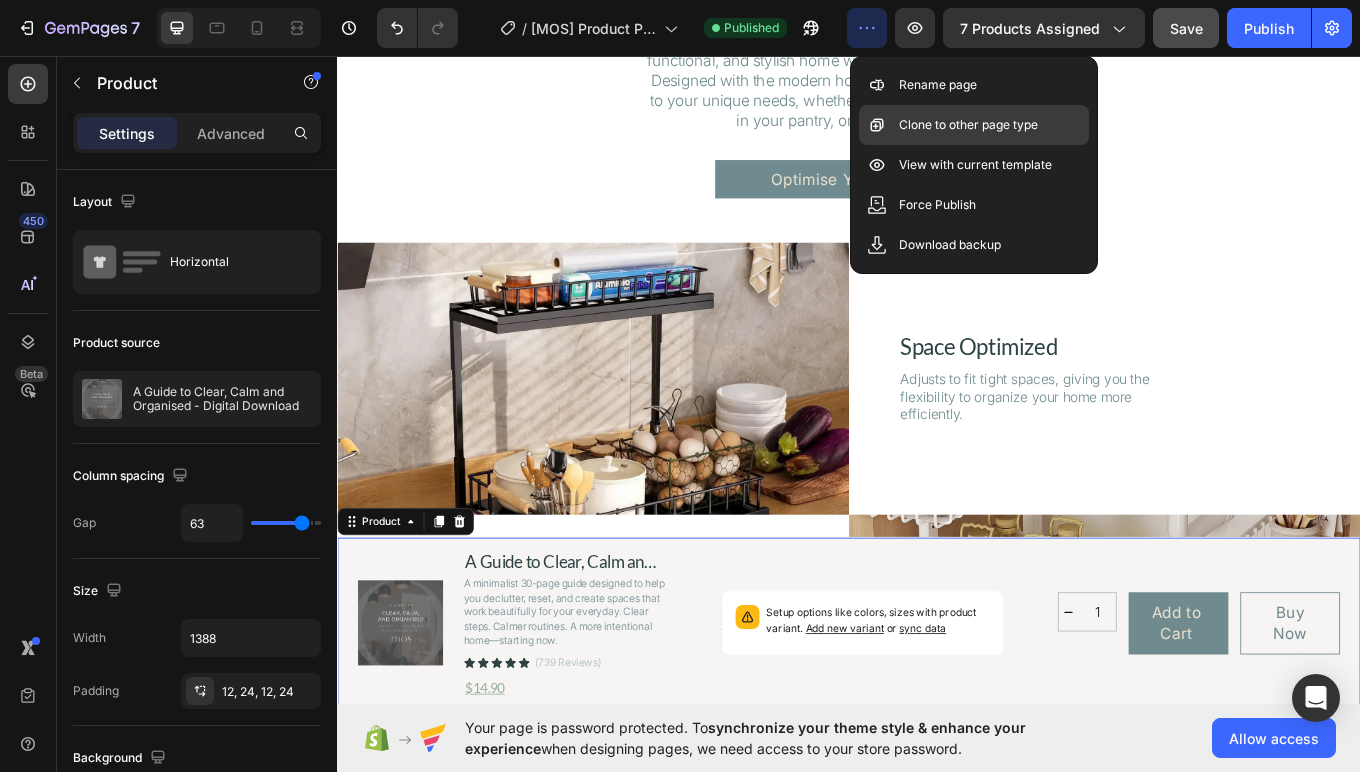 click on "Clone to other page type" at bounding box center (968, 125) 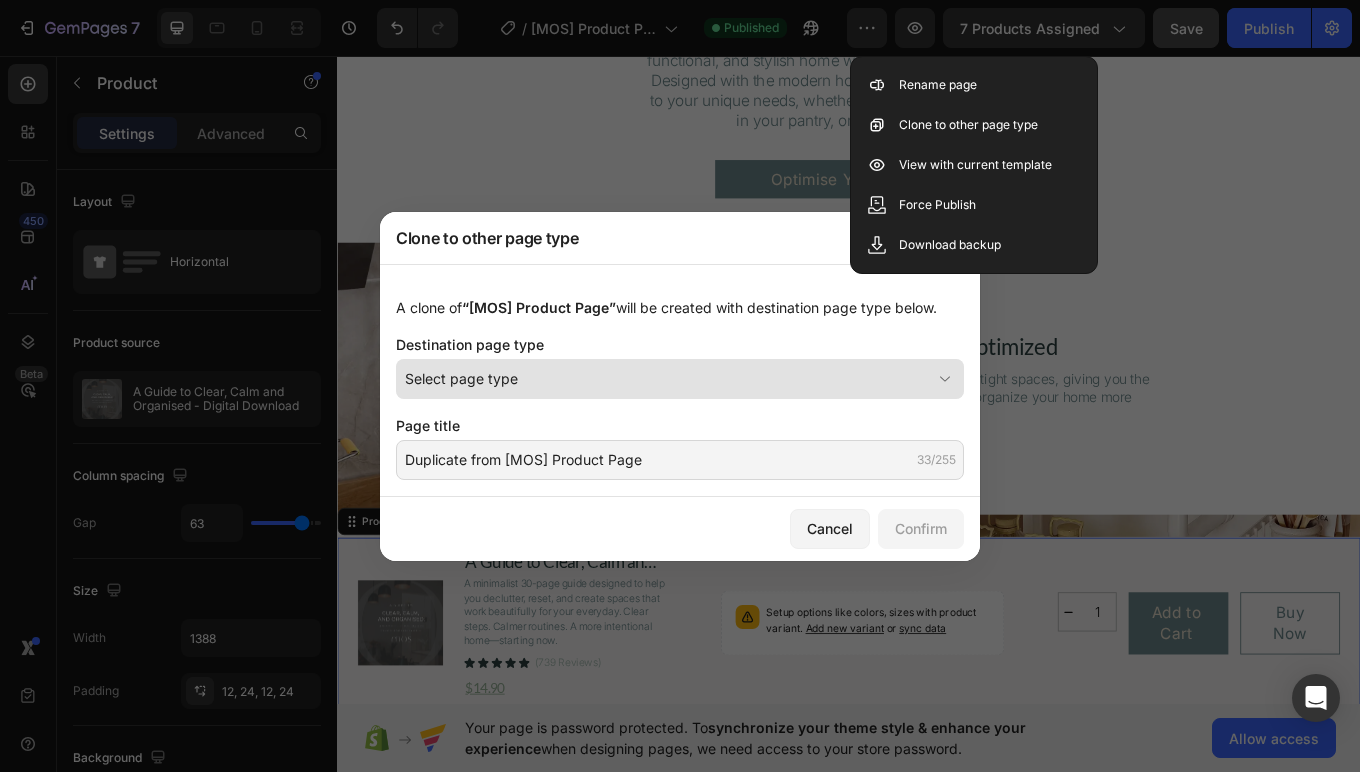 click 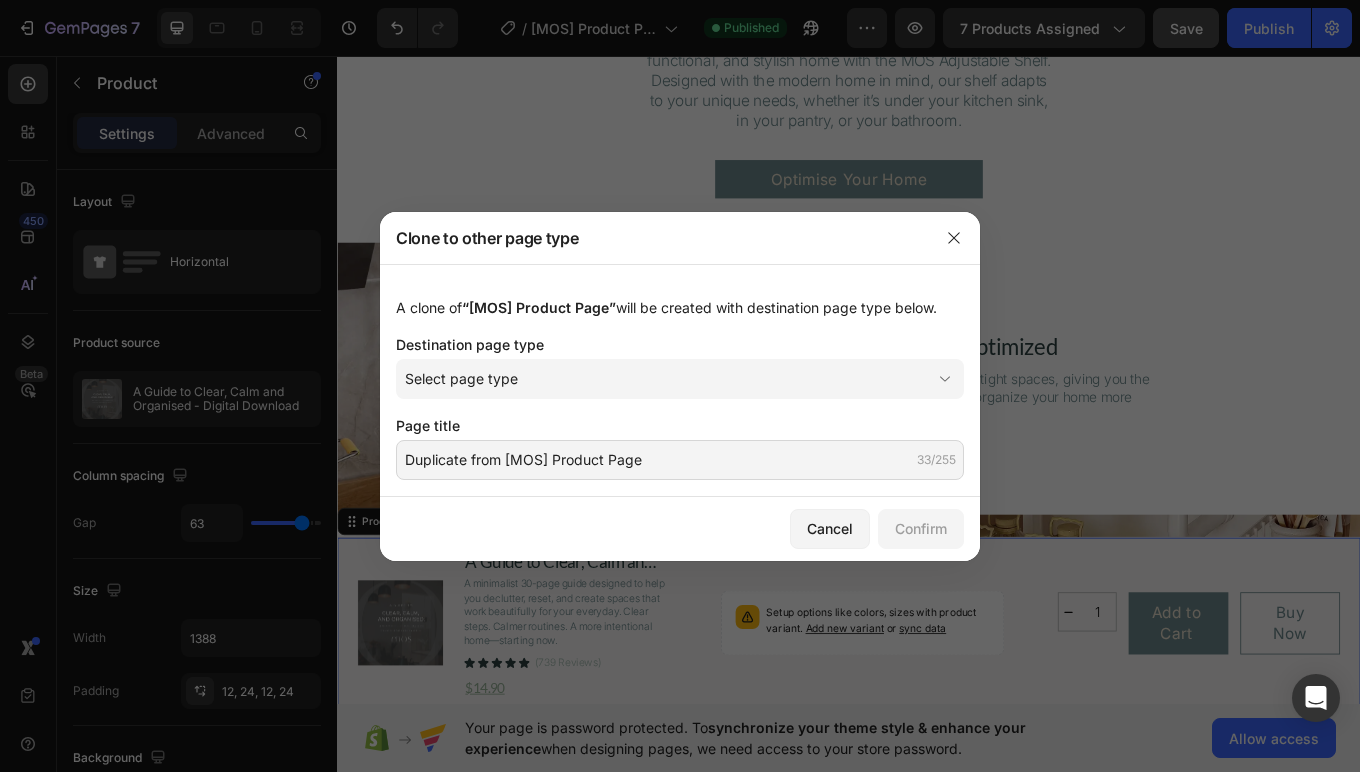 click on "A clone of  “[MOS] Product Page”  will be created with destination page type below.  Destination page type Select page type  Page title Duplicate from [MOS] Product Page 33/255" at bounding box center (680, 380) 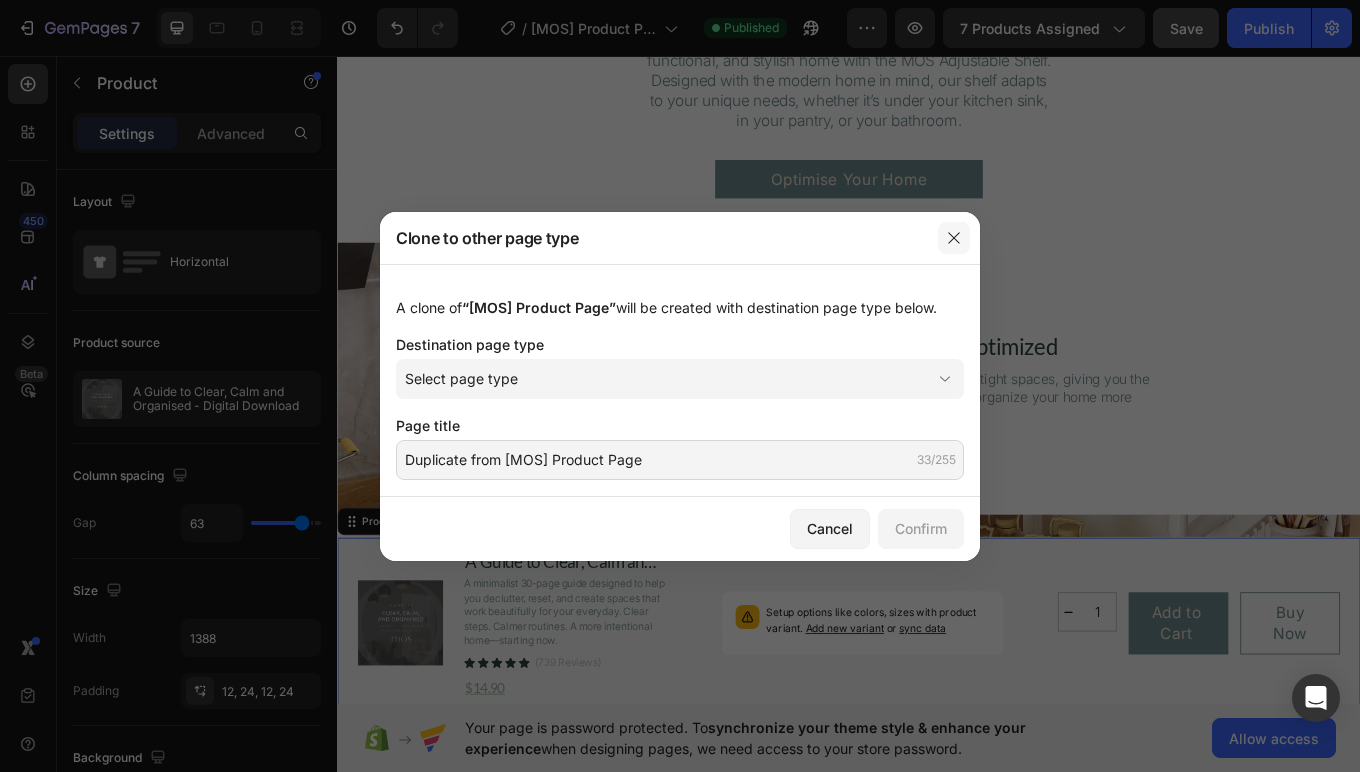 click 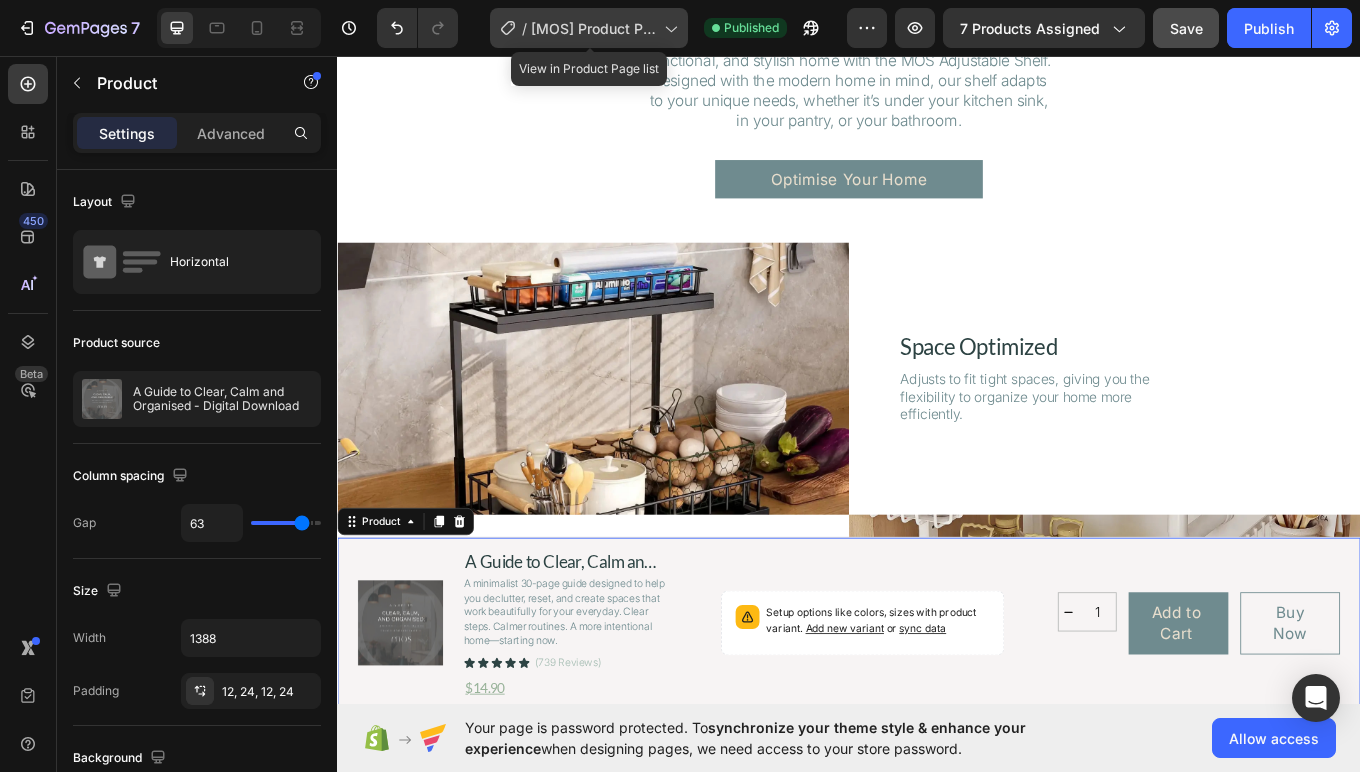 click 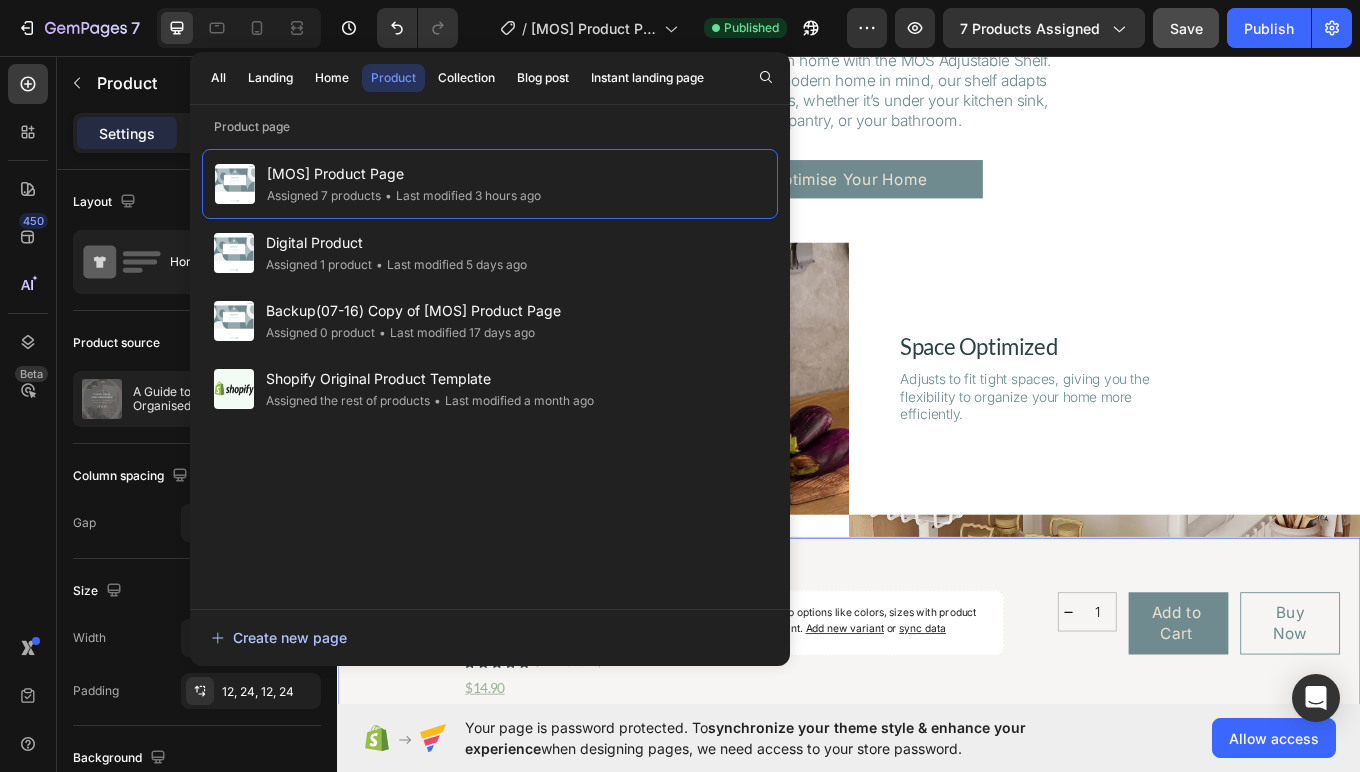 click on "Create new page" at bounding box center (279, 637) 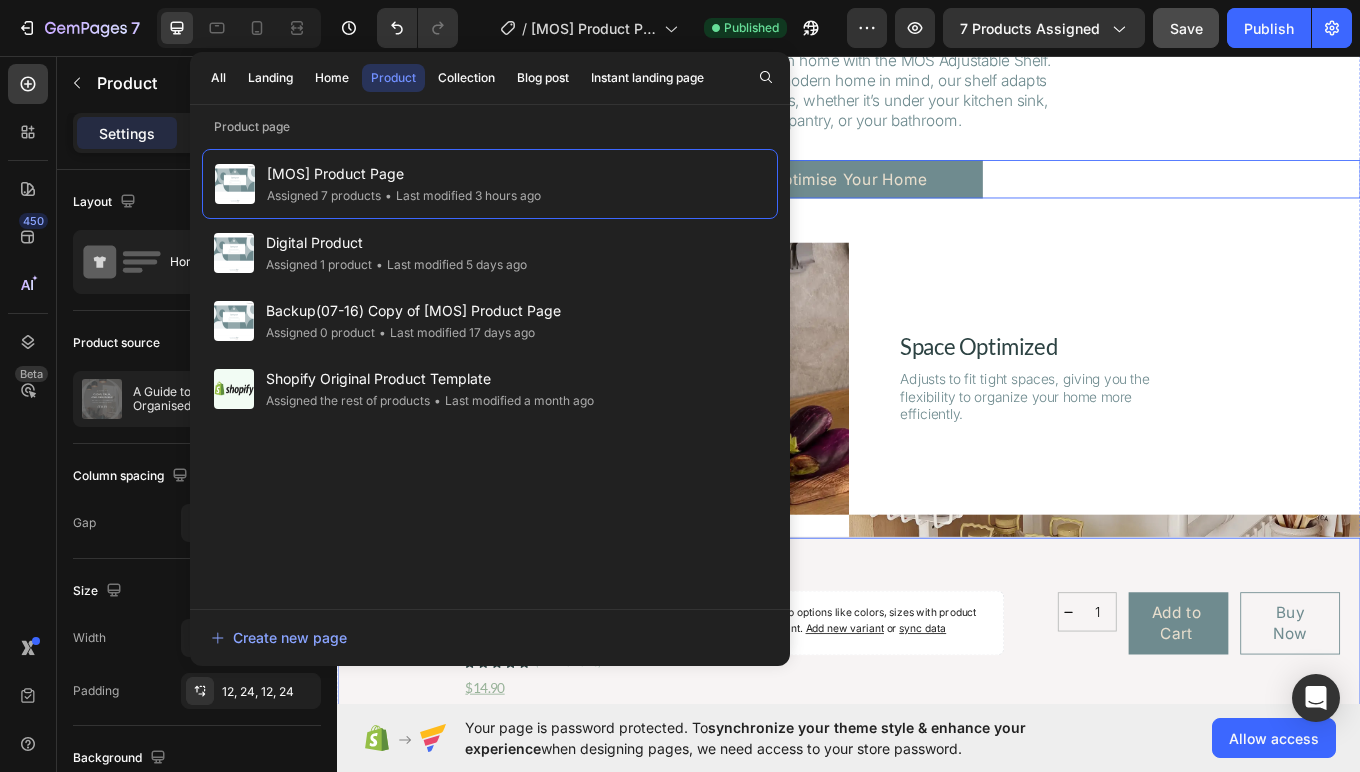 drag, startPoint x: 1242, startPoint y: 200, endPoint x: 1046, endPoint y: 175, distance: 197.58795 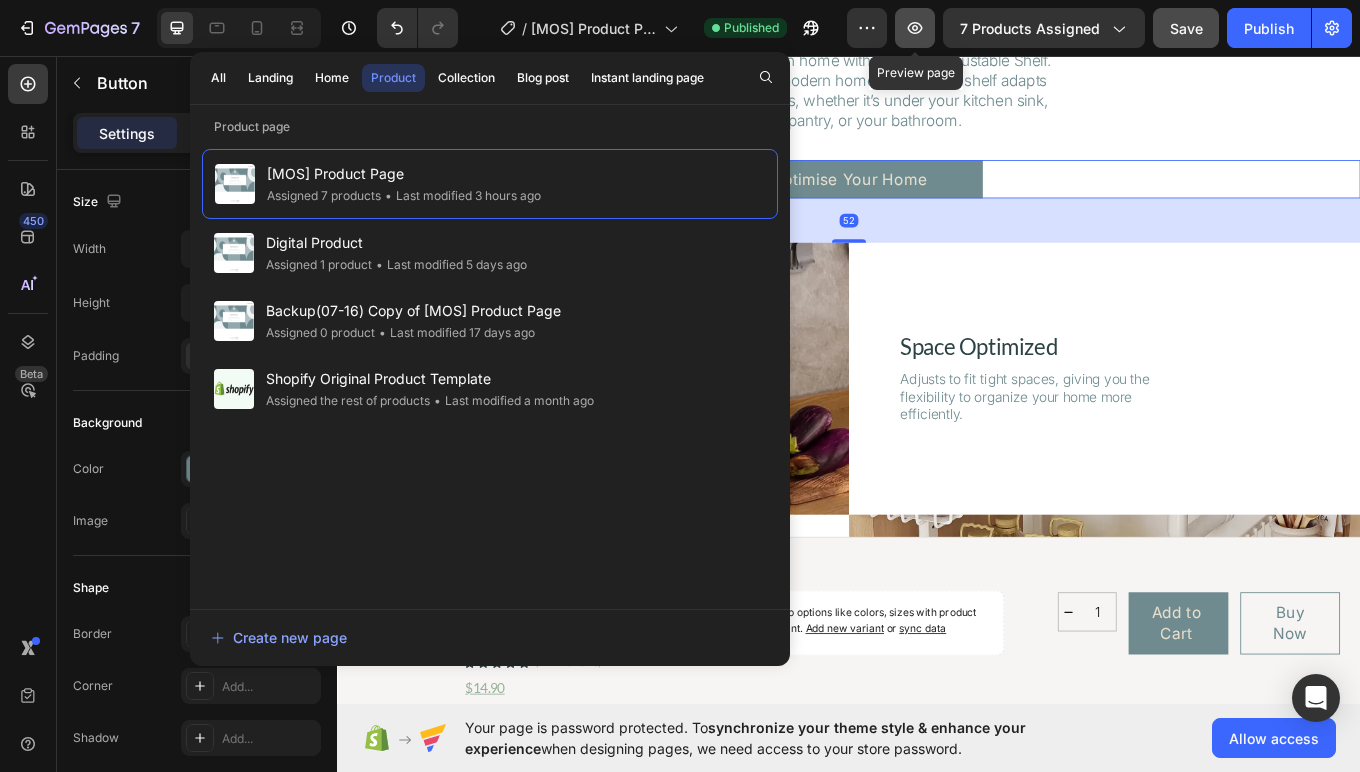click 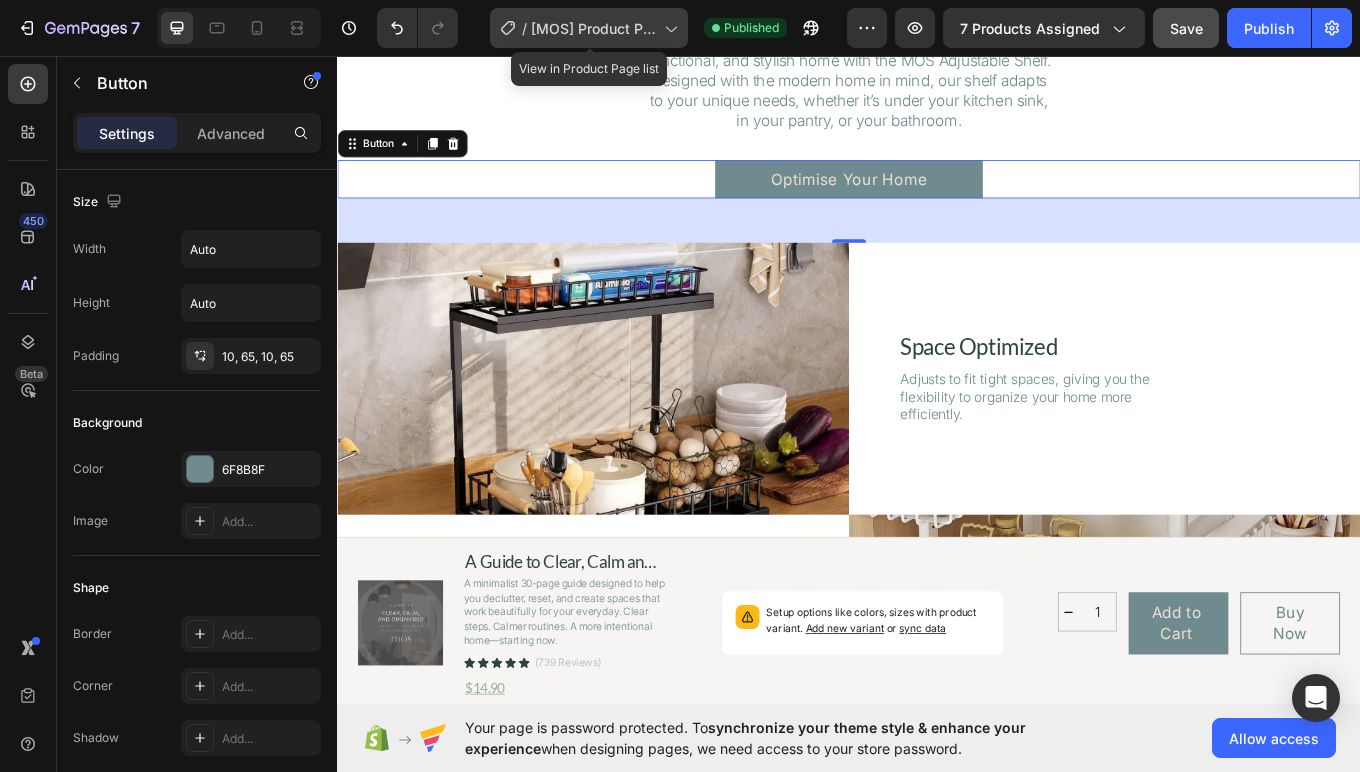 click 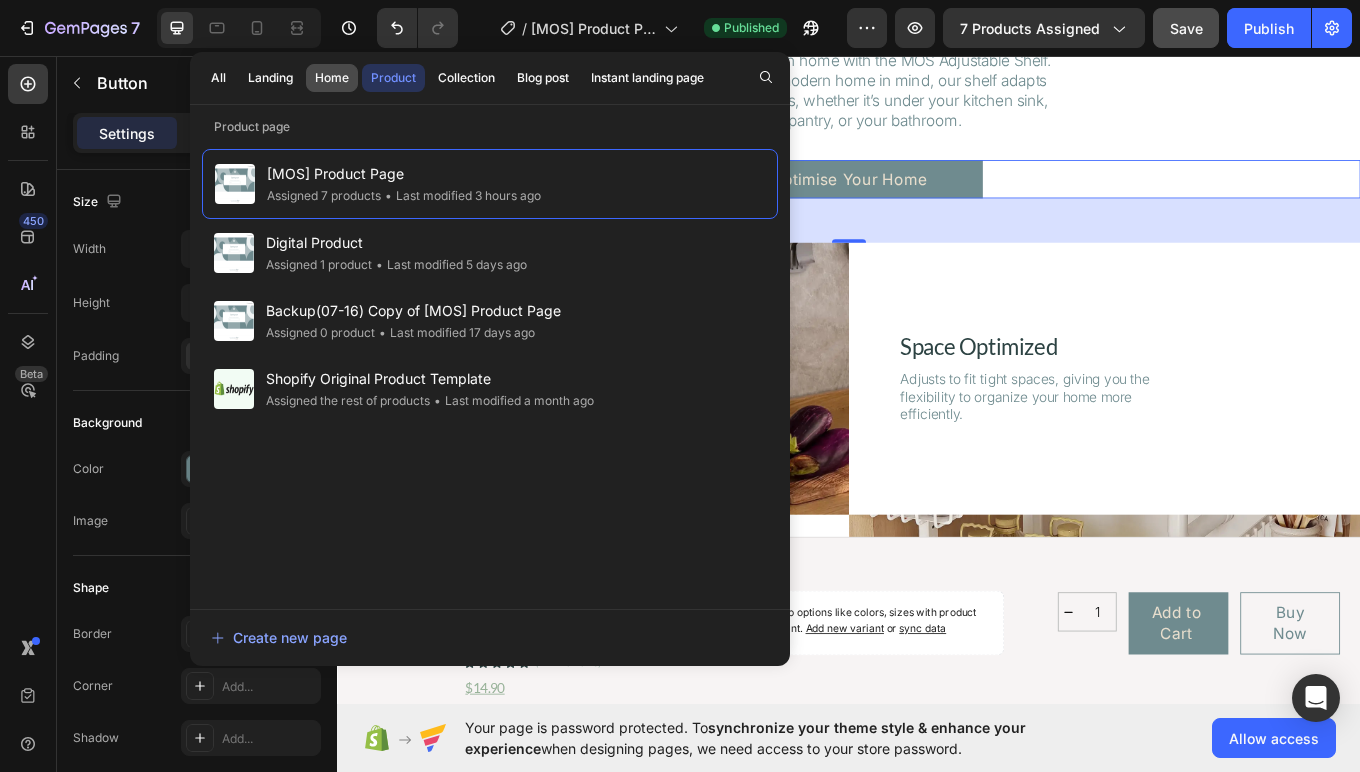 click on "Home" at bounding box center (332, 78) 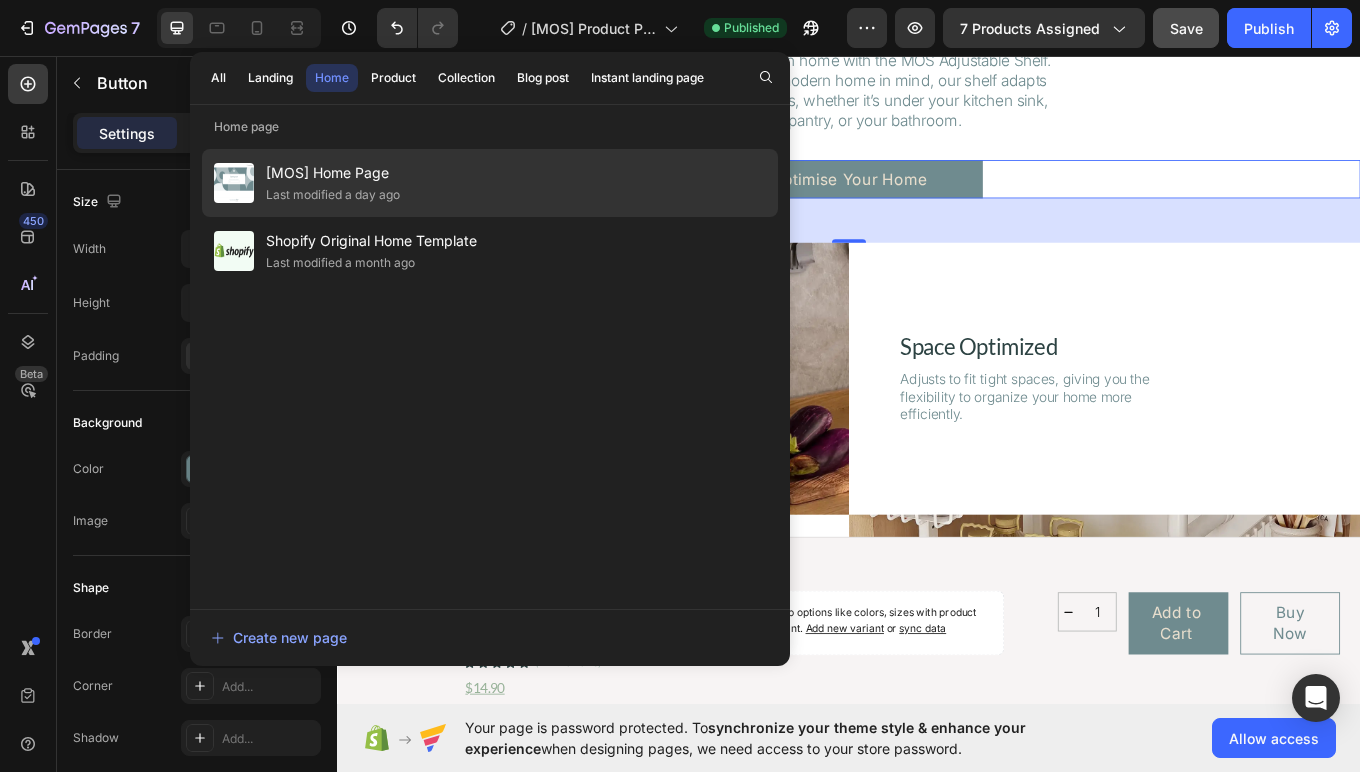 click on "[BRAND] Home Page" at bounding box center [333, 173] 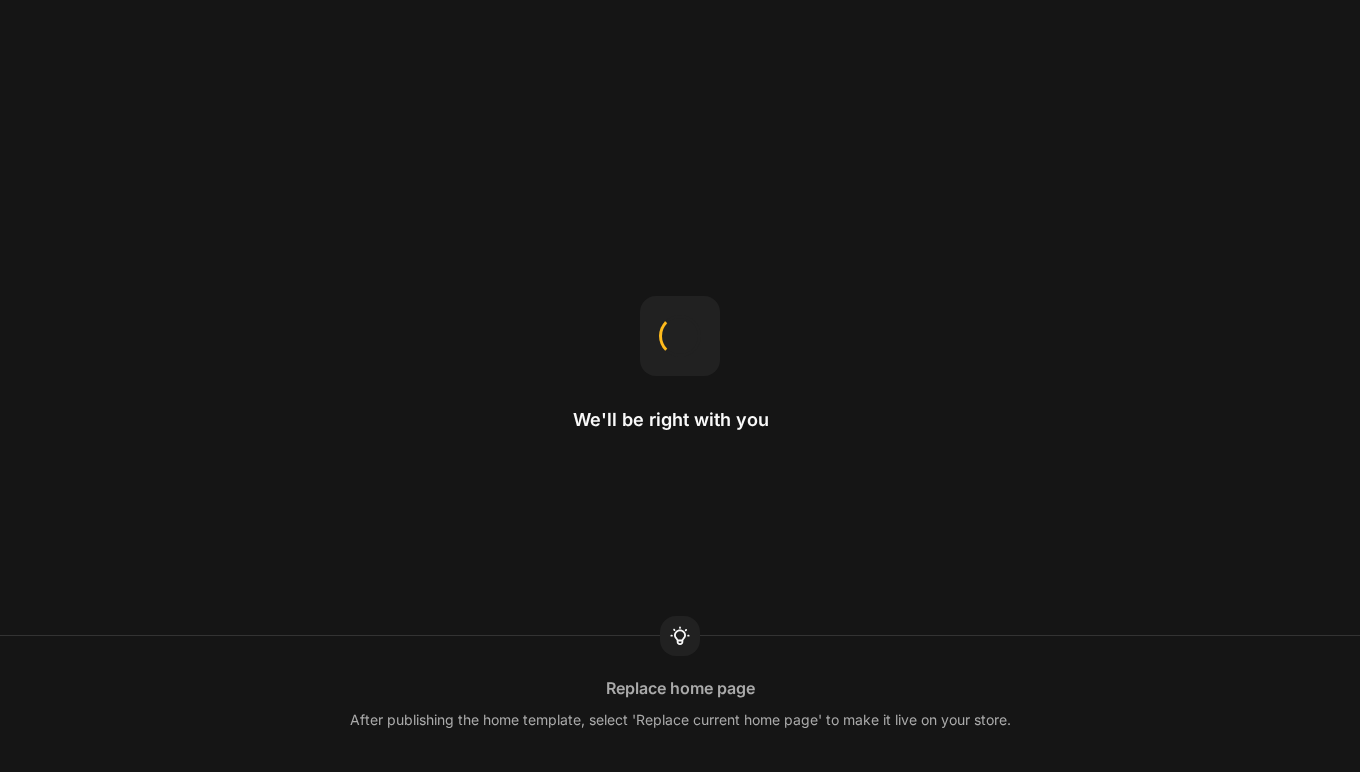 scroll, scrollTop: 0, scrollLeft: 0, axis: both 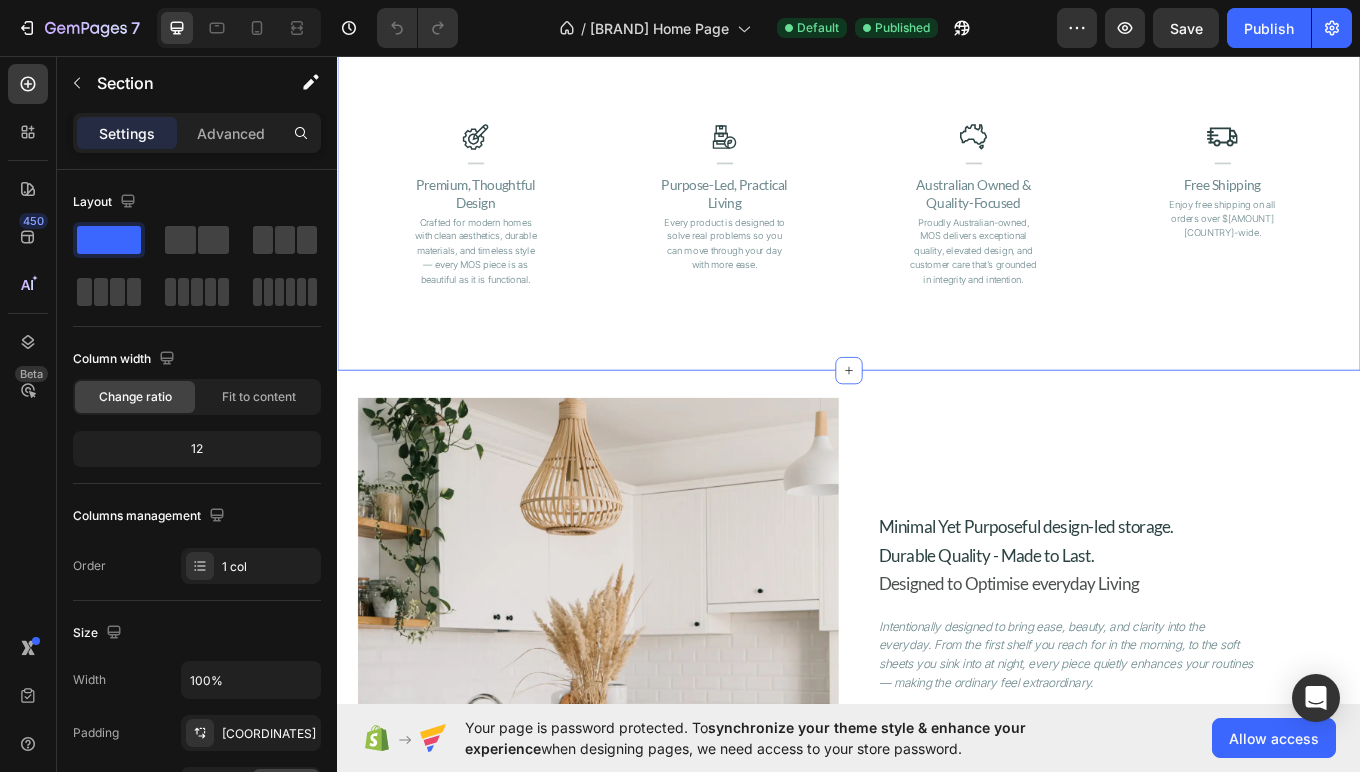 click on "Thoughtful function. Beautiful design.  Heading  Optimise your everyday living with MOS. Text Block Start Now Button Hero Banner
Icon                Title Line Premium, Thoughtful Design Heading Crafted for modern homes with clean aesthetics, durable materials, and timeless style — every MOS piece is as beautiful as it is functional. Text Block
Icon                Title Line Purpose-Led, Practical Living Heading Every product is designed to solve real problems so you can move through your day with more ease. Text Block
Icon                Title Line Australian Owned & Quality-Focused Heading Proudly Australian-owned, MOS delivers exceptional quality, elevated design, and customer care that’s grounded in integrity and intention. Text Block
Icon                Title Line Free Shipping Heading Enjoy free shipping on all orders over $[AMOUNT] [COUNTRY]-wide. Text Block Row" at bounding box center (937, -155) 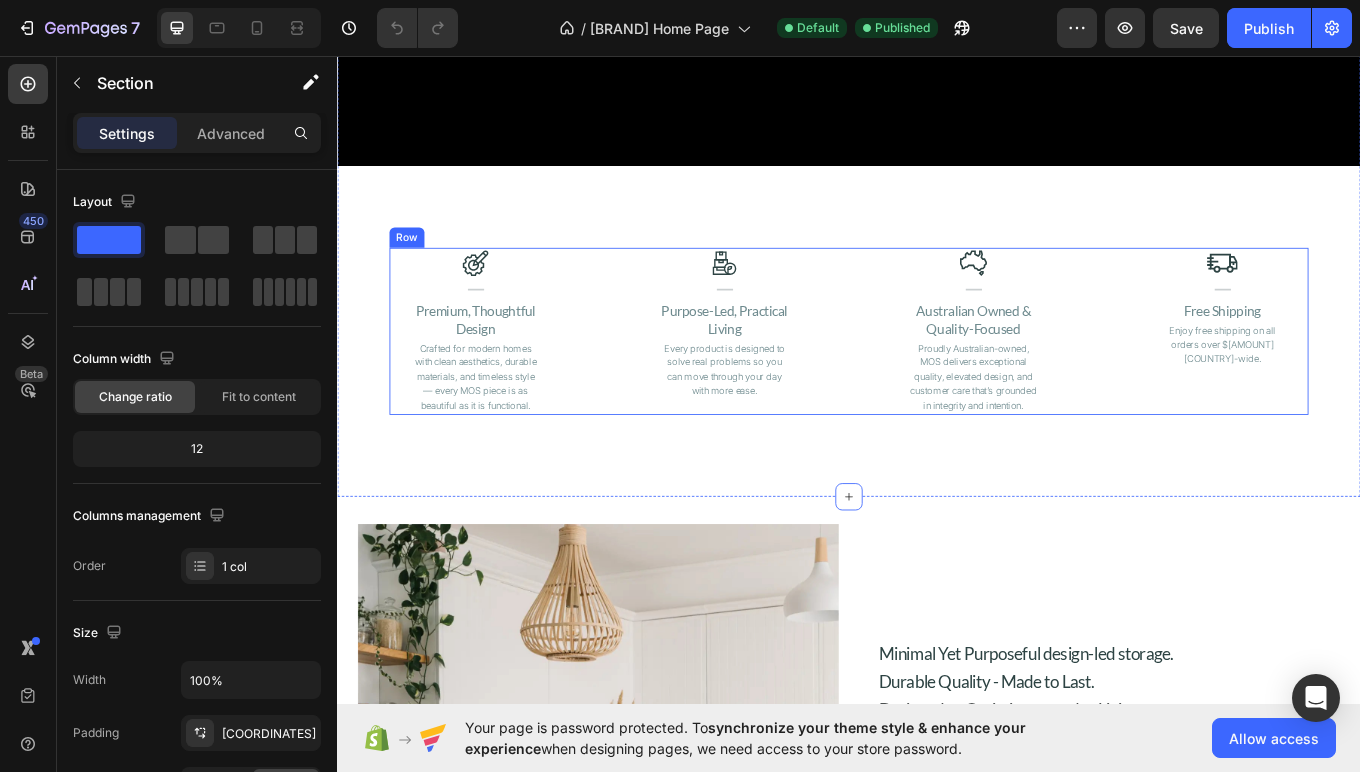 scroll, scrollTop: 577, scrollLeft: 0, axis: vertical 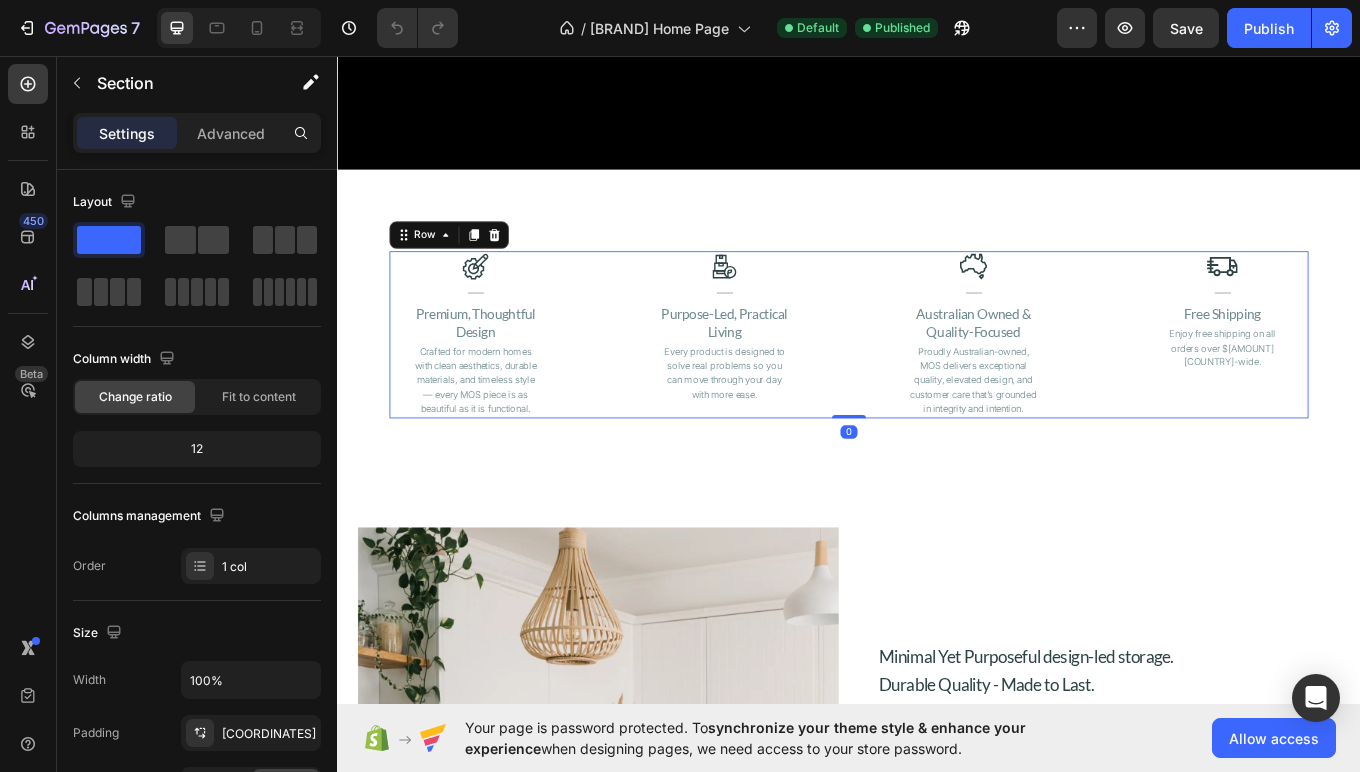 click on "Icon                Title Line Premium, Thoughtful Design Heading Crafted for modern homes with clean aesthetics, durable materials, and timeless style — every MOS piece is as beautiful as it is functional. Text Block
Icon                Title Line Purpose-Led, Practical Living Heading Every product is designed to solve real problems so you can move through your day with more ease. Text Block
Icon                Title Line Australian Owned & Quality-Focused Heading Proudly Australian-owned, MOS delivers exceptional quality, elevated design, and customer care that’s grounded in integrity and intention. Text Block
Icon                Title Line Free Shipping Heading Enjoy free shipping on all orders over $120 Australia-wide. Text Block Row   0" at bounding box center (937, 383) 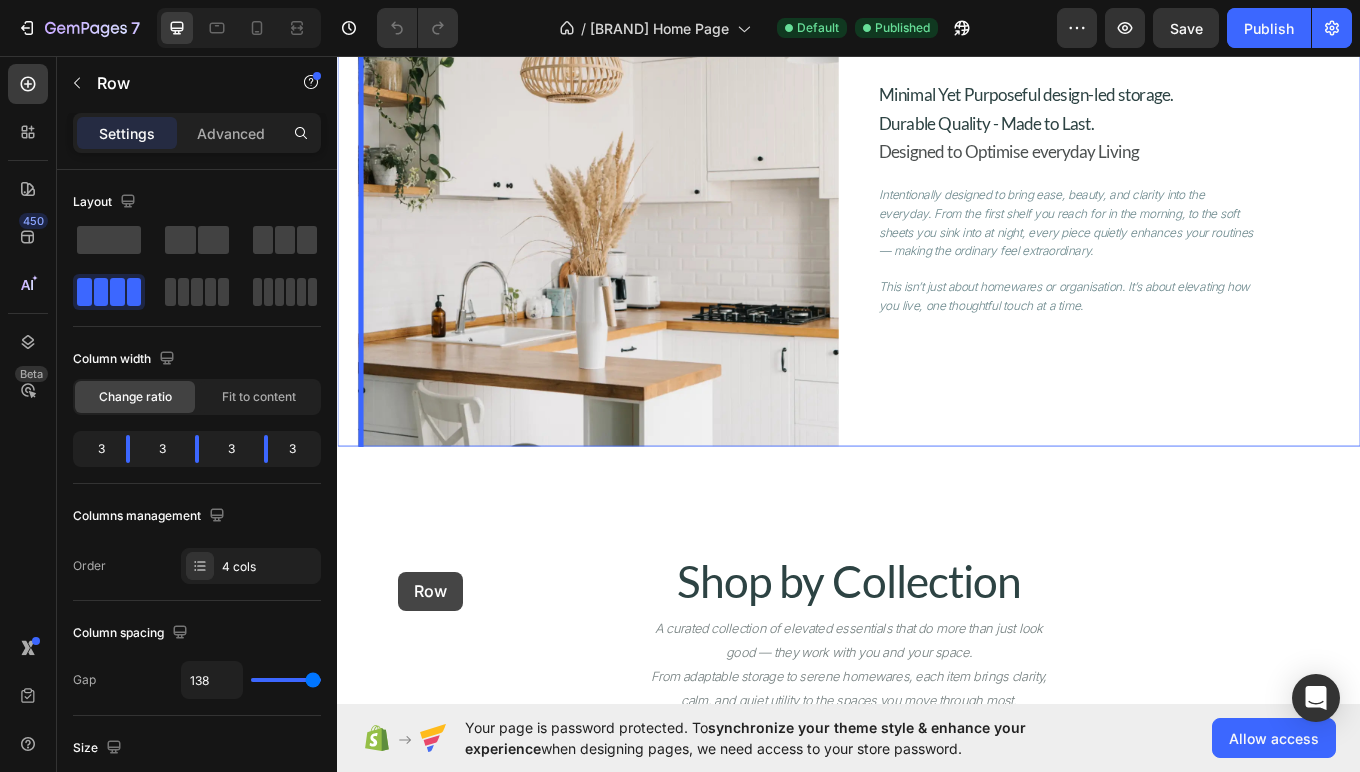 scroll, scrollTop: 1288, scrollLeft: 0, axis: vertical 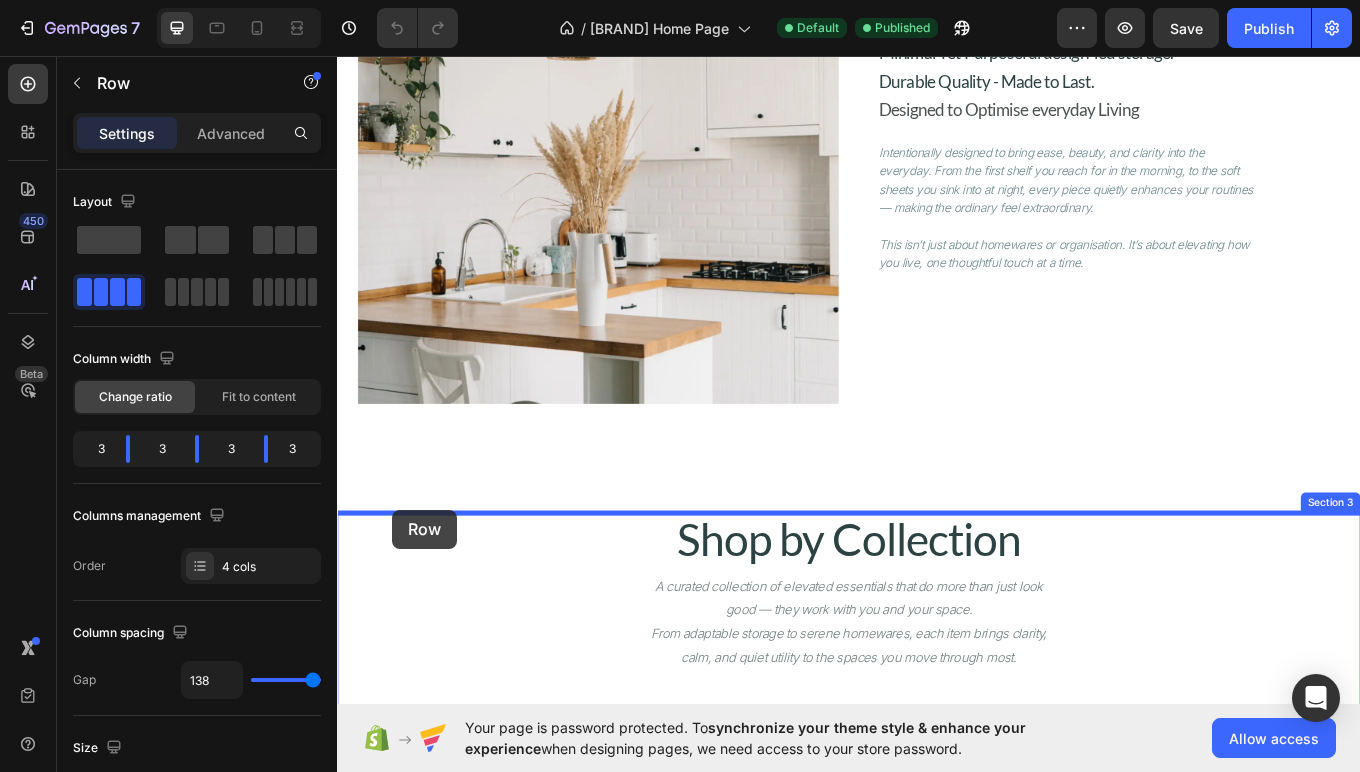 drag, startPoint x: 416, startPoint y: 267, endPoint x: 402, endPoint y: 588, distance: 321.30515 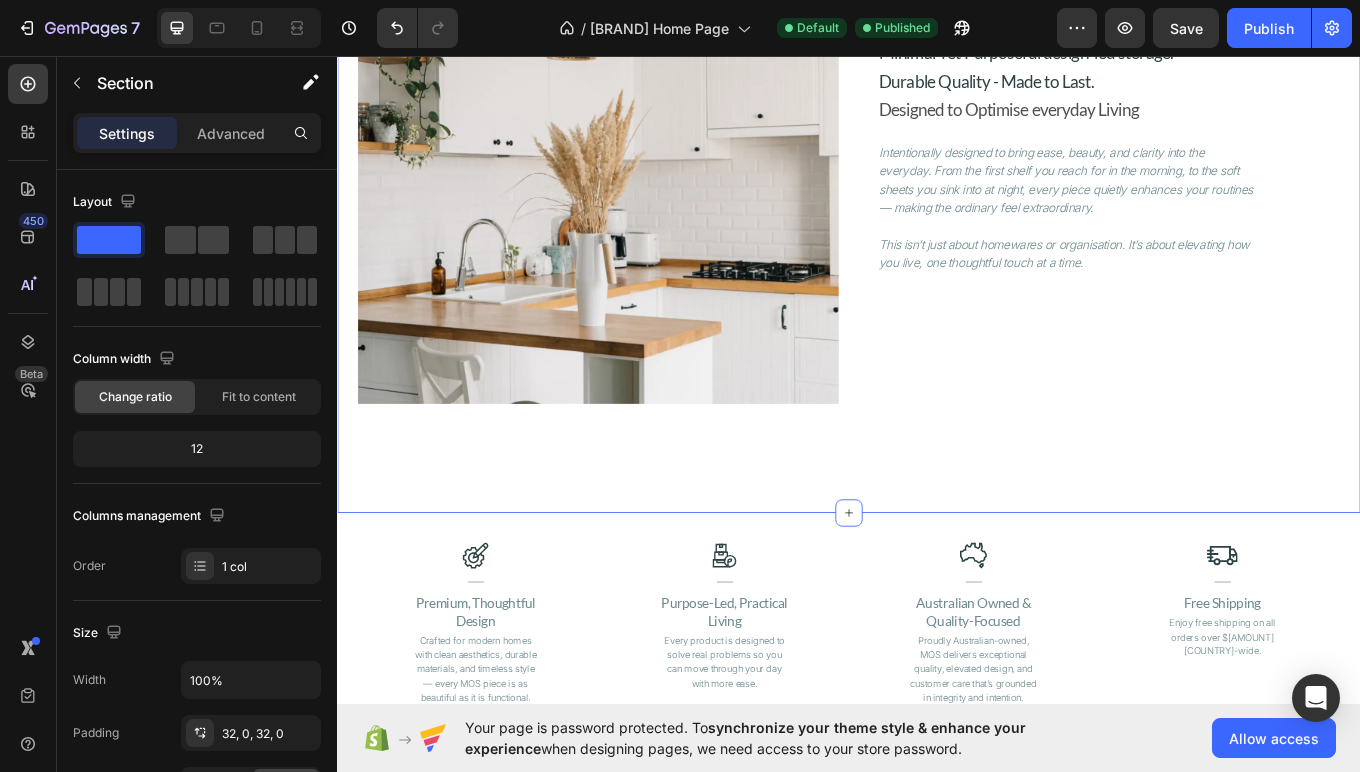 drag, startPoint x: 772, startPoint y: 518, endPoint x: 786, endPoint y: 533, distance: 20.518284 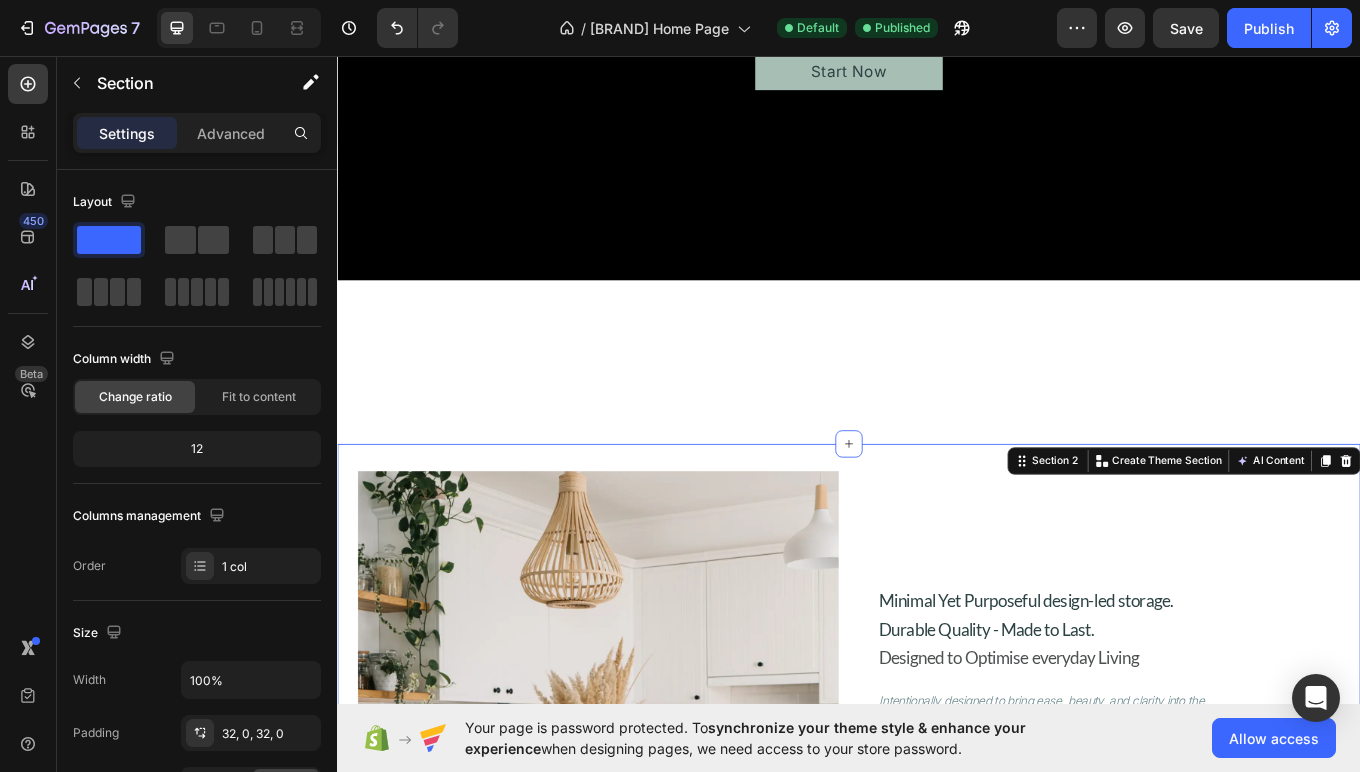 scroll, scrollTop: 446, scrollLeft: 0, axis: vertical 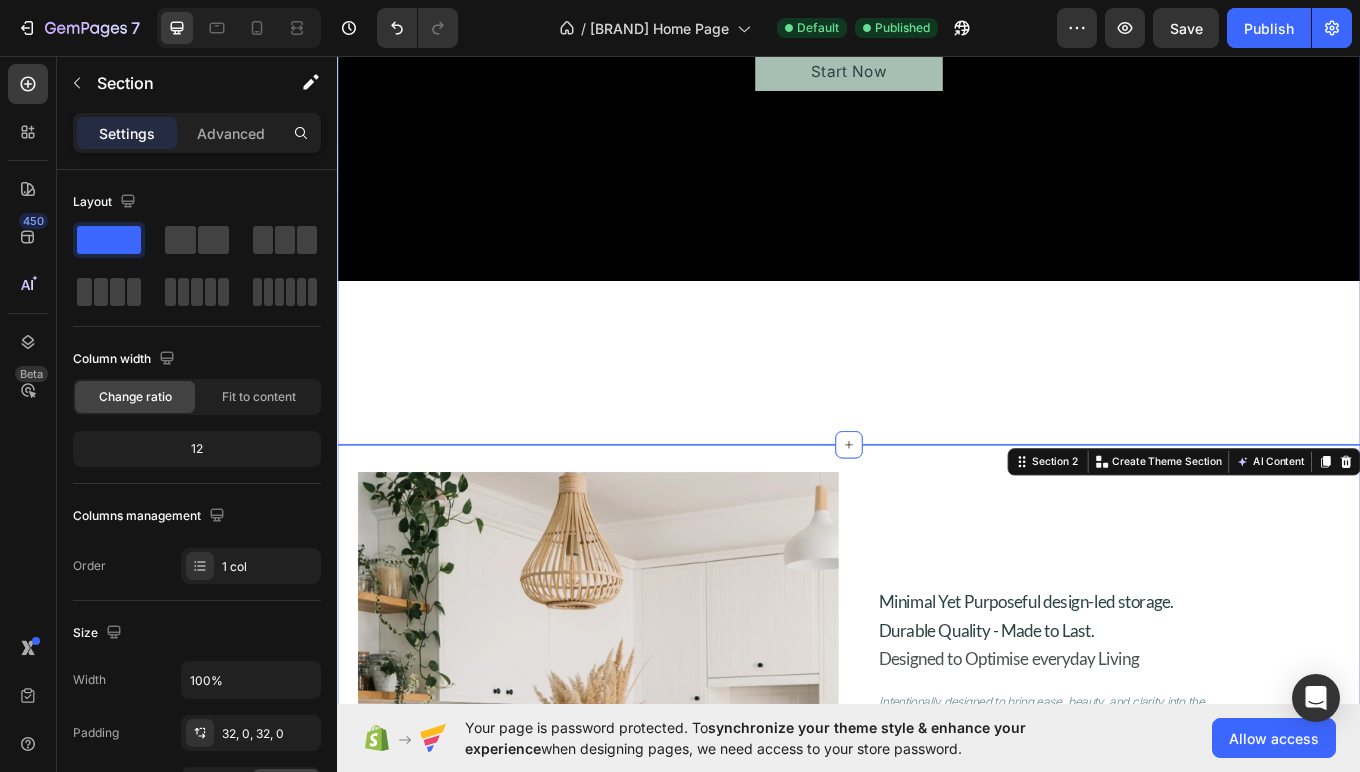 click on "Thoughtful function. Beautiful design.  Heading  Optimise your everyday living with MOS. Text Block Start Now Button Hero Banner" at bounding box center [937, 30] 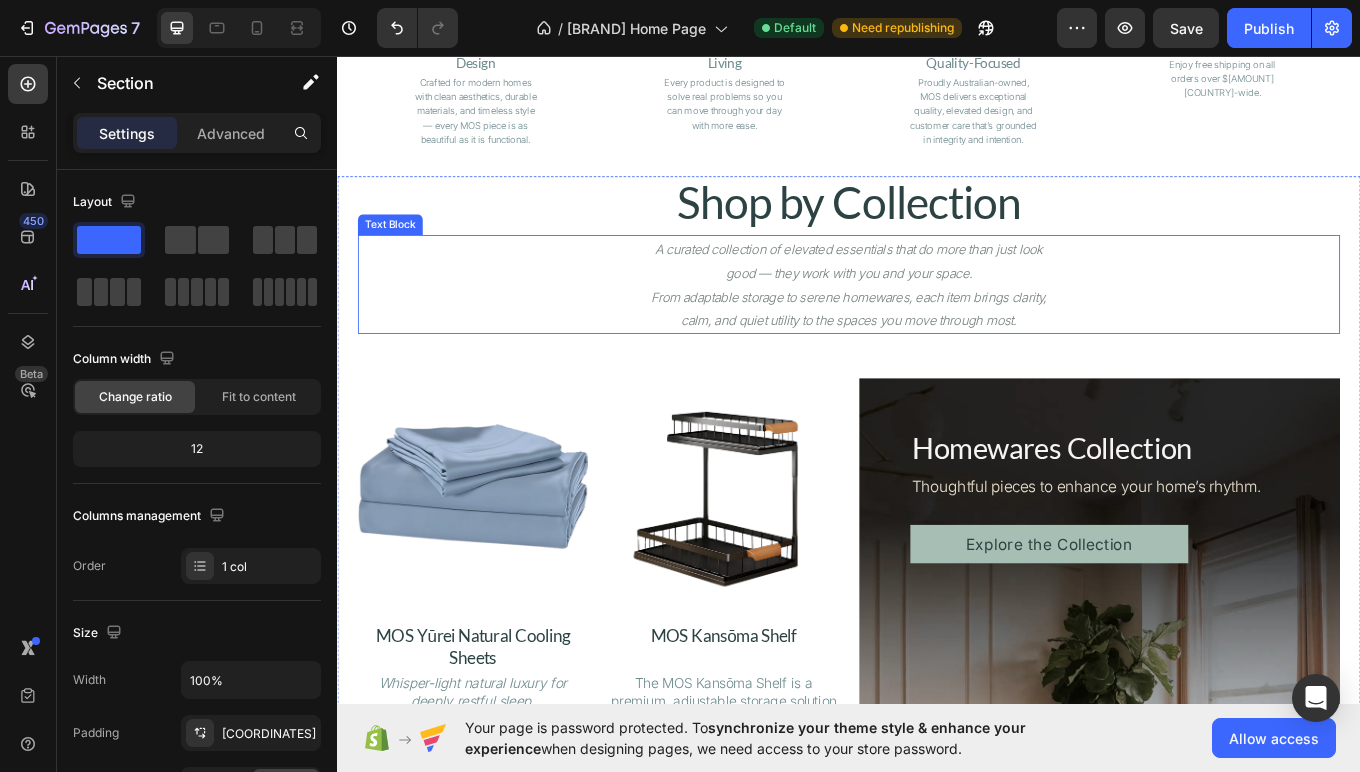 scroll, scrollTop: 1749, scrollLeft: 0, axis: vertical 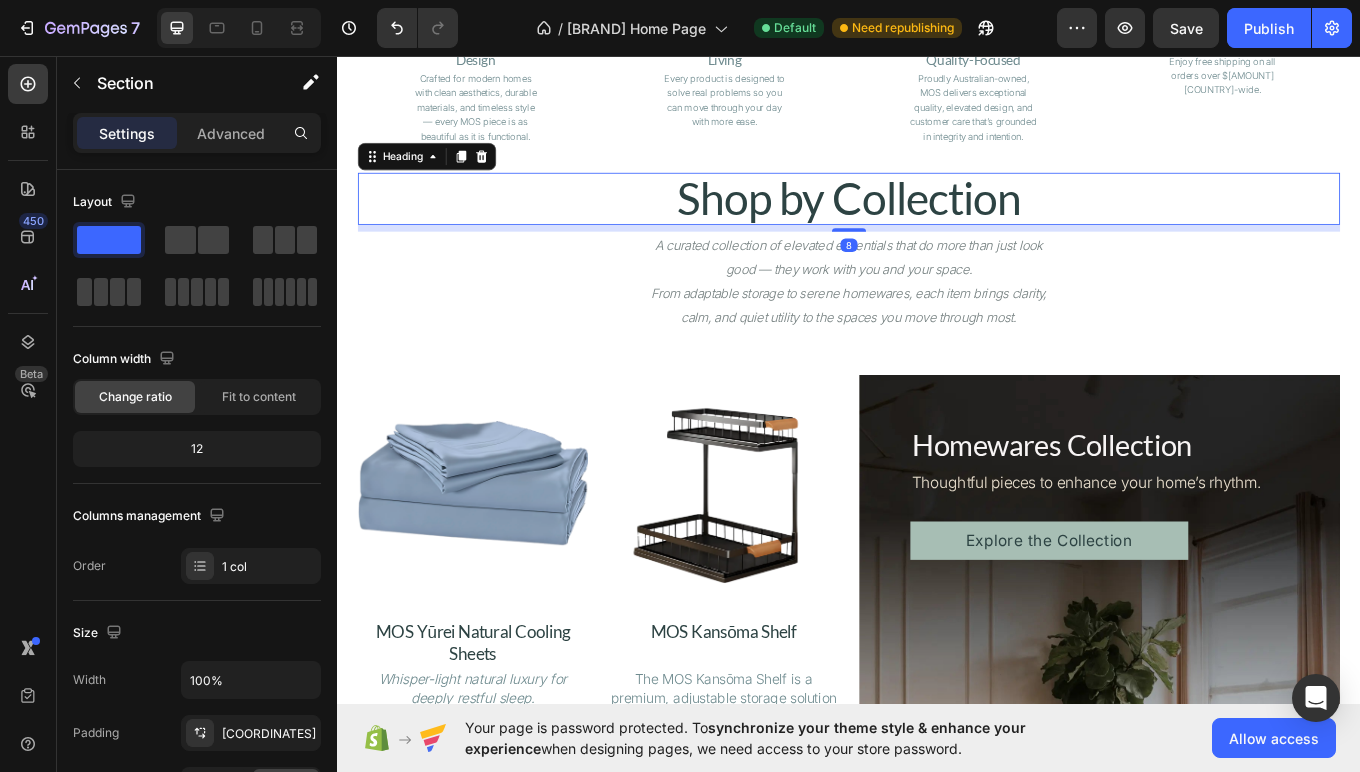 click on "Shop by Collection" at bounding box center [937, 223] 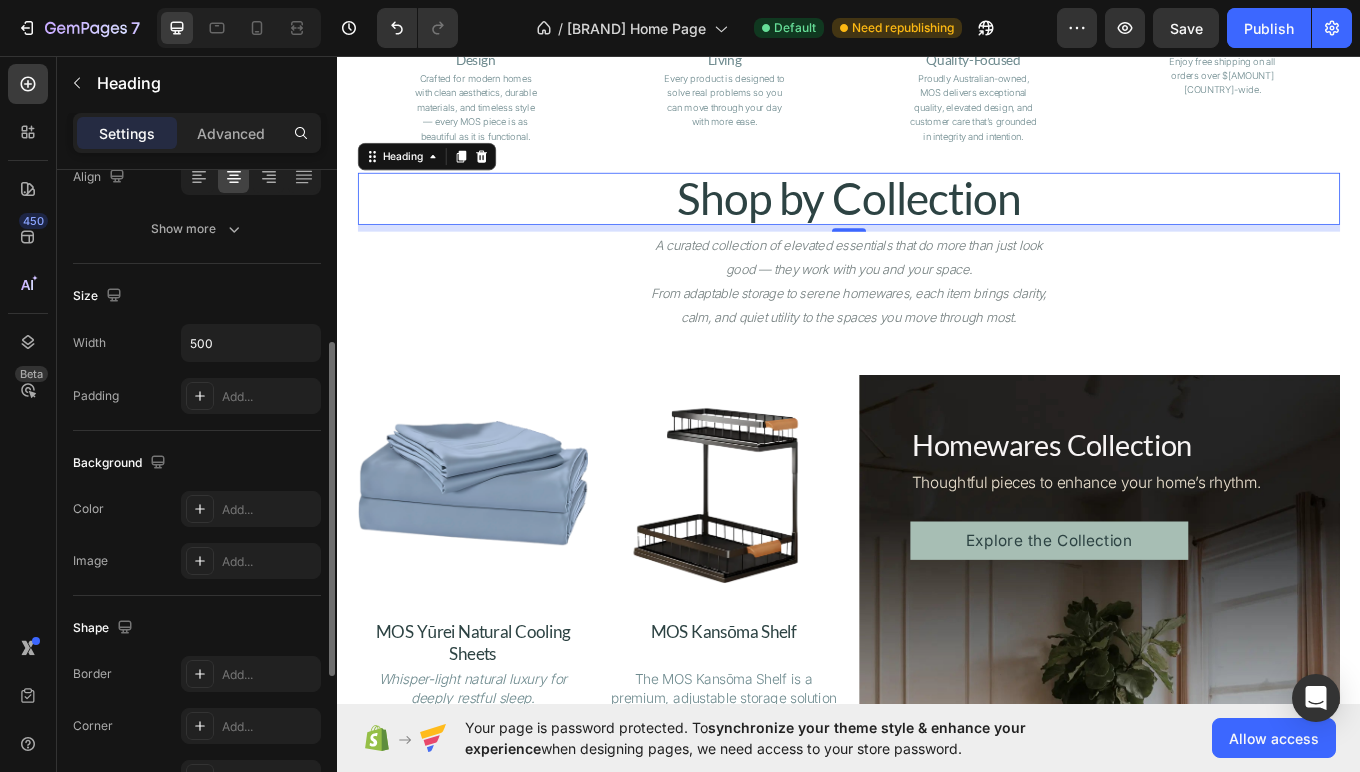 scroll, scrollTop: 338, scrollLeft: 0, axis: vertical 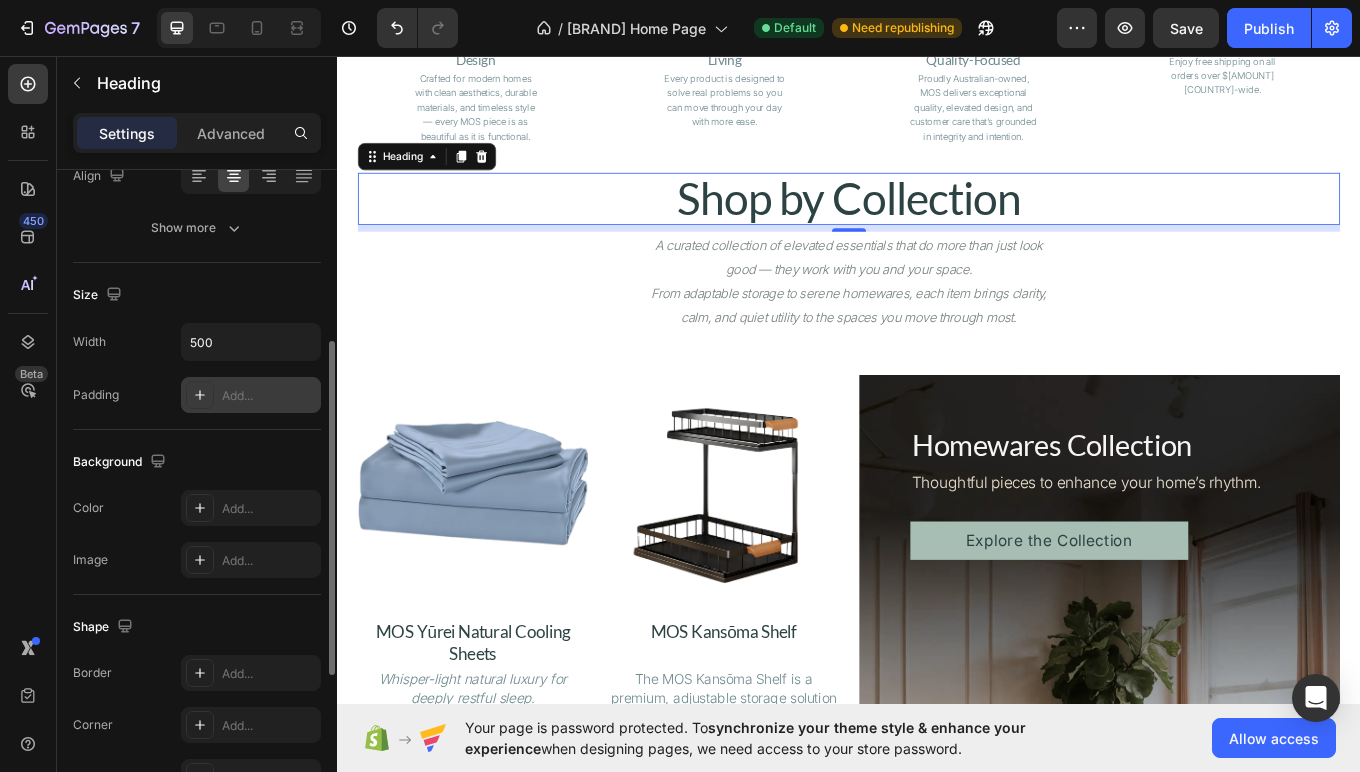 click 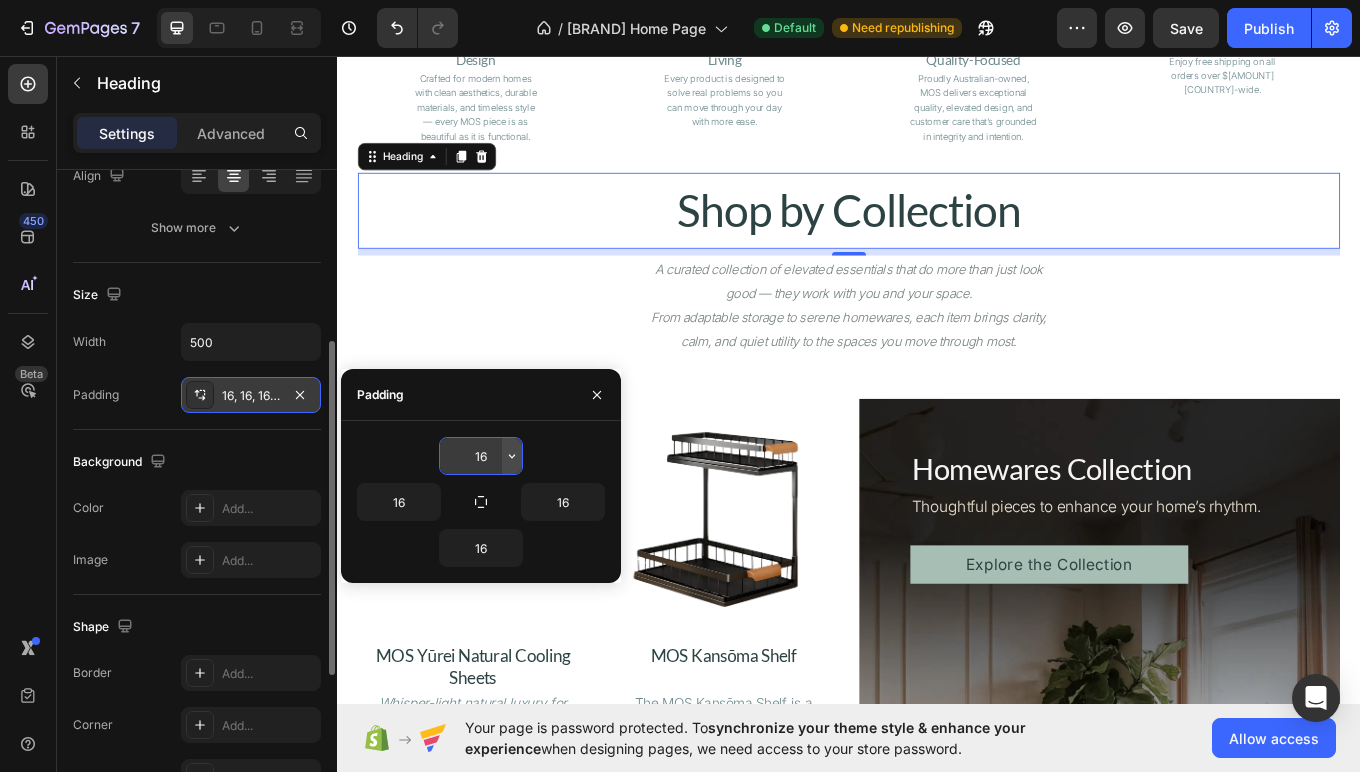 click 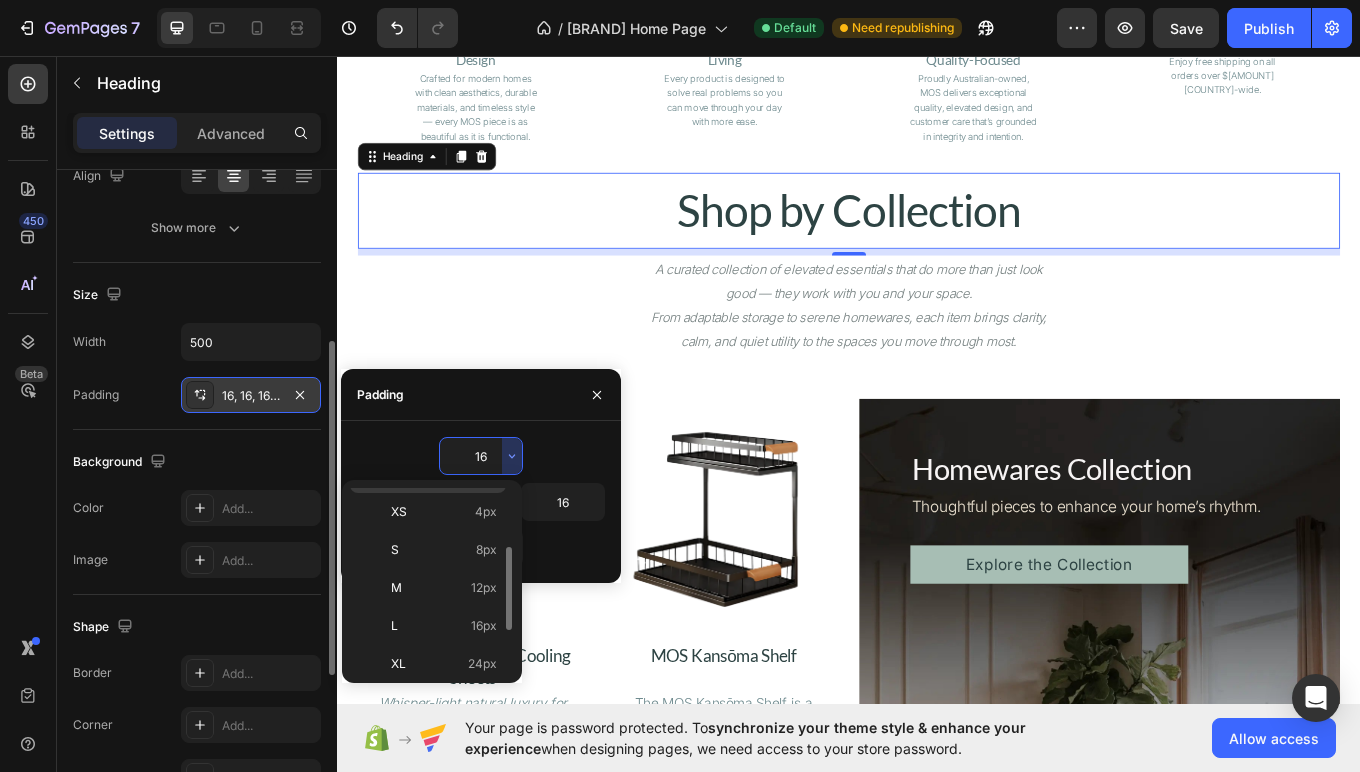 scroll, scrollTop: 103, scrollLeft: 0, axis: vertical 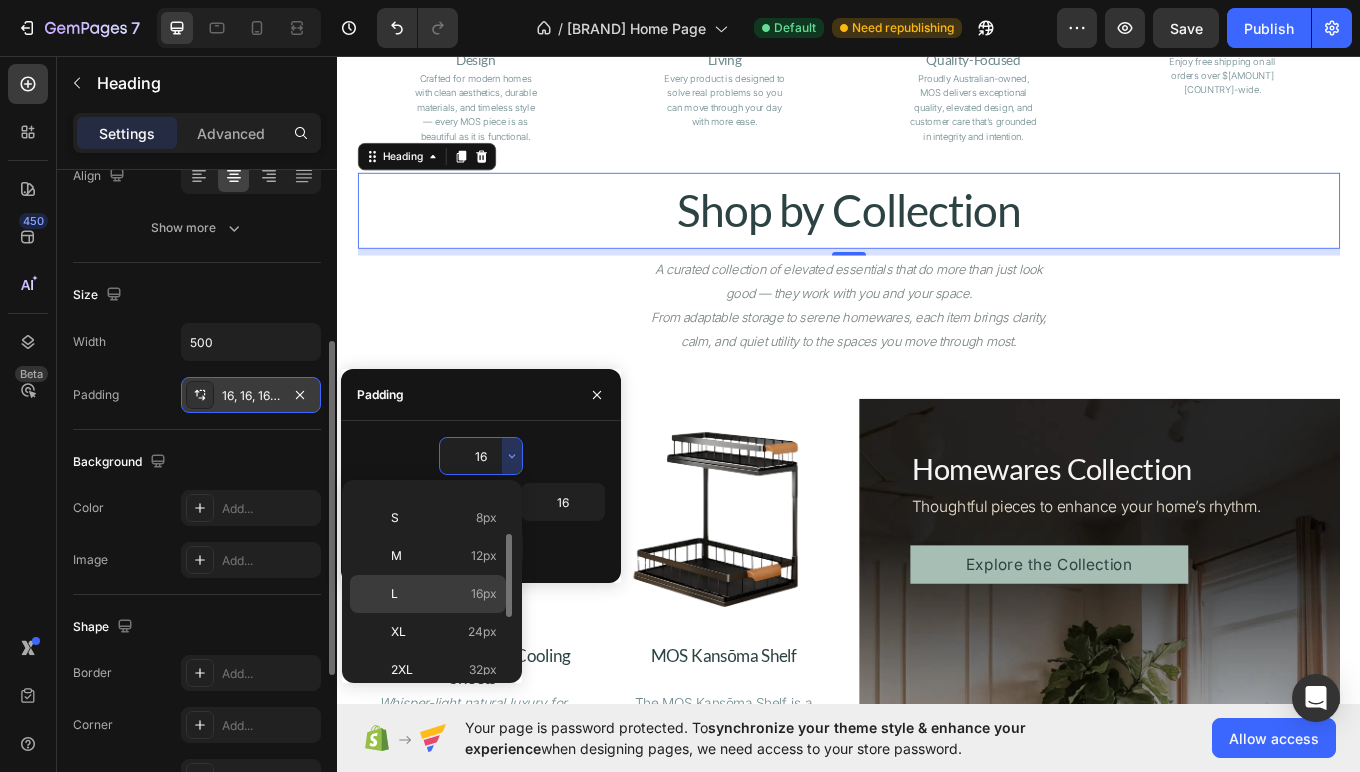 click on "L" at bounding box center [394, 594] 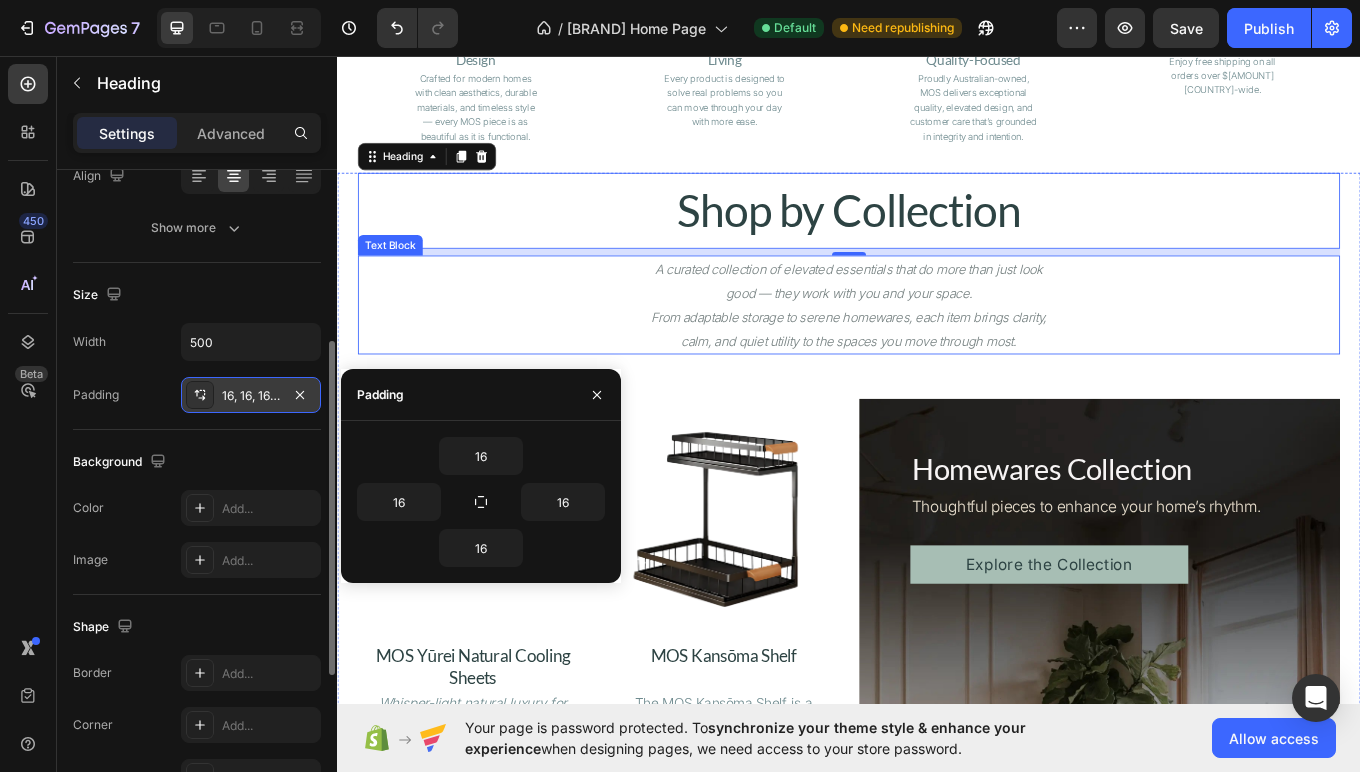 click on "From adaptable storage to serene homewares, each item brings clarity, calm, and quiet utility to the spaces you move through most." at bounding box center [937, 376] 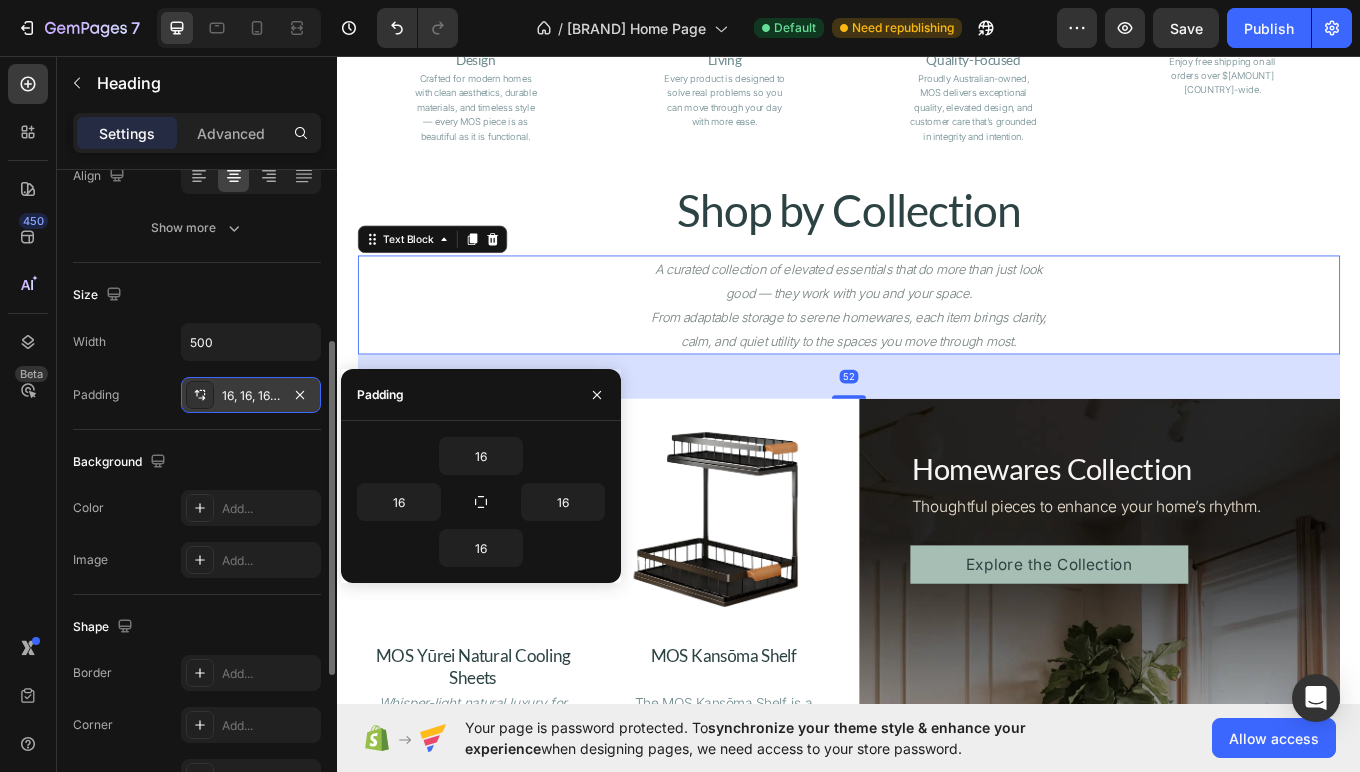 scroll, scrollTop: 0, scrollLeft: 0, axis: both 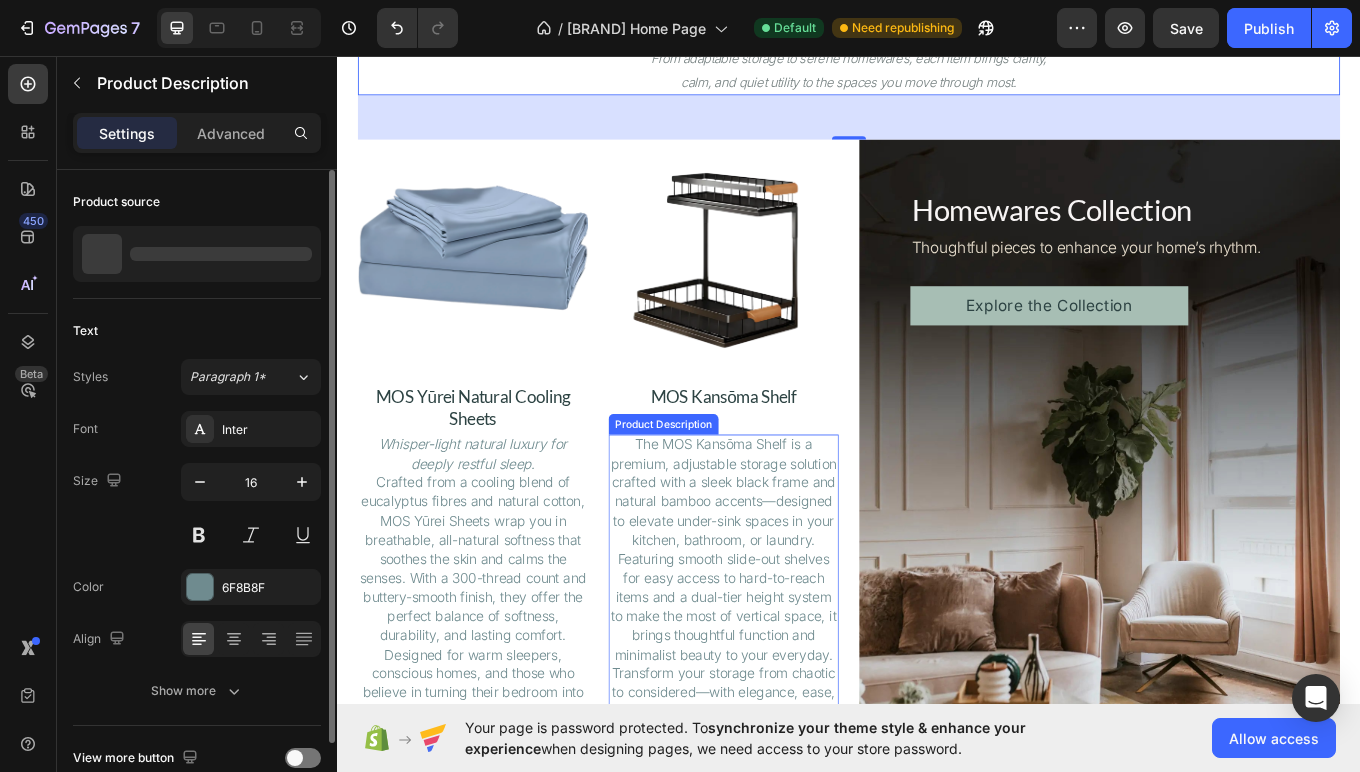 click on "Featuring smooth slide-out shelves for easy access to hard-to-reach items and a dual-tier height system to make the most of vertical space, it brings thoughtful function and minimalist beauty to your everyday. Transform your storage from chaotic to considered—with elegance, ease, and intention." at bounding box center [496, 645] 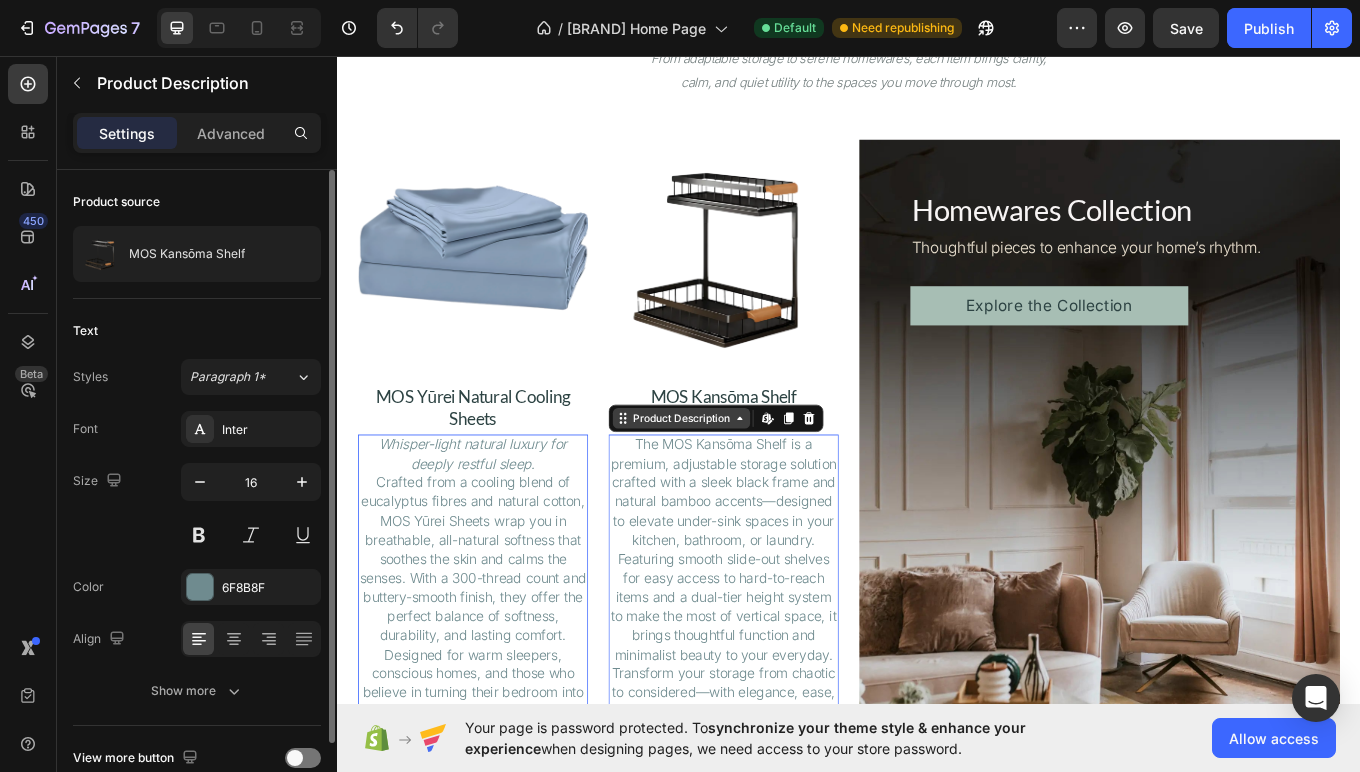 click 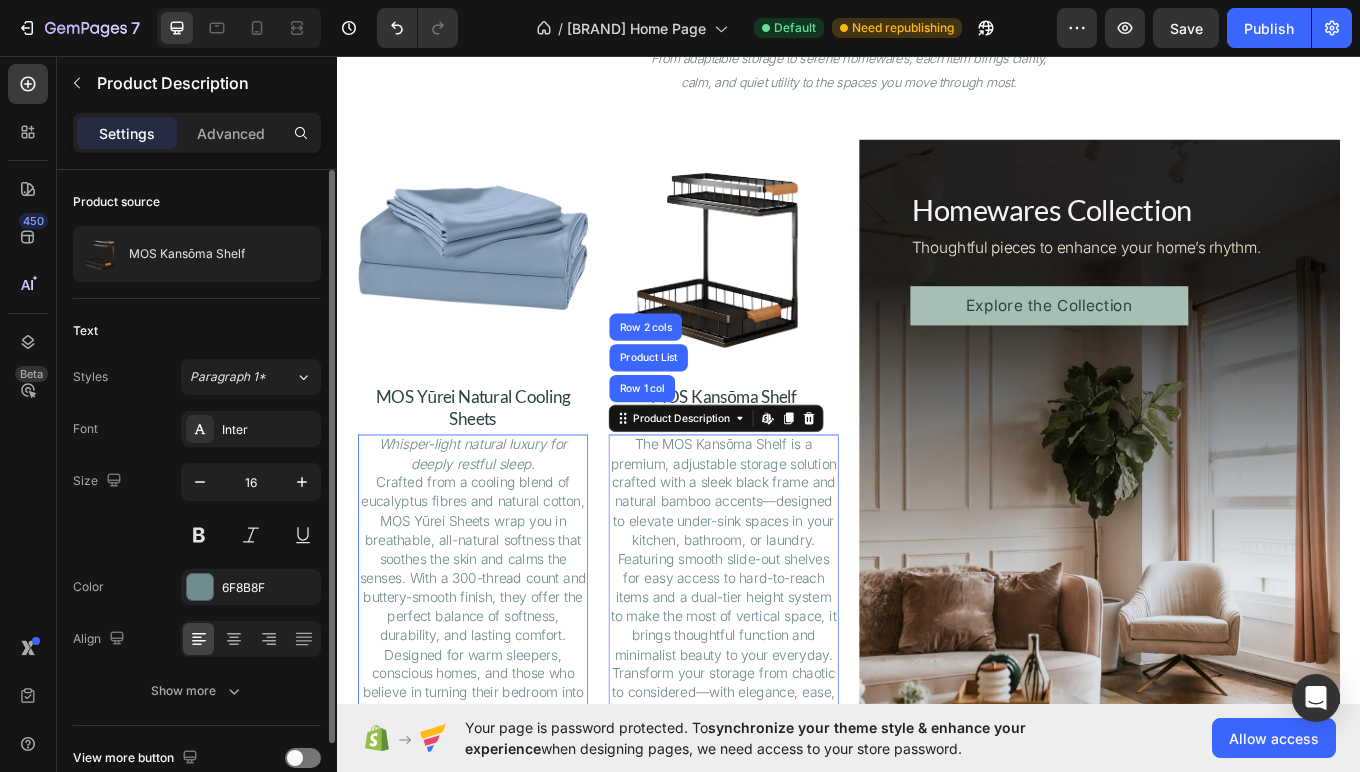 click on "Crafted from a cooling blend of eucalyptus fibres and natural cotton, MOS Yūrei Sheets wrap you in breathable, all-natural softness that soothes the skin and calms the senses. With a 300-thread count and buttery-smooth finish, they offer the perfect balance of softness, durability, and lasting comfort." at bounding box center [496, 645] 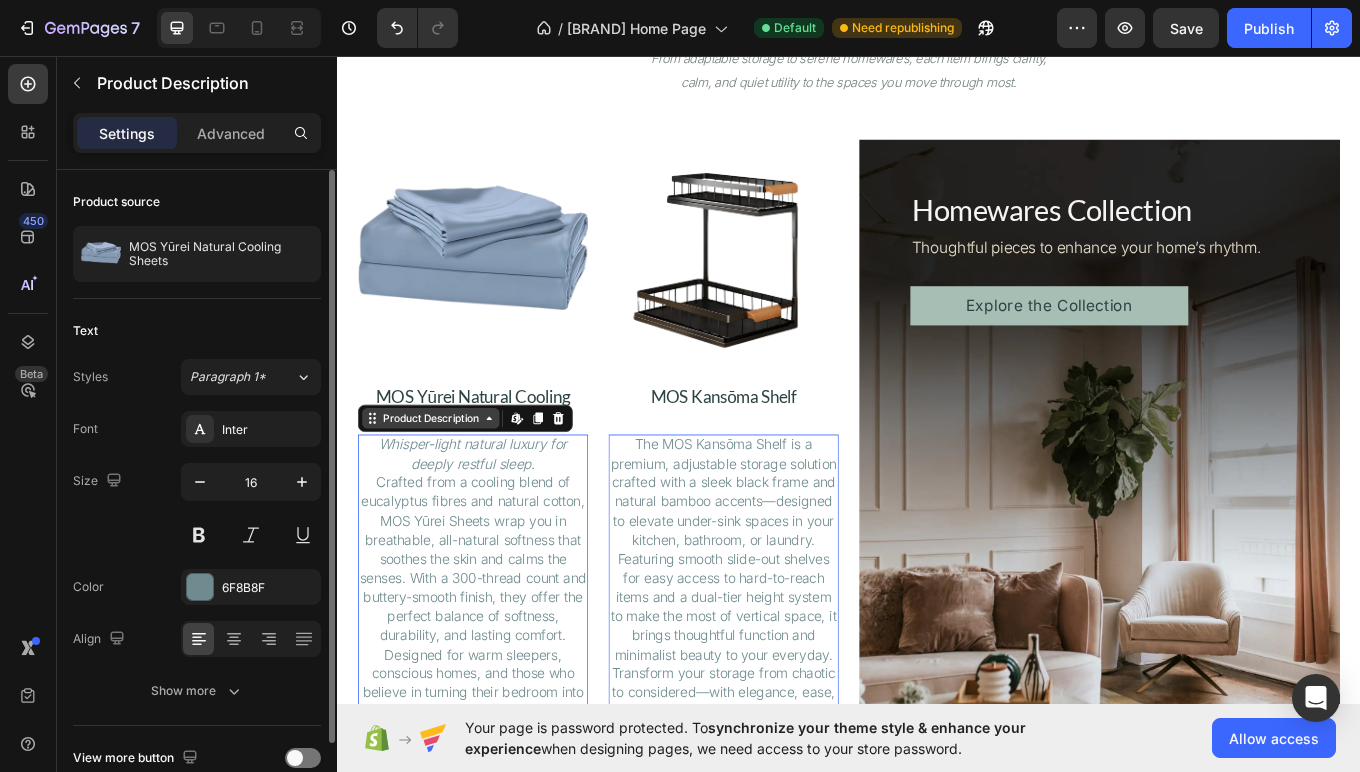 click on "Product Description" at bounding box center (446, 481) 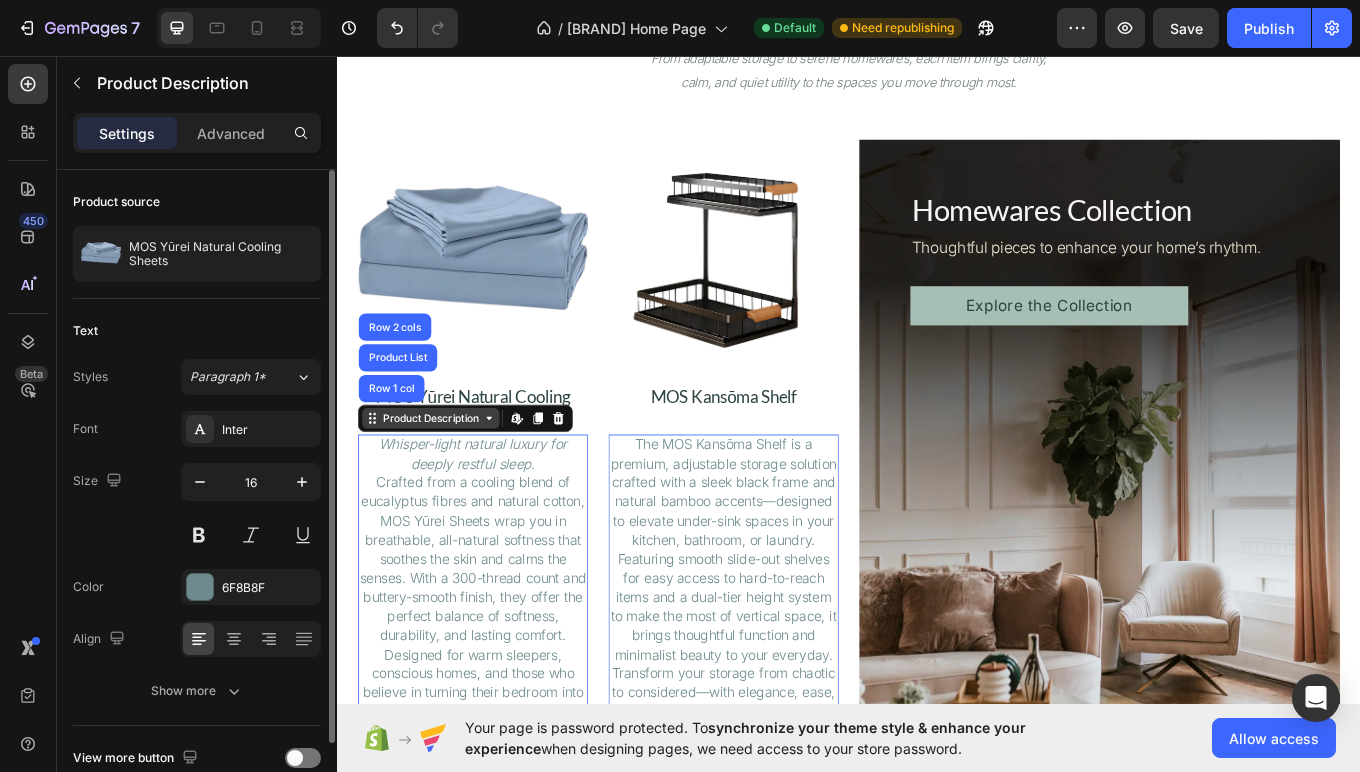 click on "Product Description" at bounding box center (446, 481) 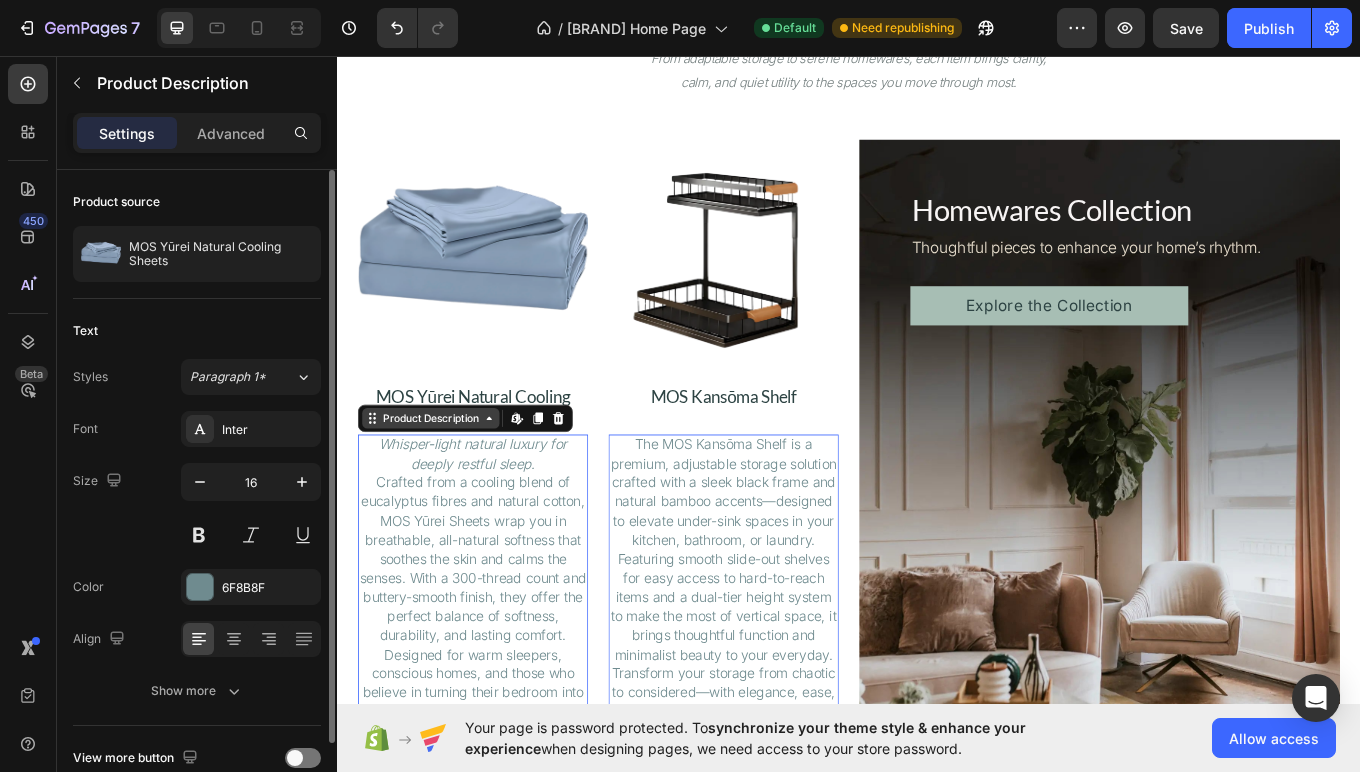 click on "Product Description" at bounding box center (446, 481) 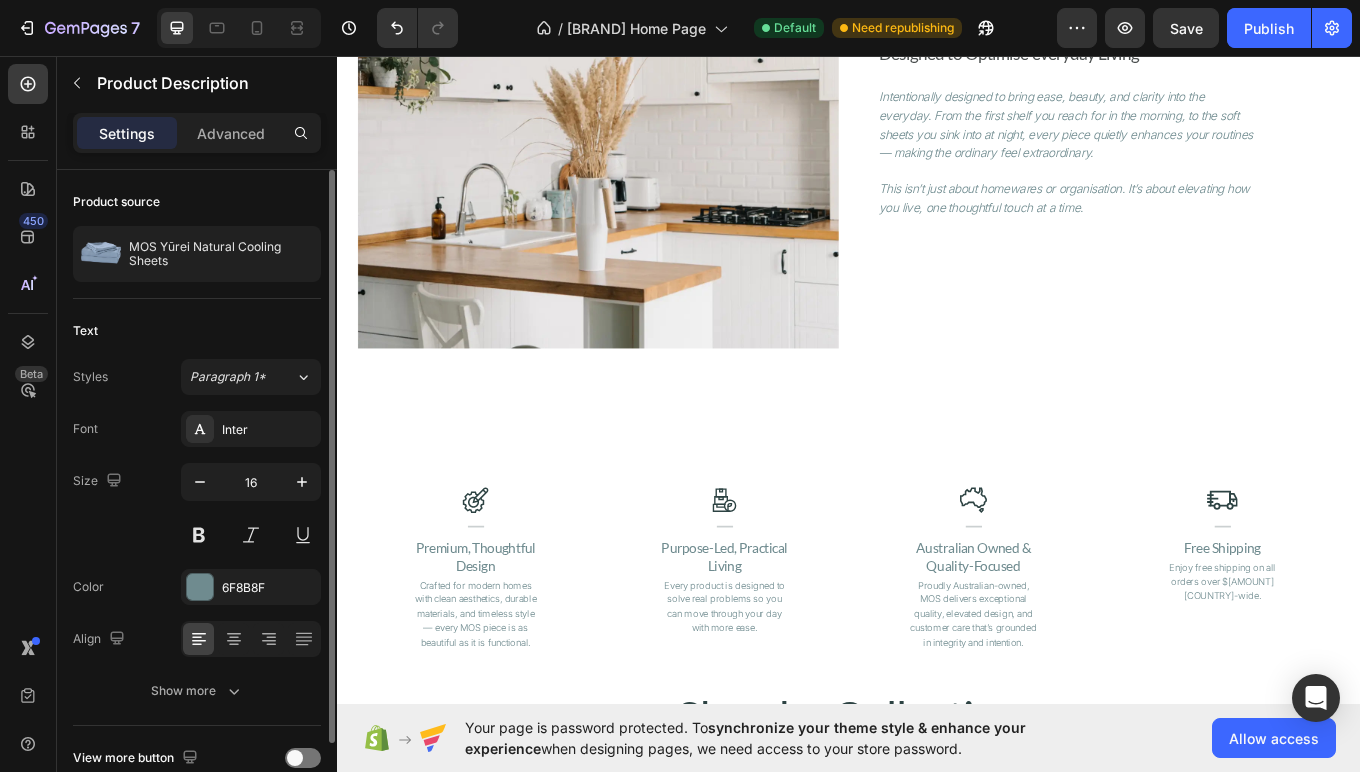 scroll, scrollTop: 1154, scrollLeft: 0, axis: vertical 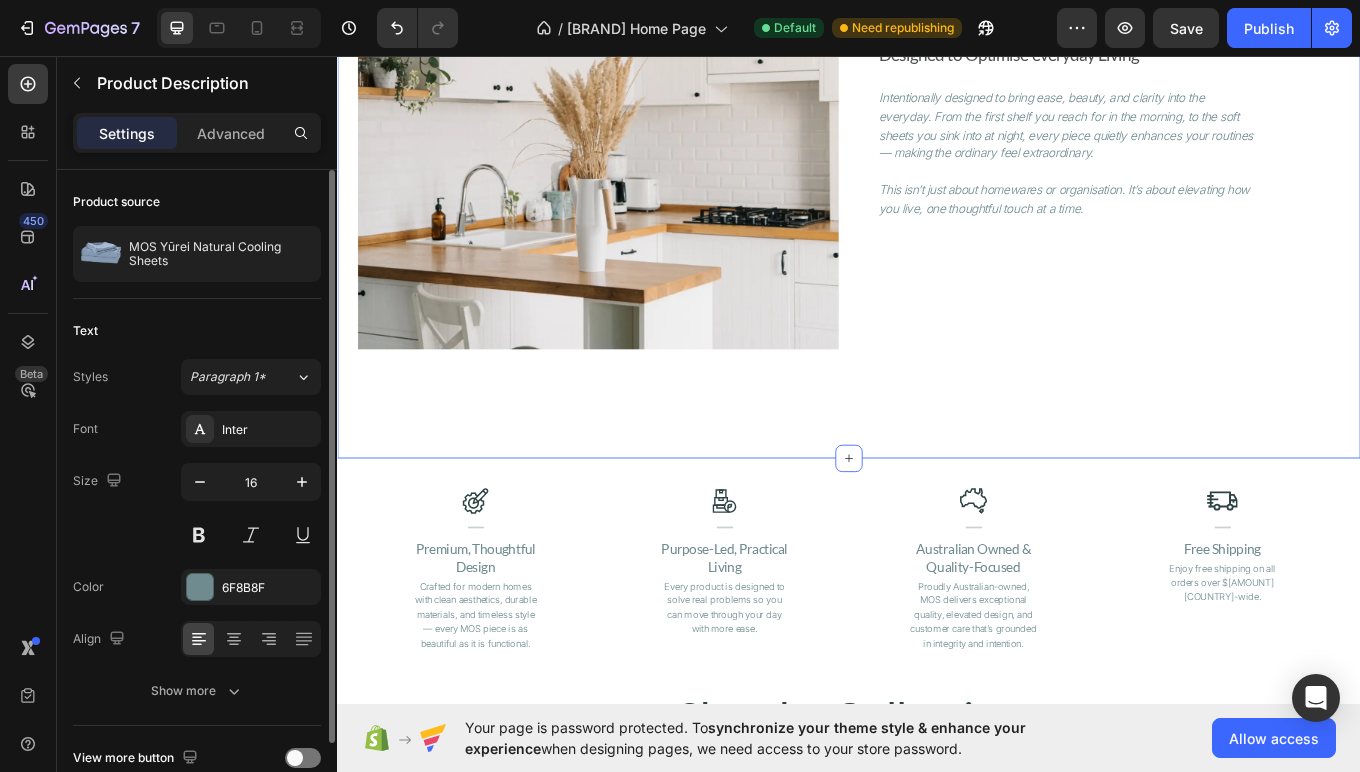 click on "Image Minimal Yet Purposeful design-led storage. Durable Quality - Made to Last. Designed to Optimise everyday Living Heading Intentionally designed to bring ease, beauty, and clarity into the everyday. From the first shelf you reach for in the morning, to the soft sheets you sink into at night, every piece quietly enhances your routines — making the ordinary feel extraordinary.    This isn’t just about homewares or organisation. It’s about elevating how you live, one thoughtful touch at a time. Text Block Row" at bounding box center [937, 166] 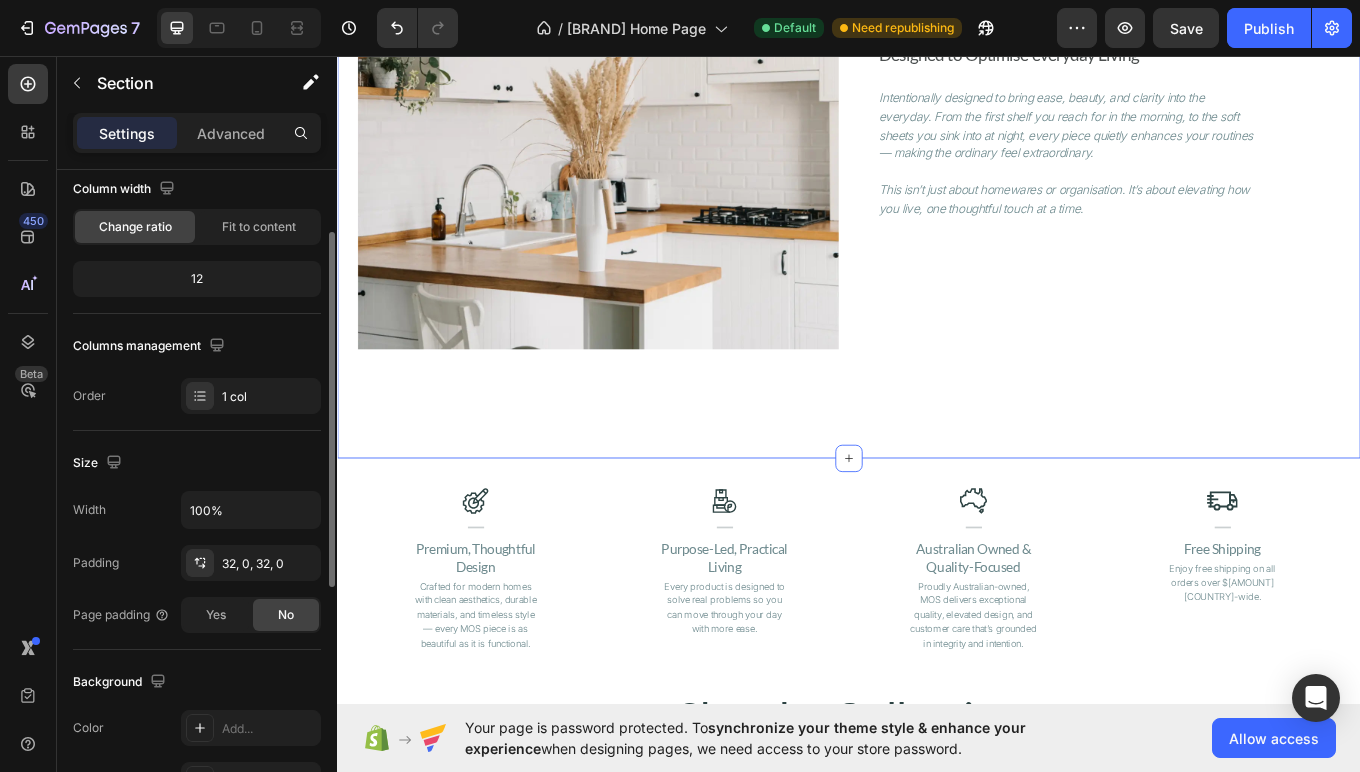 scroll, scrollTop: 180, scrollLeft: 0, axis: vertical 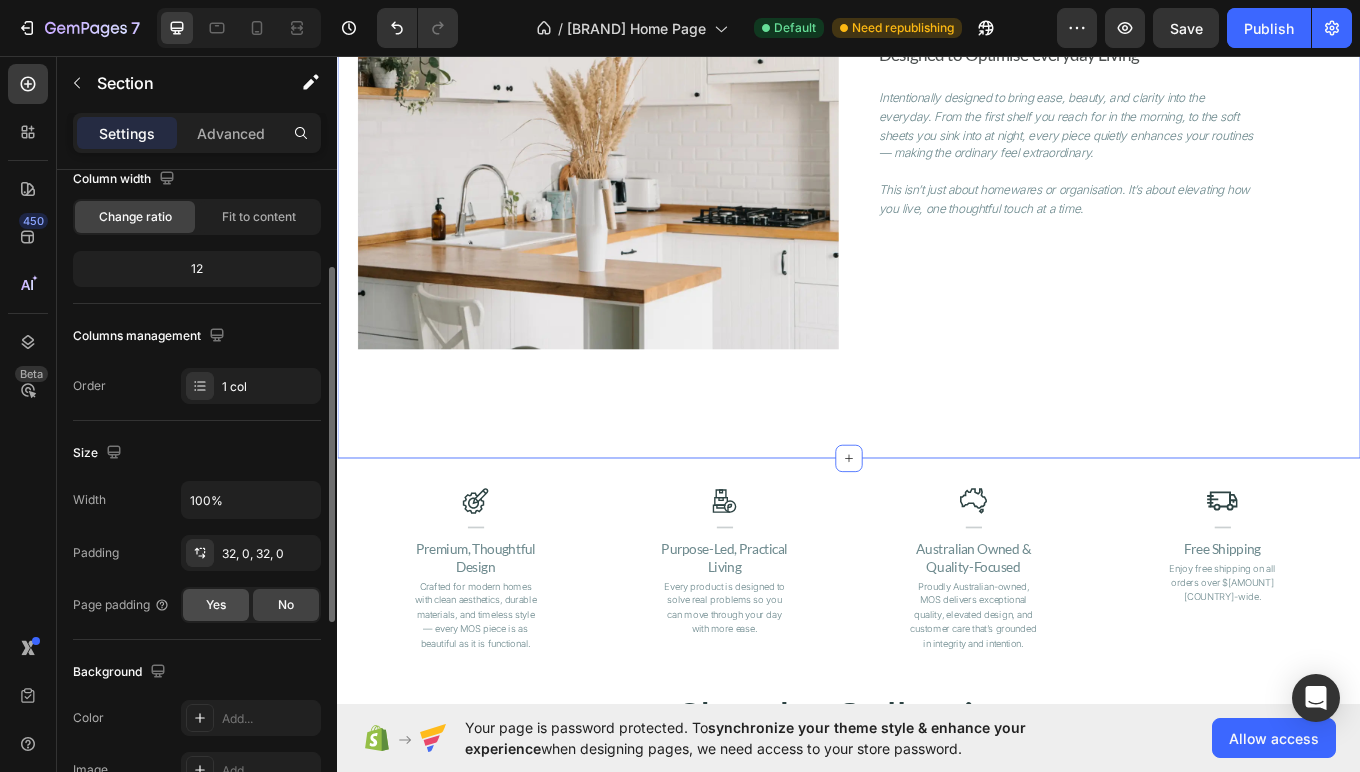 click on "Yes" 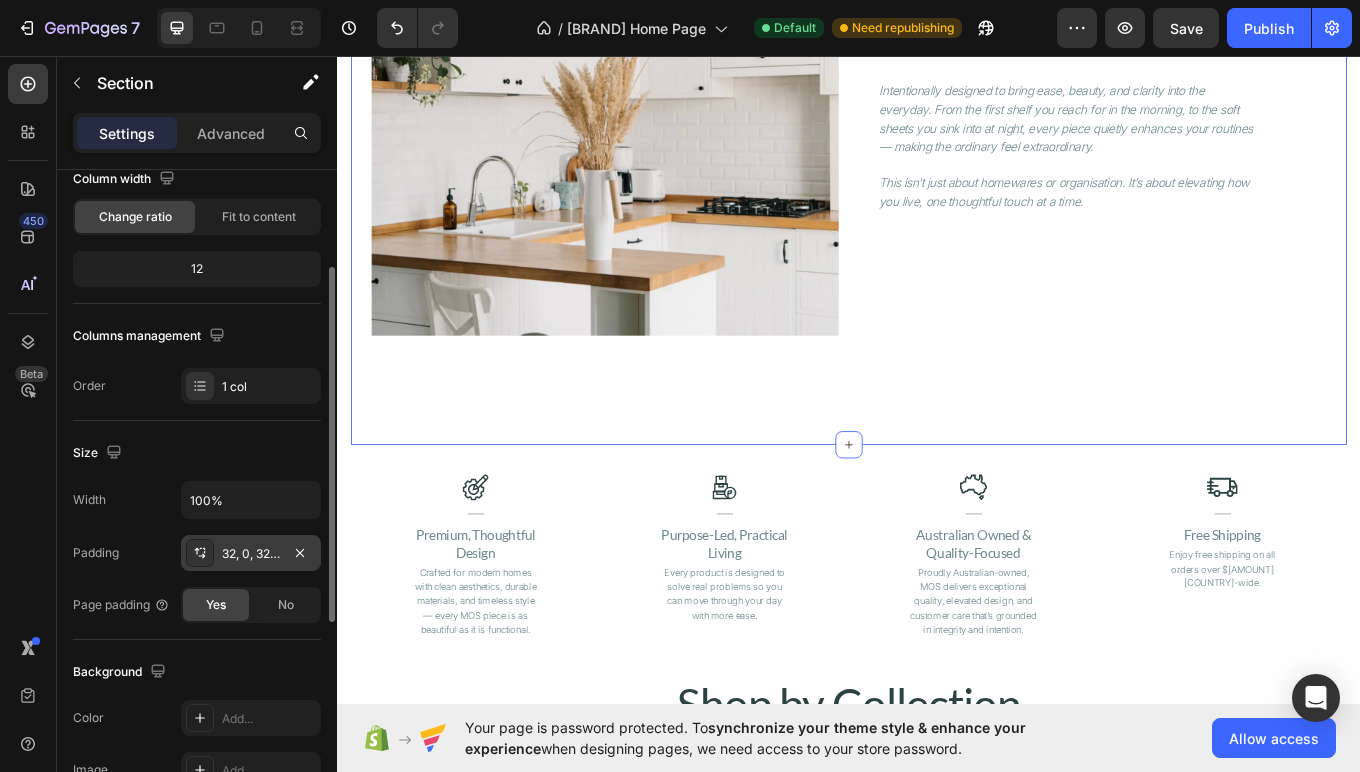 click on "32, 0, 32, 0" at bounding box center [251, 554] 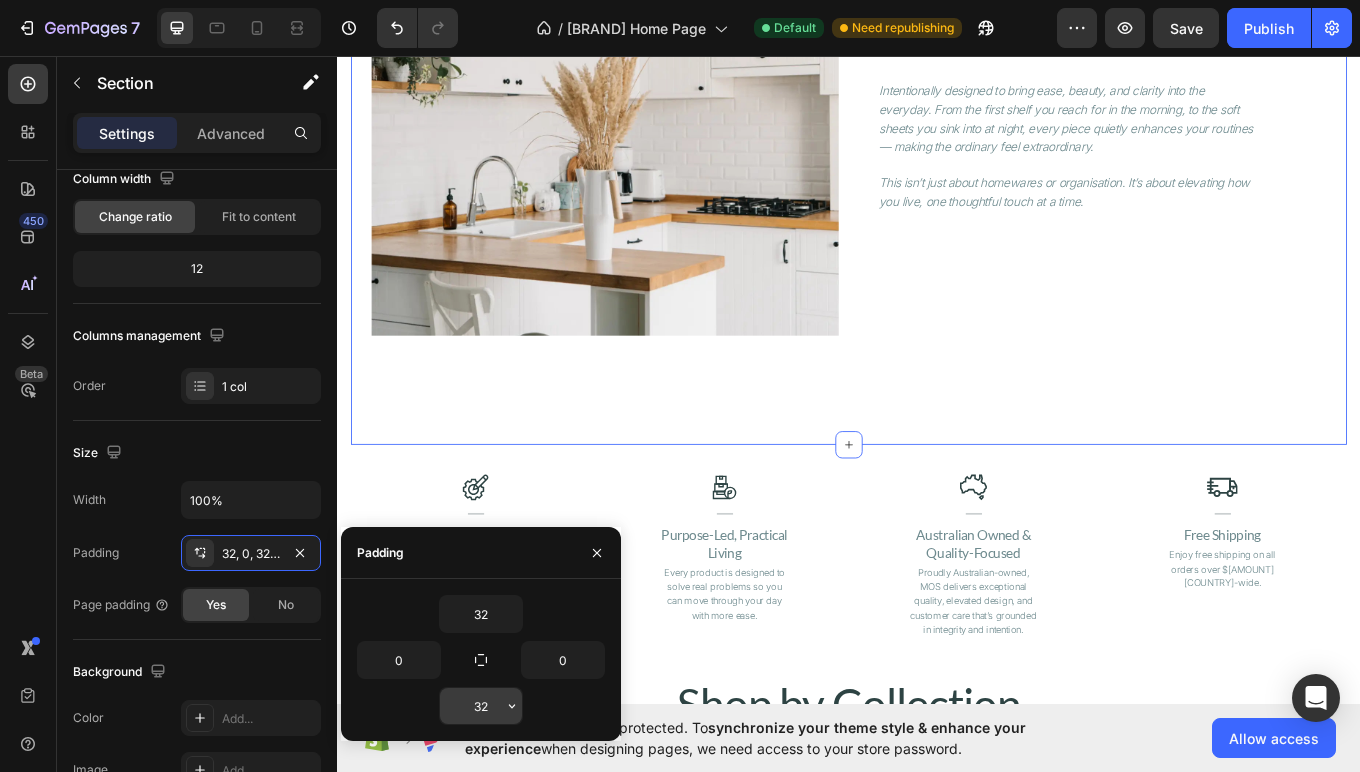 click on "32" at bounding box center [481, 706] 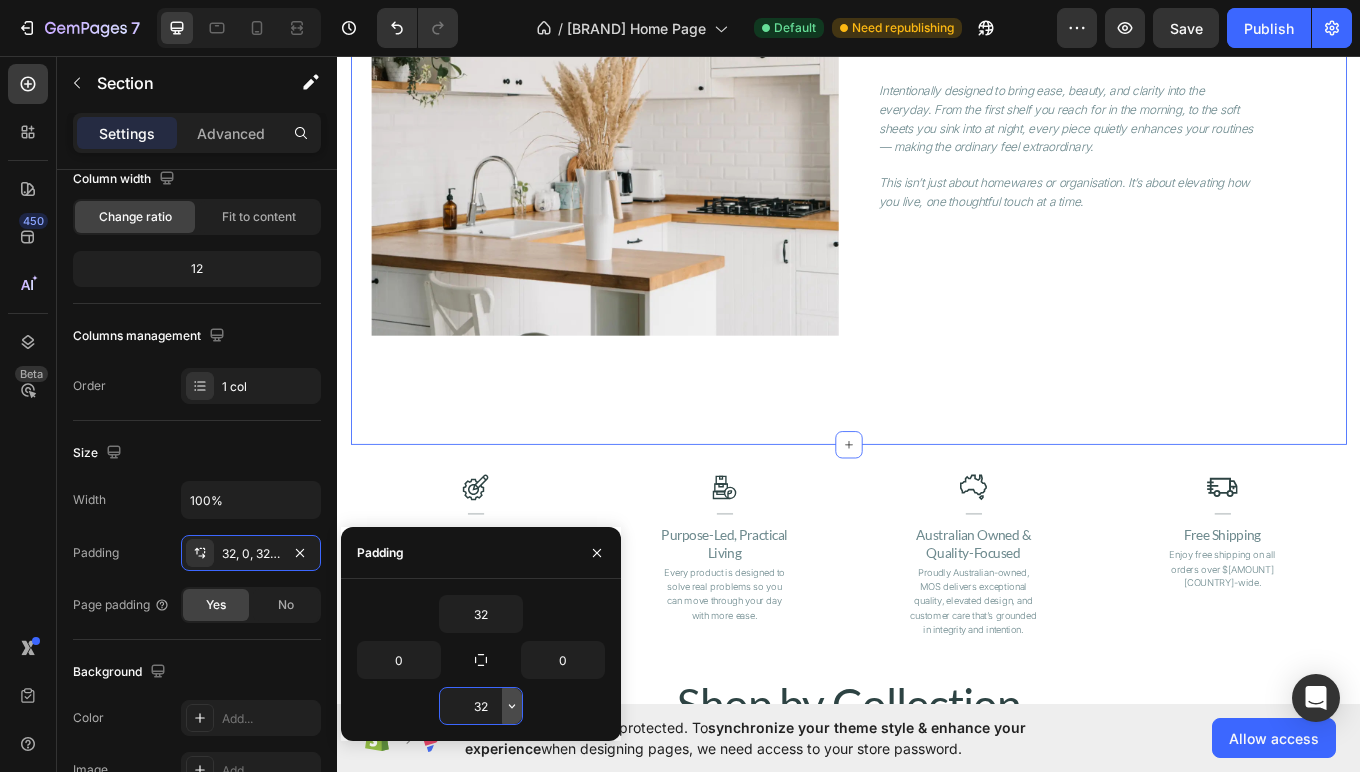 click 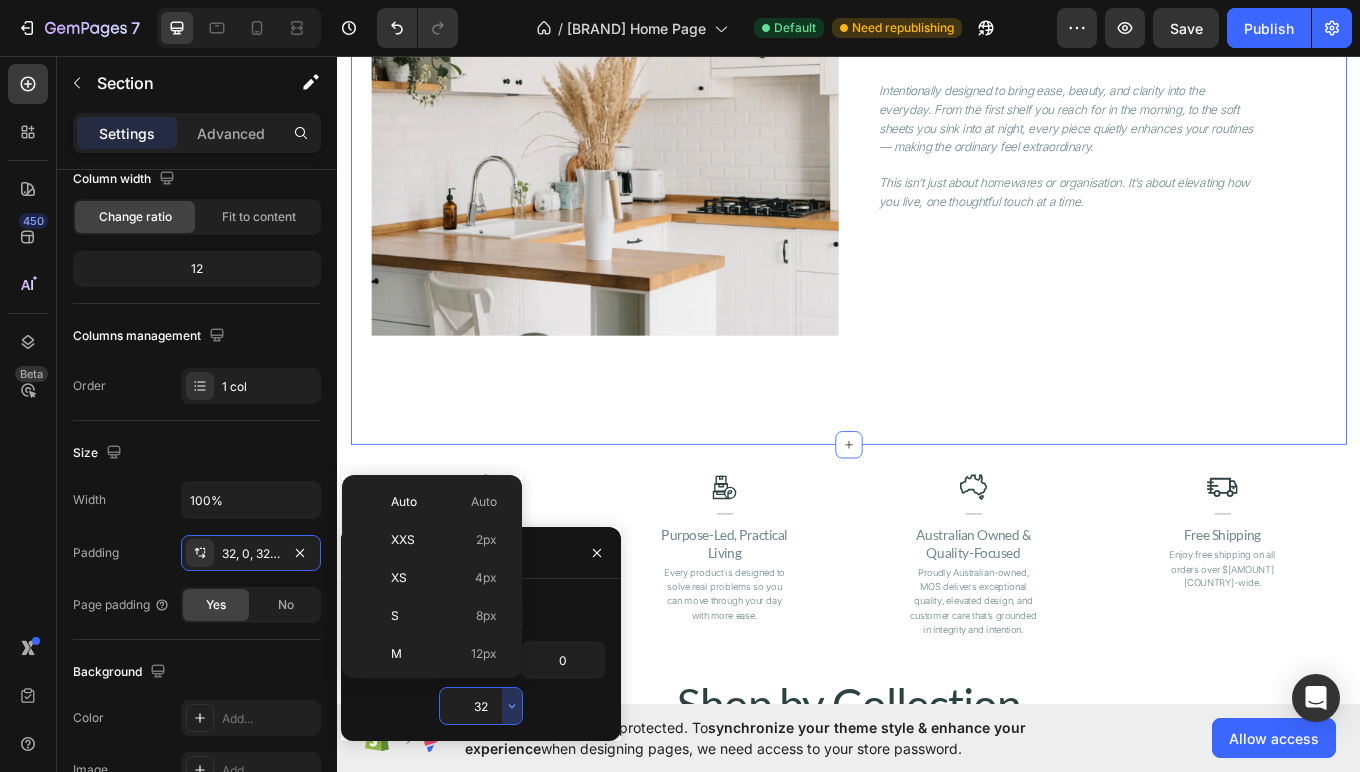scroll, scrollTop: 144, scrollLeft: 0, axis: vertical 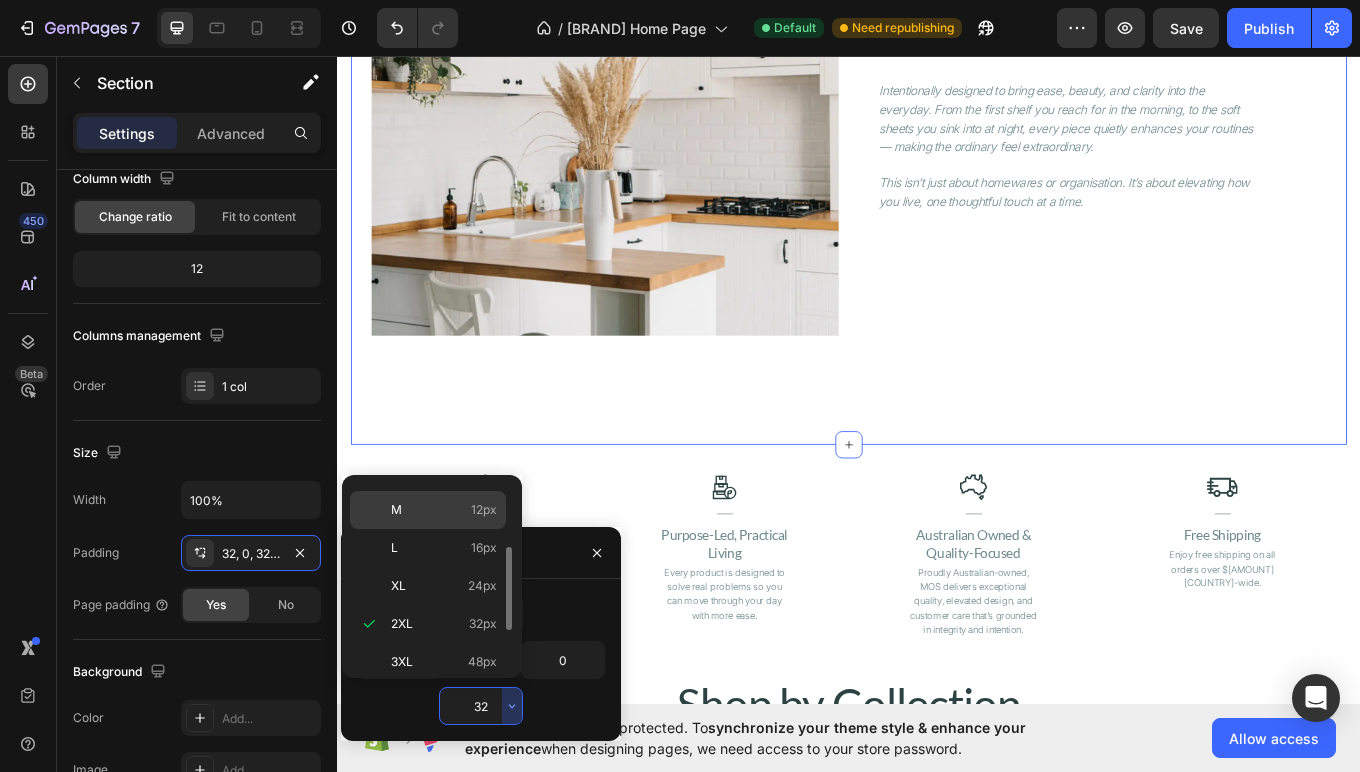 click on "M 12px" at bounding box center (444, 510) 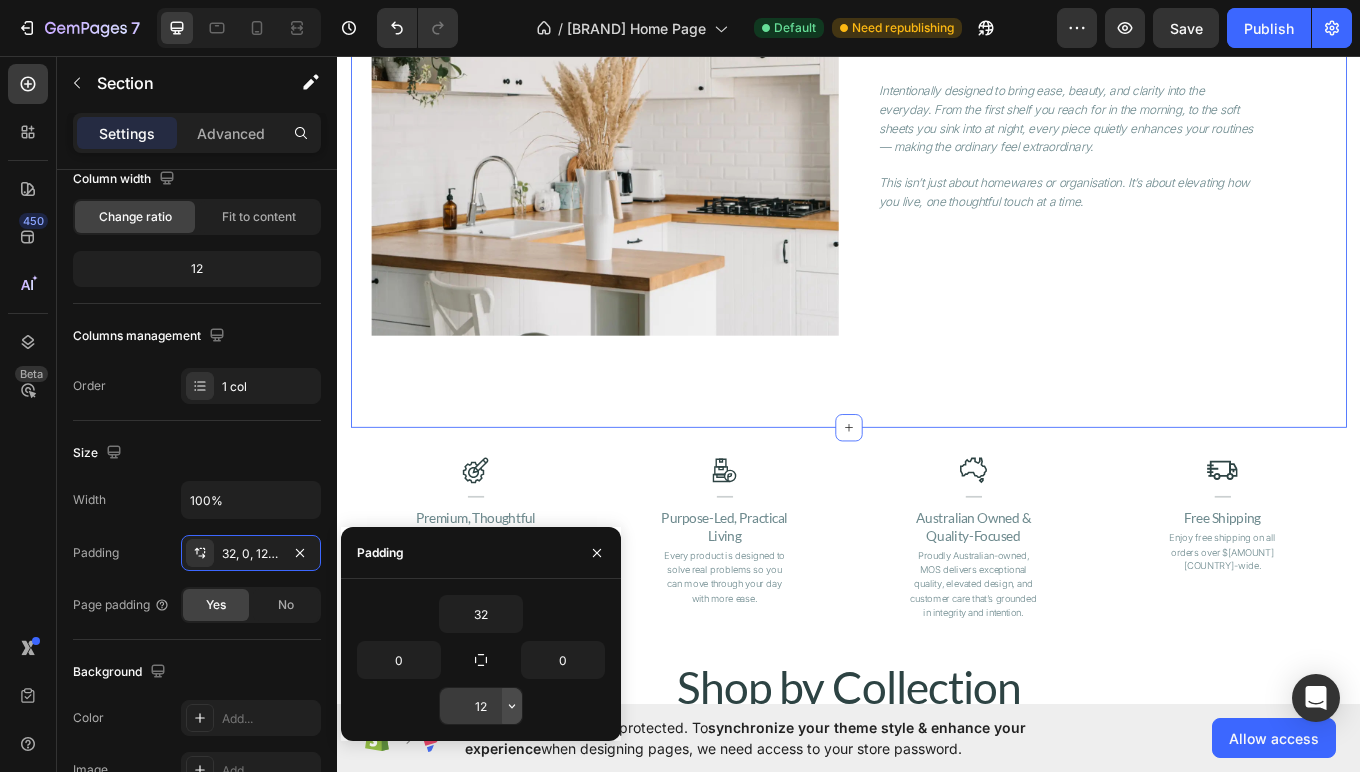 click 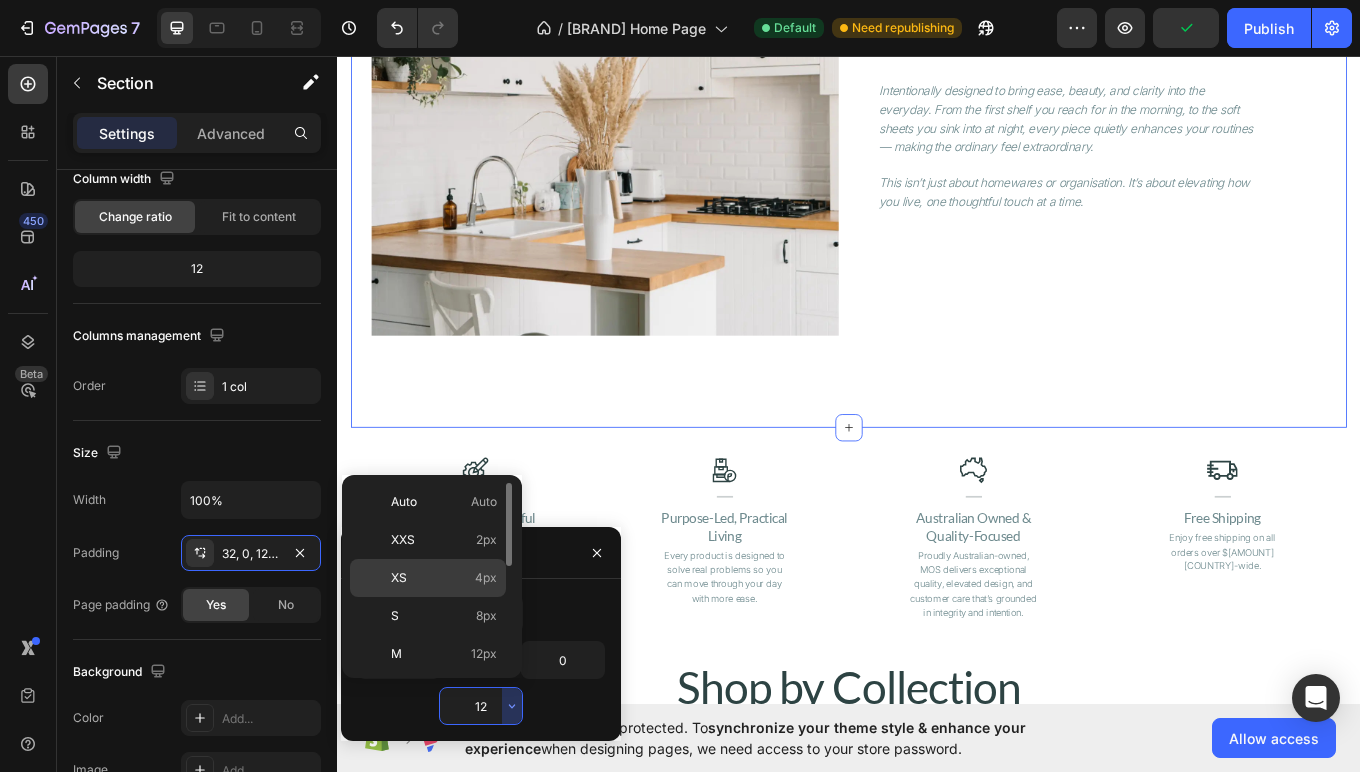 click on "XS 4px" at bounding box center (444, 578) 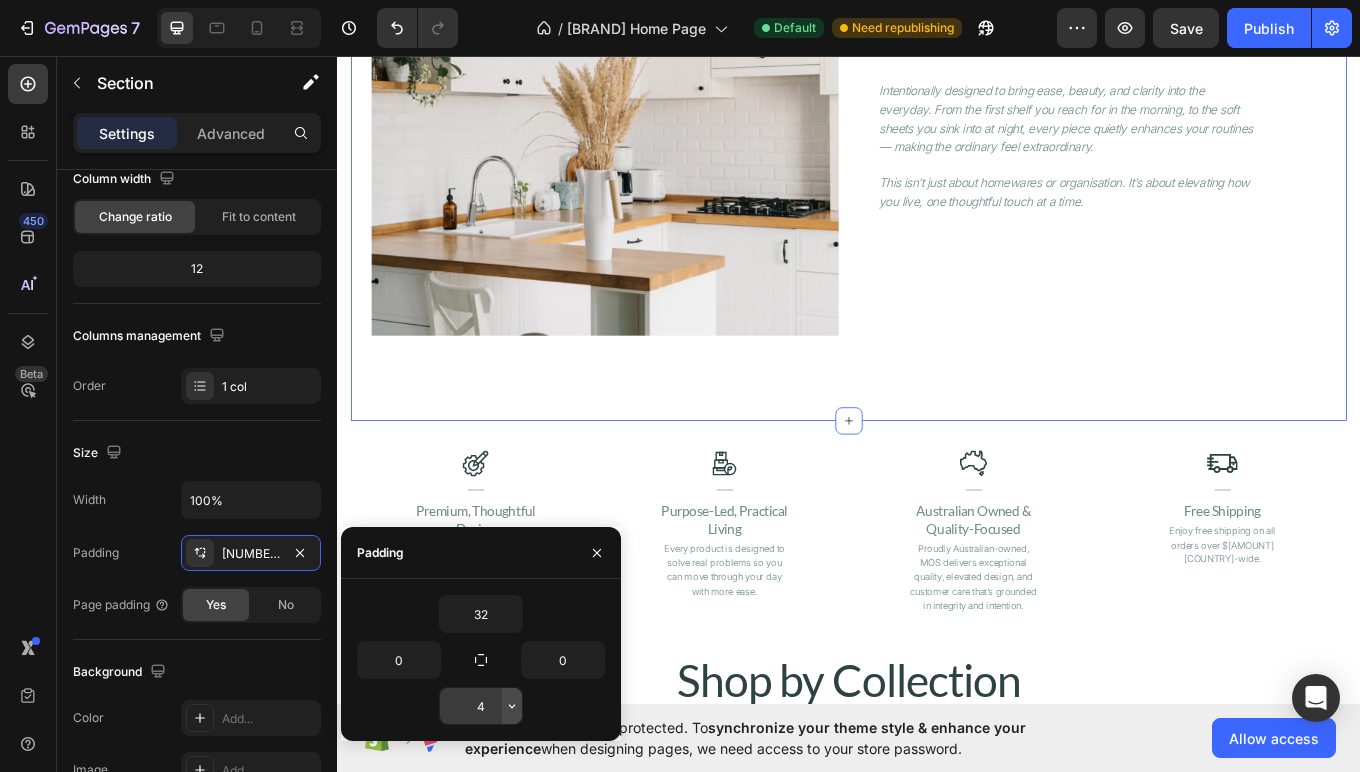 click 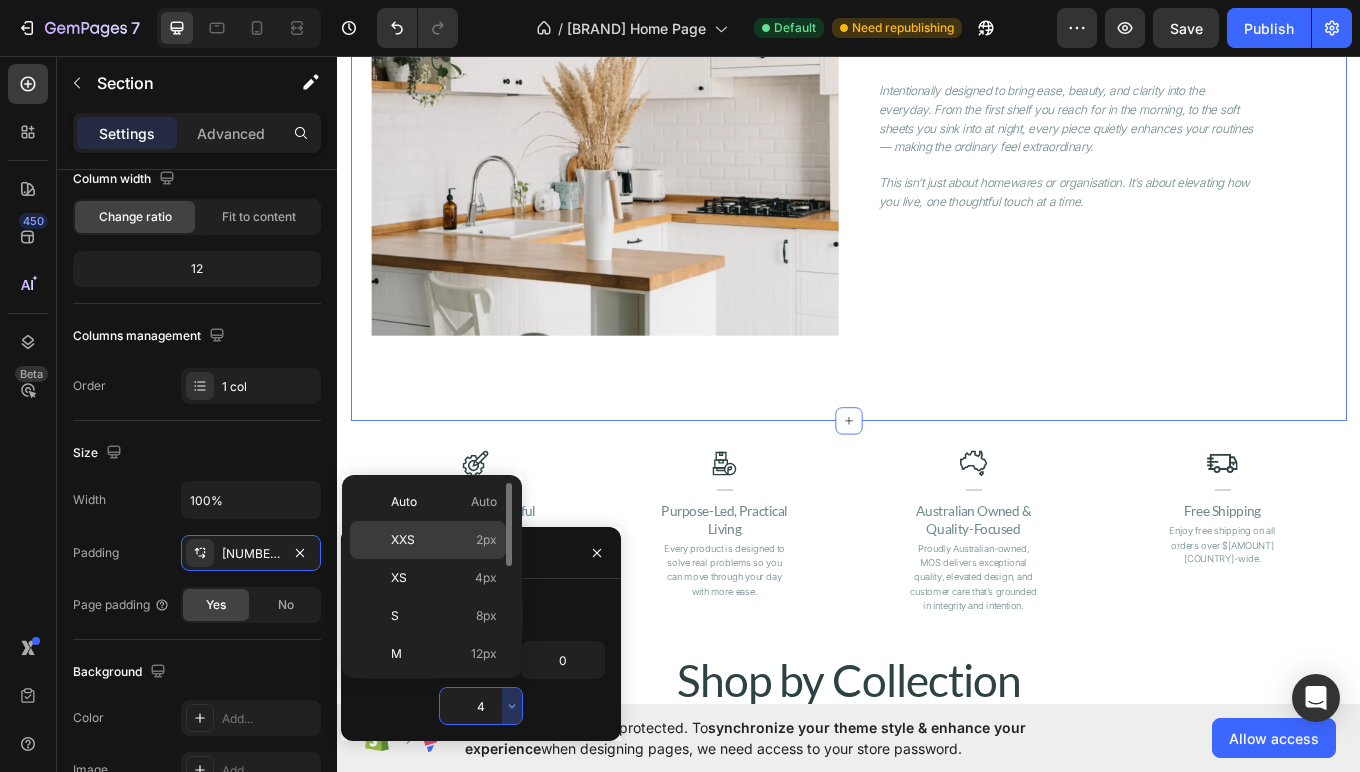 click on "XXS" at bounding box center [403, 540] 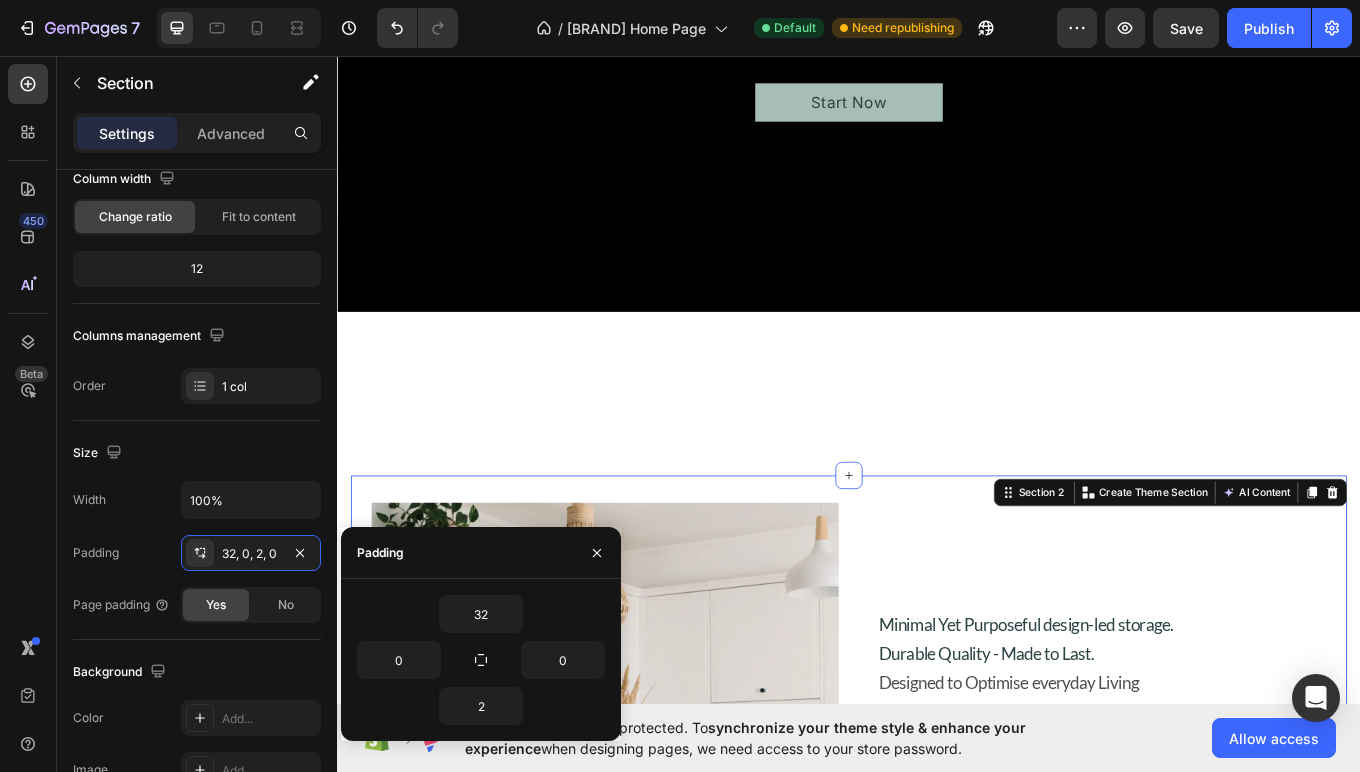 scroll, scrollTop: 409, scrollLeft: 0, axis: vertical 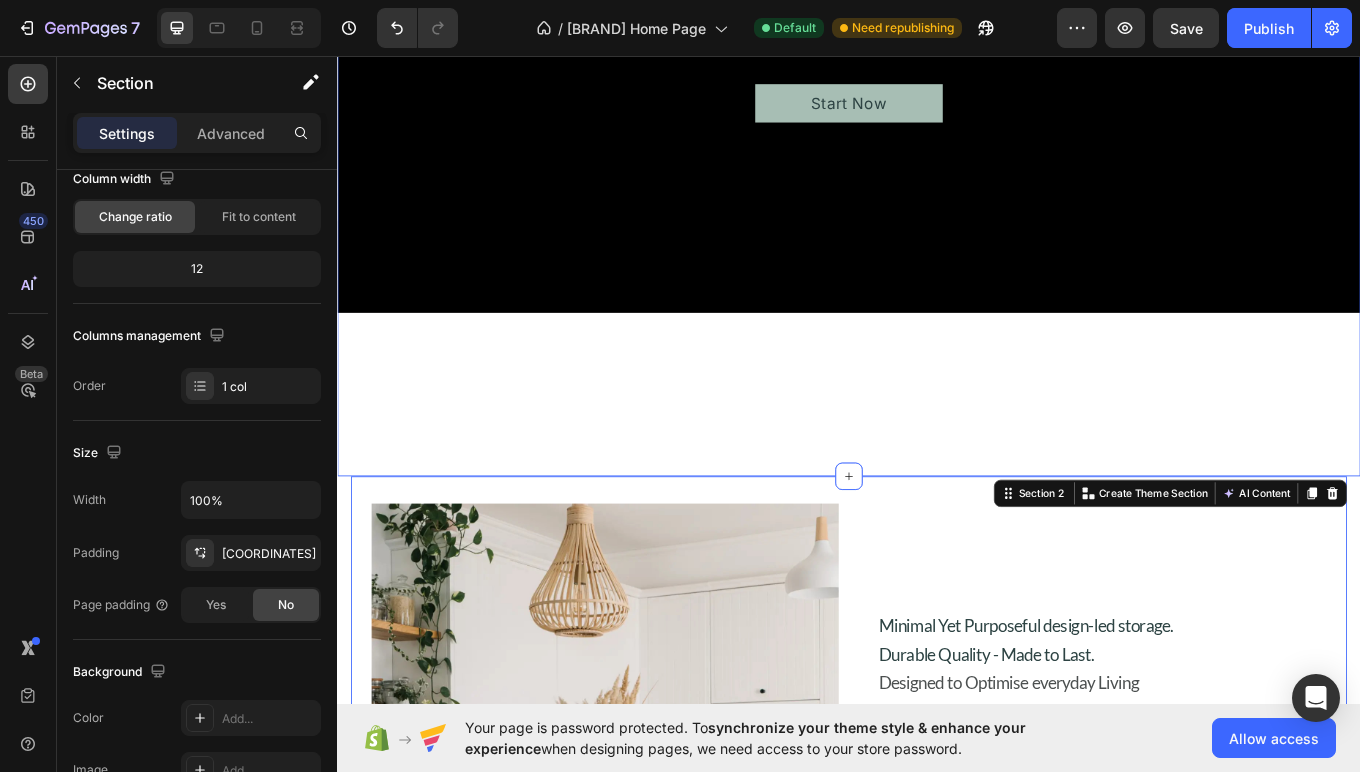 click on "Thoughtful function. Beautiful design.  Heading  Optimise your everyday living with MOS. Text Block Start Now Button Hero Banner" at bounding box center [937, 67] 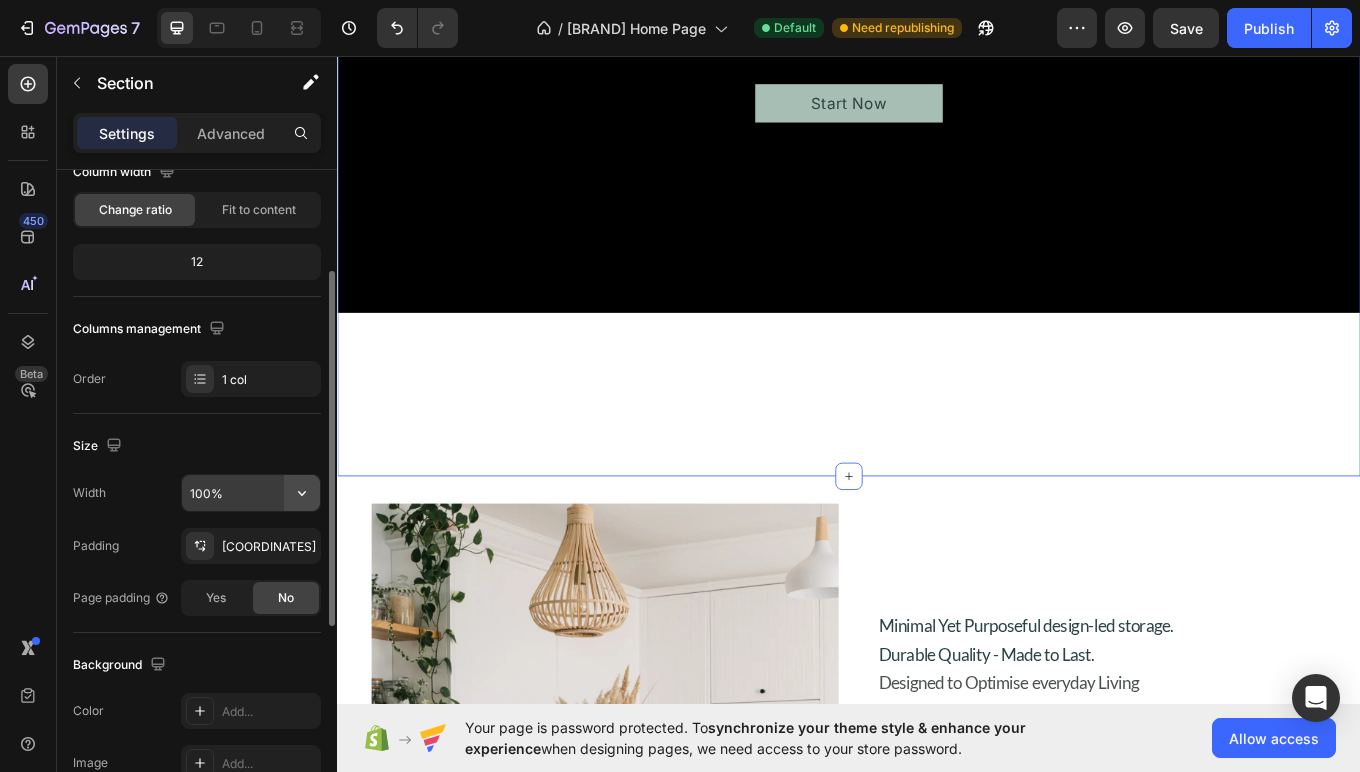 scroll, scrollTop: 189, scrollLeft: 0, axis: vertical 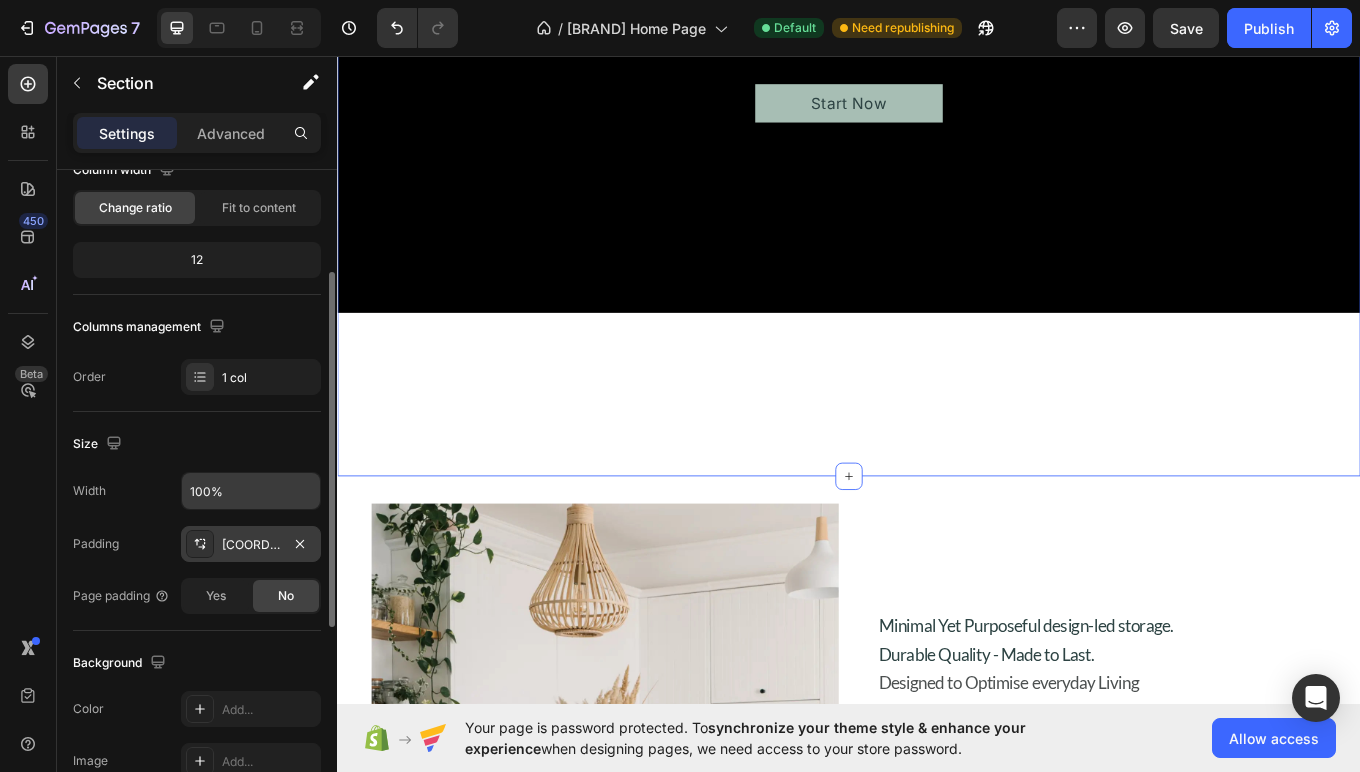 click on "[COORDINATES]" at bounding box center [251, 544] 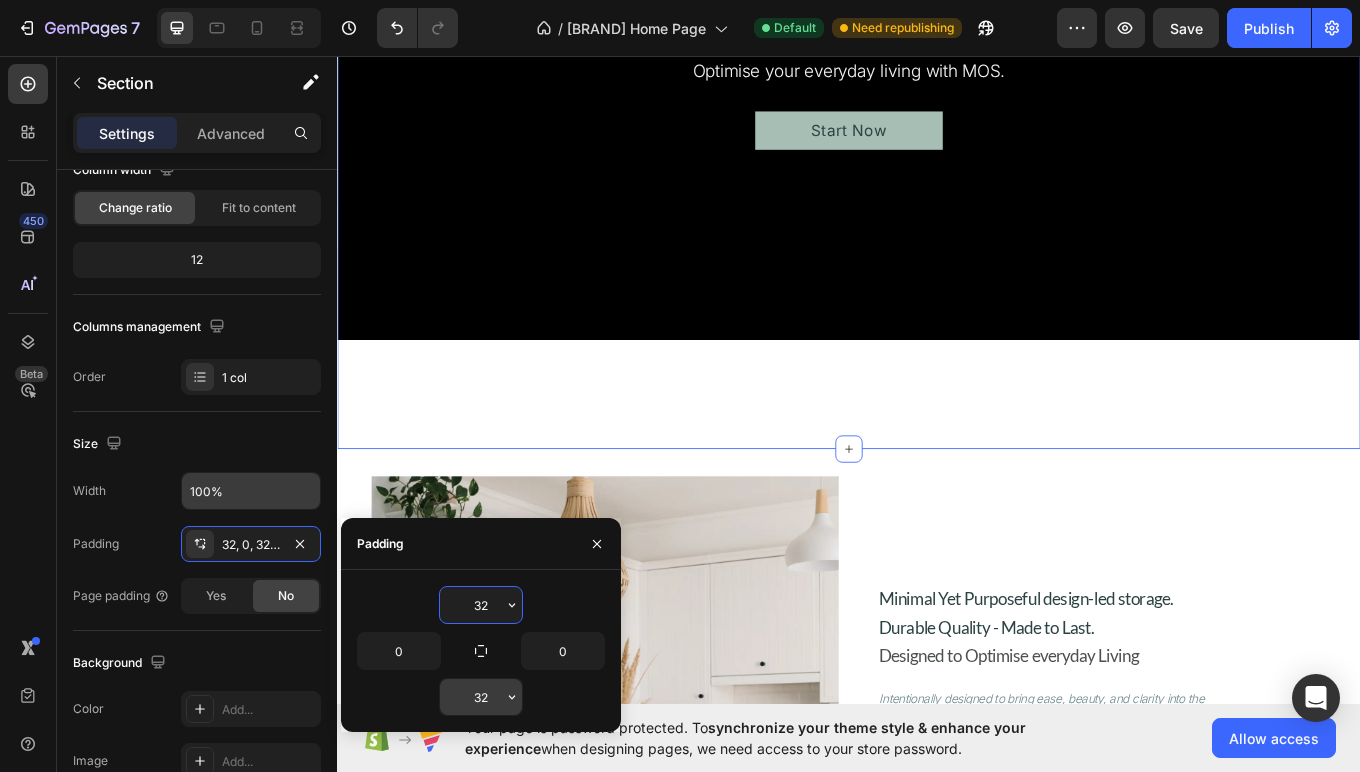 click on "32" at bounding box center (481, 697) 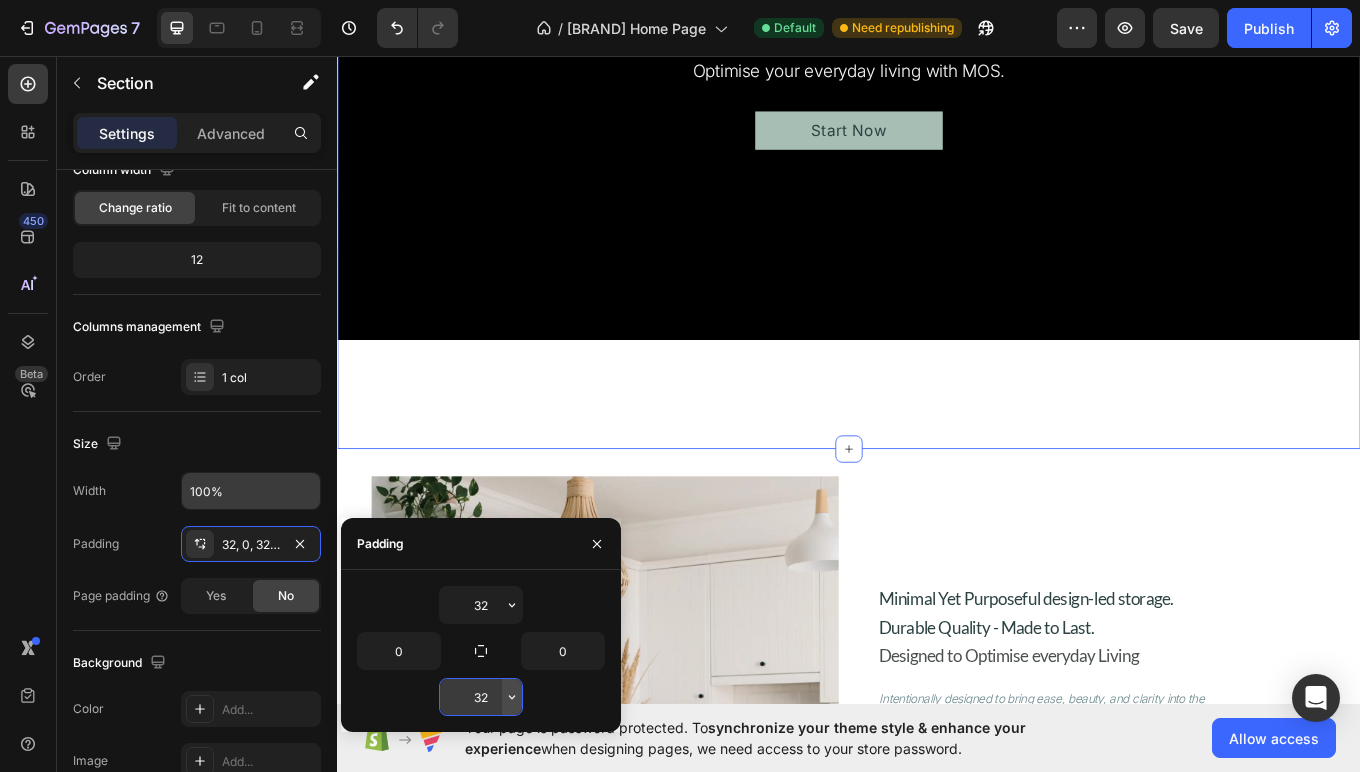 click 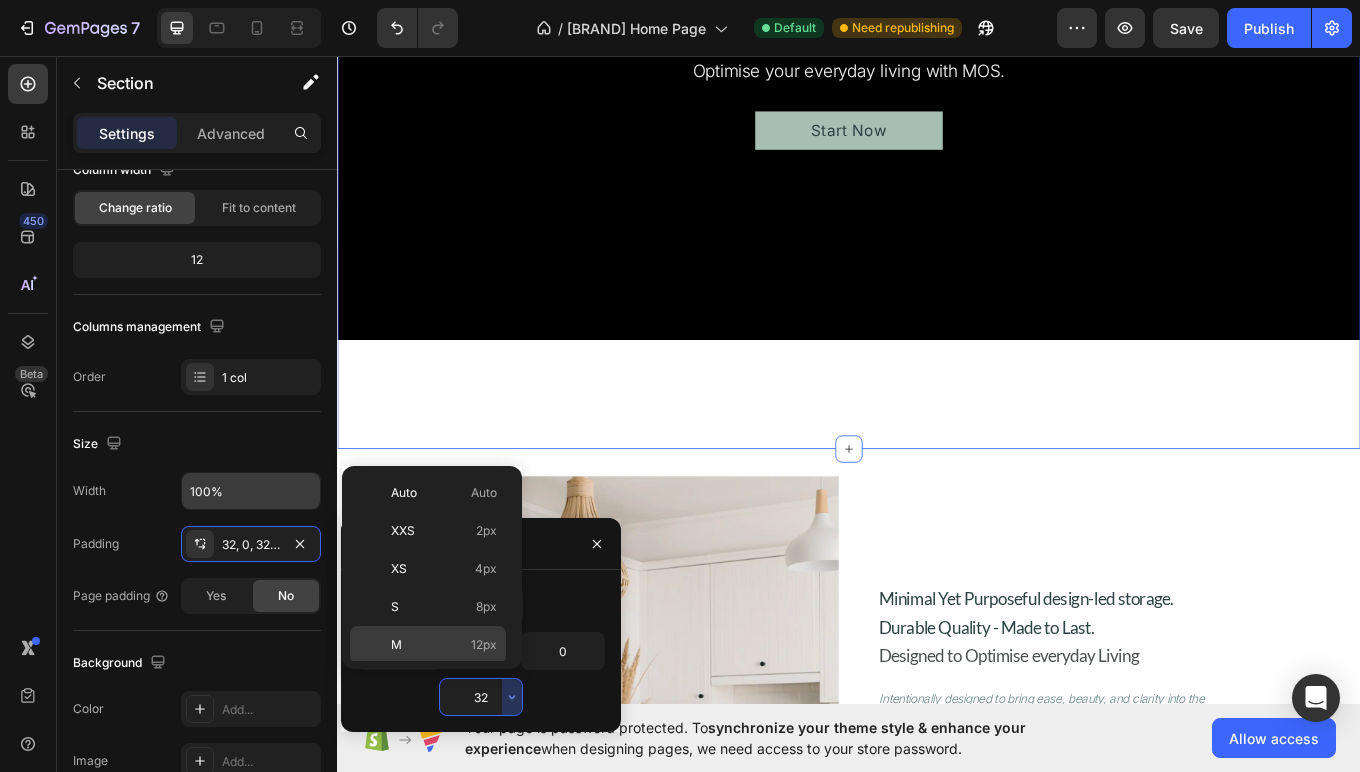 scroll, scrollTop: 144, scrollLeft: 0, axis: vertical 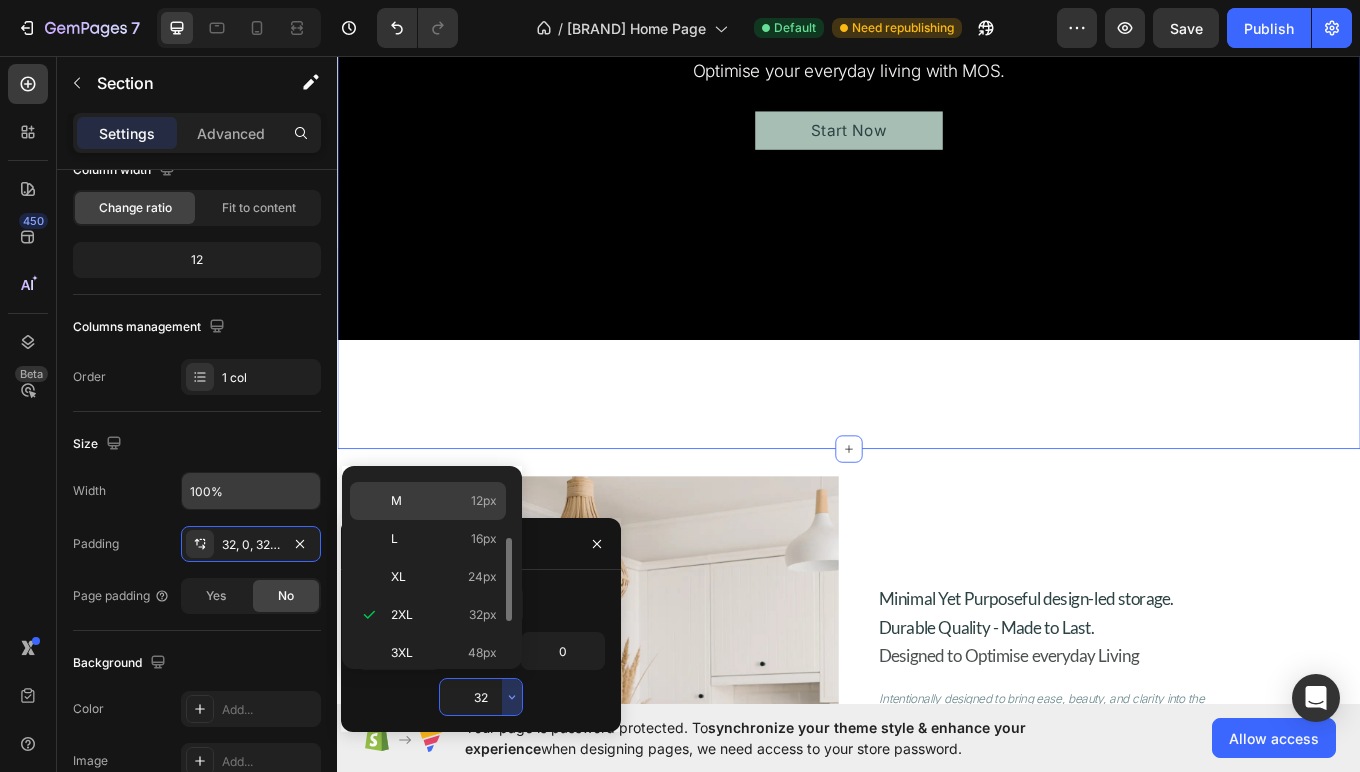 click on "M" at bounding box center [396, 501] 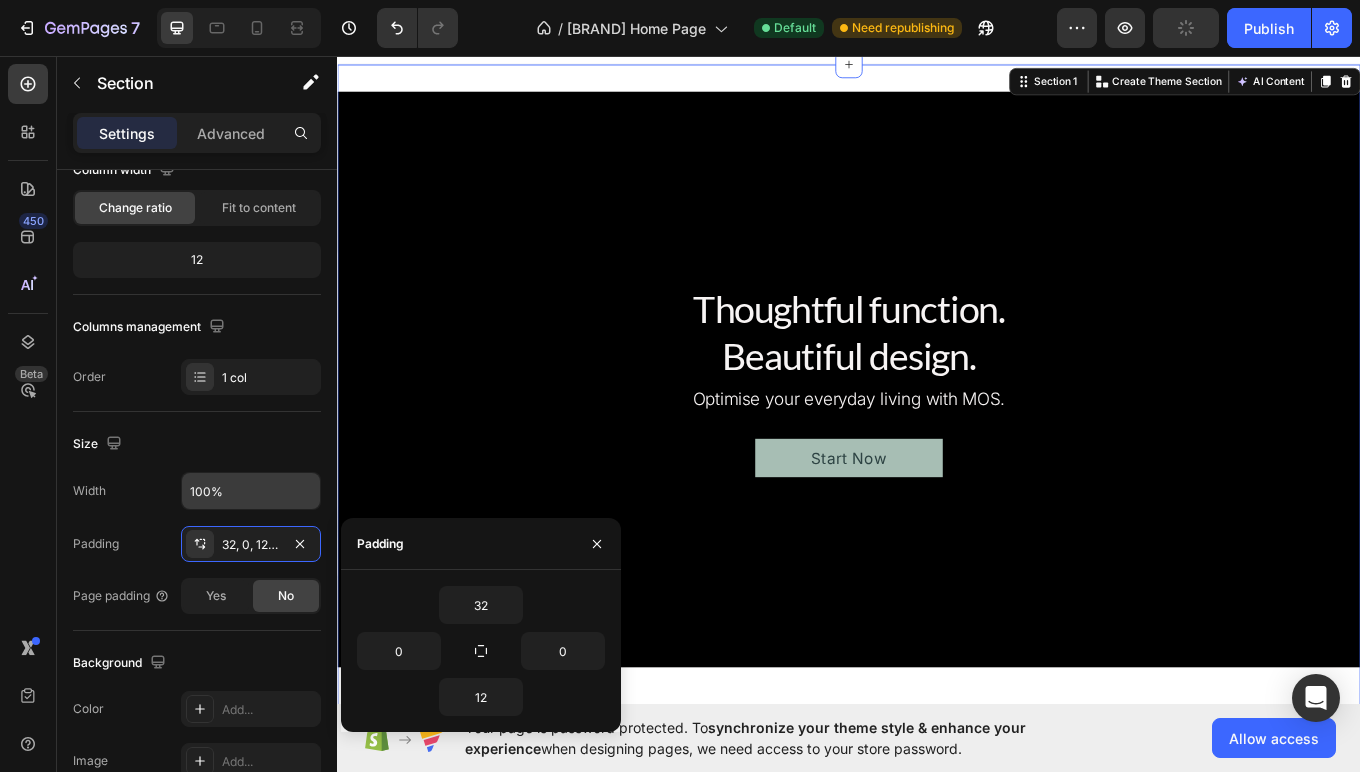 scroll, scrollTop: 0, scrollLeft: 0, axis: both 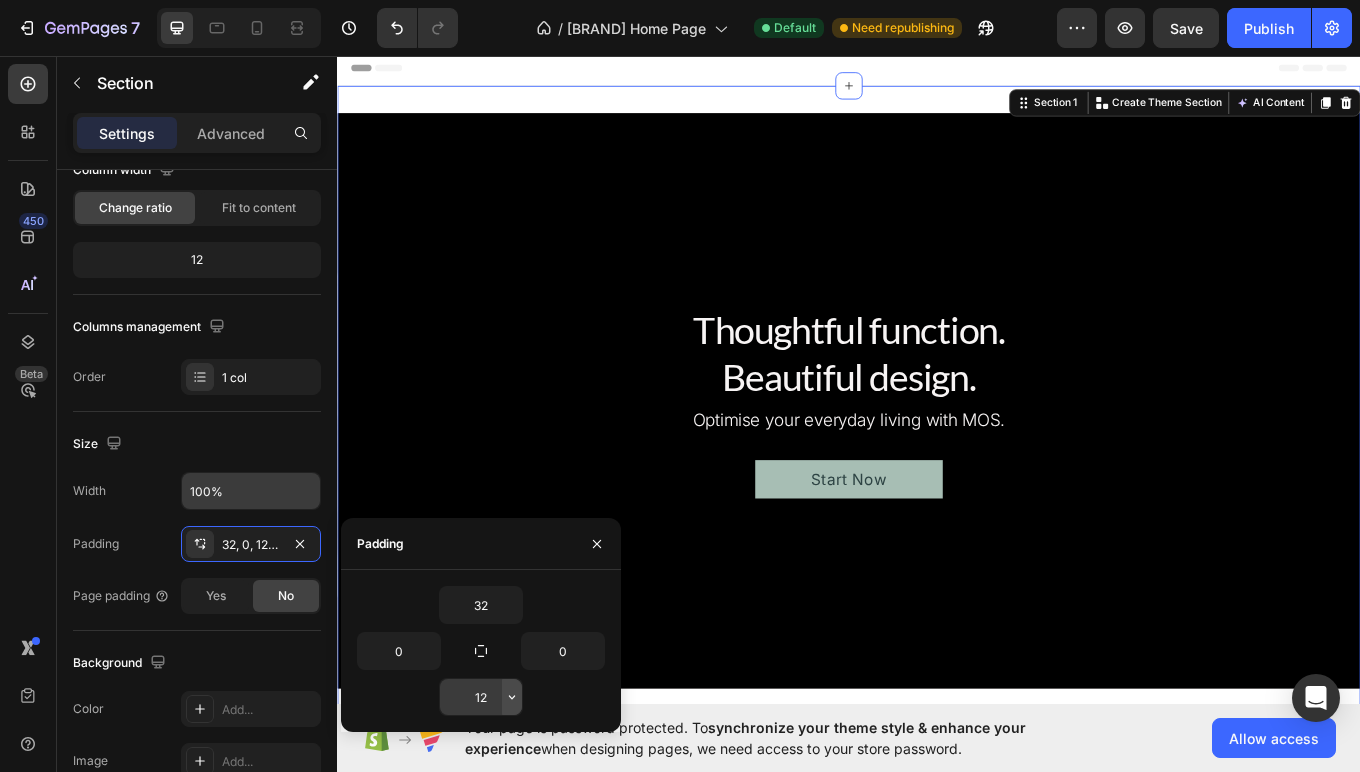 click 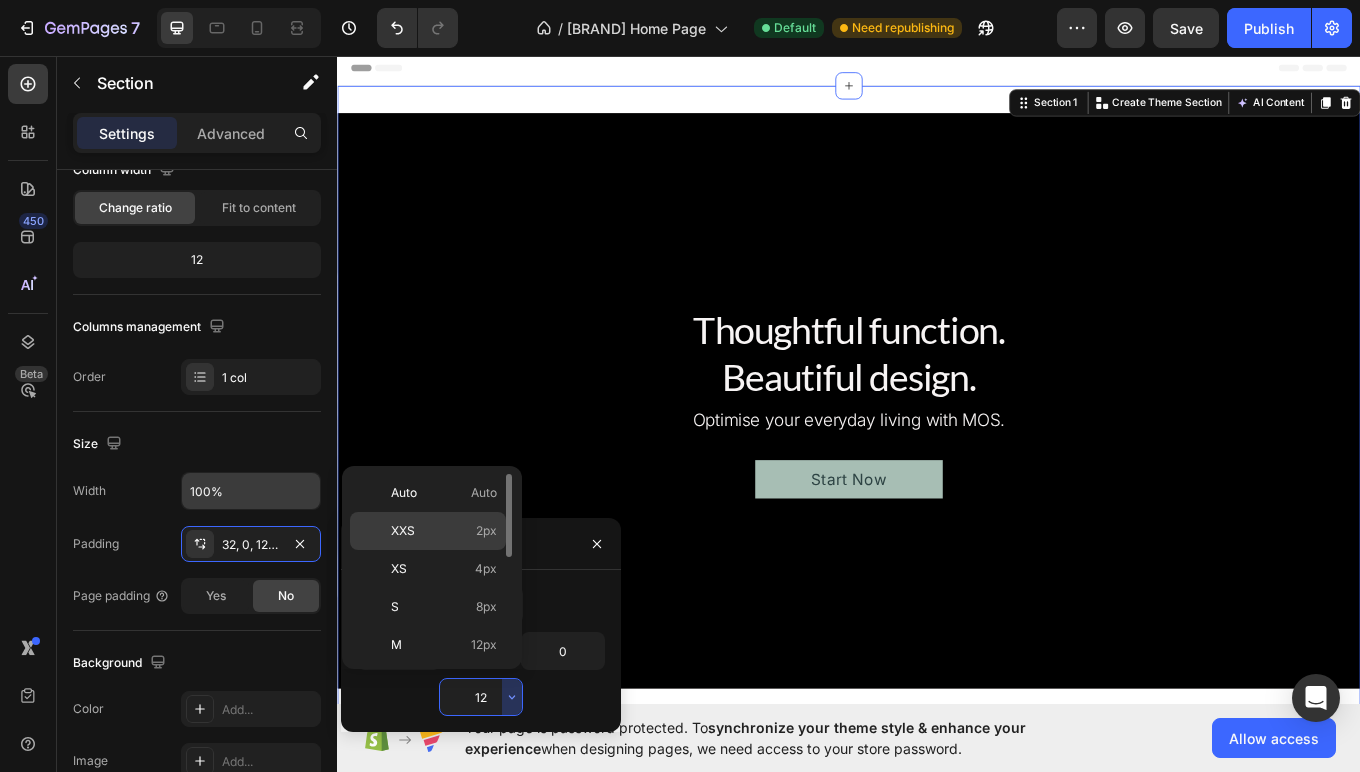 click on "XXS 2px" at bounding box center (444, 531) 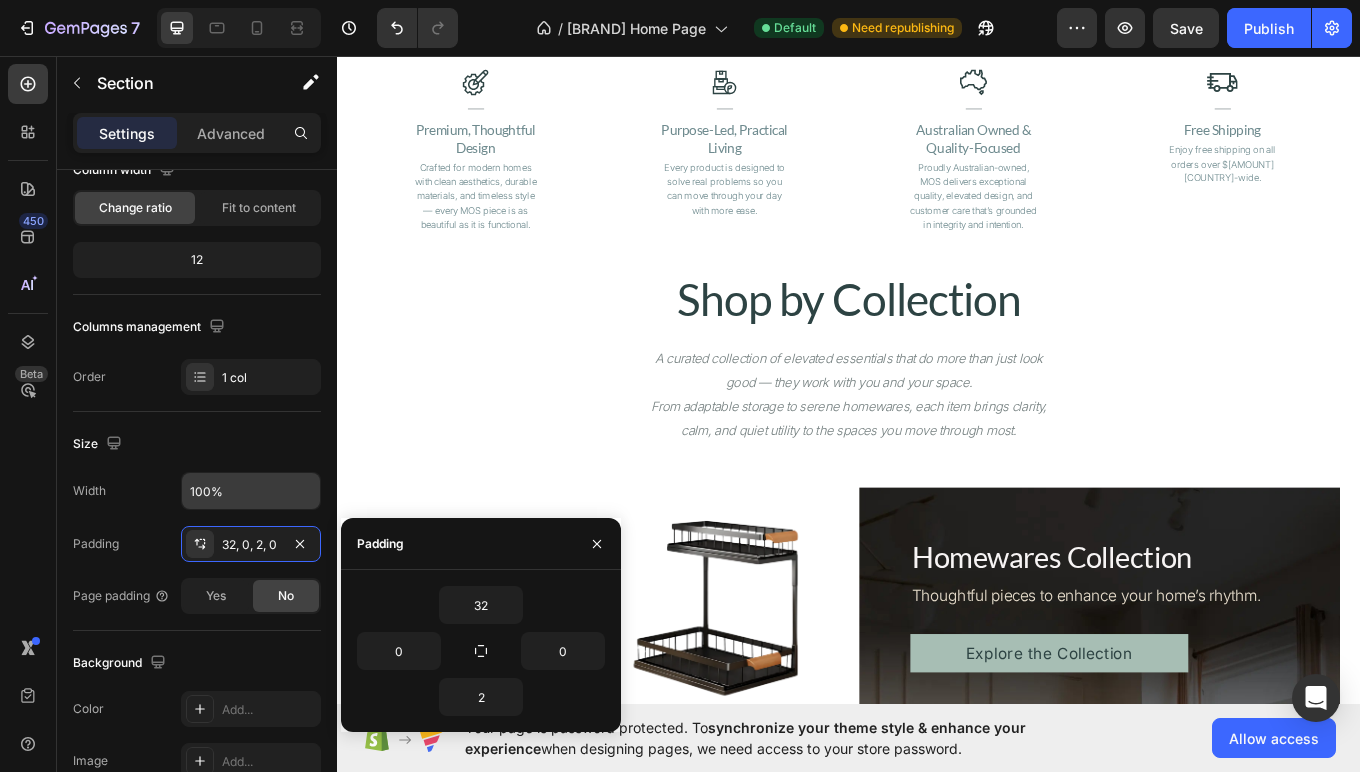 scroll, scrollTop: 1542, scrollLeft: 0, axis: vertical 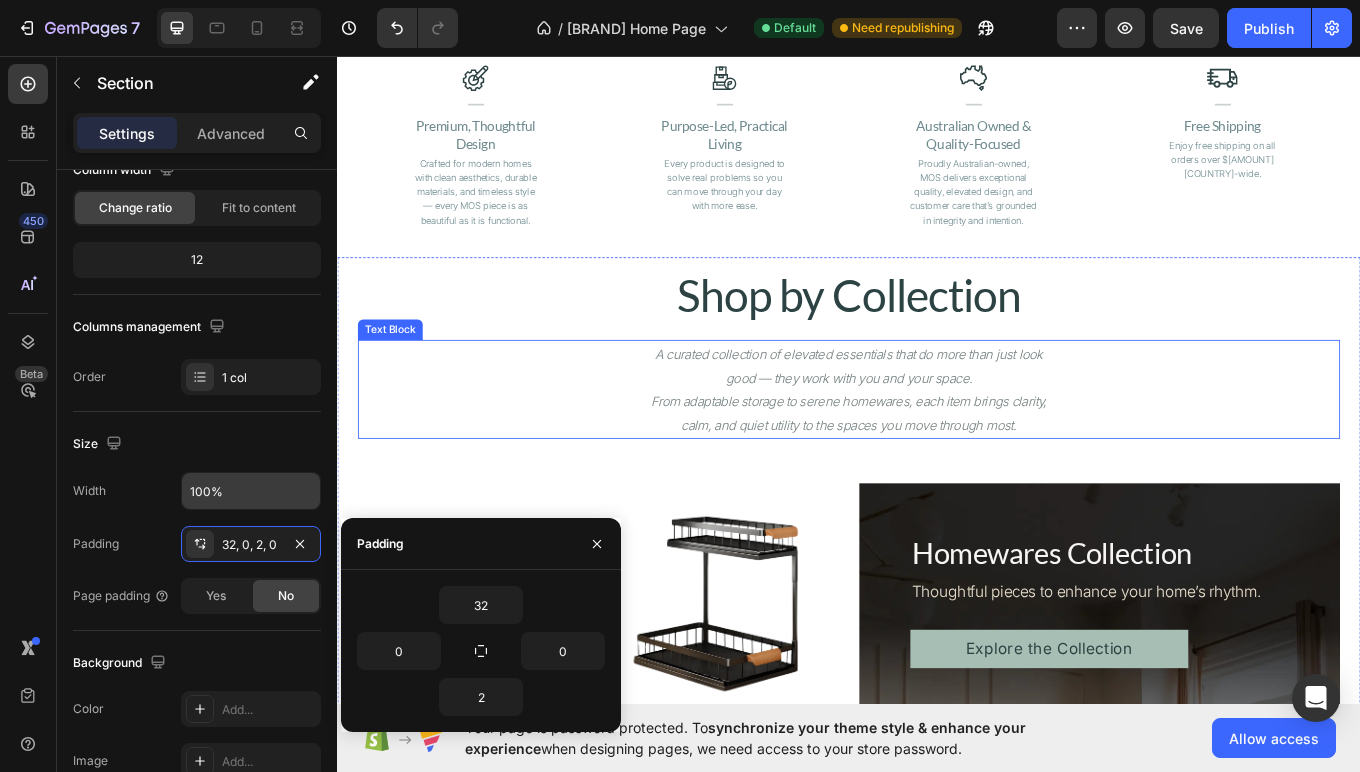 click on "A curated collection of elevated essentials that do more than just look good — they work with you and your space." at bounding box center (937, 419) 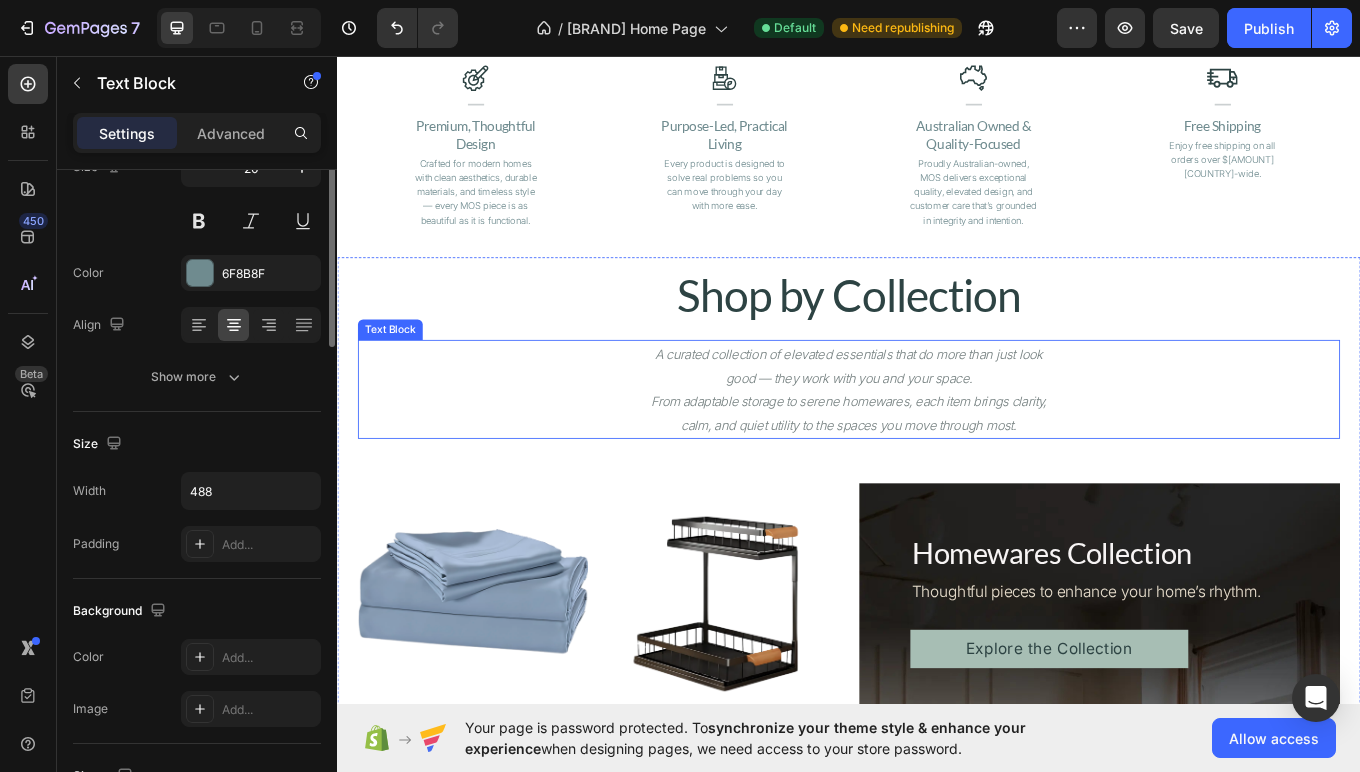 scroll, scrollTop: 0, scrollLeft: 0, axis: both 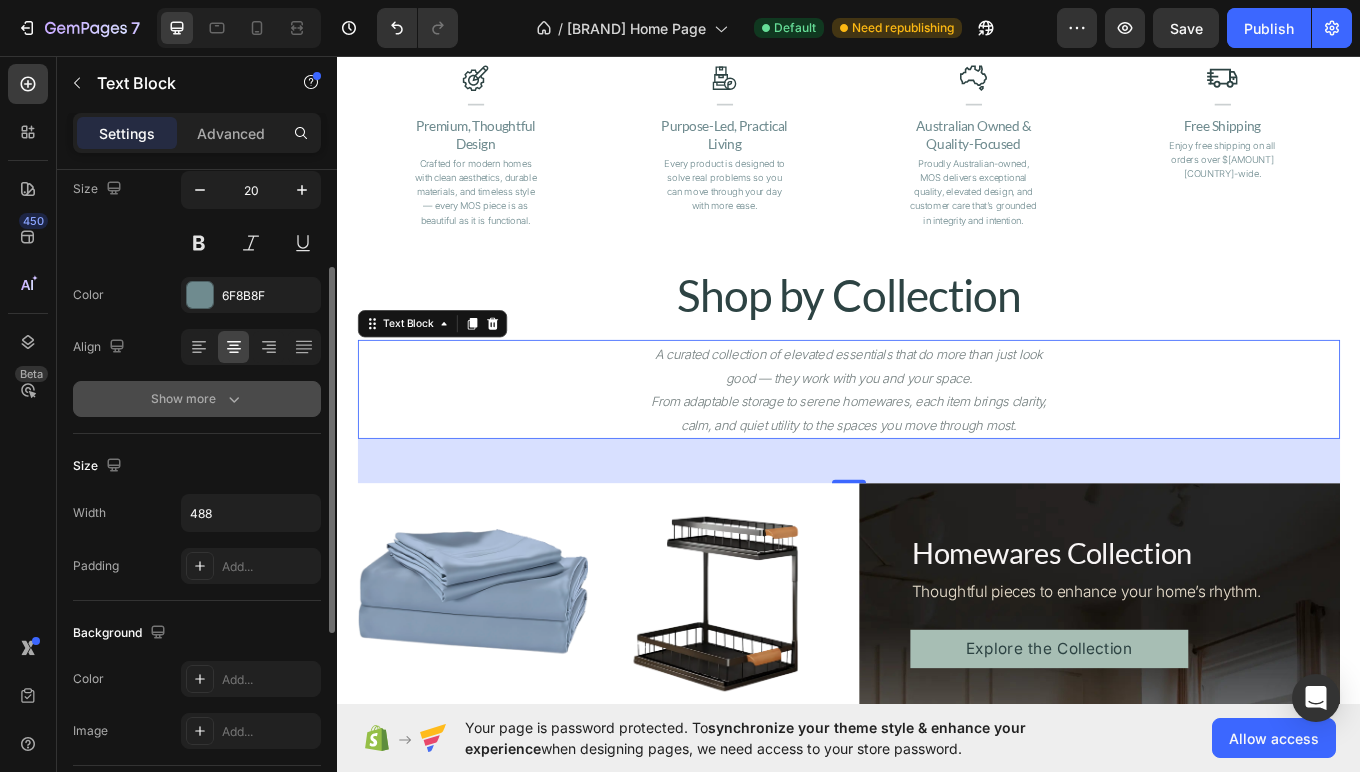 click on "Add..." at bounding box center (251, 566) 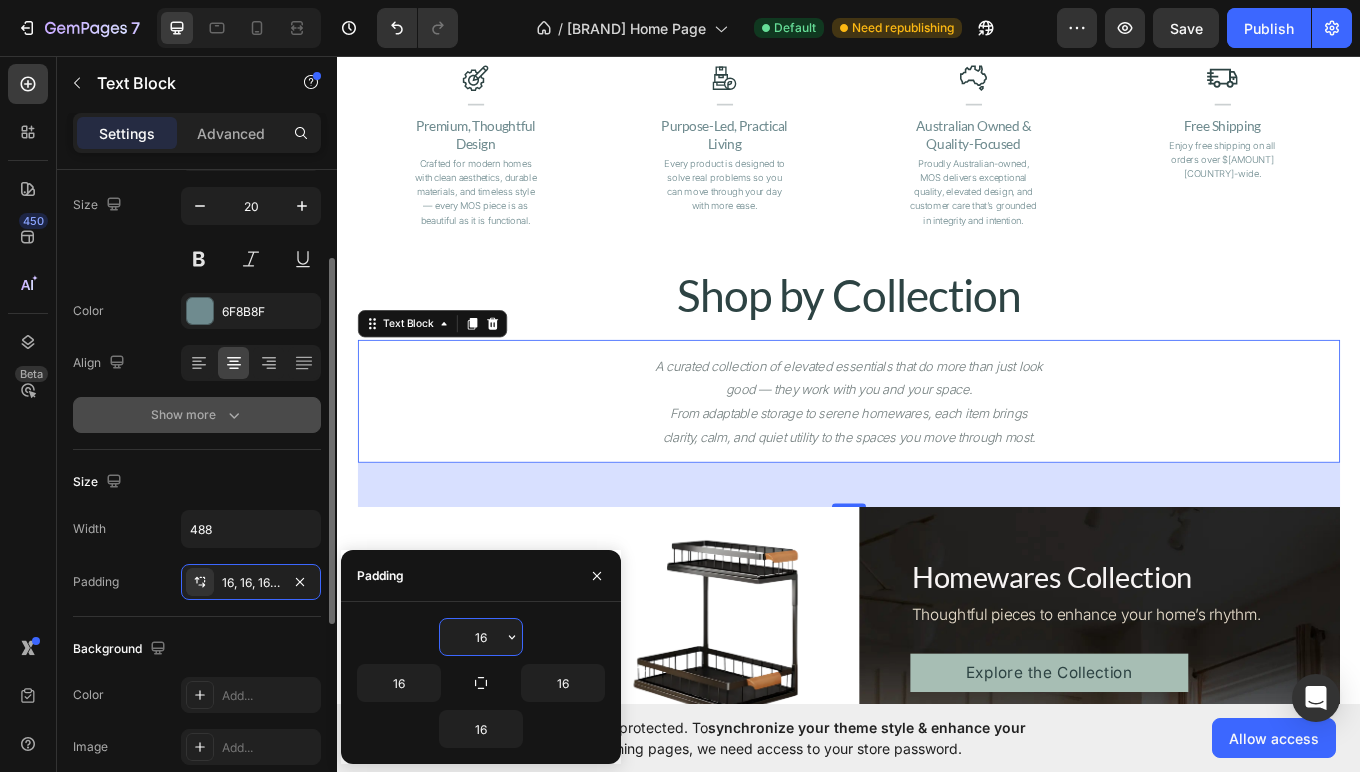 scroll, scrollTop: 154, scrollLeft: 0, axis: vertical 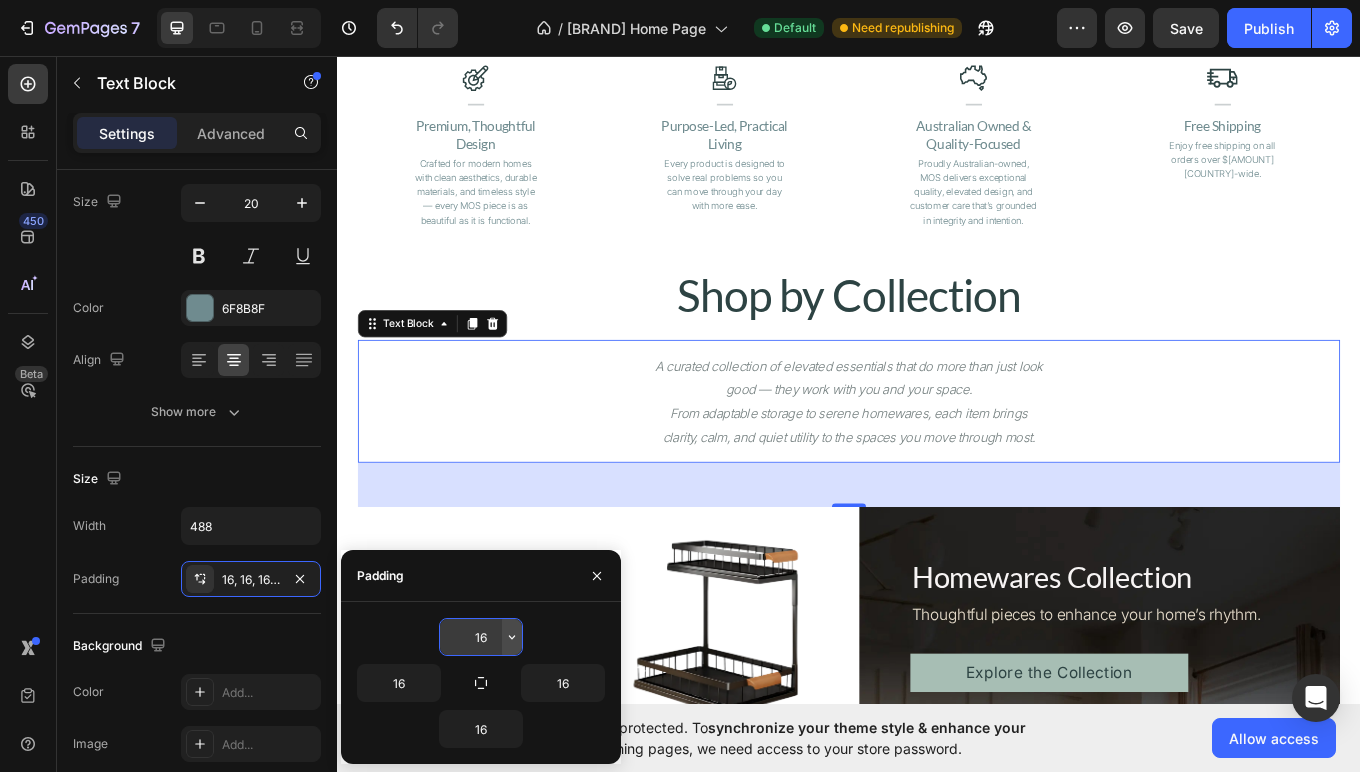 click 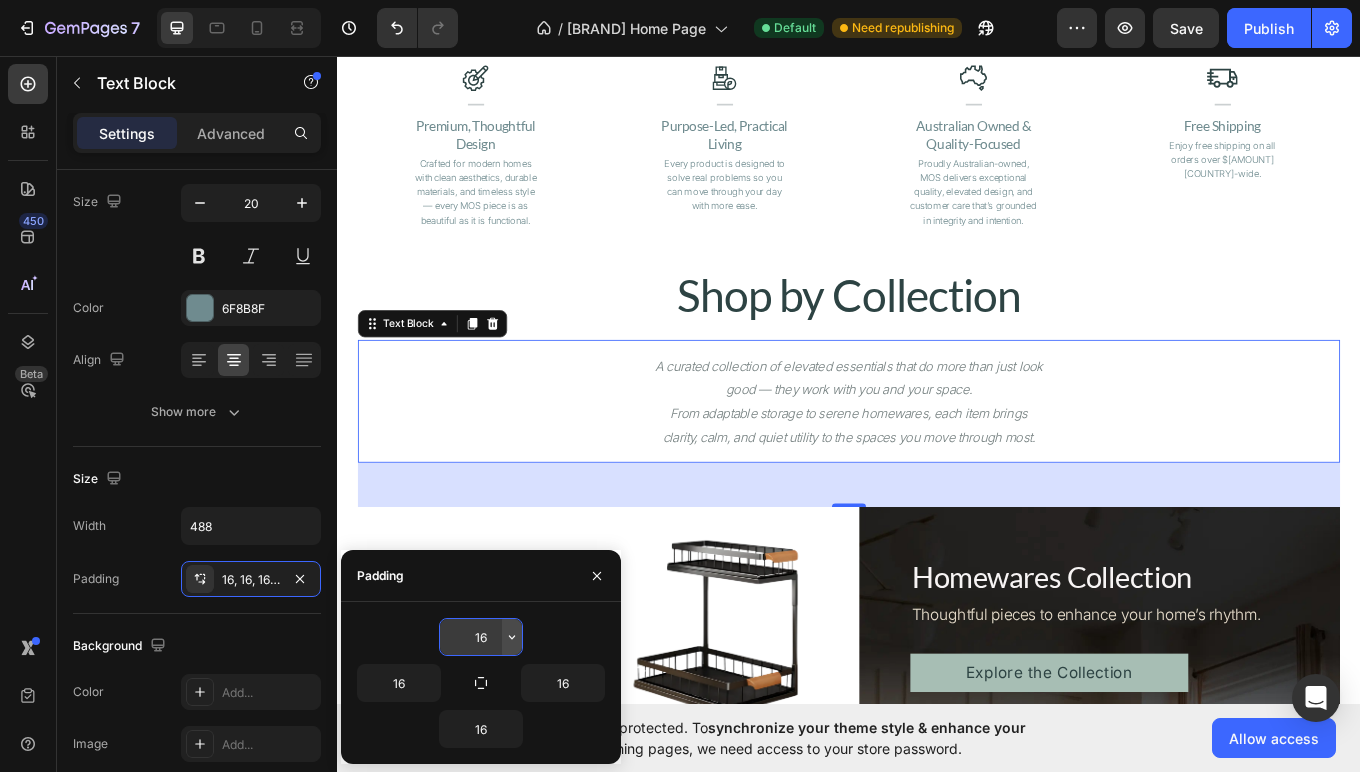 click 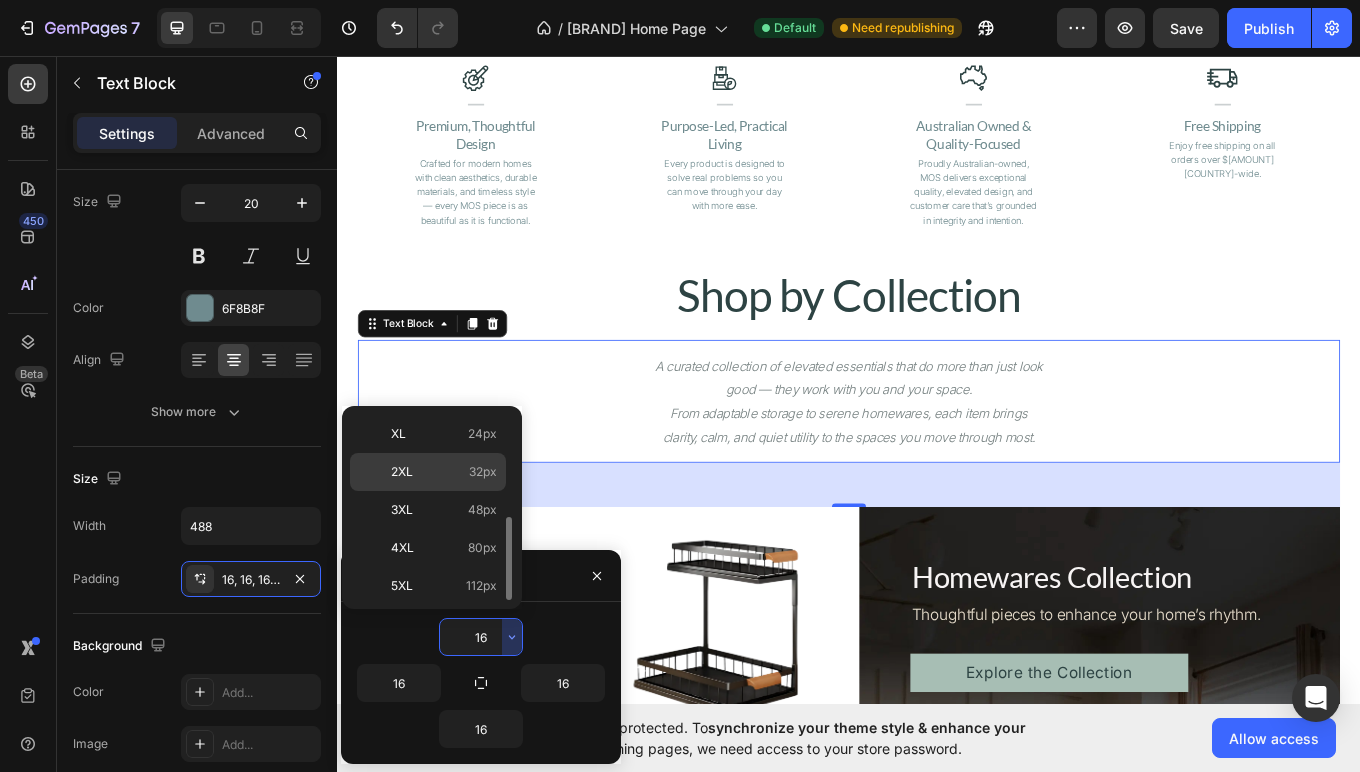 scroll, scrollTop: 228, scrollLeft: 0, axis: vertical 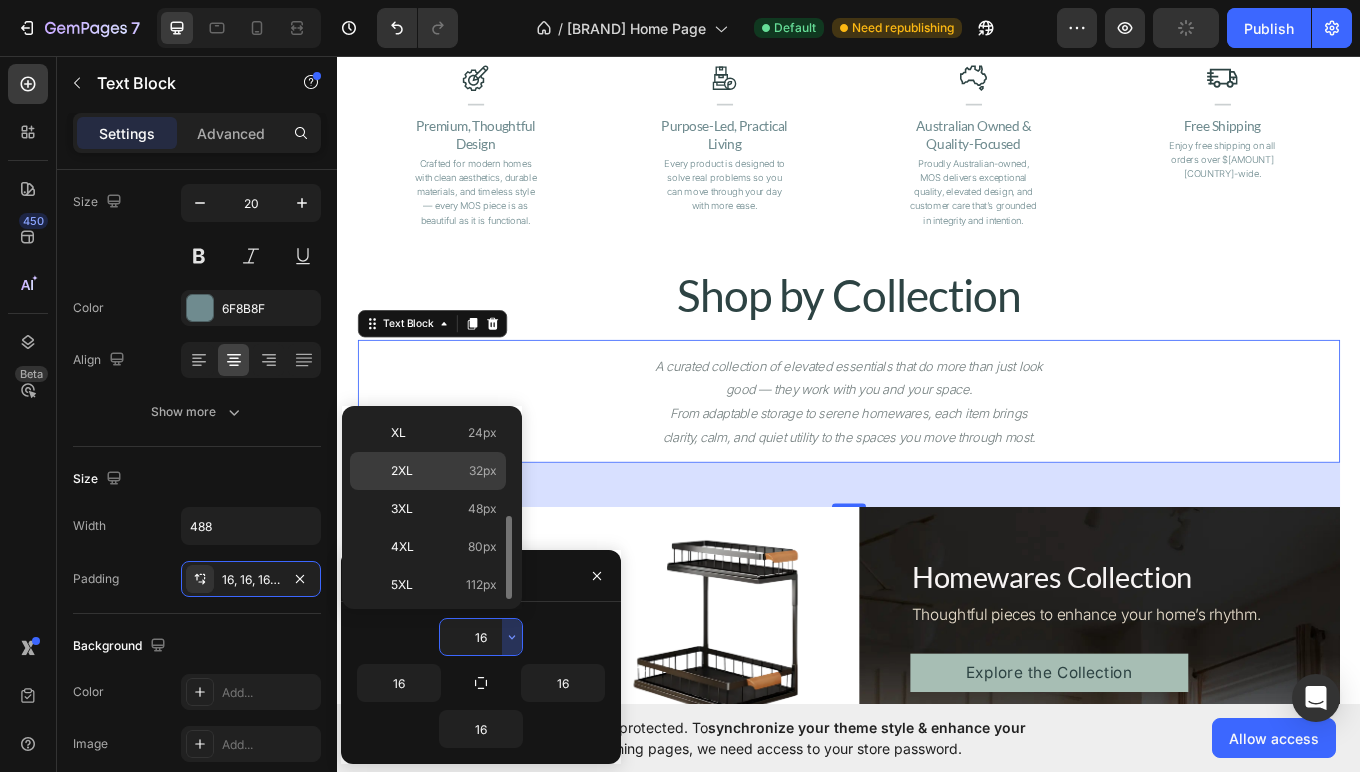 click on "2XL 32px" 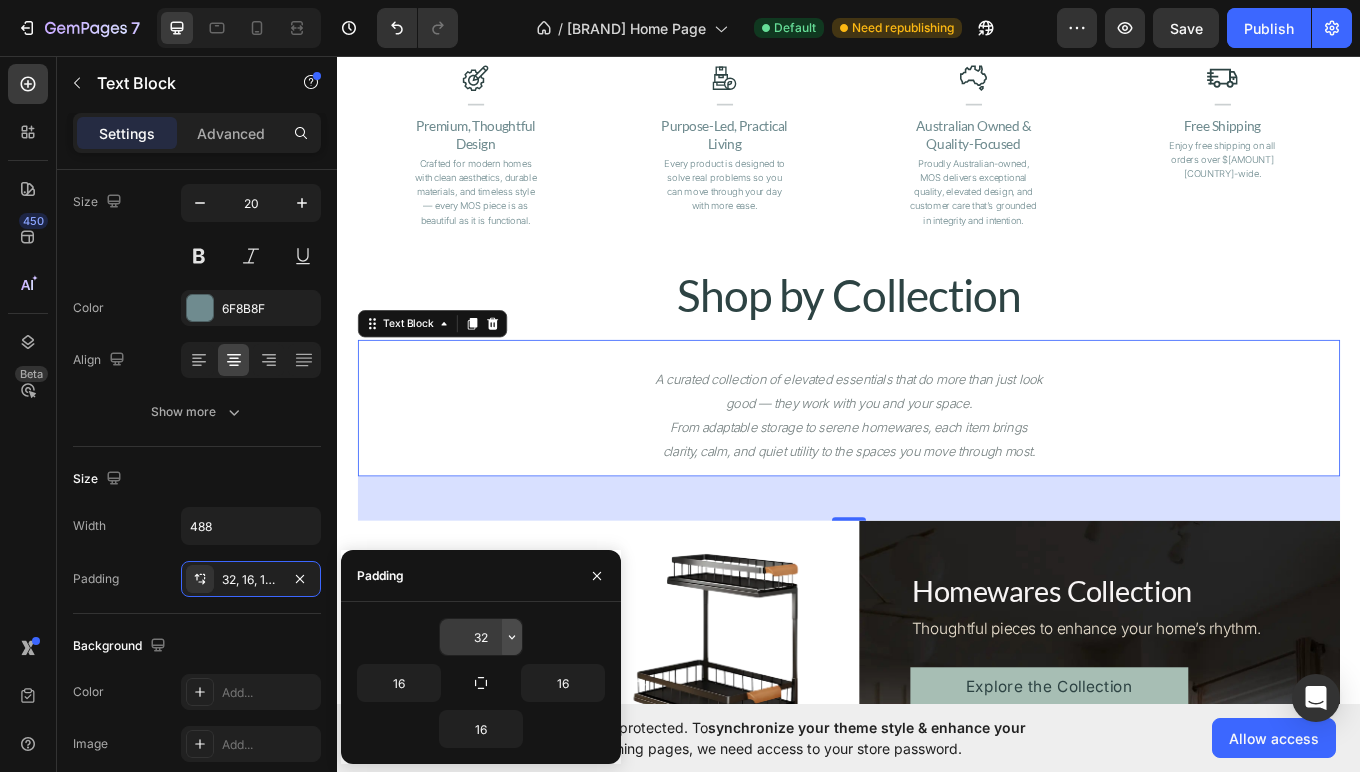 click 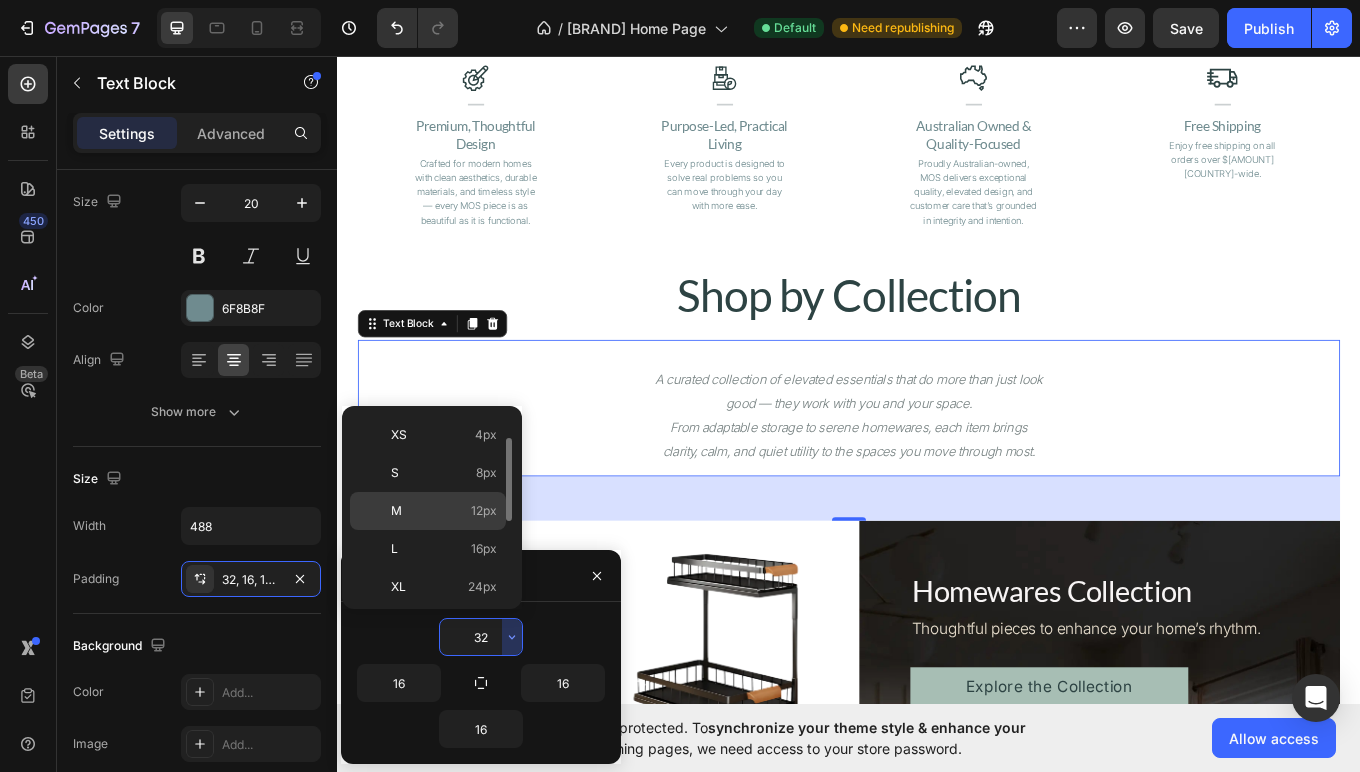 scroll, scrollTop: 105, scrollLeft: 0, axis: vertical 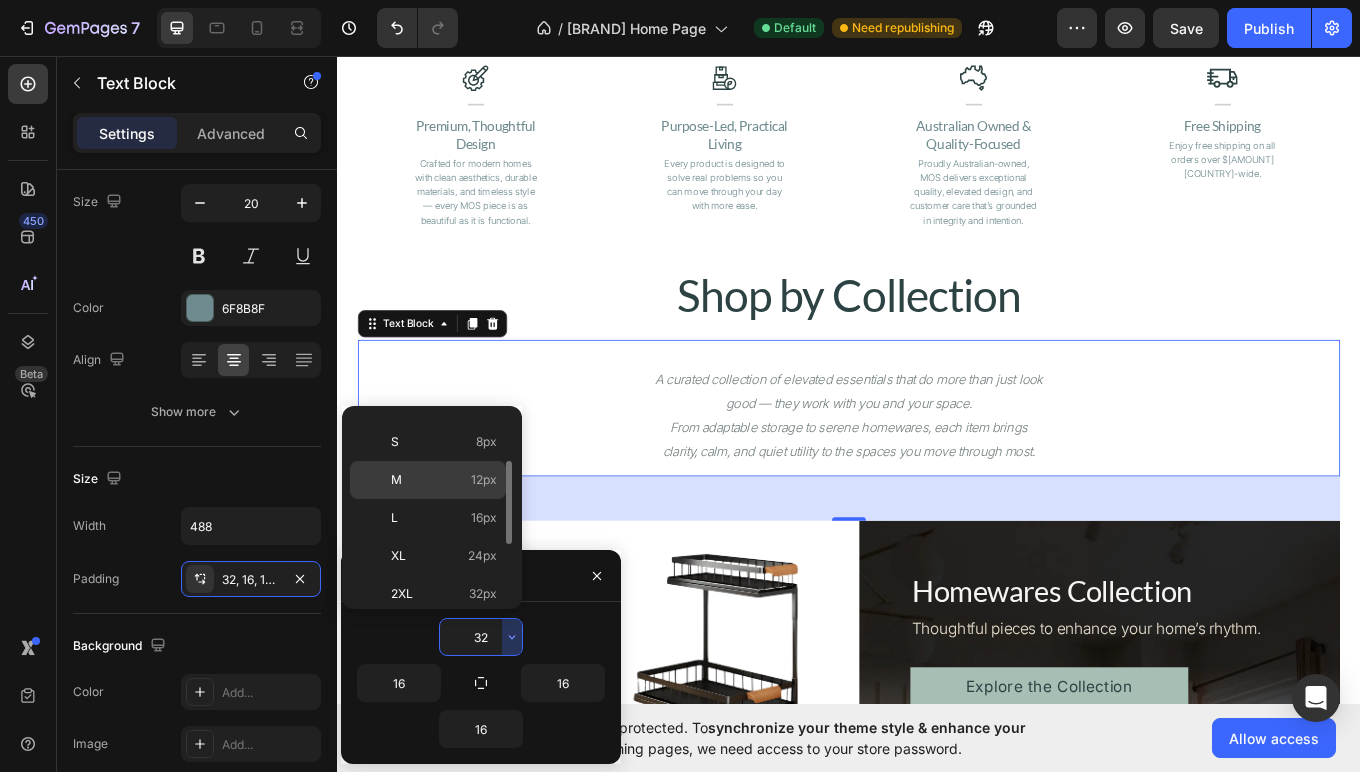 click on "XL 24px" 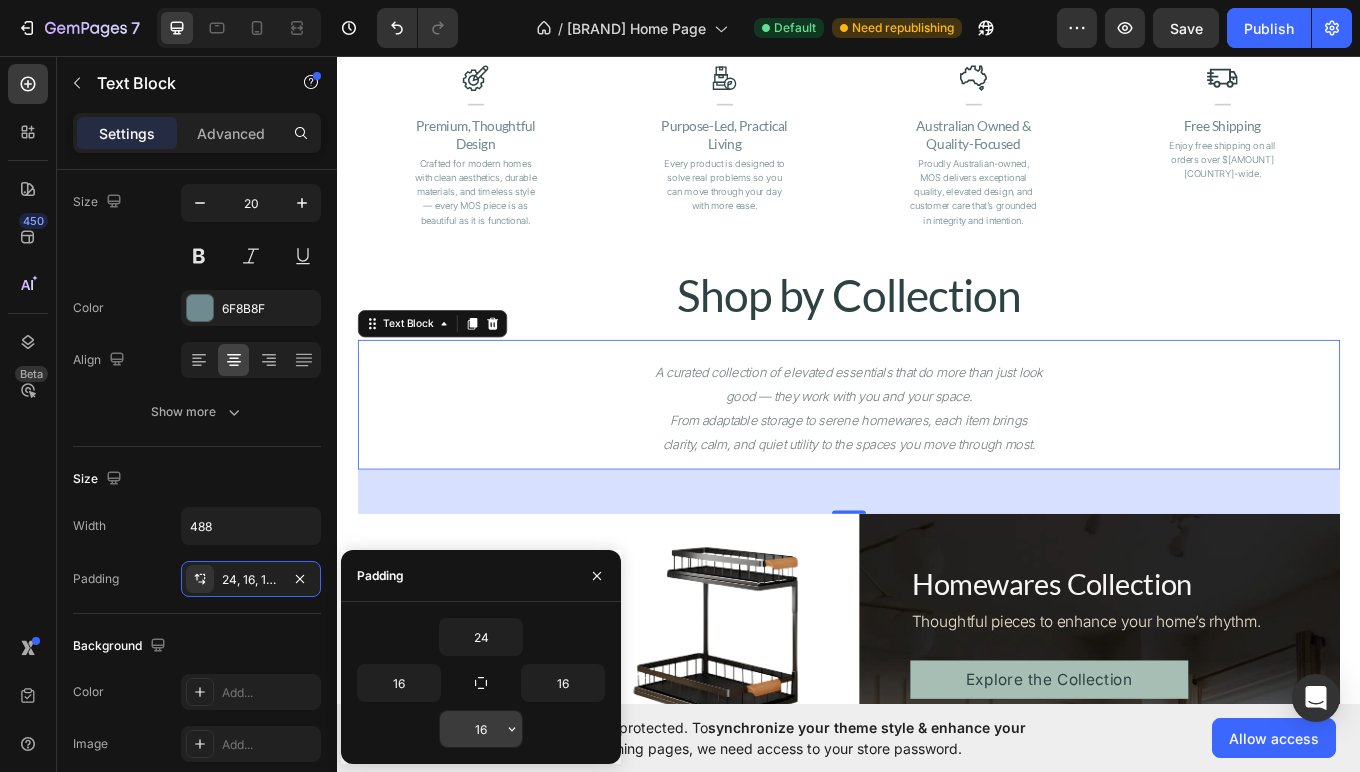 click 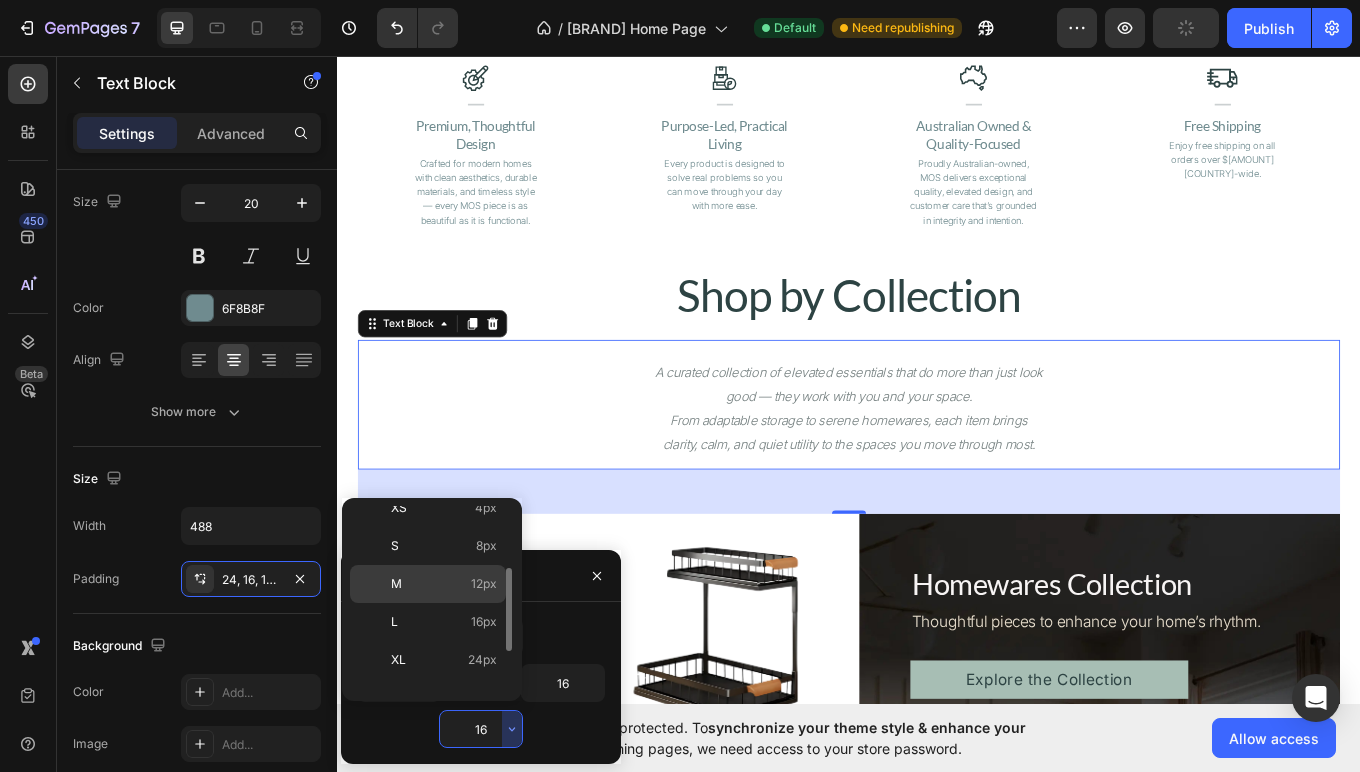 scroll, scrollTop: 110, scrollLeft: 0, axis: vertical 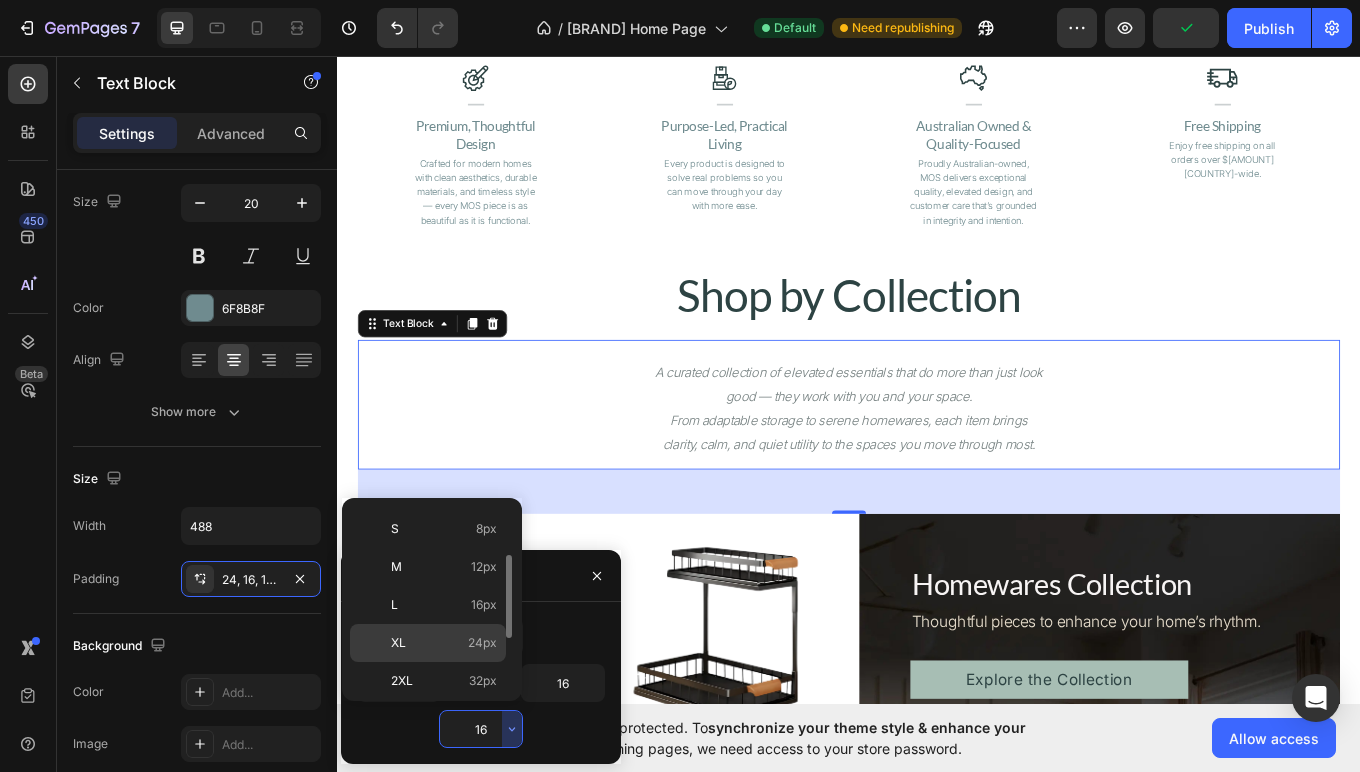 click on "XL" at bounding box center (398, 643) 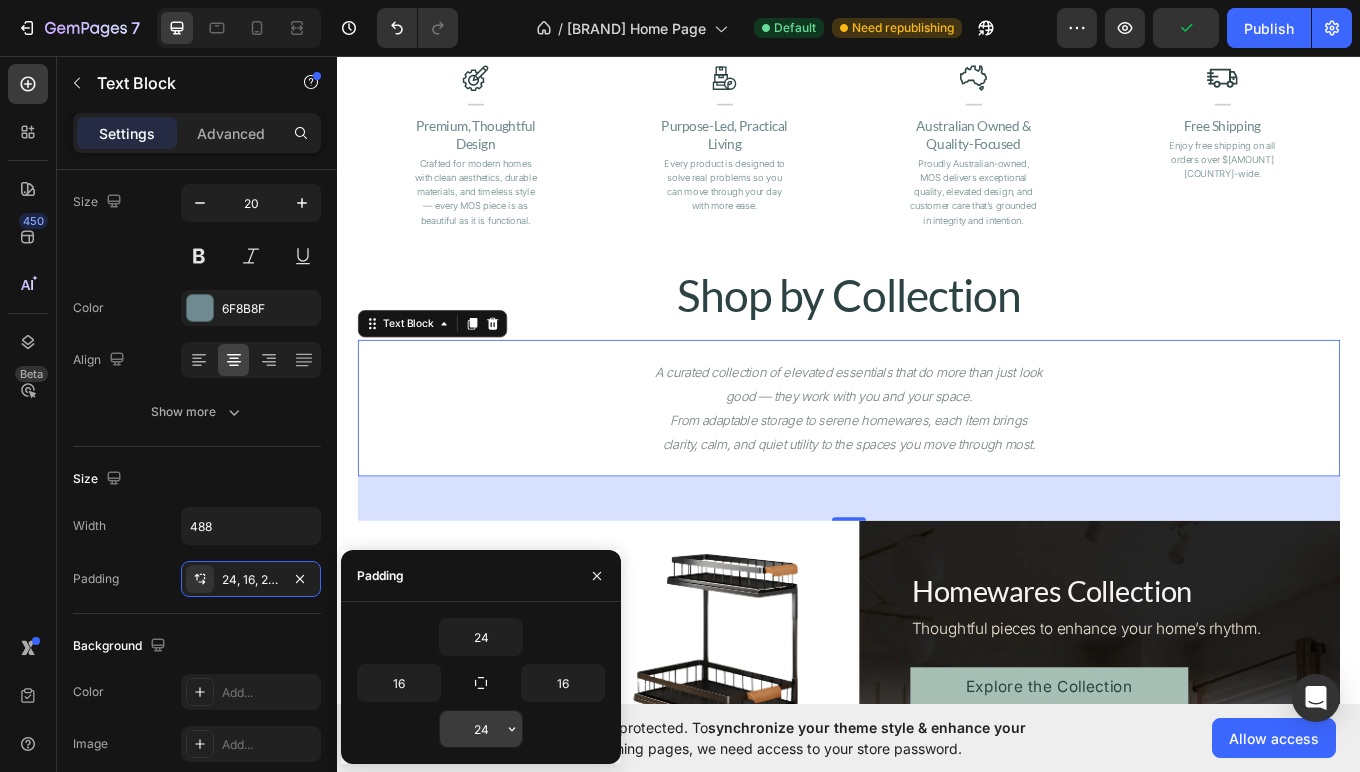 click on "24" at bounding box center (481, 729) 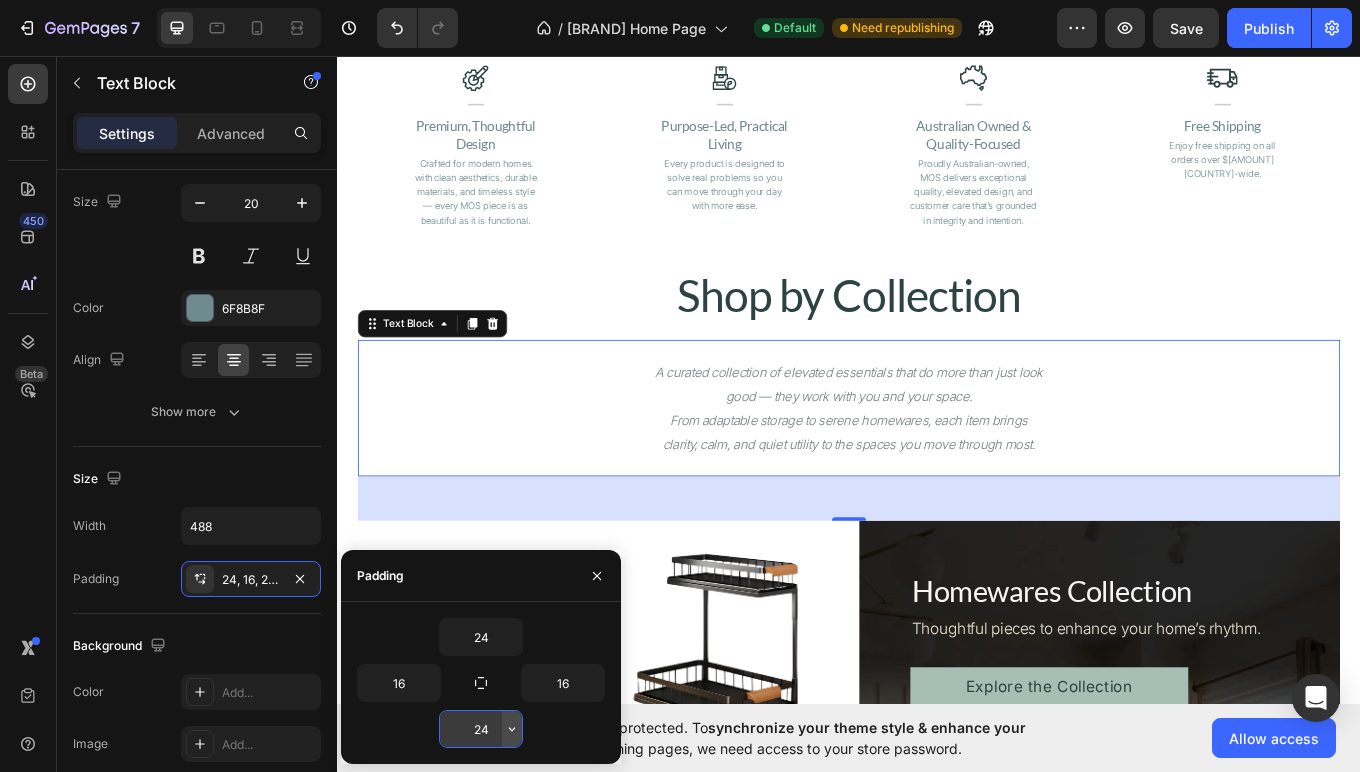 click 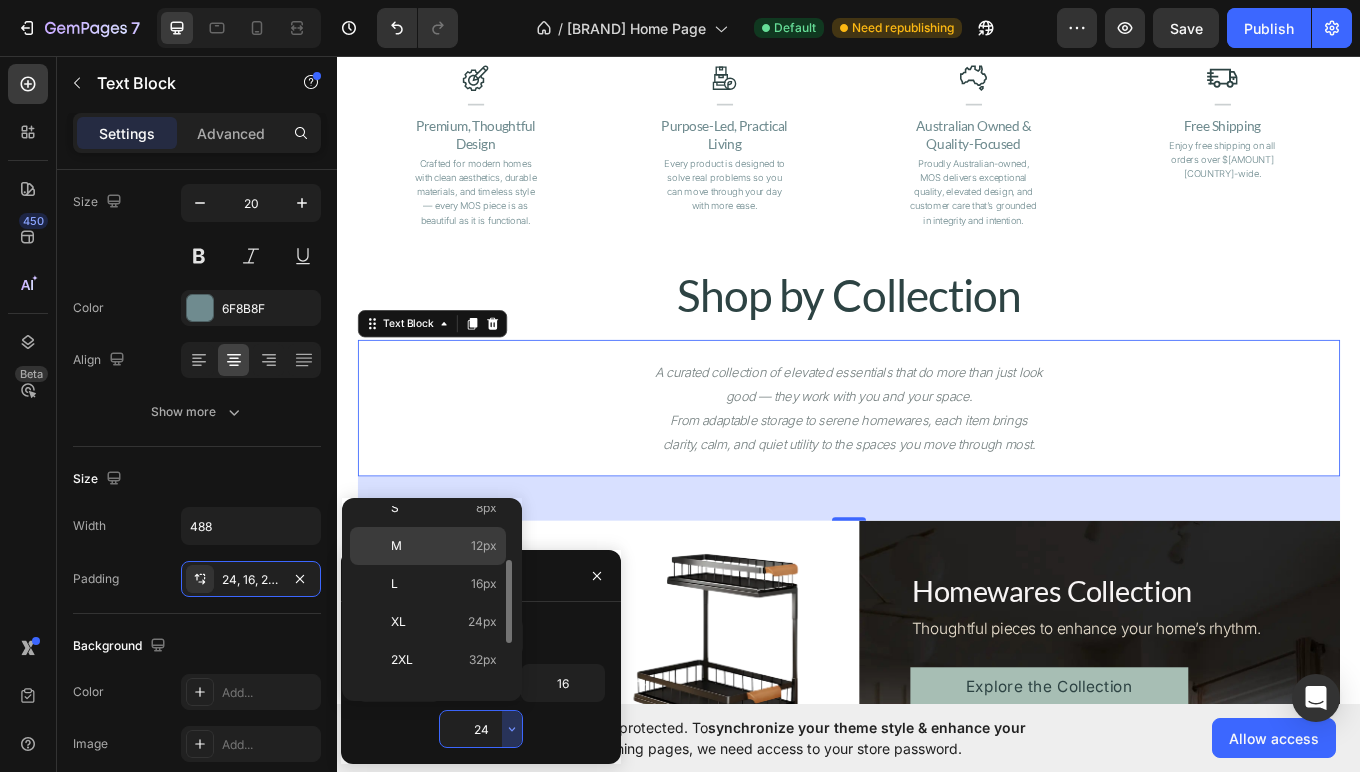 scroll, scrollTop: 129, scrollLeft: 0, axis: vertical 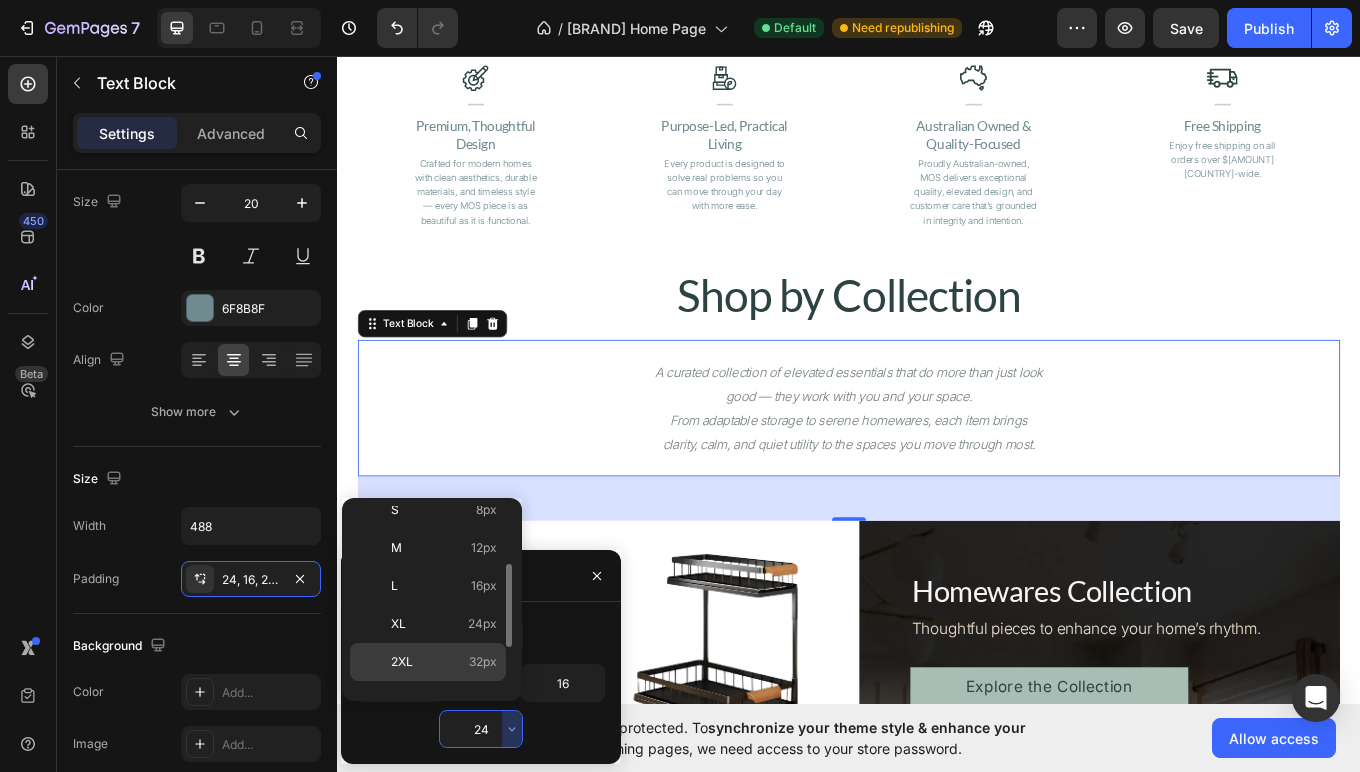 click on "2XL" at bounding box center (402, 662) 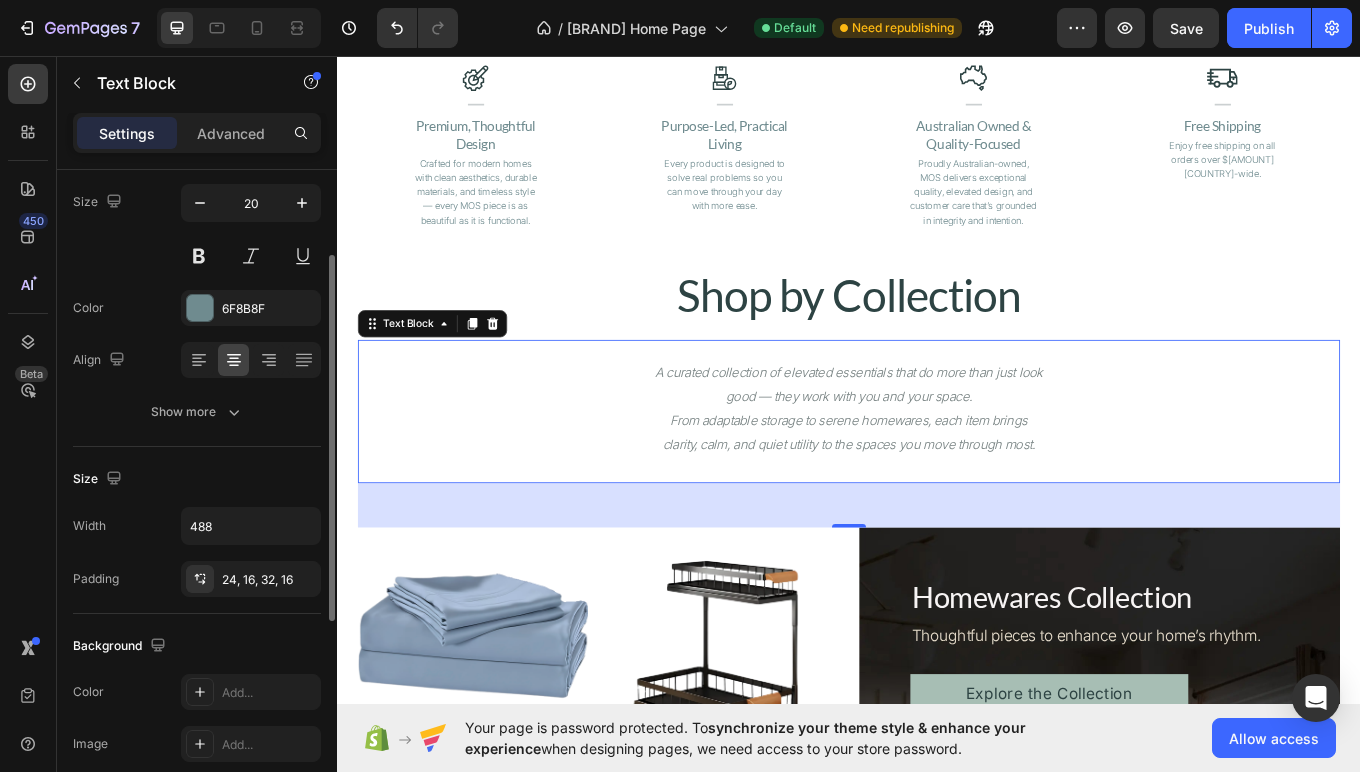 click on "Text style Styles Paragraph 1* Font Inter Size 20 Color 6F8B8F Align Show more" 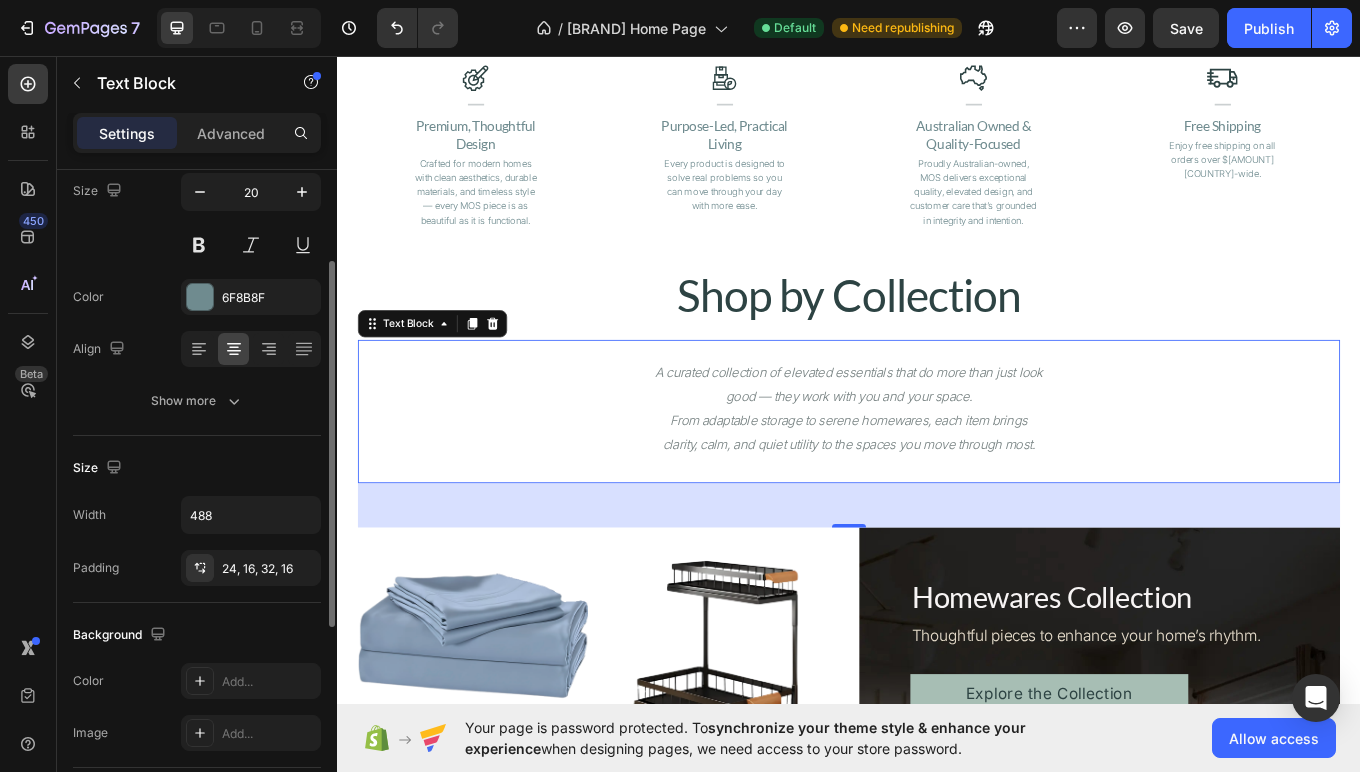 scroll, scrollTop: 167, scrollLeft: 0, axis: vertical 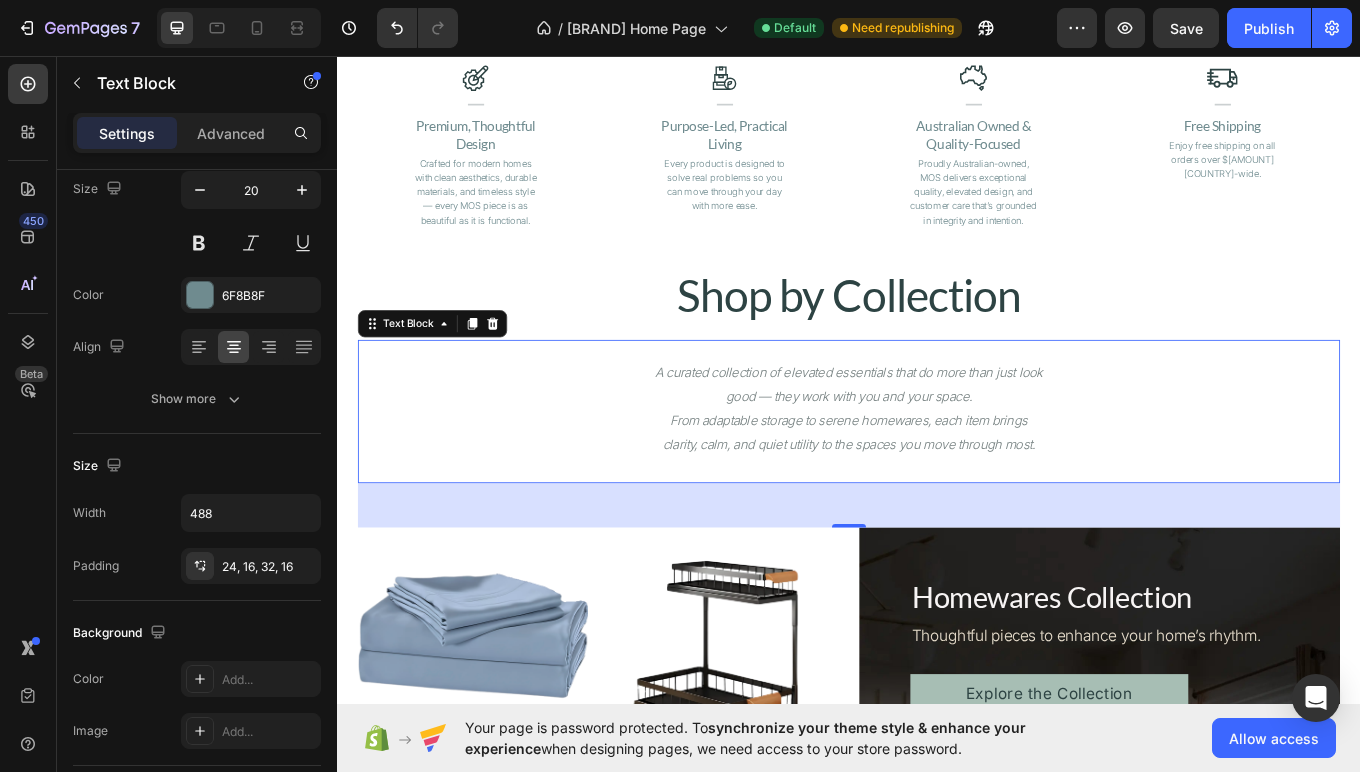 click on "A curated collection of elevated essentials that do more than just look good — they work with you and your space." at bounding box center (937, 441) 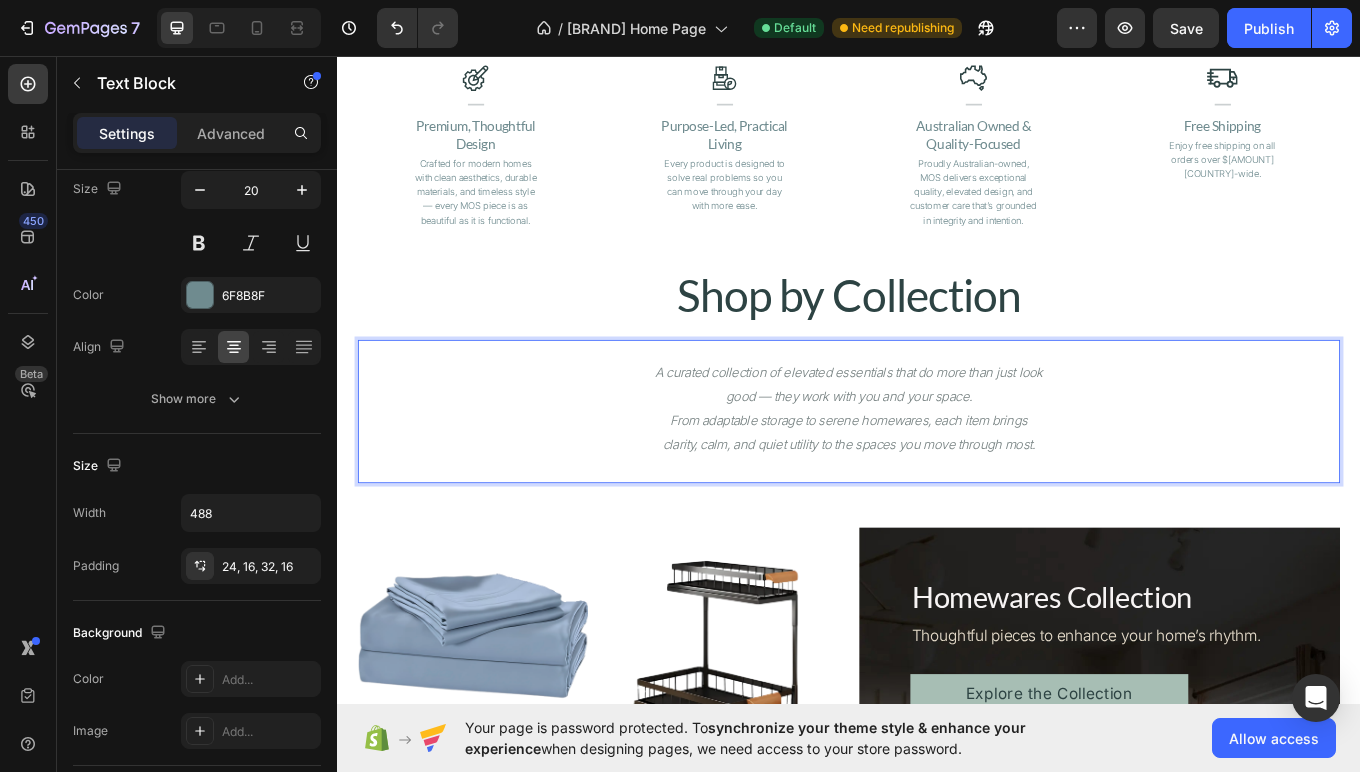click on "A curated collection of elevated essentials that do more than just look good — they work with you and your space." at bounding box center [937, 441] 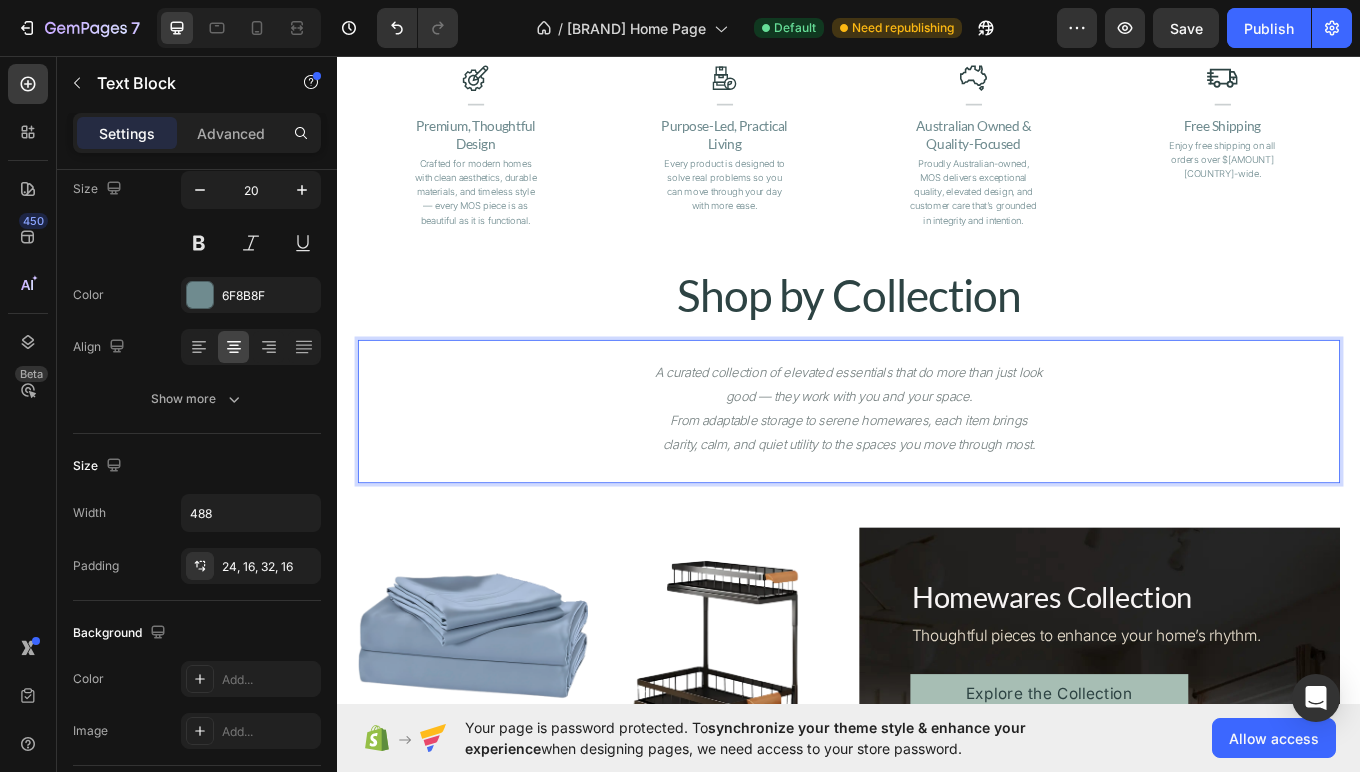 click on "A curated collection of elevated essentials that do more than just look good — they work with you and your space." at bounding box center [937, 441] 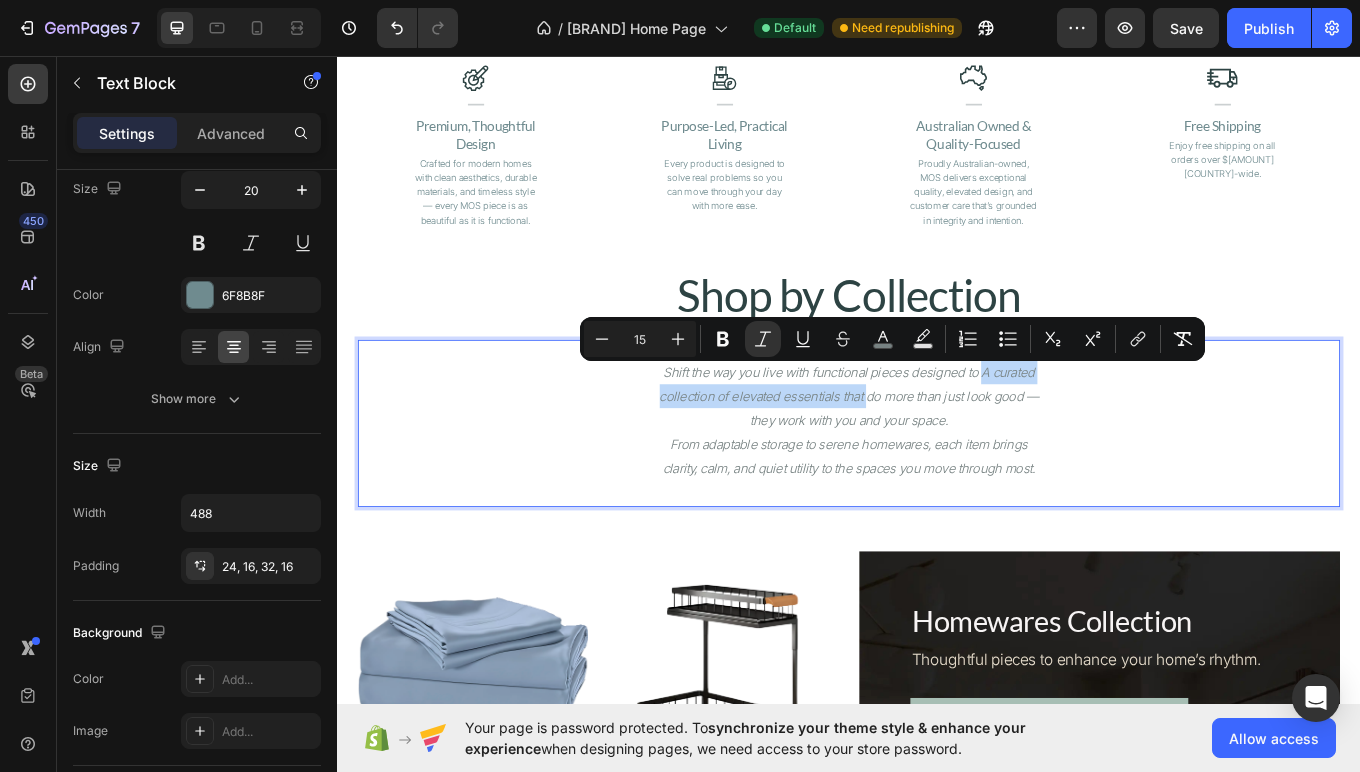 drag, startPoint x: 956, startPoint y: 459, endPoint x: 1089, endPoint y: 427, distance: 136.79547 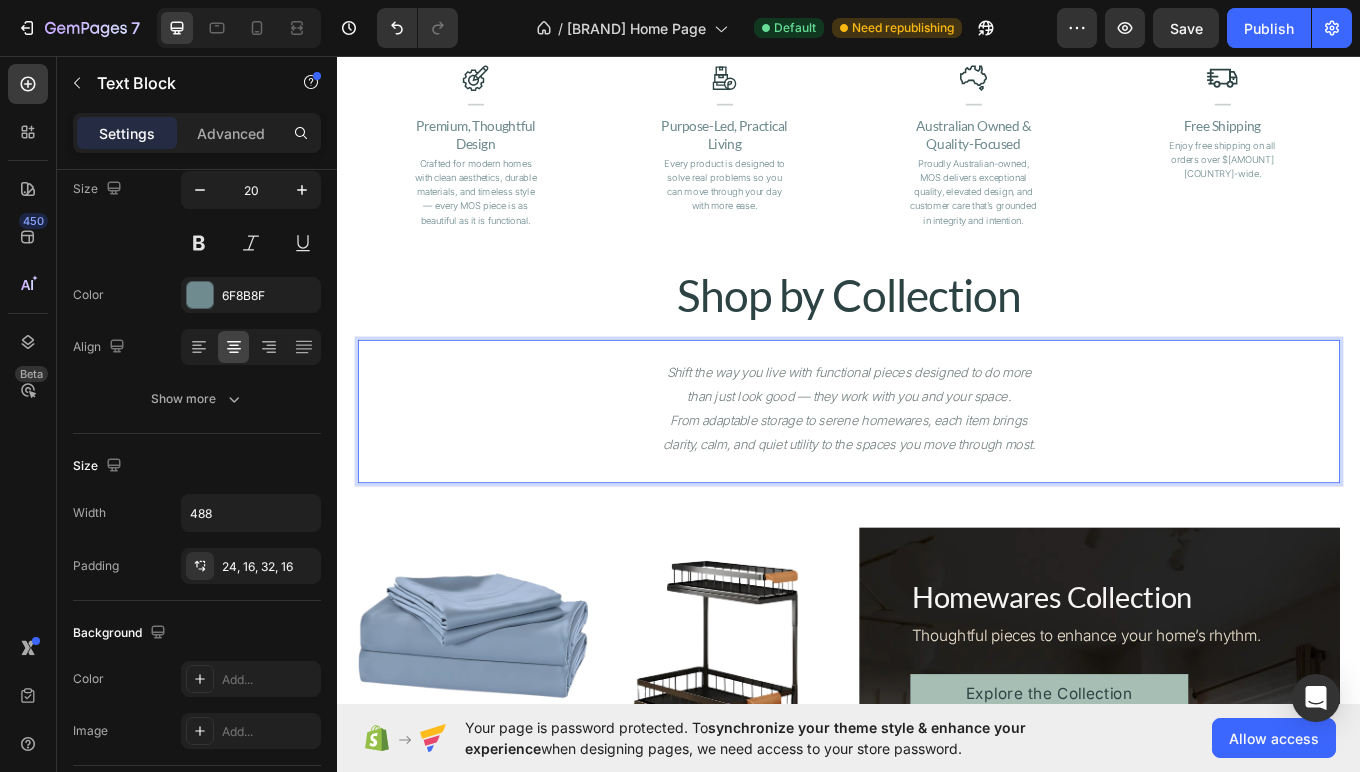 click on "Shift the way you live with functional pieces designed to do more than just look good — they work with you and your space." at bounding box center [937, 441] 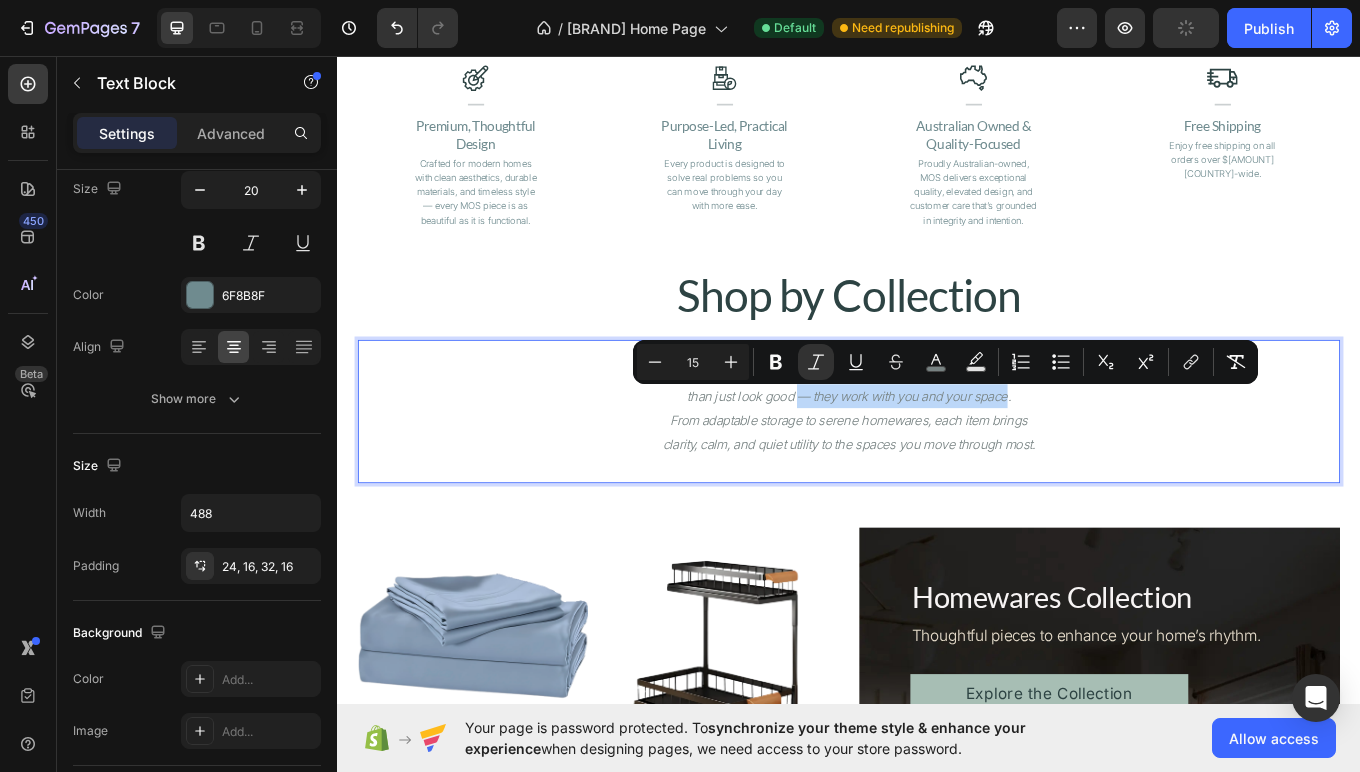 drag, startPoint x: 1122, startPoint y: 457, endPoint x: 873, endPoint y: 463, distance: 249.07228 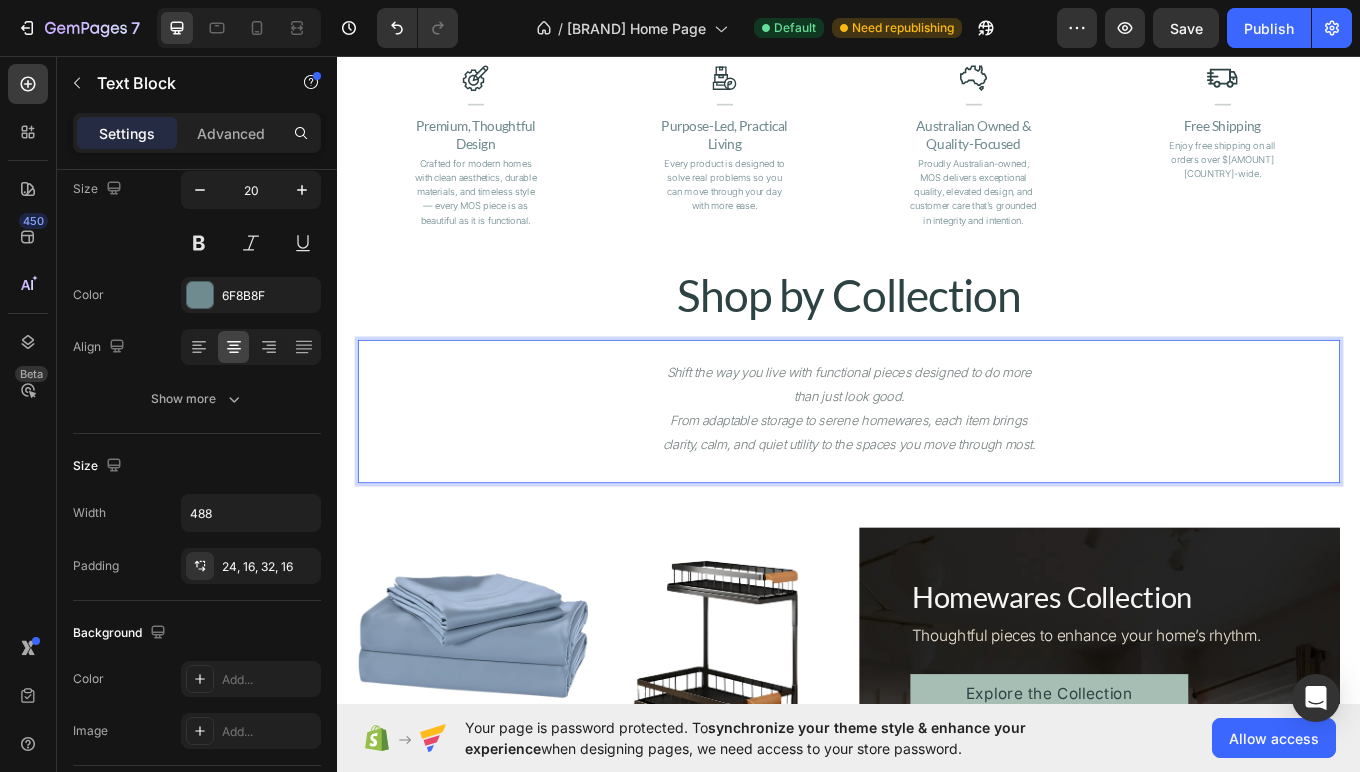 click on "Shift the way you live with functional pieces designed to do more than just look good." at bounding box center (937, 441) 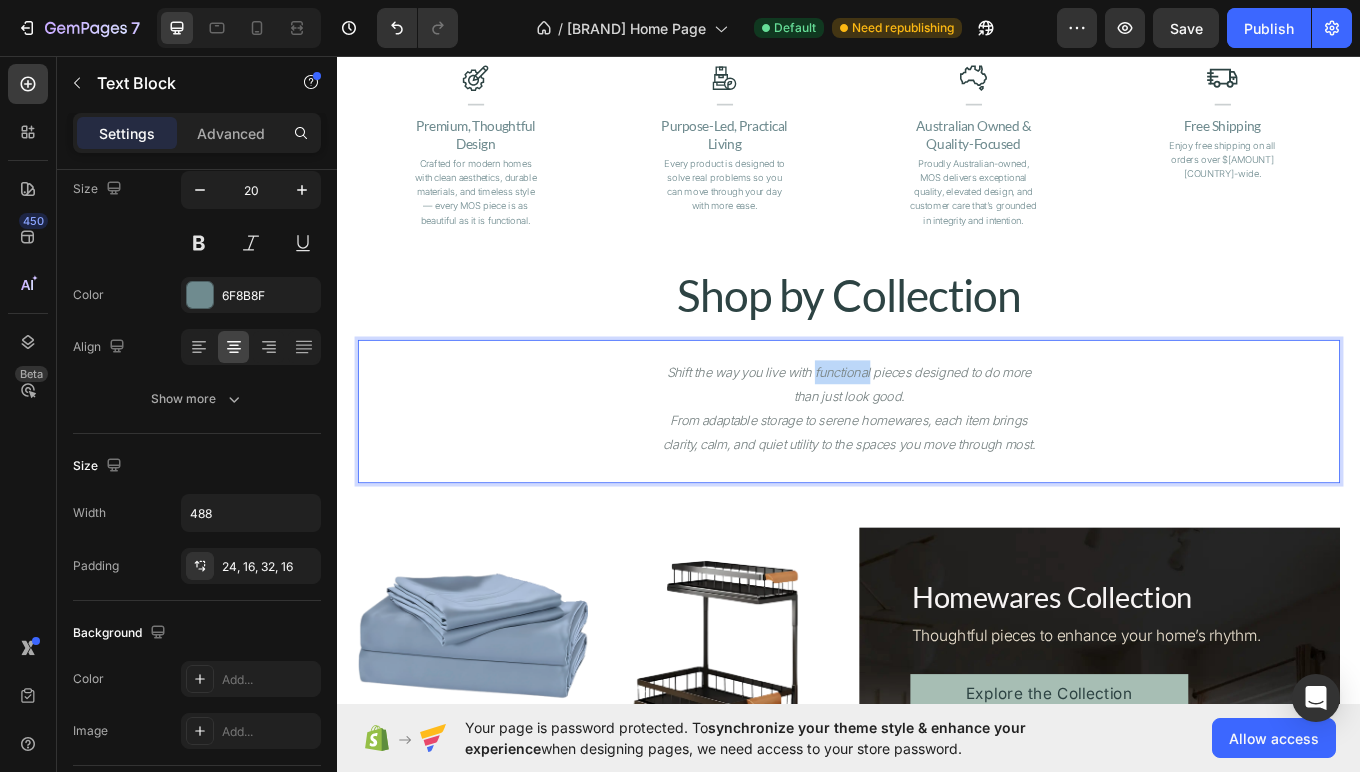 click on "Shift the way you live with functional pieces designed to do more than just look good." at bounding box center [937, 441] 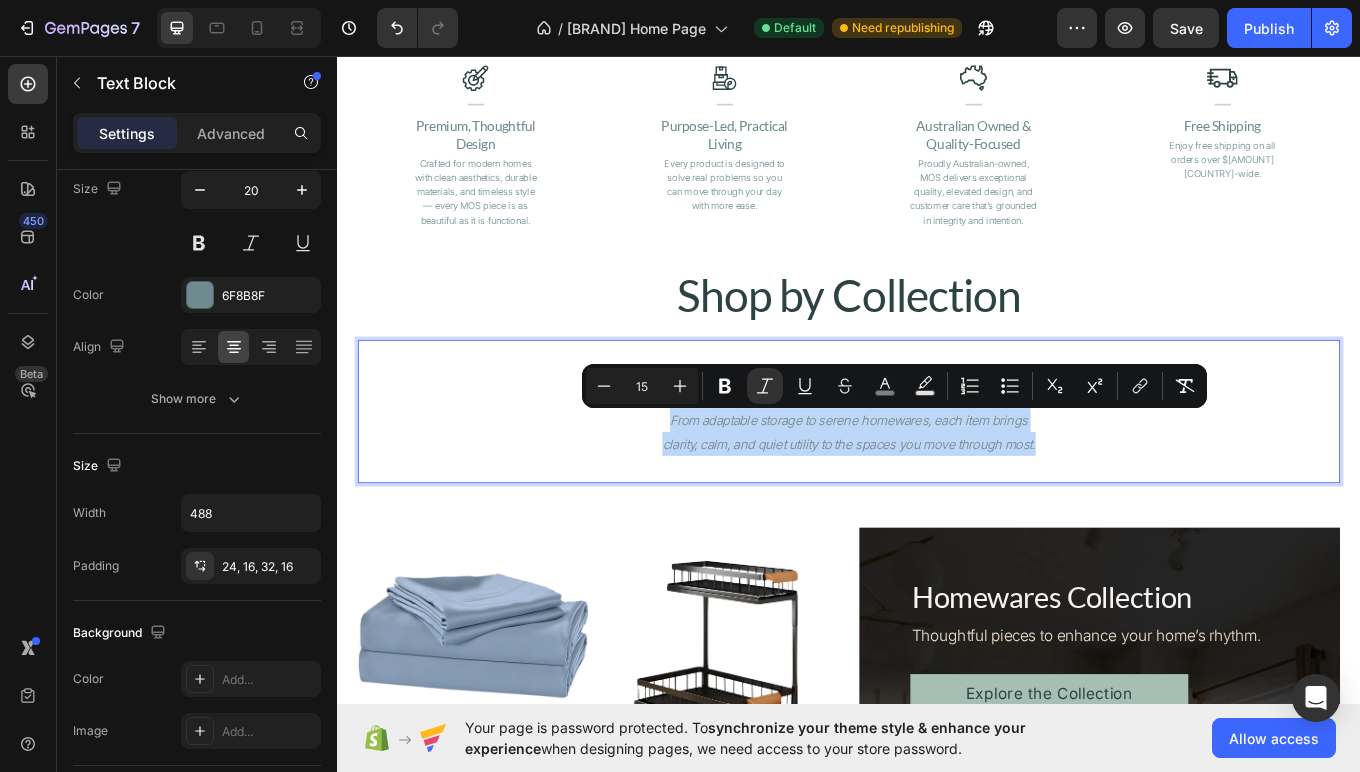 drag, startPoint x: 729, startPoint y: 485, endPoint x: 1152, endPoint y: 529, distance: 425.28226 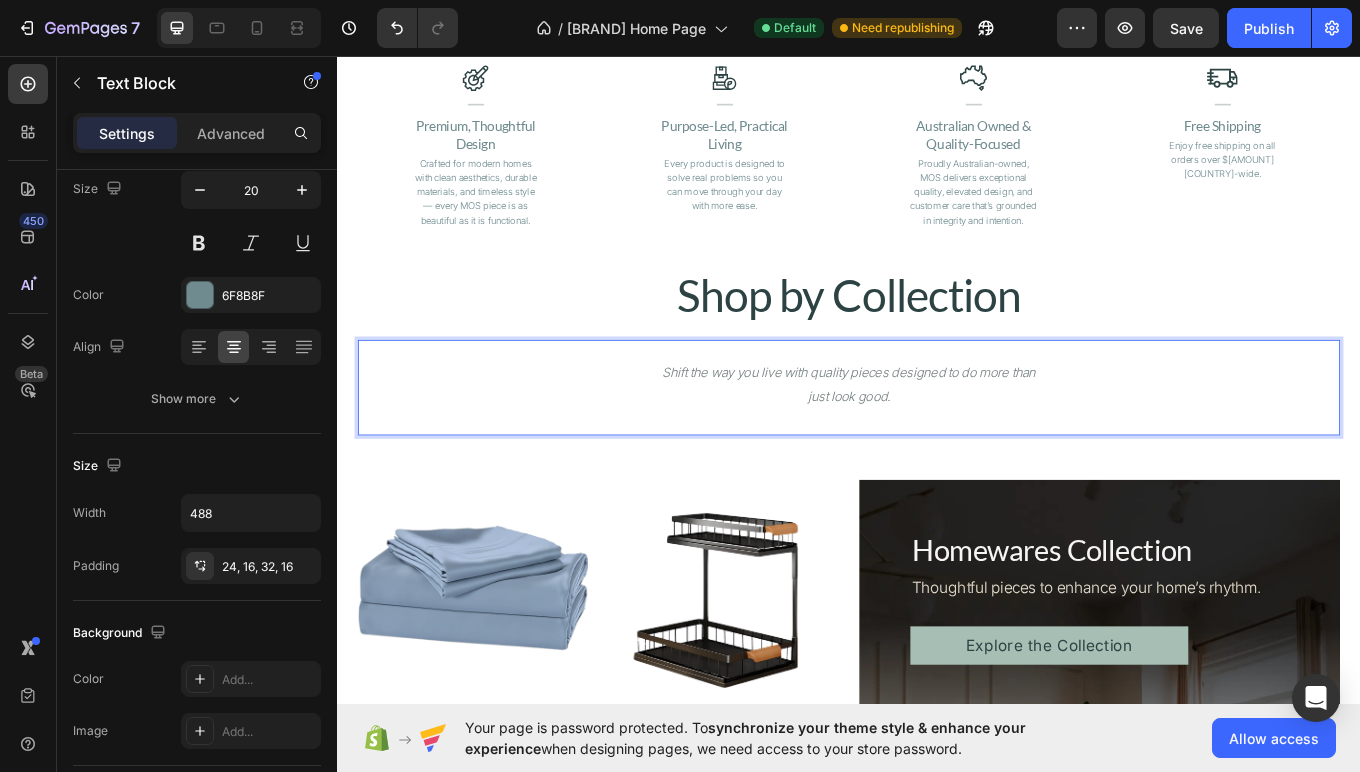 drag, startPoint x: 1023, startPoint y: 454, endPoint x: 715, endPoint y: 433, distance: 308.7151 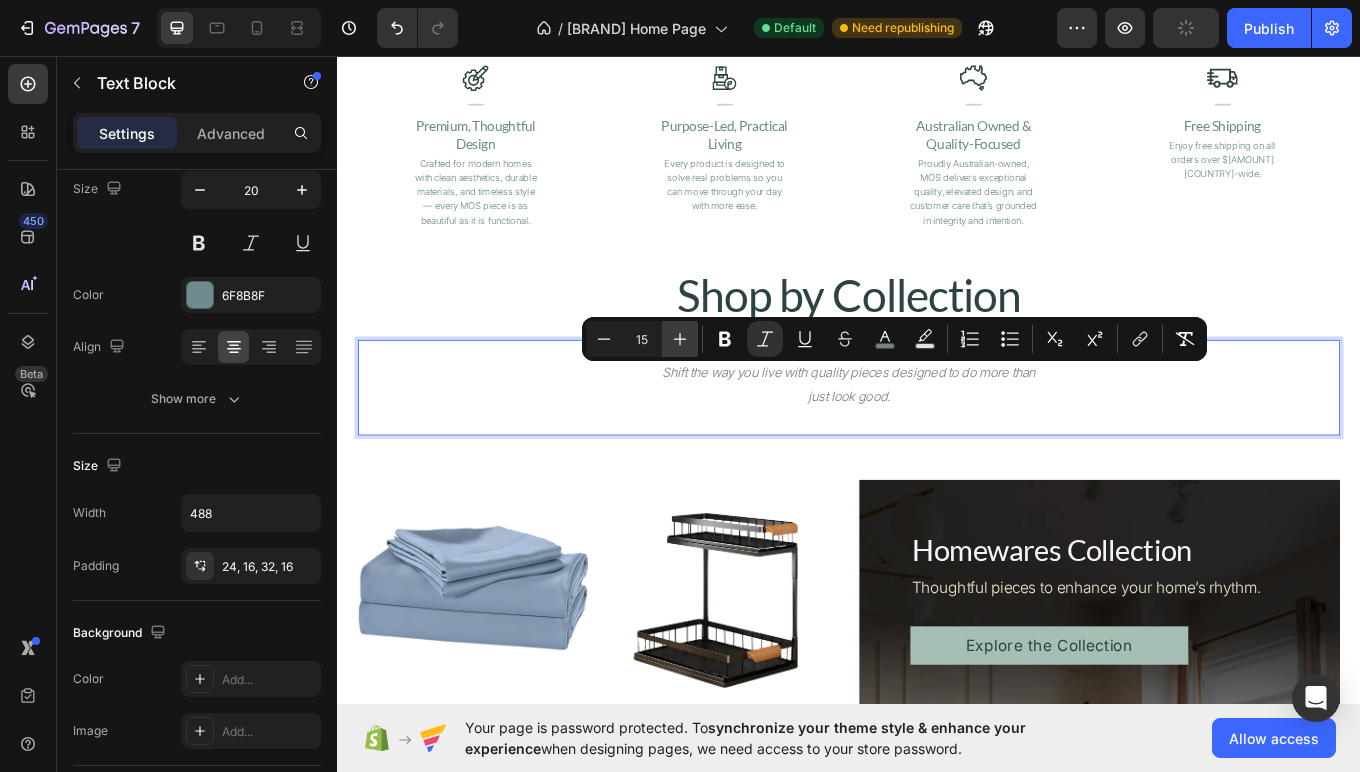 click 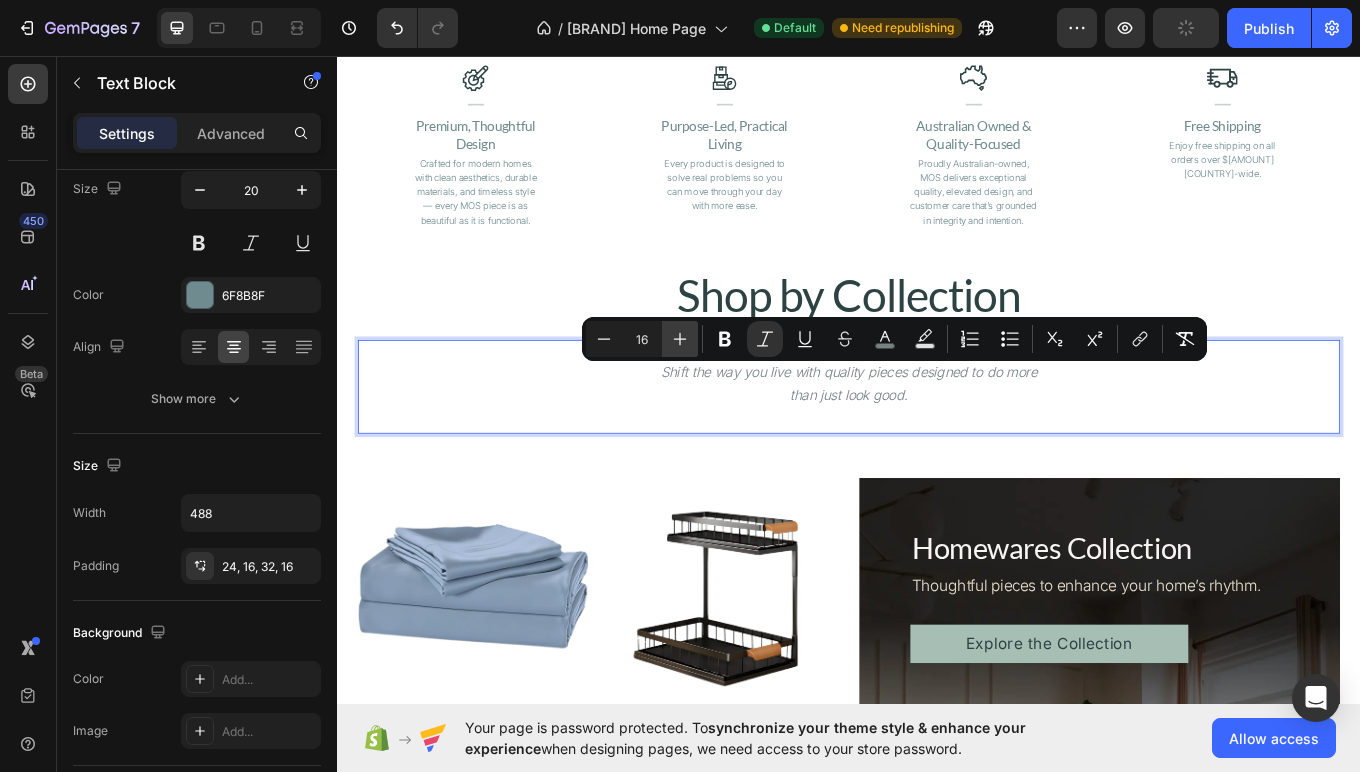 click 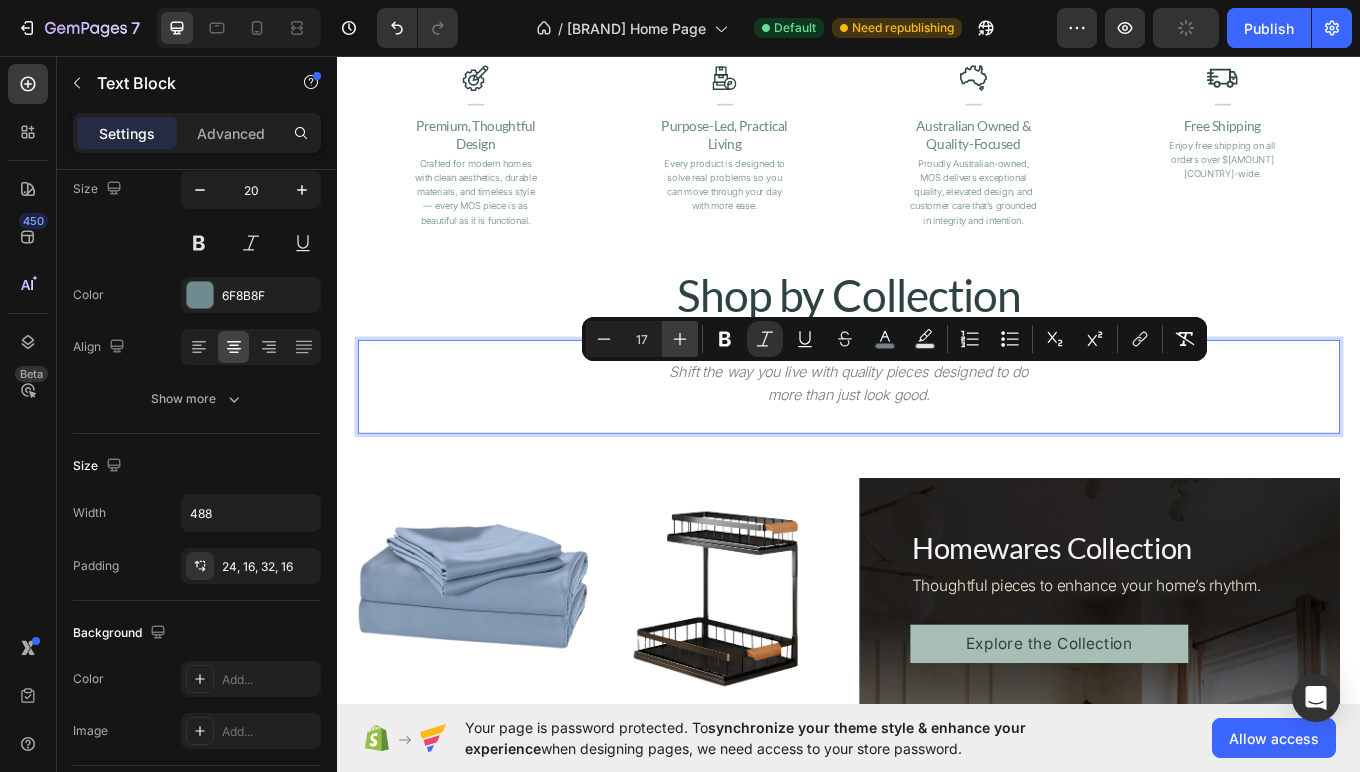 click 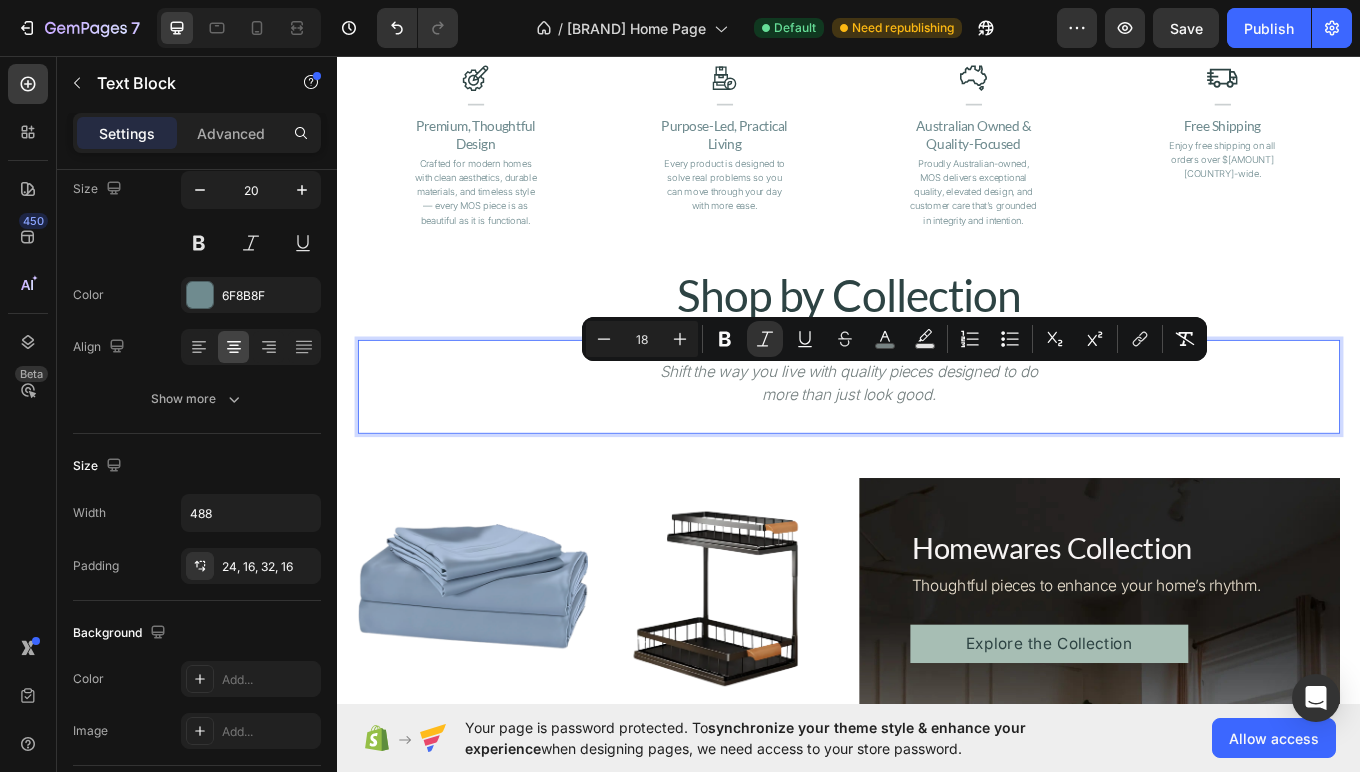 click on "Shift the way you live with quality pieces designed to do more than just look good." at bounding box center (937, 440) 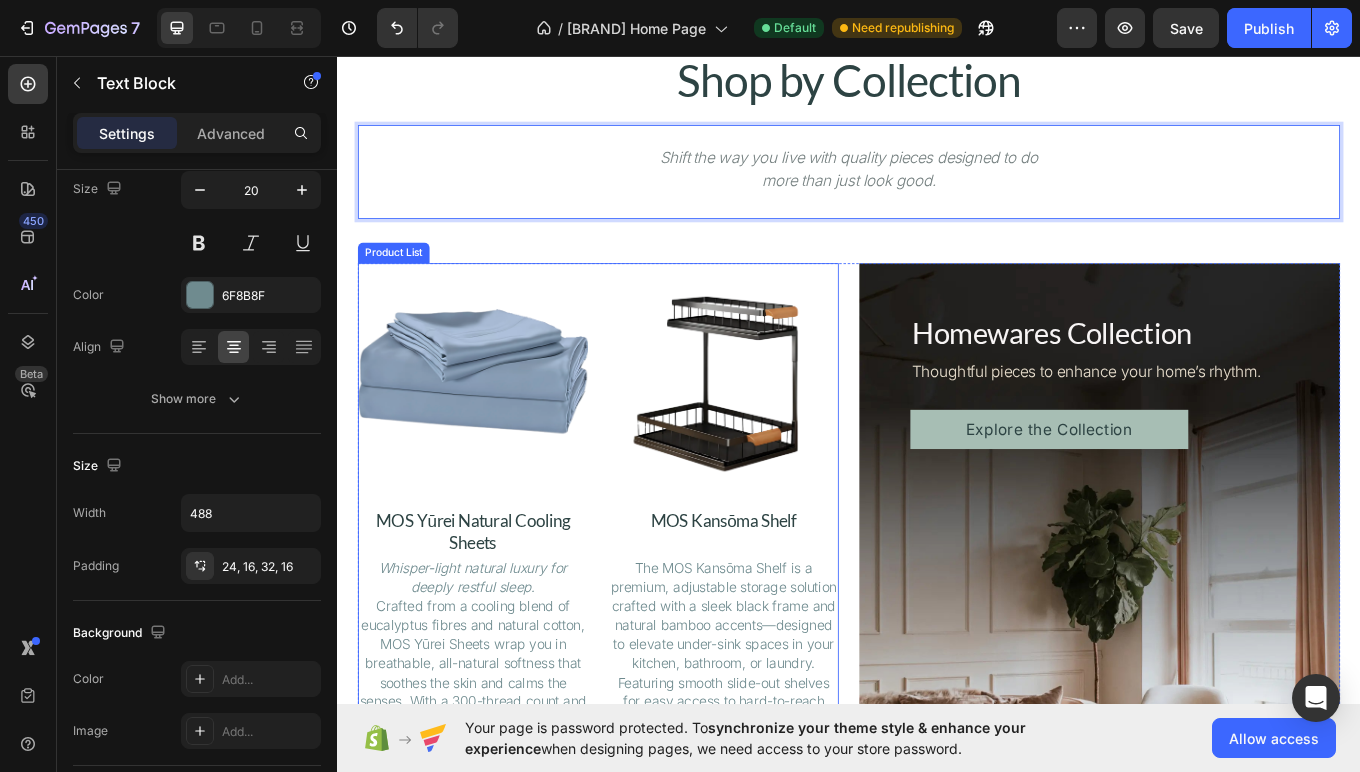 scroll, scrollTop: 1809, scrollLeft: 0, axis: vertical 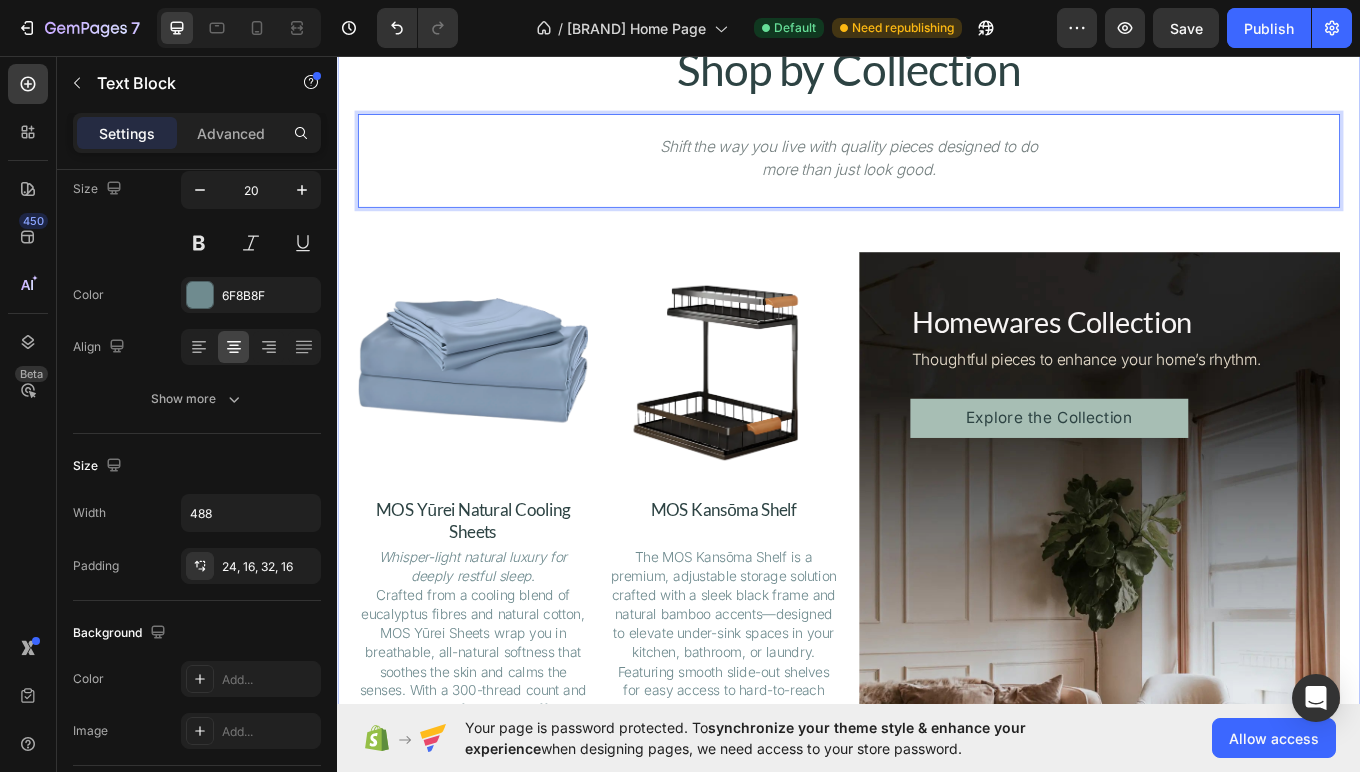 click on "Shop by Collection Heading Shift the way you live with quality pieces designed to do more than just look good.  Text Block   52 Product Images MOS Yūrei Natural Cooling Sheets Product Title Whisper-light natural luxury for deeply restful sleep.
Crafted from a cooling blend of eucalyptus fibres and natural cotton, MOS Yūrei Sheets wrap you in breathable, all-natural softness that soothes the skin and calms the senses. With a 300-thread count and buttery-smooth finish, they offer the perfect balance of softness, durability, and lasting comfort.
Designed for warm sleepers, conscious homes, and those who believe in turning their bedroom into a retreat — Yūrei is more than bedding. It’s a feeling.
OEKO-TEX® certified  and thoughtfully woven to elevate your every night.
Each  M   Product Description $299.00 Product Price Product Price Buy Now Product Cart Button Row Product List Product Images MOS Kansōma Shelf Product Title
A Thoughtful Touch Beneath It All
educing mould and mildew." at bounding box center [937, 769] 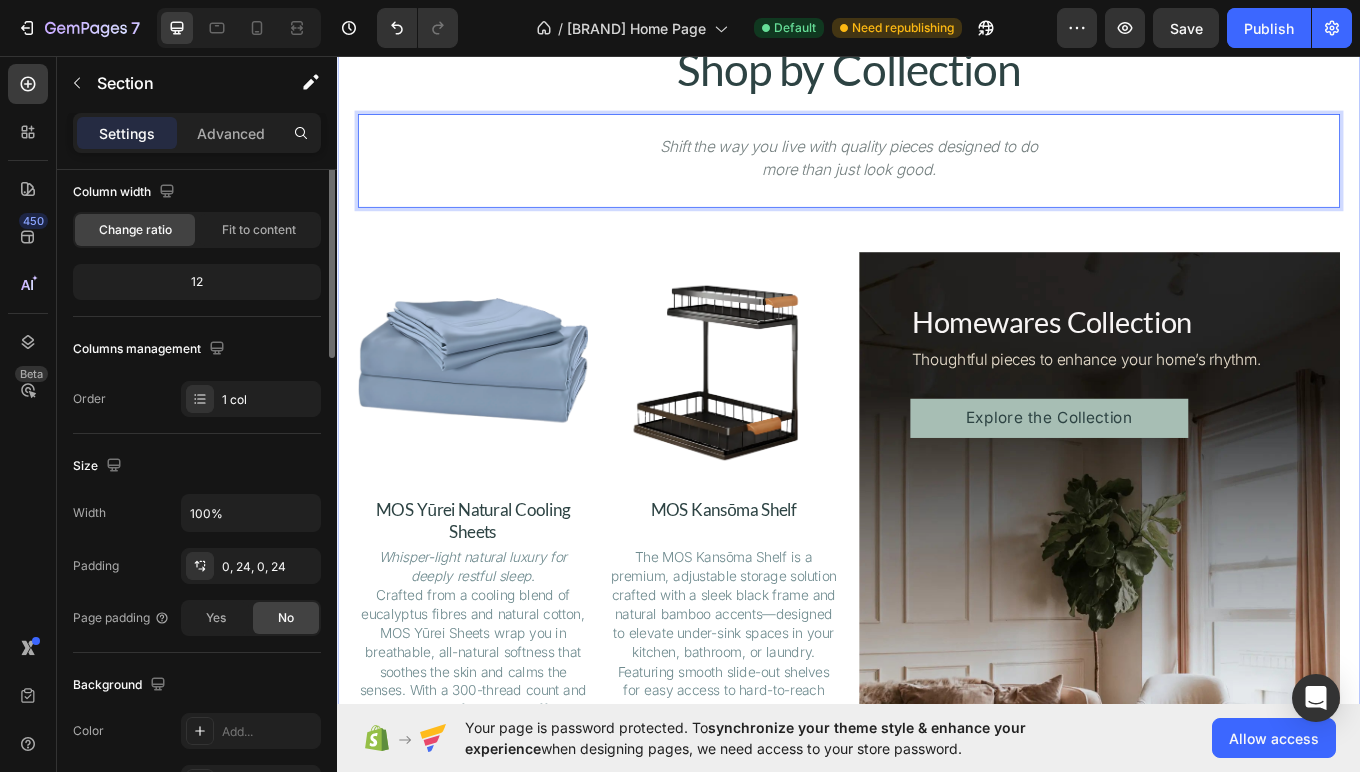 scroll, scrollTop: 0, scrollLeft: 0, axis: both 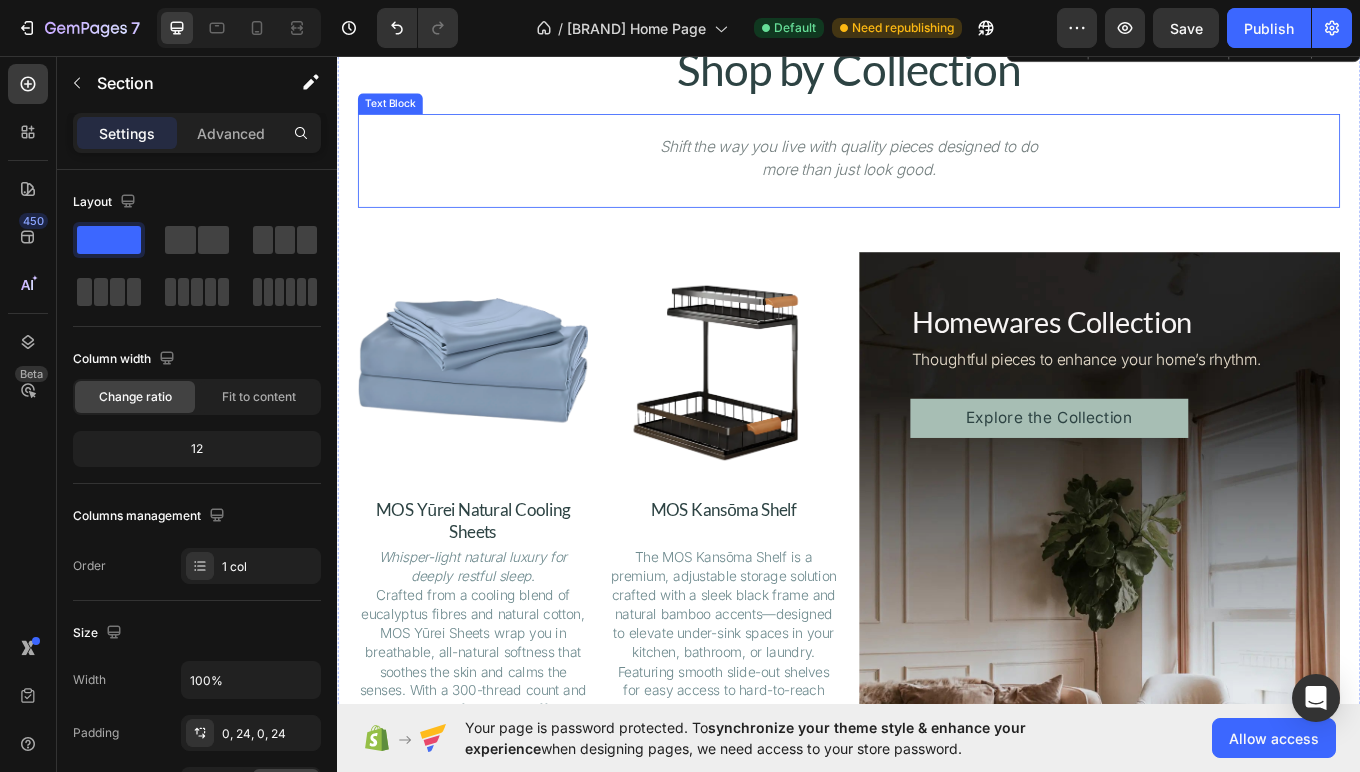 click on "Shift the way you live with quality pieces designed to do more than just look good." at bounding box center (937, 175) 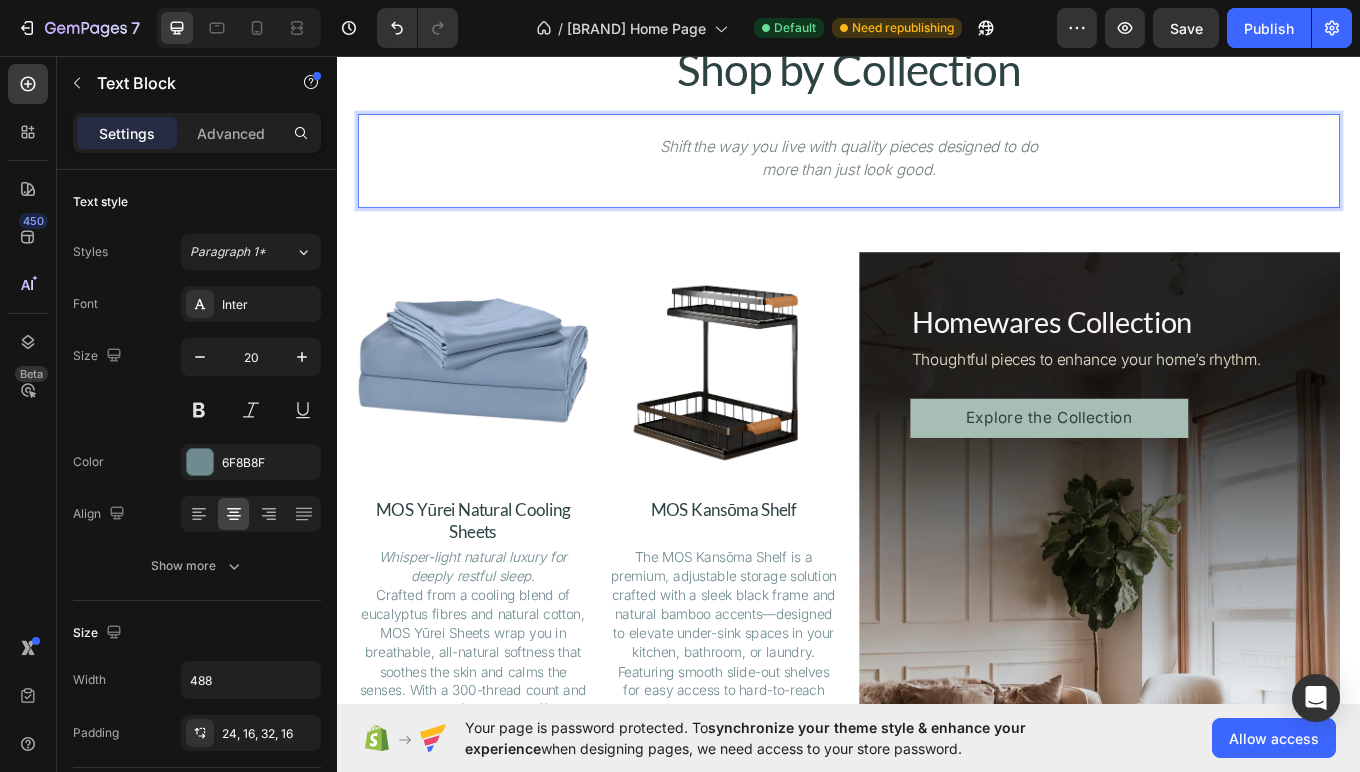 click on "Shift the way you live with quality pieces designed to do more than just look good." at bounding box center (937, 175) 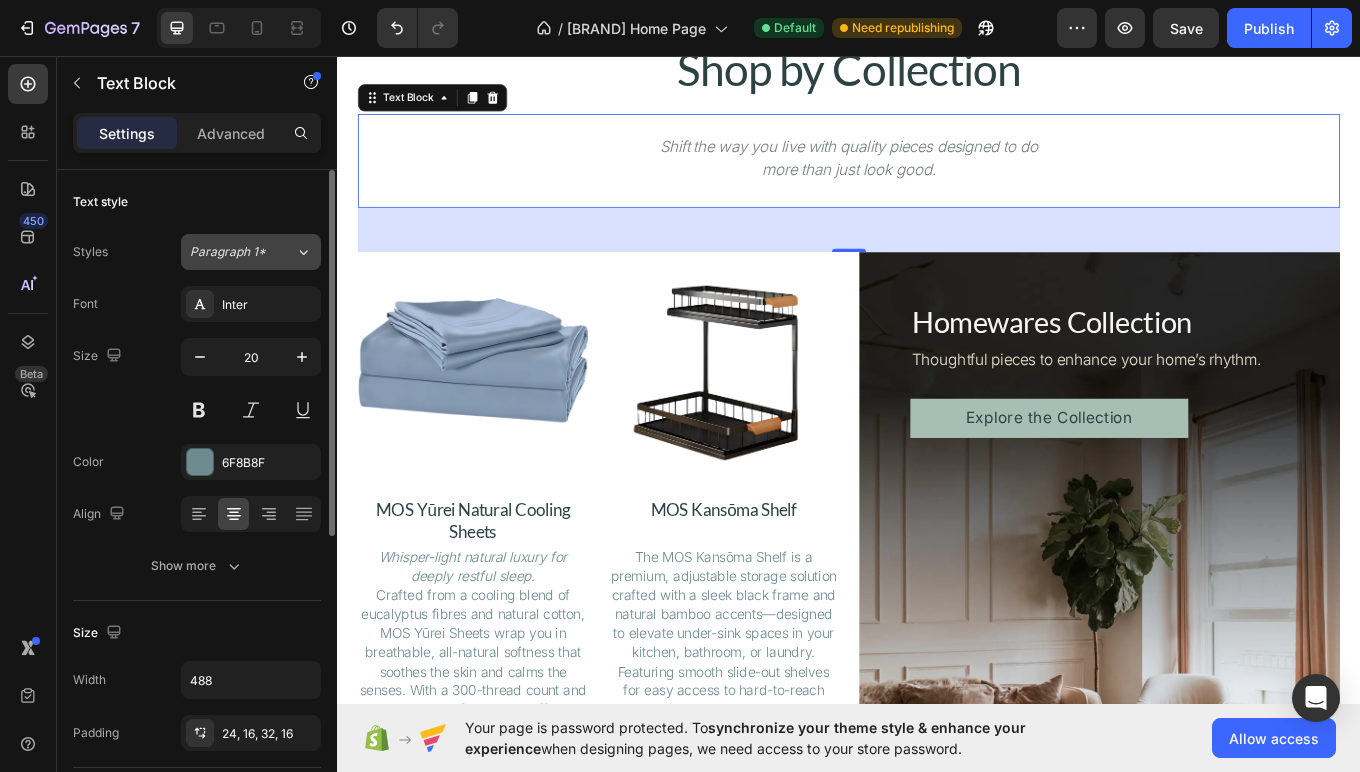 click 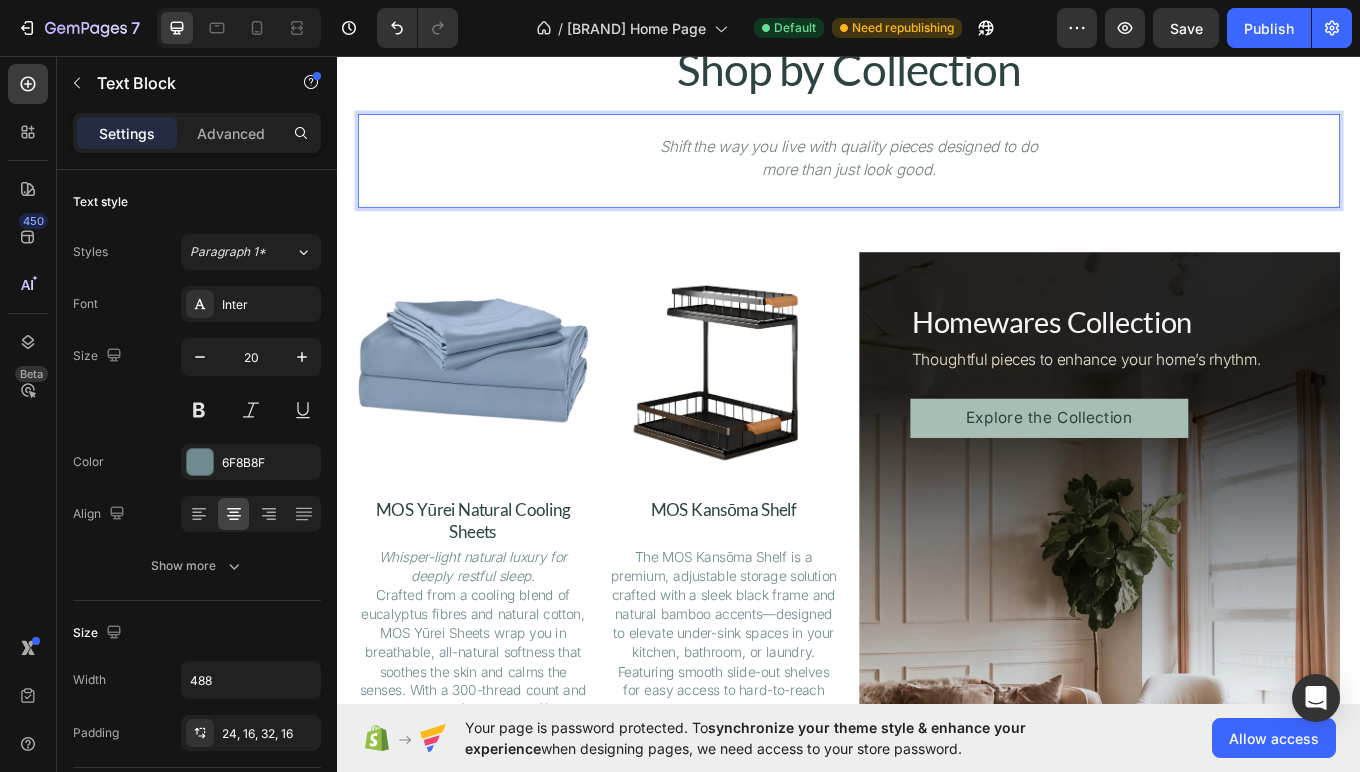 drag, startPoint x: 1063, startPoint y: 189, endPoint x: 717, endPoint y: 163, distance: 346.9755 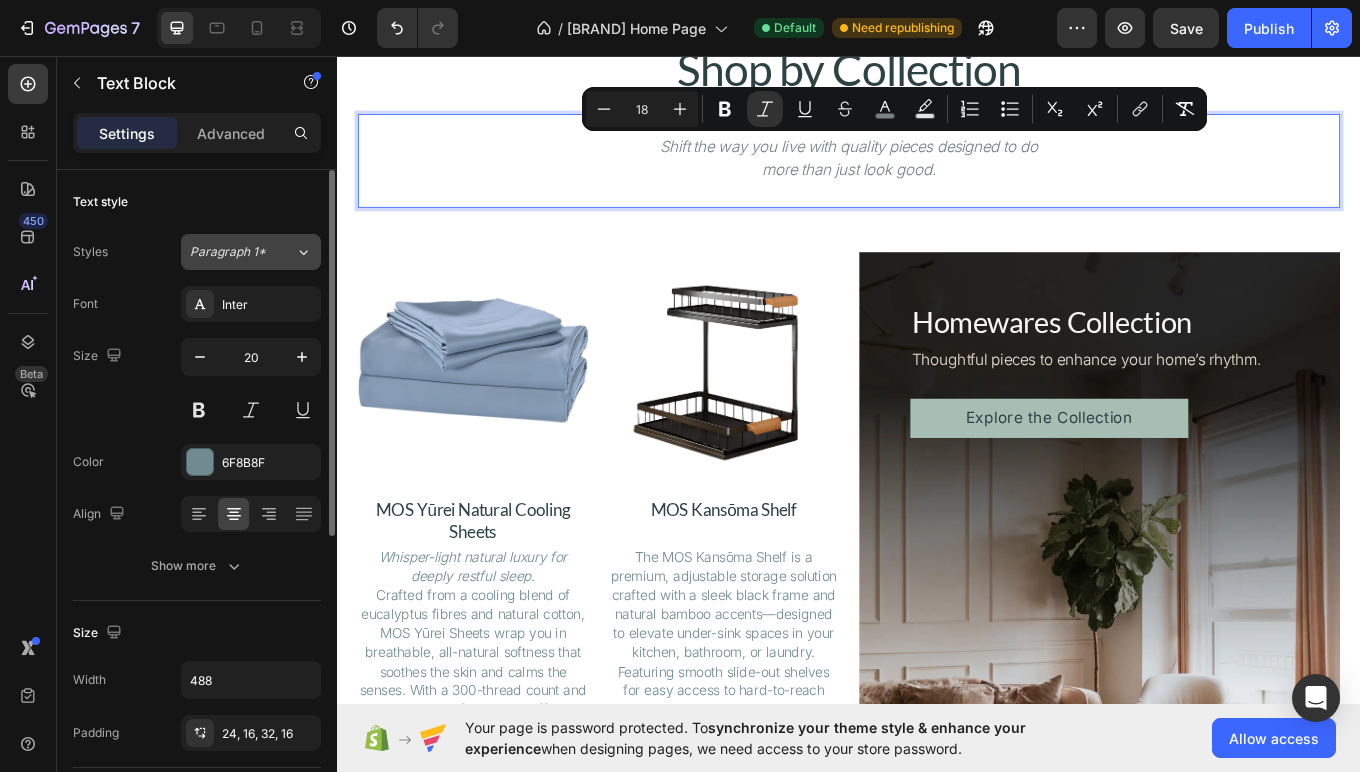 click 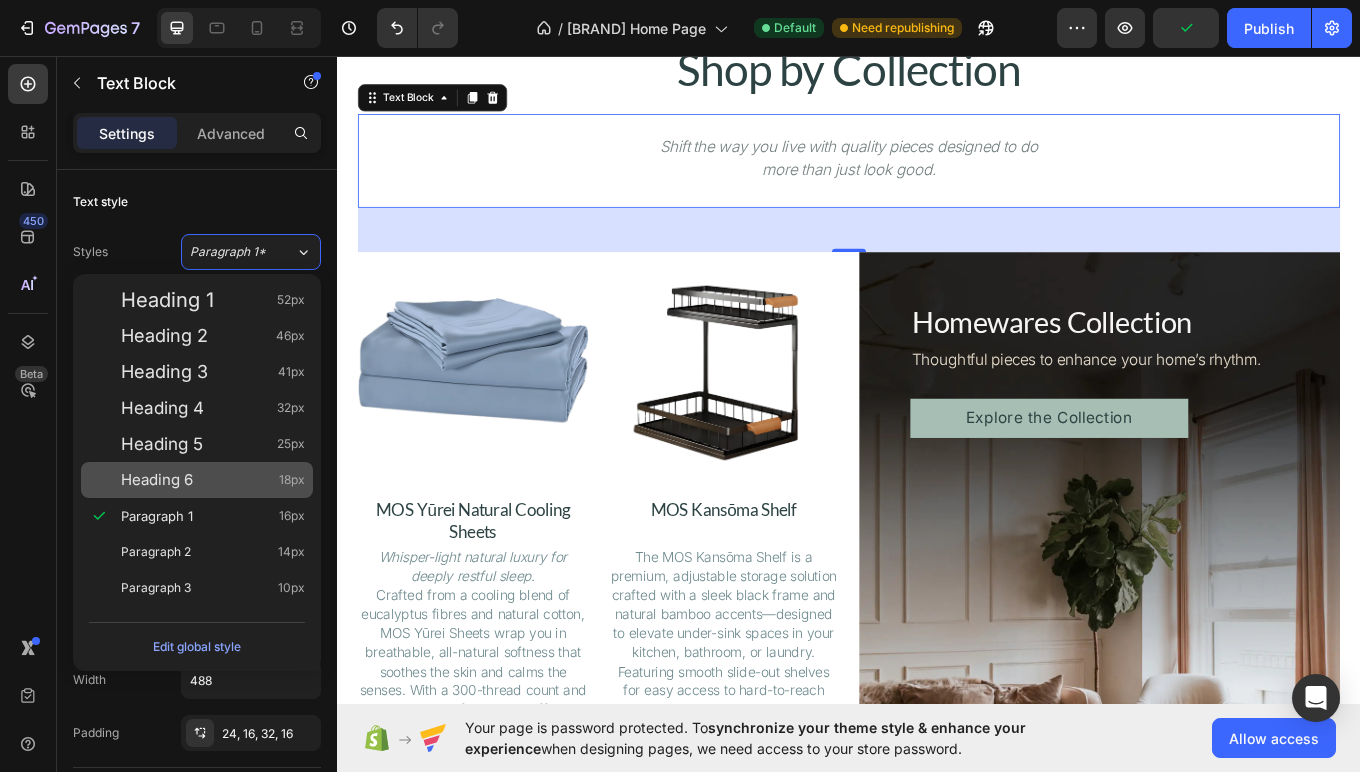 click on "Heading 6" at bounding box center [157, 480] 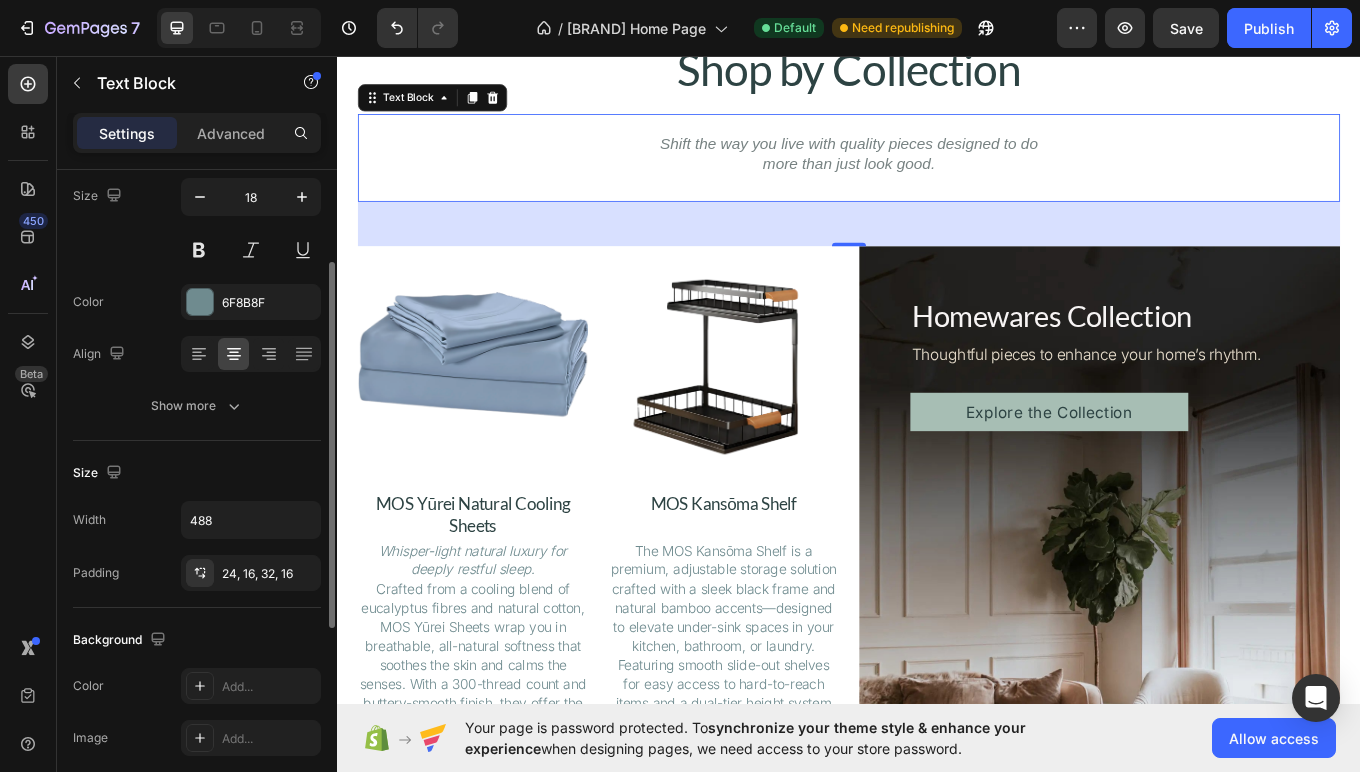 scroll, scrollTop: 164, scrollLeft: 0, axis: vertical 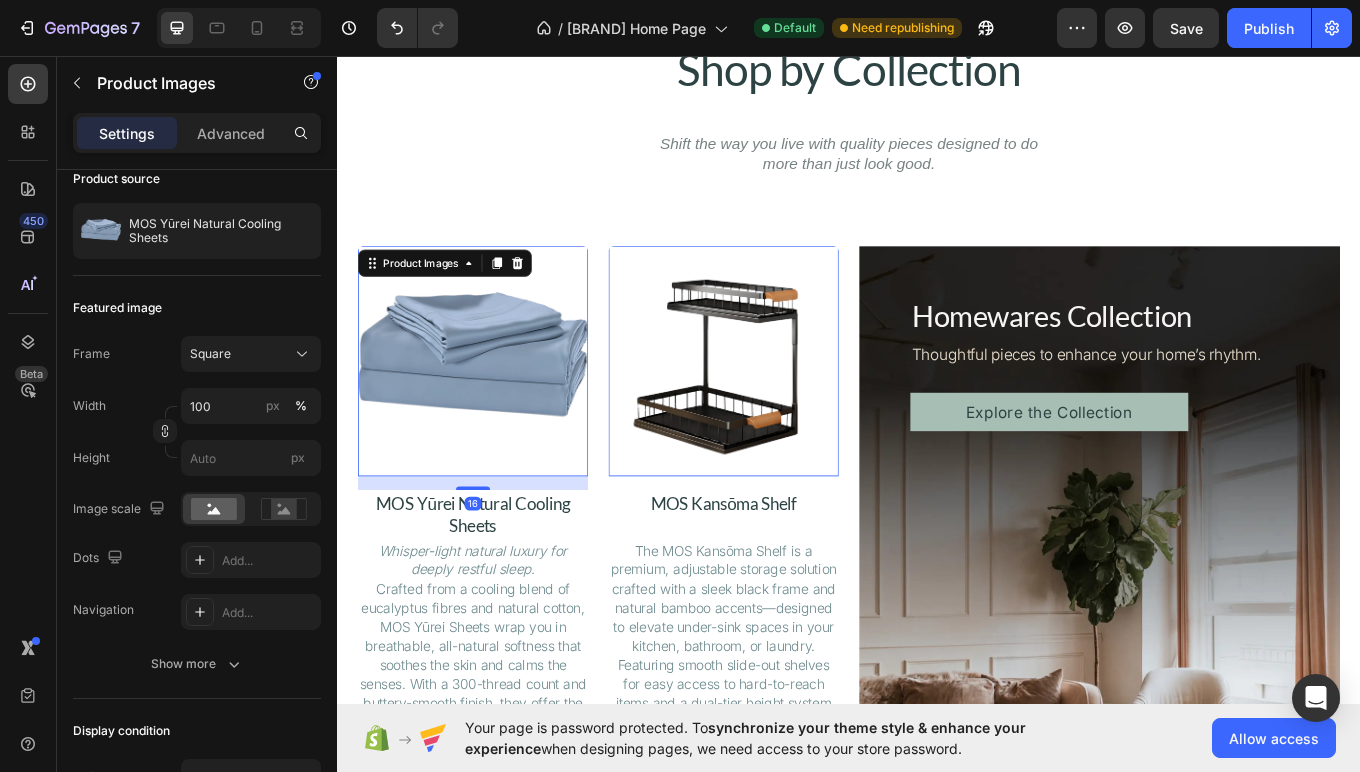 click at bounding box center [496, 414] 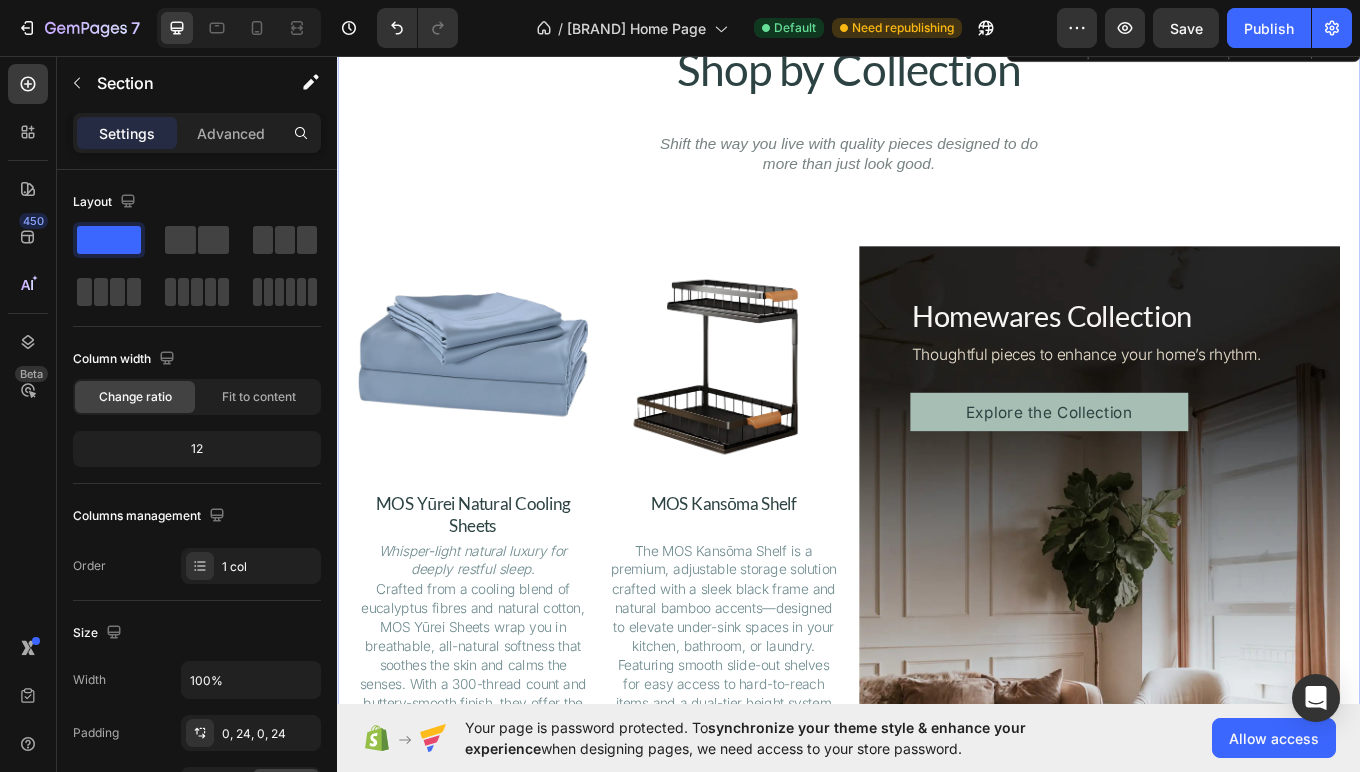 click on "Shop by Collection Heading Shift the way you live with quality pieces designed to do more than just look good.  Text Block Product Images MOS Yūrei Natural Cooling Sheets Product Title Whisper-light natural luxury for deeply restful sleep.
Crafted from a cooling blend of eucalyptus fibres and natural cotton, MOS Yūrei Sheets wrap you in breathable, all-natural softness that soothes the skin and calms the senses. With a 300-thread count and buttery-smooth finish, they offer the perfect balance of softness, durability, and lasting comfort.
Designed for warm sleepers, conscious homes, and those who believe in turning their bedroom into a retreat — Yūrei is more than bedding. It’s a feeling.
OEKO-TEX® certified  and thoughtfully woven to elevate your every night.
Each  M   Product Description $299.00 Product Price Product Price Buy Now Product Cart Button Row Product List Product Images MOS Kansōma Shelf Product Title
A Thoughtful Touch Beneath It All
educing mould and mildew.   Row" at bounding box center (937, 766) 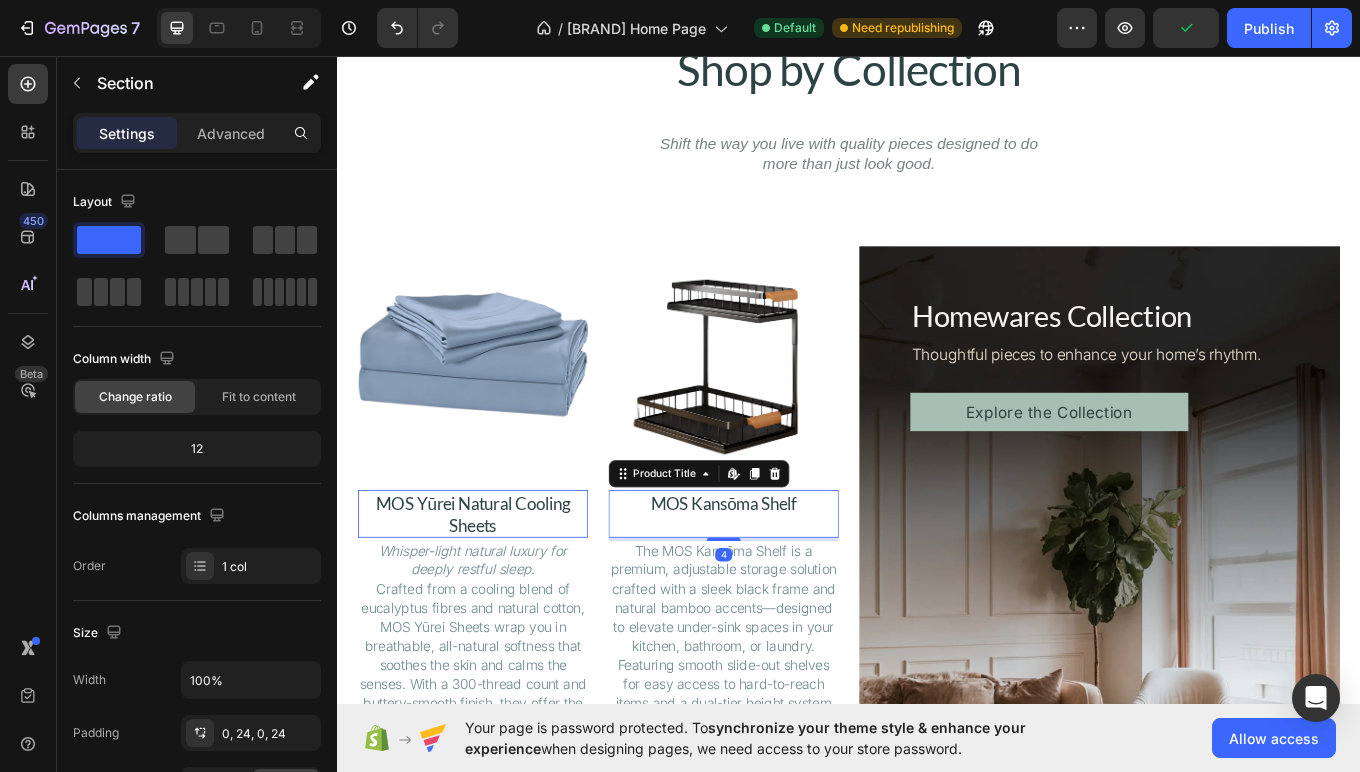 click on "MOS Kansōma Shelf" at bounding box center (790, 580) 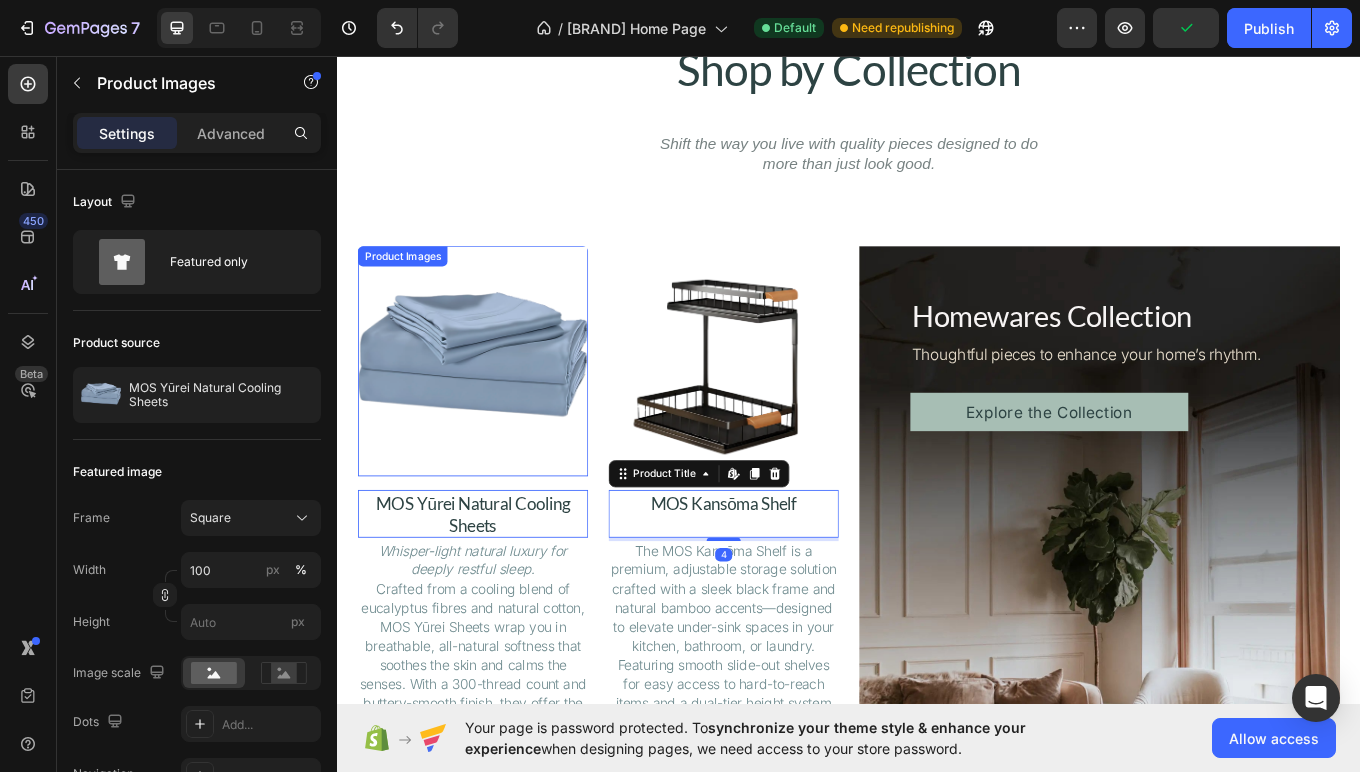 click at bounding box center [496, 414] 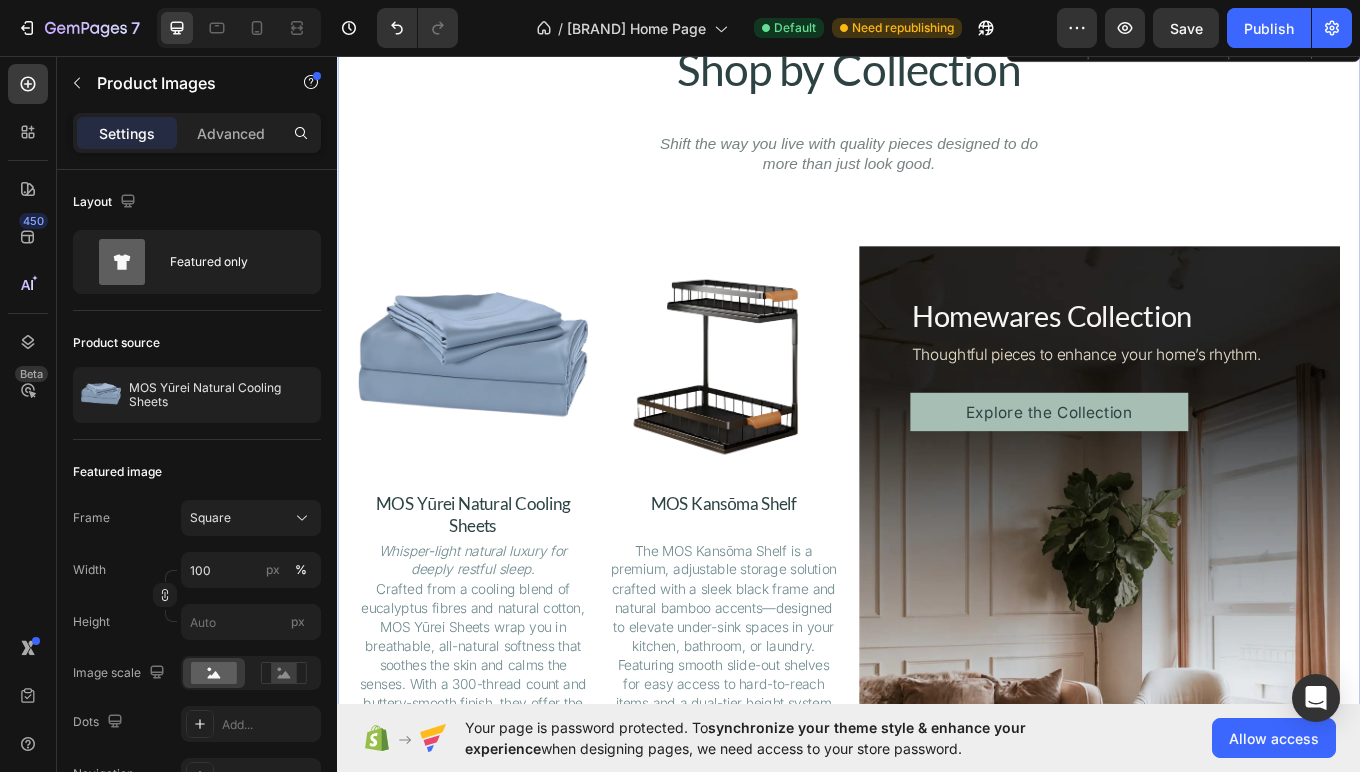 click on "Shop by Collection Heading Shift the way you live with quality pieces designed to do more than just look good.  Text Block Product Images MOS Yūrei Natural Cooling Sheets Product Title Whisper-light natural luxury for deeply restful sleep.
Crafted from a cooling blend of eucalyptus fibres and natural cotton, MOS Yūrei Sheets wrap you in breathable, all-natural softness that soothes the skin and calms the senses. With a 300-thread count and buttery-smooth finish, they offer the perfect balance of softness, durability, and lasting comfort.
Designed for warm sleepers, conscious homes, and those who believe in turning their bedroom into a retreat — Yūrei is more than bedding. It’s a feeling.
OEKO-TEX® certified  and thoughtfully woven to elevate your every night.
Each  M   Product Description $299.00 Product Price Product Price Buy Now Product Cart Button Row Product List Product Images MOS Kansōma Shelf Product Title
A Thoughtful Touch Beneath It All
educing mould and mildew.   Row" at bounding box center (937, 766) 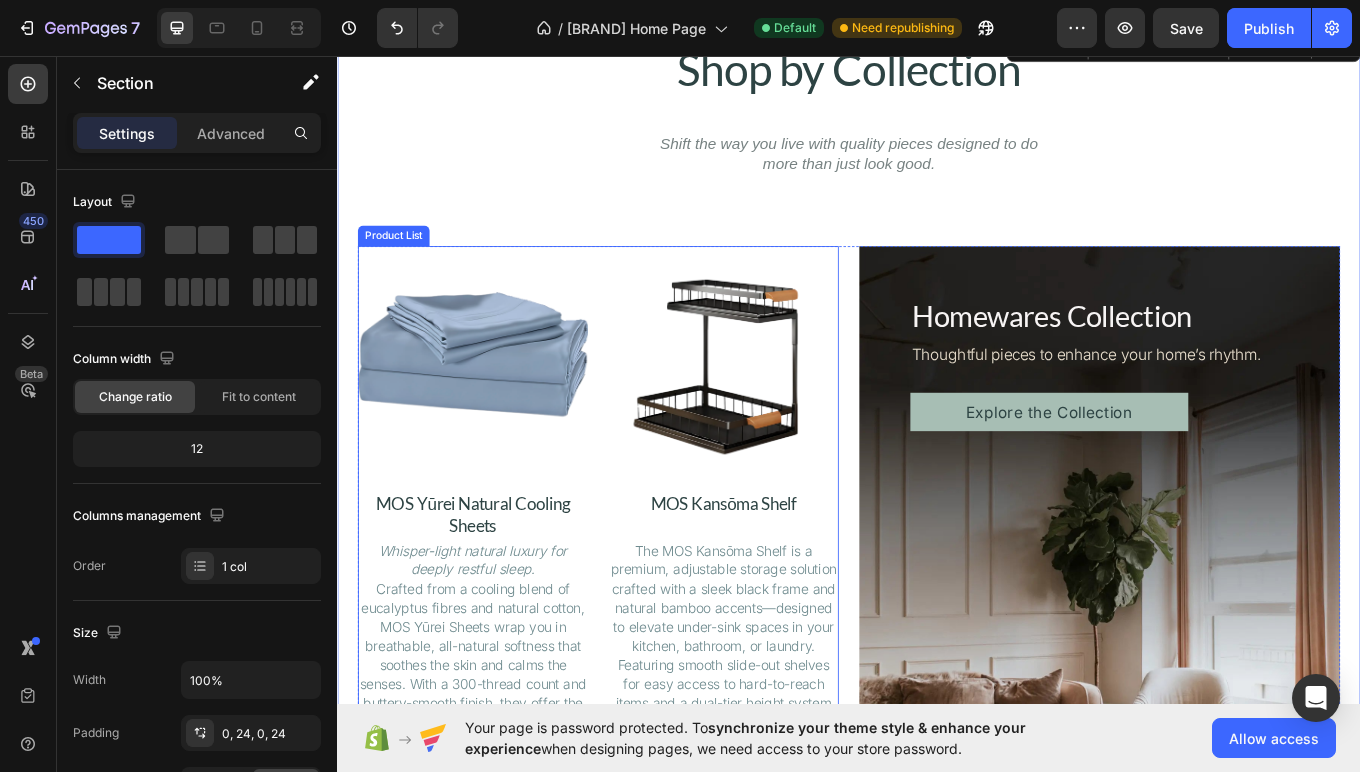 click on "Product Images MOS Yūrei Natural Cooling Sheets Product Title Whisper-light natural luxury for deeply restful sleep.
Crafted from a cooling blend of eucalyptus fibres and natural cotton, MOS Yūrei Sheets wrap you in breathable, all-natural softness that soothes the skin and calms the senses. With a 300-thread count and buttery-smooth finish, they offer the perfect balance of softness, durability, and lasting comfort.
Designed for warm sleepers, conscious homes, and those who believe in turning their bedroom into a retreat — Yūrei is more than bedding. It’s a feeling.
OEKO-TEX® certified  and thoughtfully woven to elevate your every night.
Each  M OS Yūrei Sheet Set includes 1 fitted sheet, 1 flat sheet, and 2 pillowcases. The fitted sheet features extra-deep pockets, designed to fit mattresses up to 48cm deep — ensuring a smooth, secure fit on even the most extravagant beds.    Product Description $299.00 Product Price Product Price Buy Now Product Cart Button Row Product List" at bounding box center [643, 827] 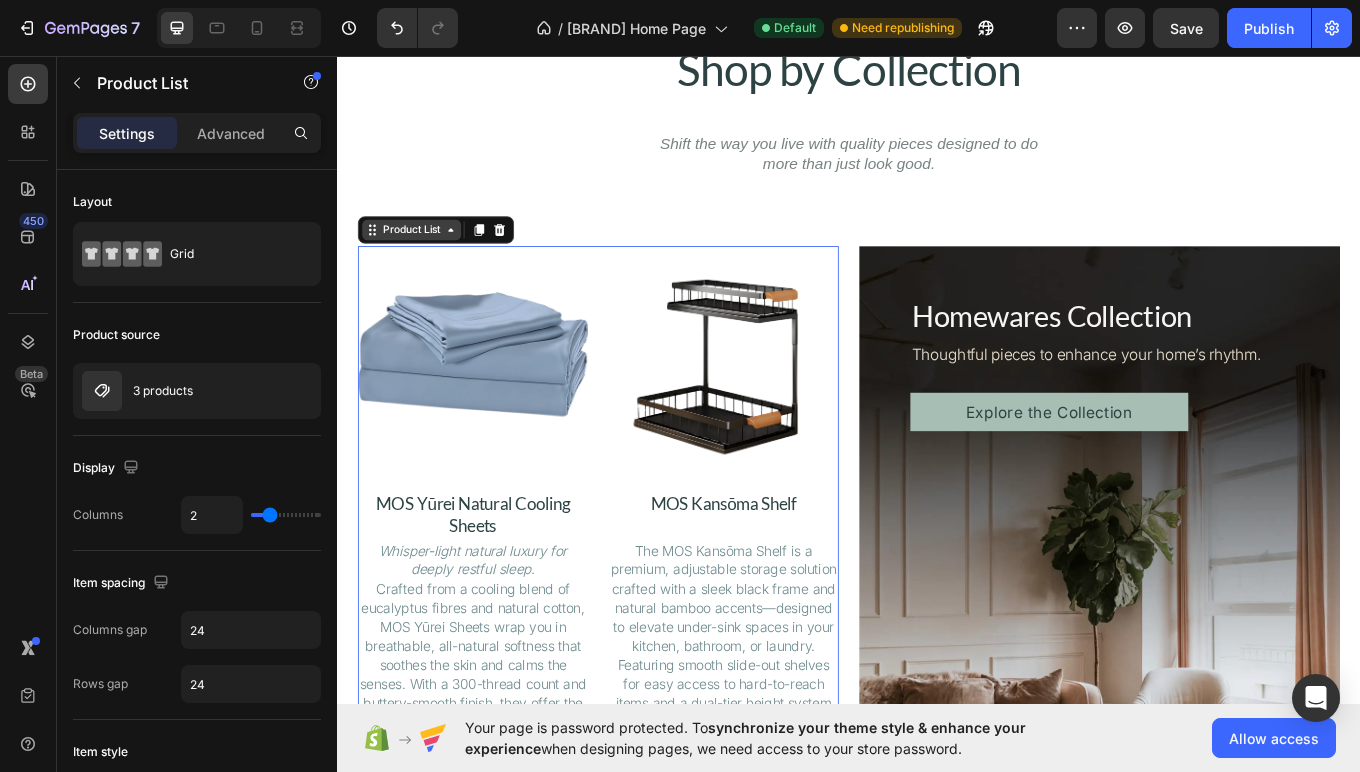 click 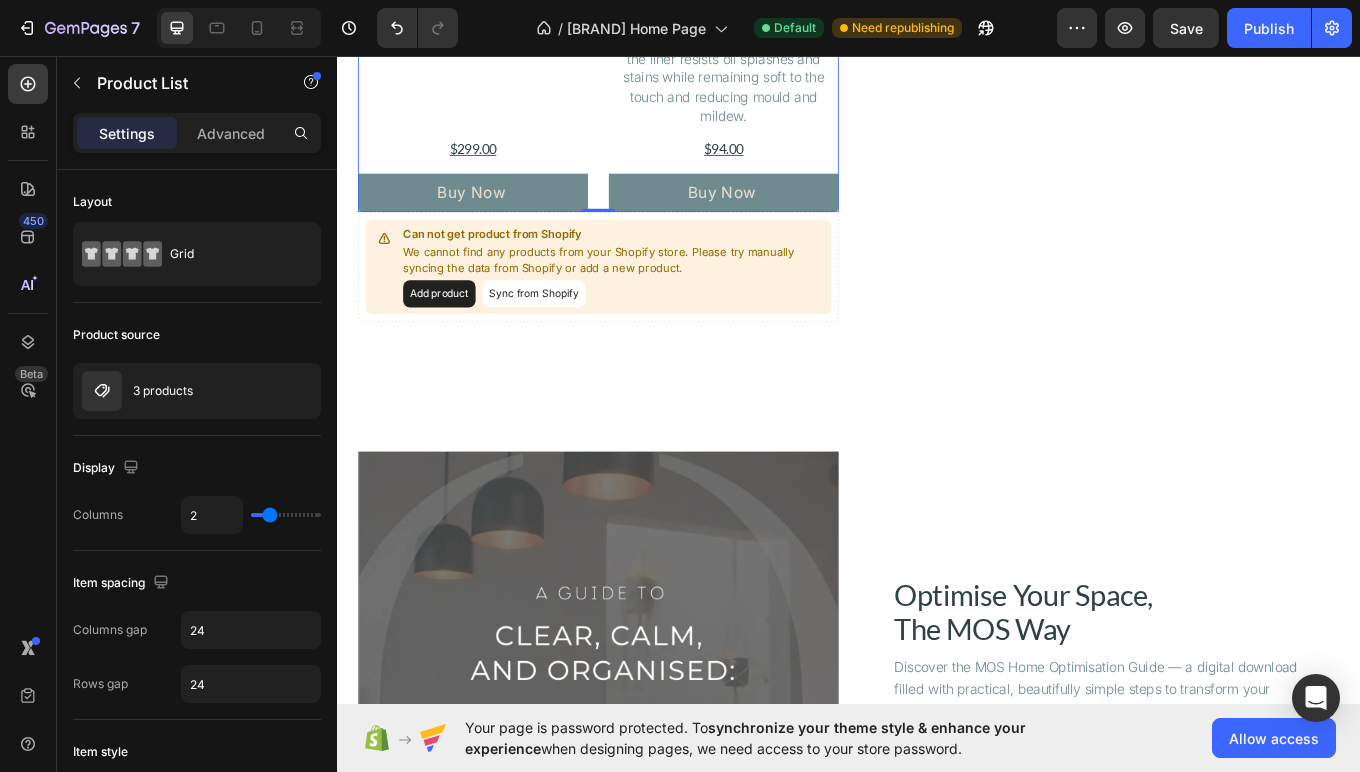 scroll, scrollTop: 2947, scrollLeft: 0, axis: vertical 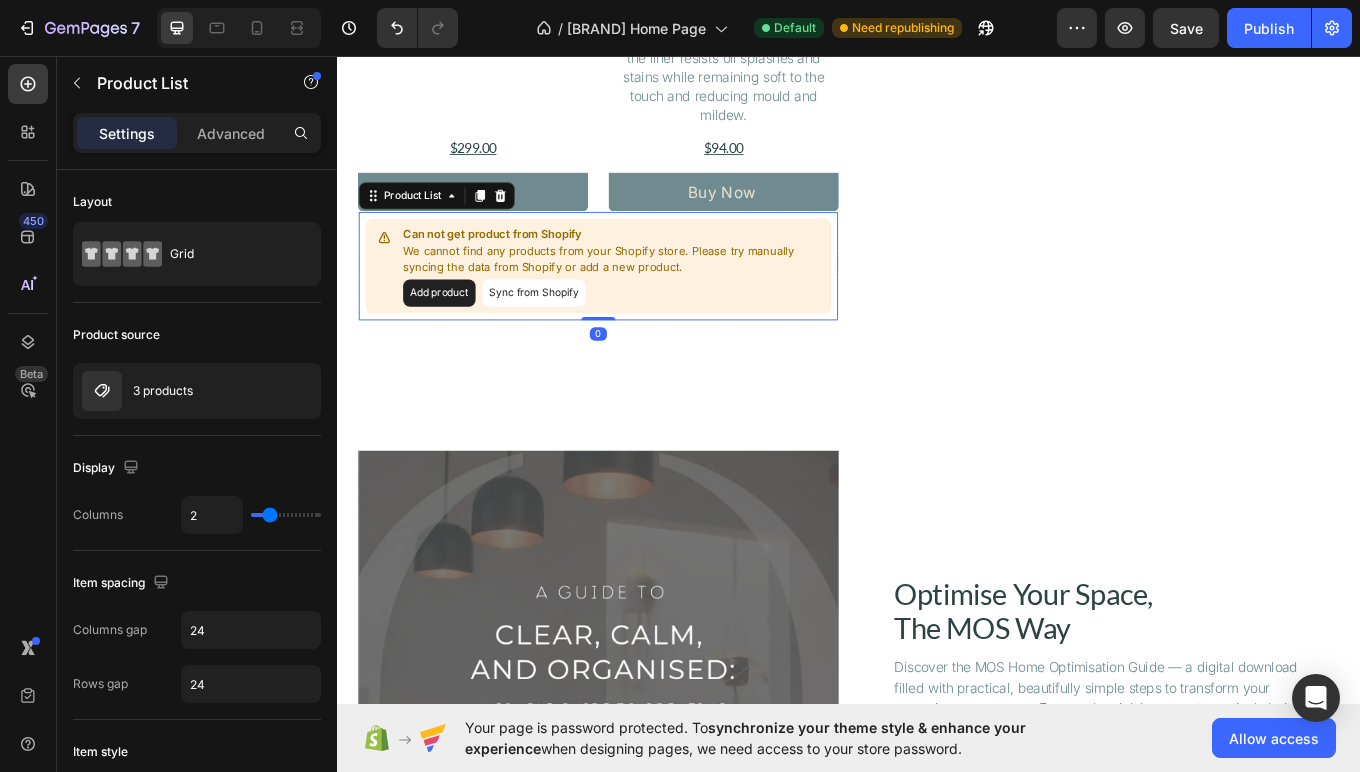 click on "Sync from Shopify" at bounding box center (567, 334) 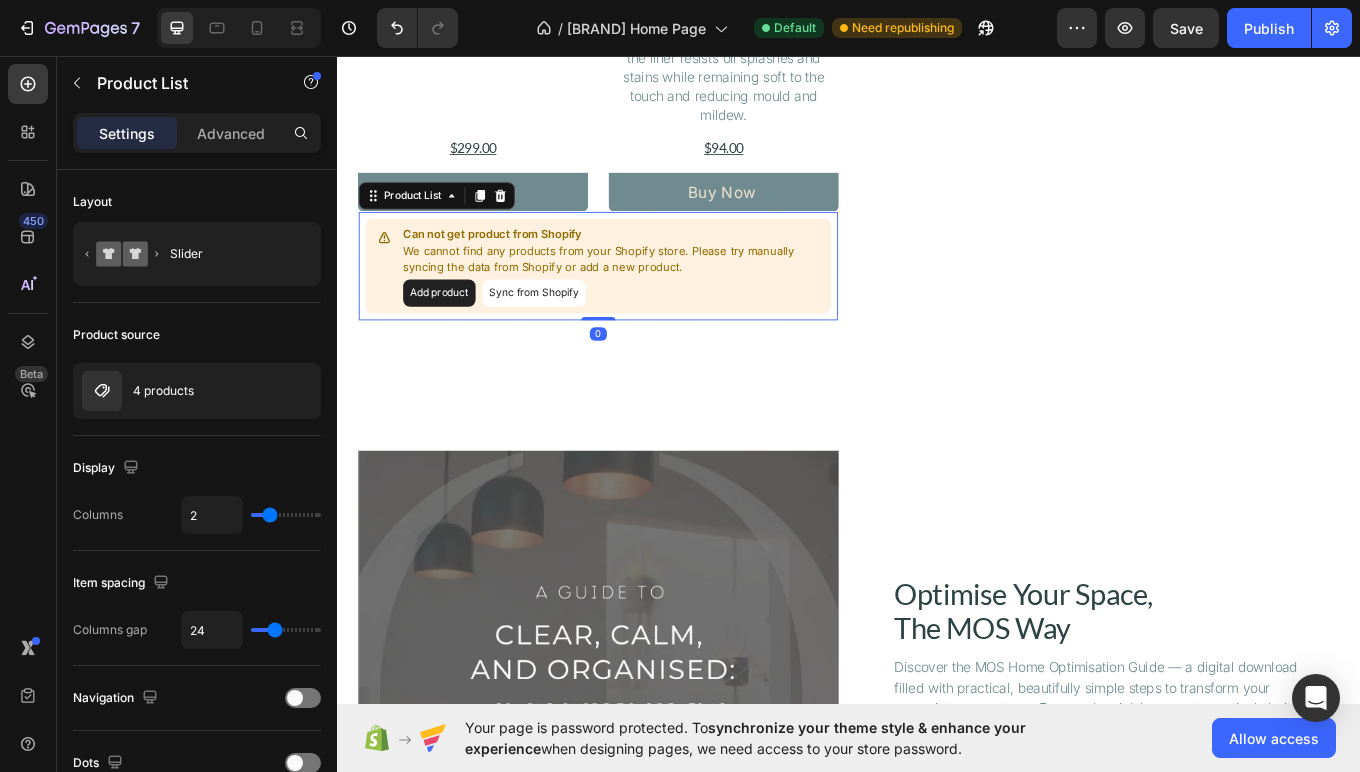 click on "Sync from Shopify" at bounding box center [567, 334] 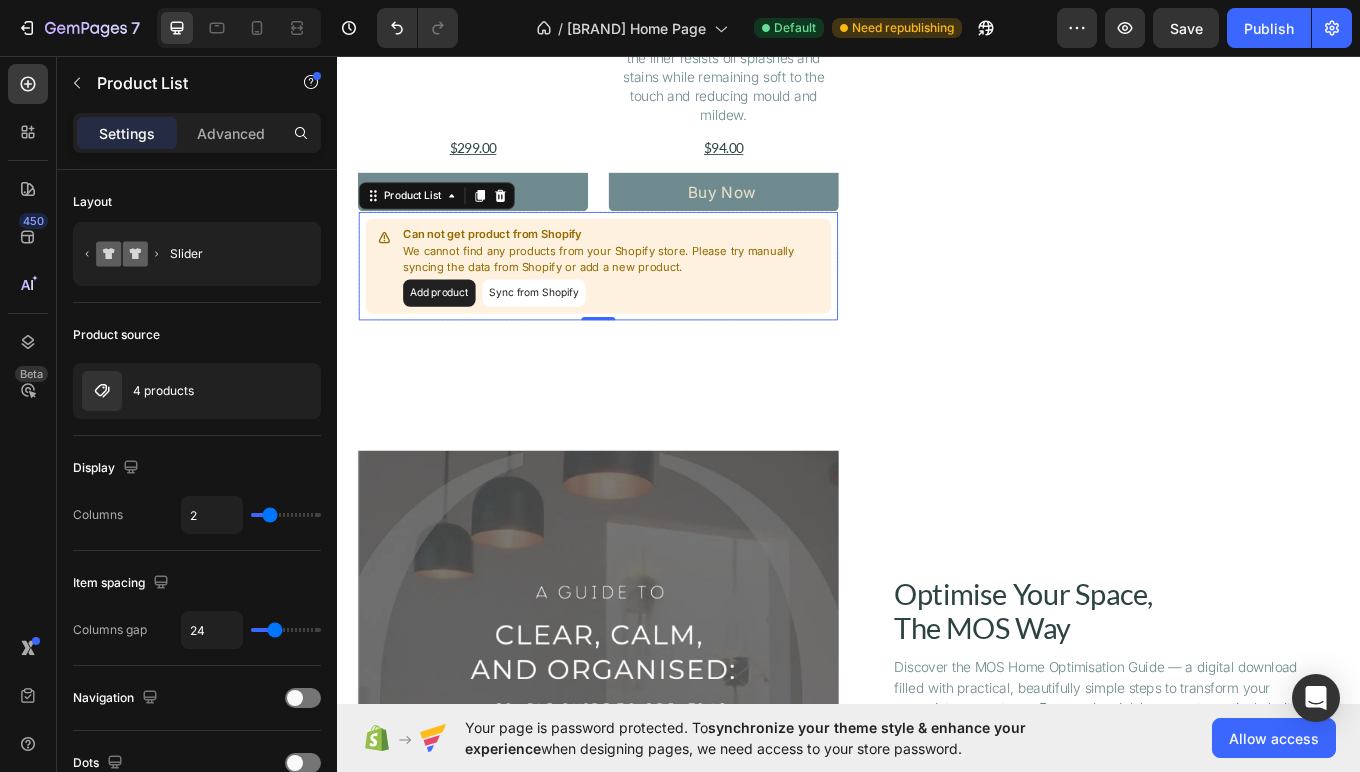 drag, startPoint x: 808, startPoint y: 307, endPoint x: 679, endPoint y: 313, distance: 129.13947 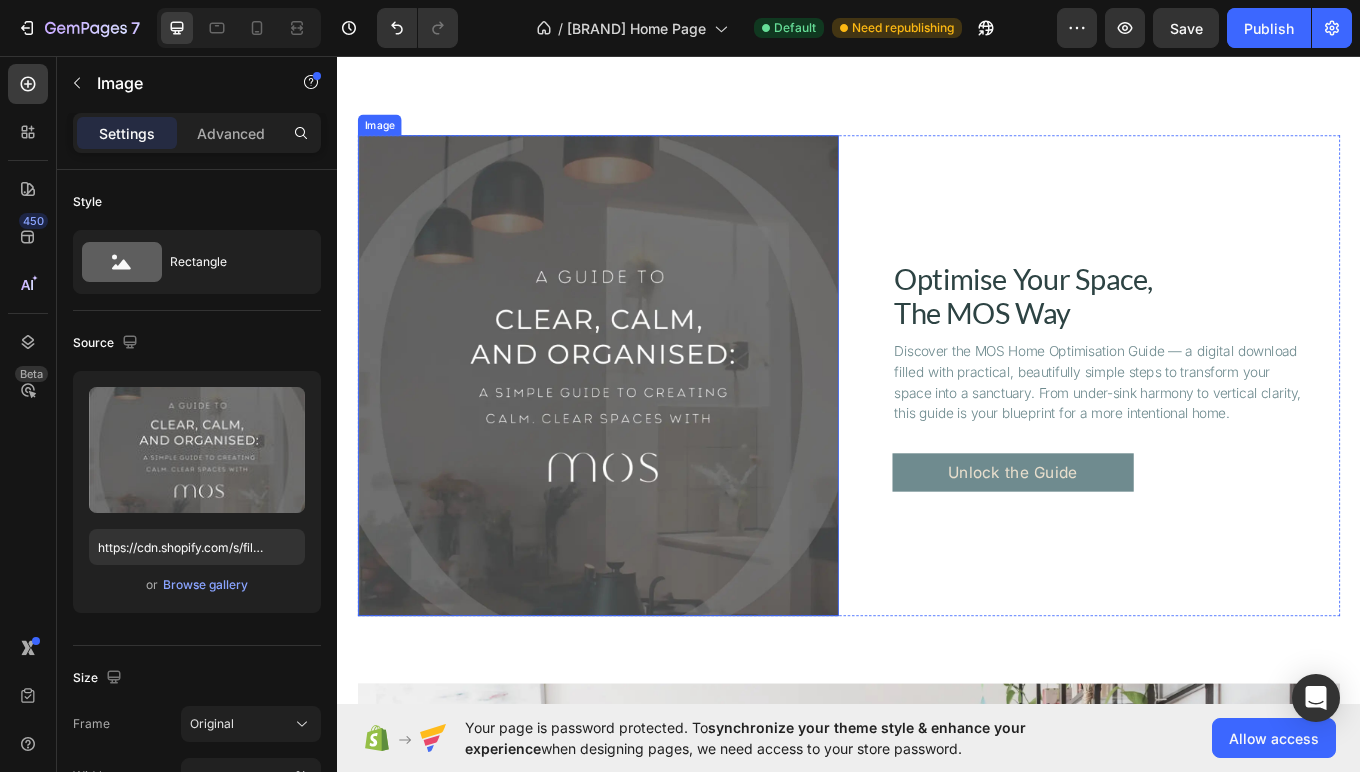 click at bounding box center [643, 431] 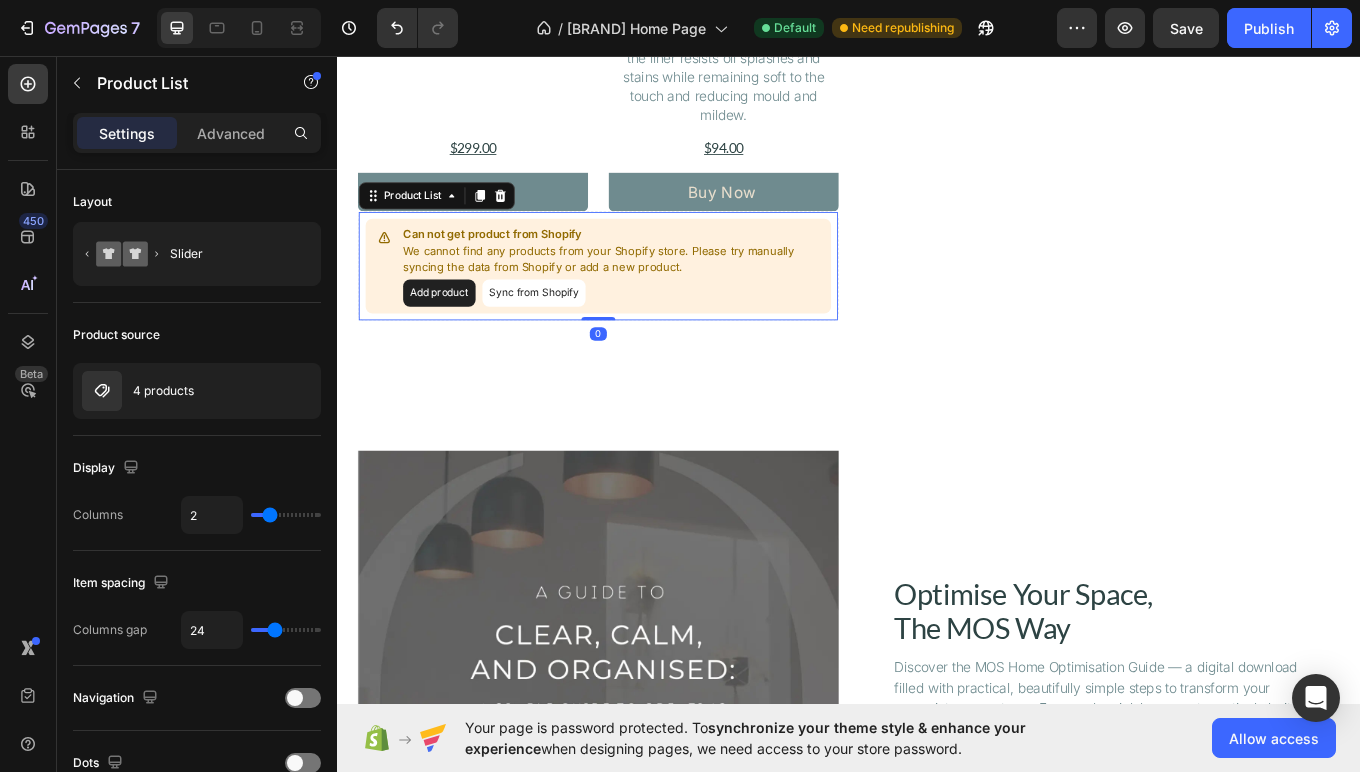click on "Sync from Shopify" at bounding box center (567, 334) 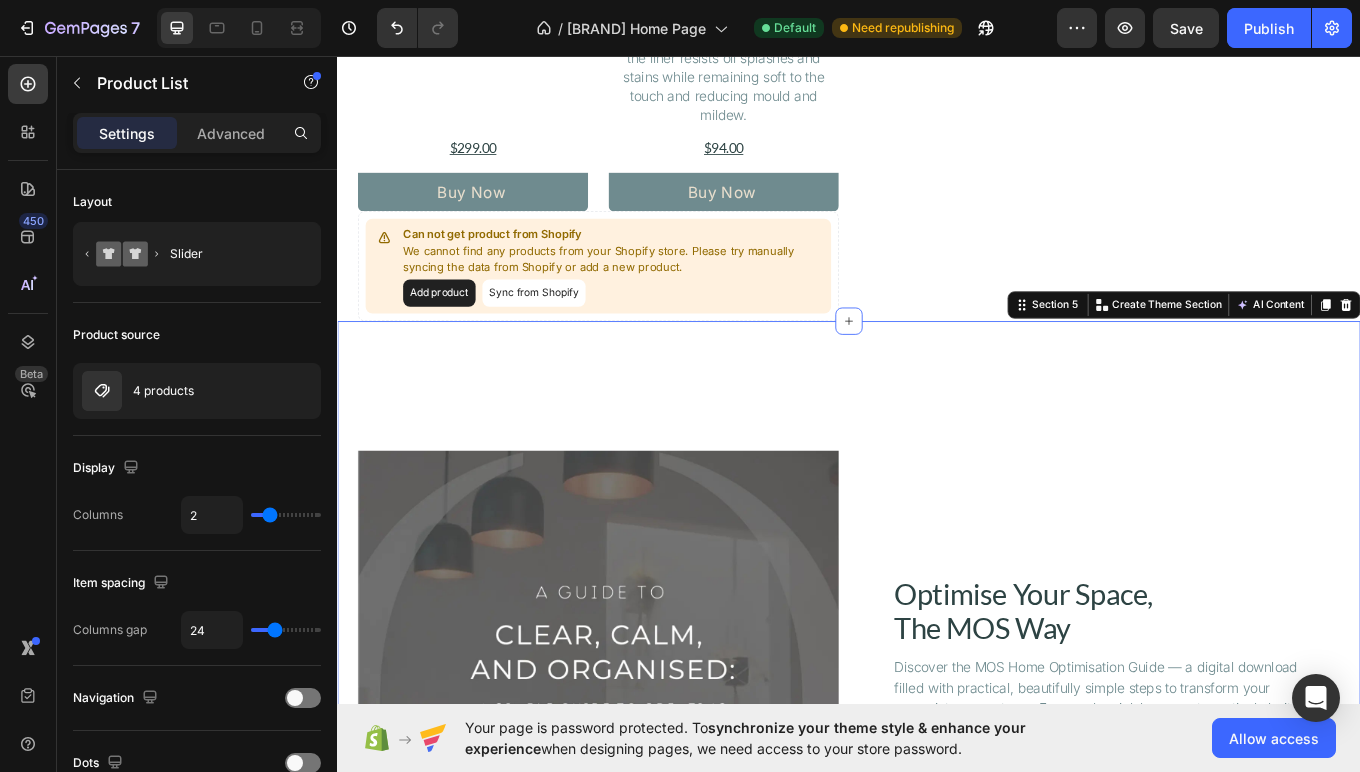 click on "Image Optimise Your Space, The MOS Way Heading Discover the MOS Home Optimisation Guide — a digital download filled with practical, beautifully simple steps to transform your space into a sanctuary. From under-sink harmony to vertical clarity, this guide is your blueprint for a more intentional home.   Text Block Unlock the Guide Button Row Row Thoughtful Design. Everyday Ease. Heading From adaptable shelving to quick-dry surfaces, every MOS piece is crafted to bring clarity, function, and quiet sophistication to your space. Text Block Browse Storage Button Hero Banner Thoughtful Design. Everyday Ease. Heading From adaptable shelving to quick-dry surfaces, every MOS piece is crafted to bring clarity, function, and quiet sophistication to your space. Text Block Browse Storage Button Section 5   Create Theme Section AI Content Write with GemAI What would you like to describe here? Tone and Voice Persuasive Product A Guide to Clear, Calm and Organised - Digital Download Show more Generate" at bounding box center [937, 953] 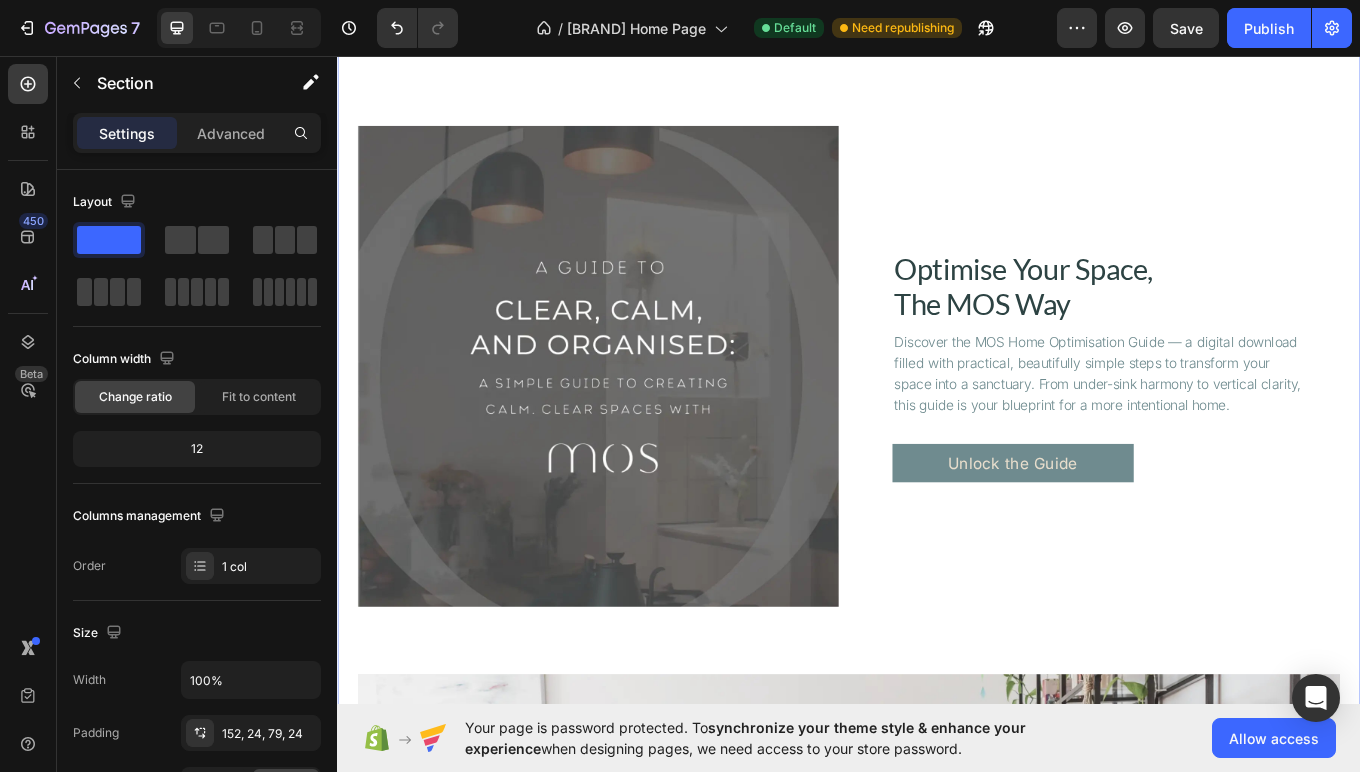 scroll, scrollTop: 3329, scrollLeft: 0, axis: vertical 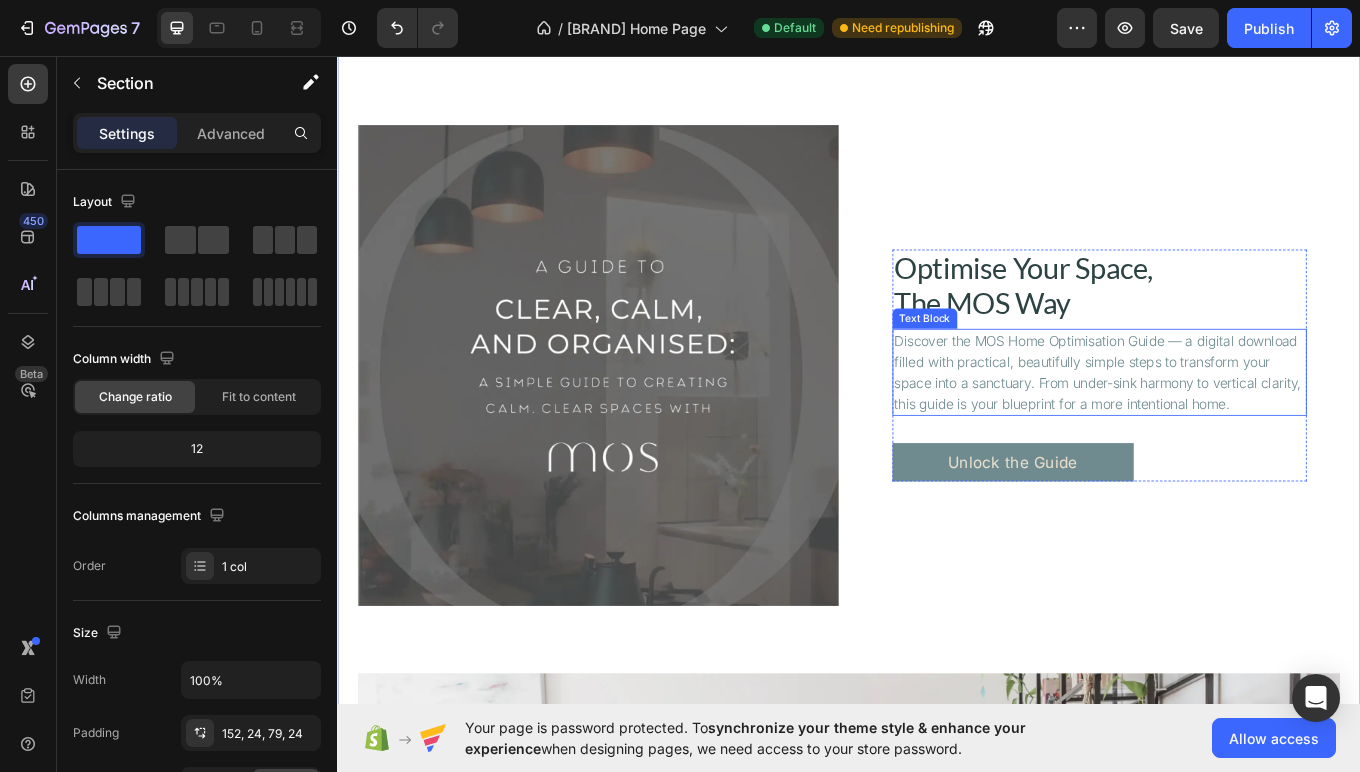 drag, startPoint x: 1245, startPoint y: 424, endPoint x: 1300, endPoint y: 409, distance: 57.00877 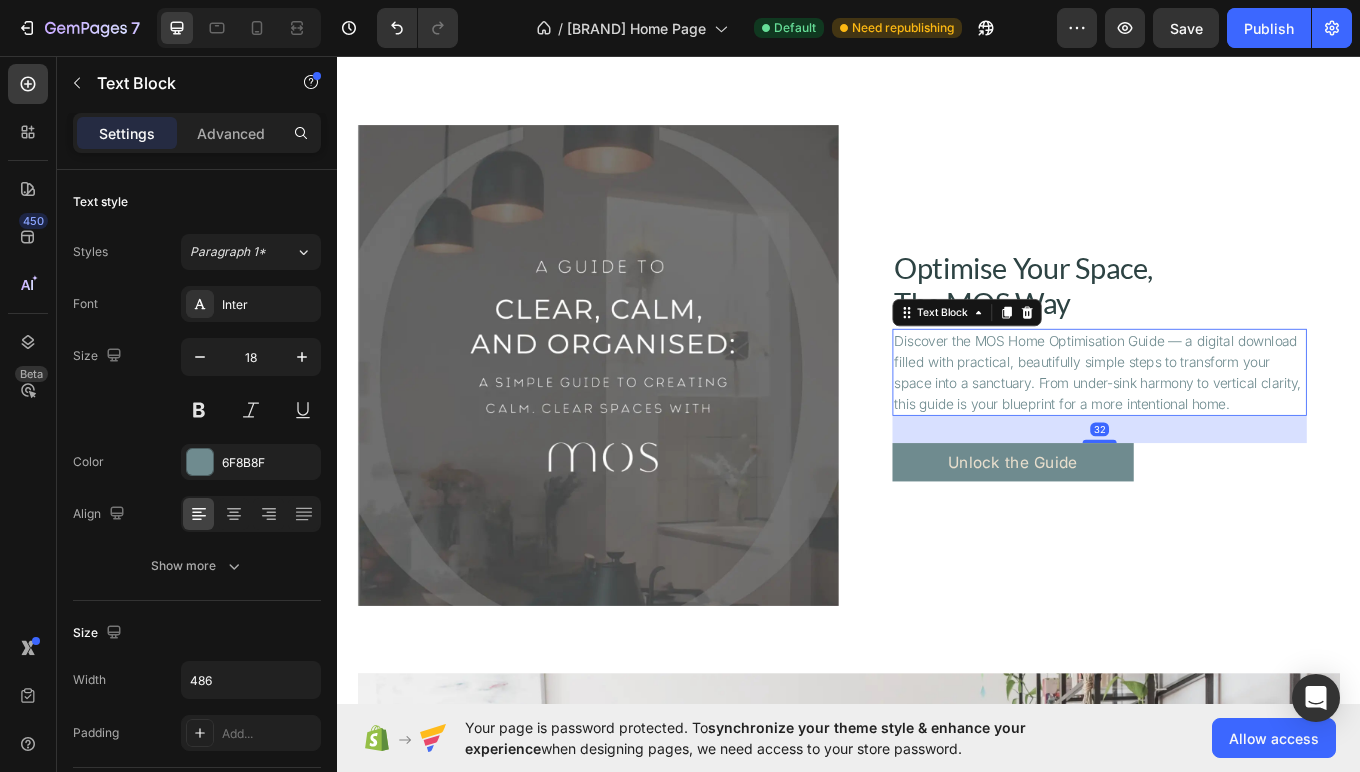 click on "Discover the MOS Home Optimisation Guide — a digital download filled with practical, beautifully simple steps to transform your space into a sanctuary. From under-sink harmony to vertical clarity, this guide is your blueprint for a more intentional home." at bounding box center [1229, 426] 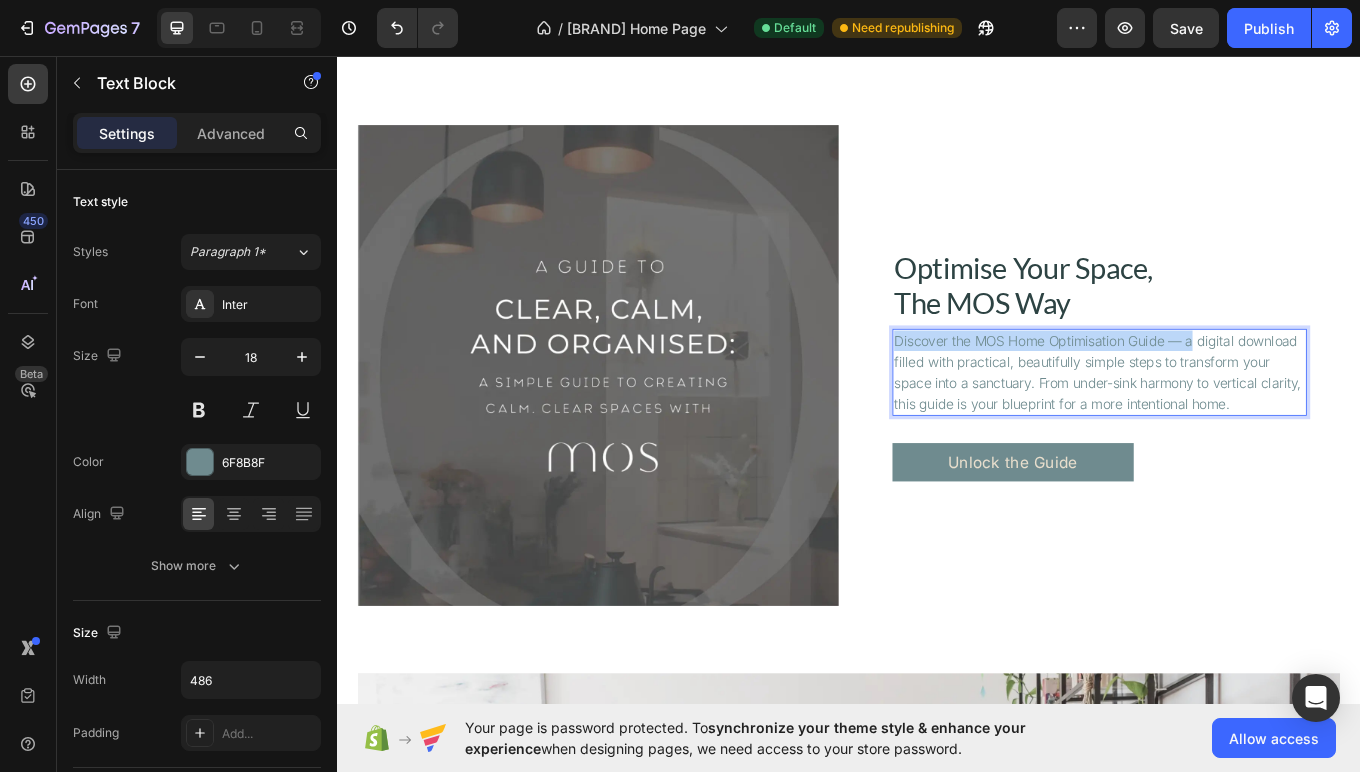 drag, startPoint x: 1337, startPoint y: 392, endPoint x: 991, endPoint y: 388, distance: 346.02313 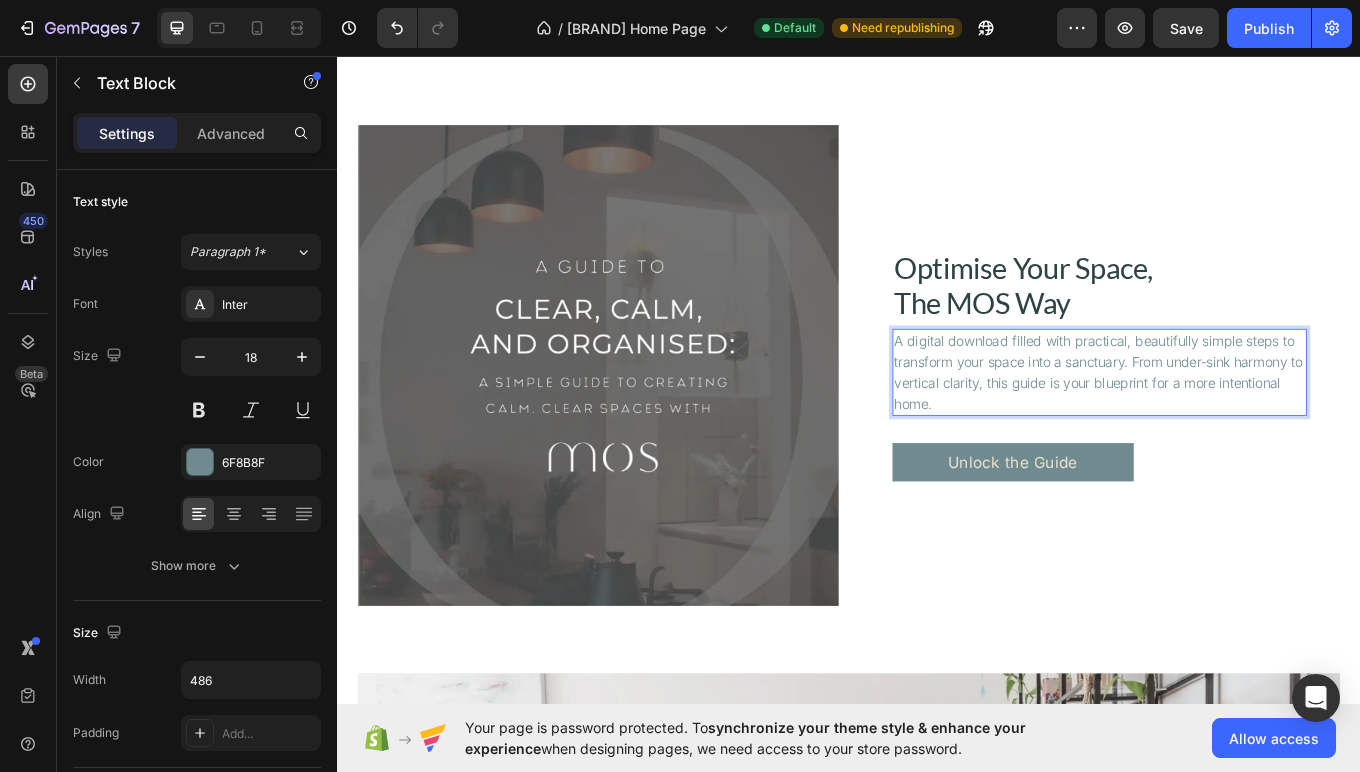 click on "A digital download filled with practical, beautifully simple steps to transform your space into a sanctuary. From under-sink harmony to vertical clarity, this guide is your blueprint for a more intentional home." at bounding box center [1229, 426] 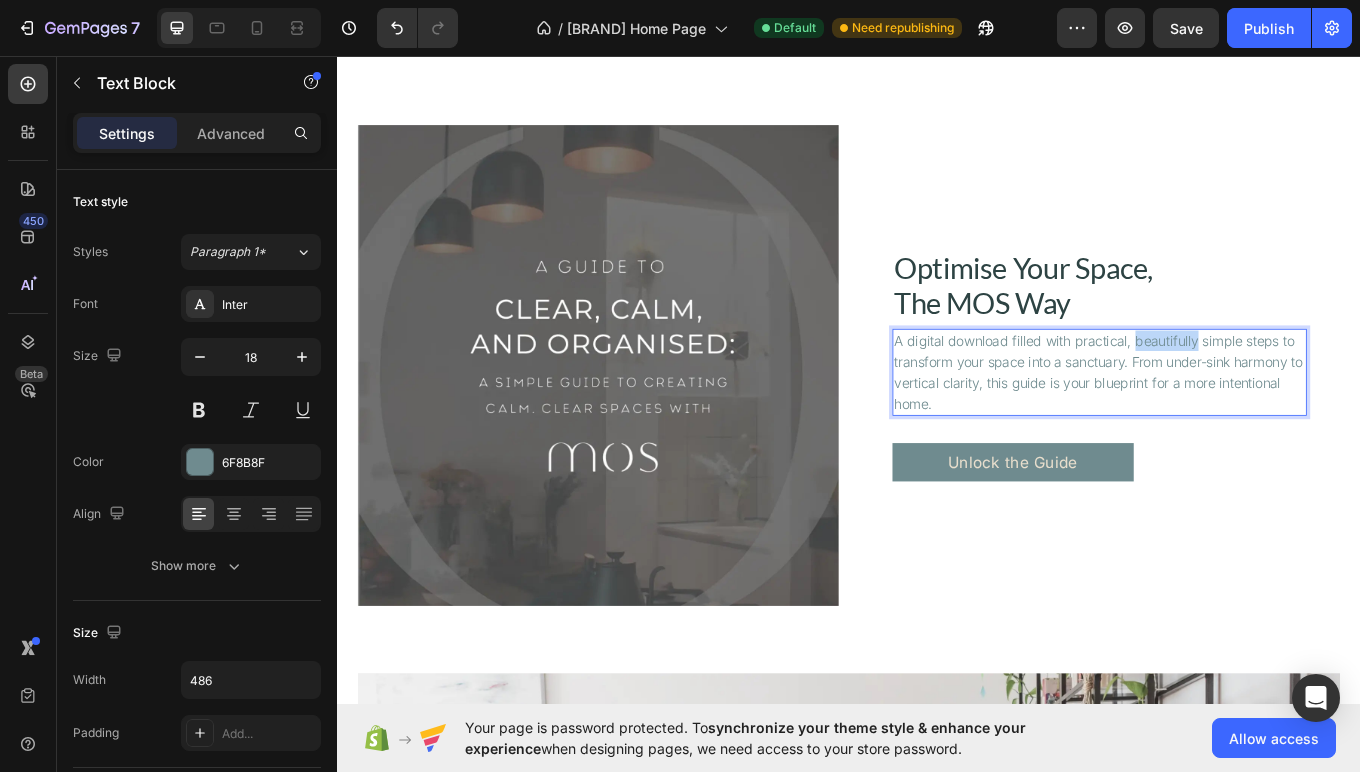 click on "A digital download filled with practical, beautifully simple steps to transform your space into a sanctuary. From under-sink harmony to vertical clarity, this guide is your blueprint for a more intentional home." at bounding box center (1229, 426) 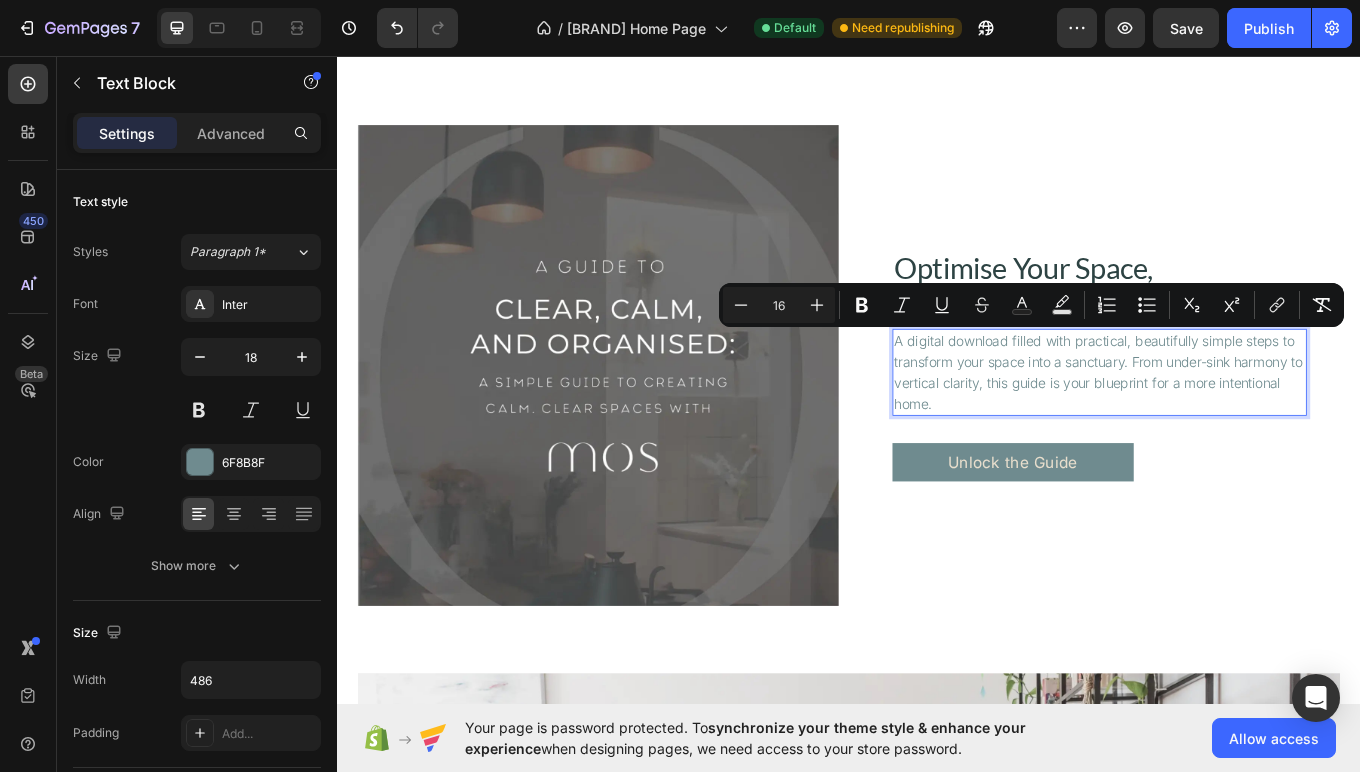 scroll, scrollTop: 3341, scrollLeft: 0, axis: vertical 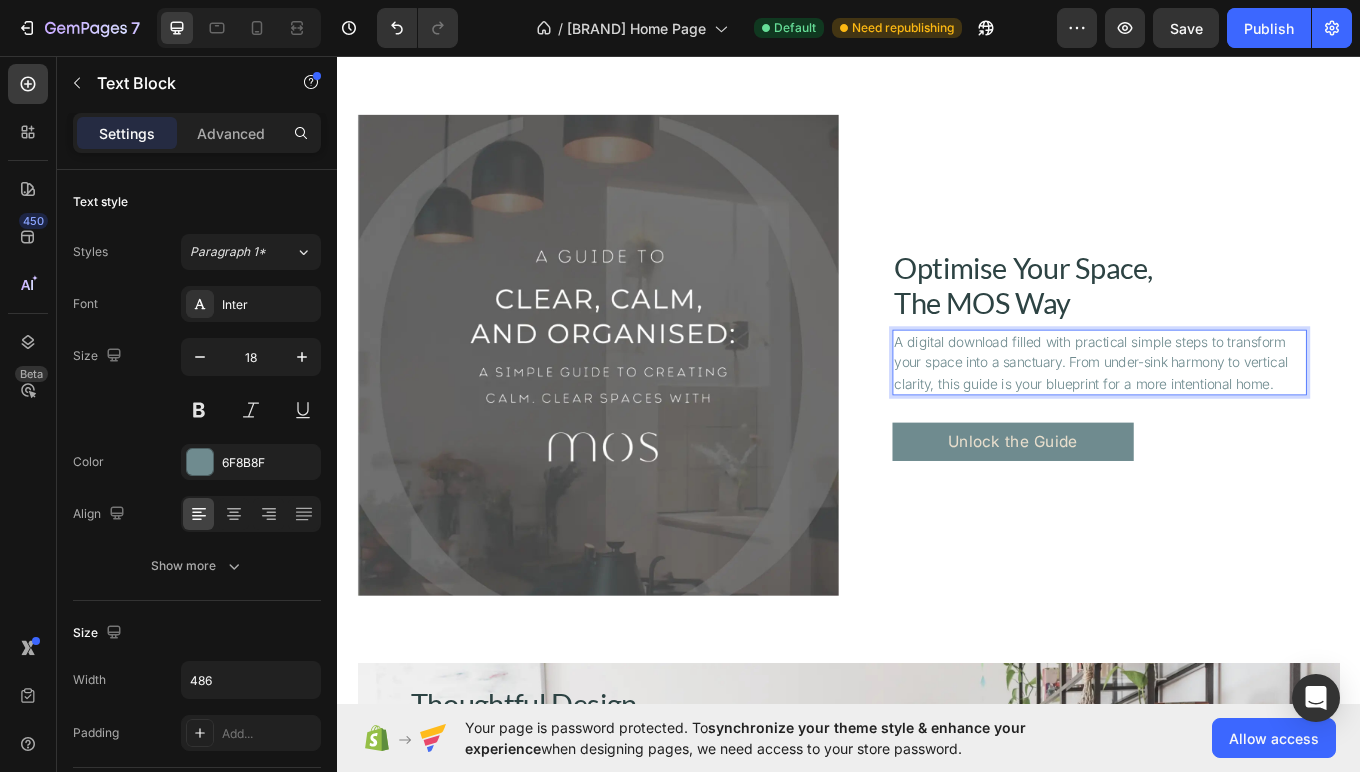 click on "A digital download filled with practical simple steps to transform your space into a sanctuary. From under-sink harmony to vertical clarity, this guide is your blueprint for a more intentional home." at bounding box center (1221, 415) 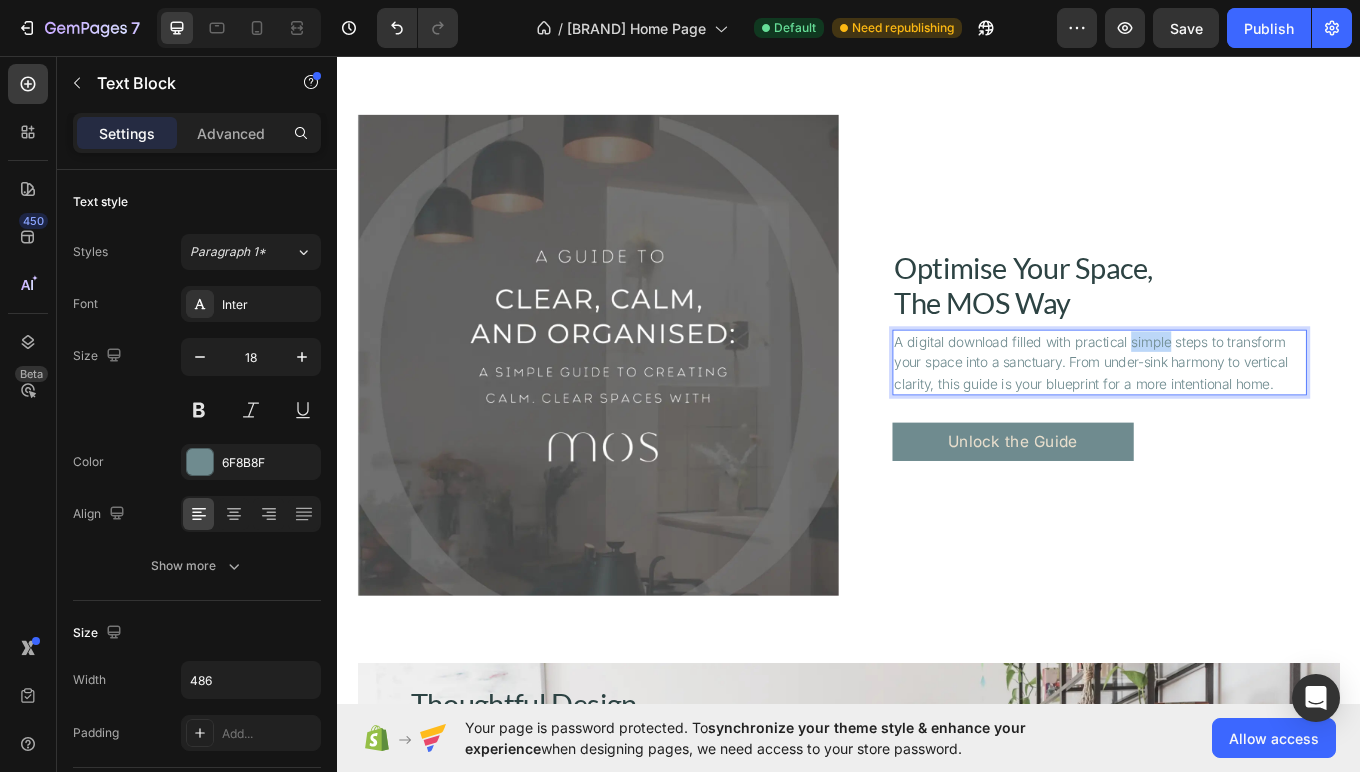 click on "A digital download filled with practical simple steps to transform your space into a sanctuary. From under-sink harmony to vertical clarity, this guide is your blueprint for a more intentional home." at bounding box center [1221, 415] 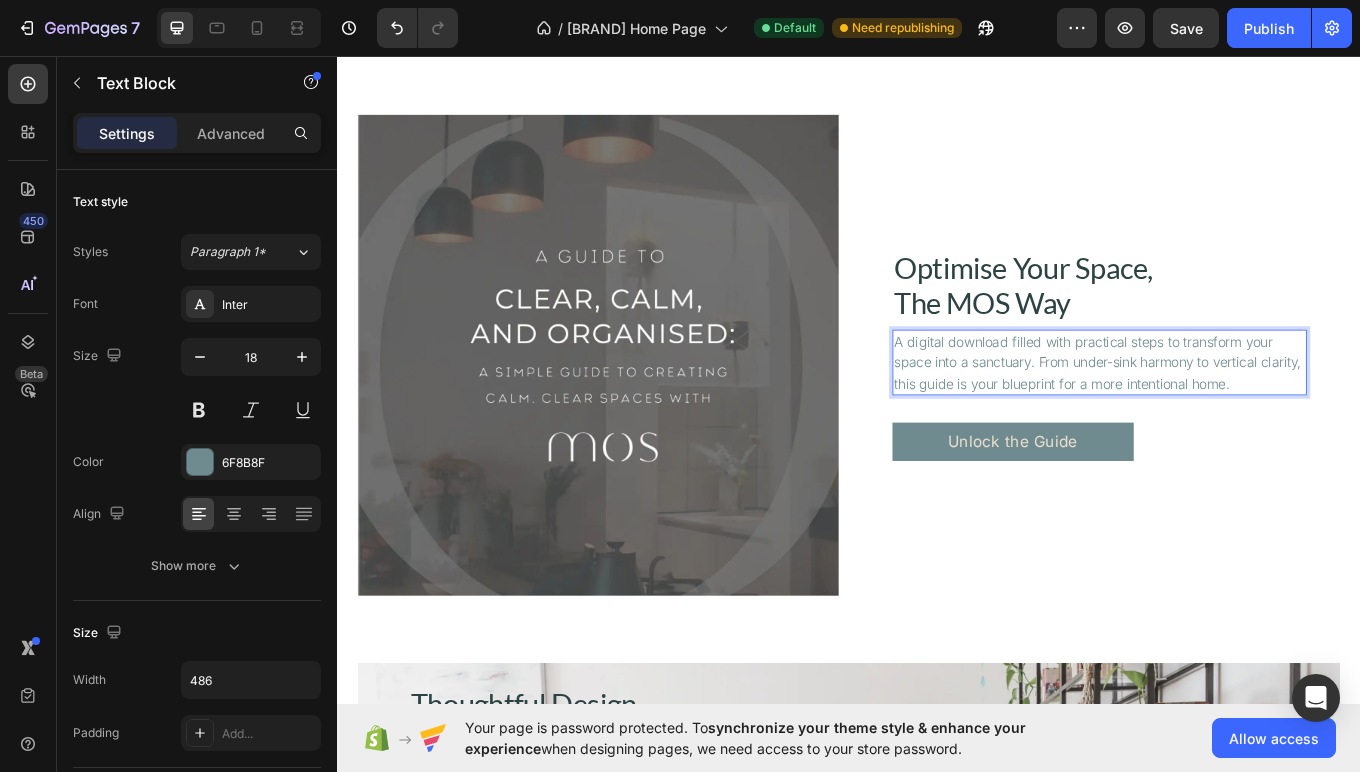 click on "A digital download filled with practical steps to transform your space into a sanctuary. From under-sink harmony to vertical clarity, this guide is your blueprint for a more intentional home." at bounding box center [1231, 415] 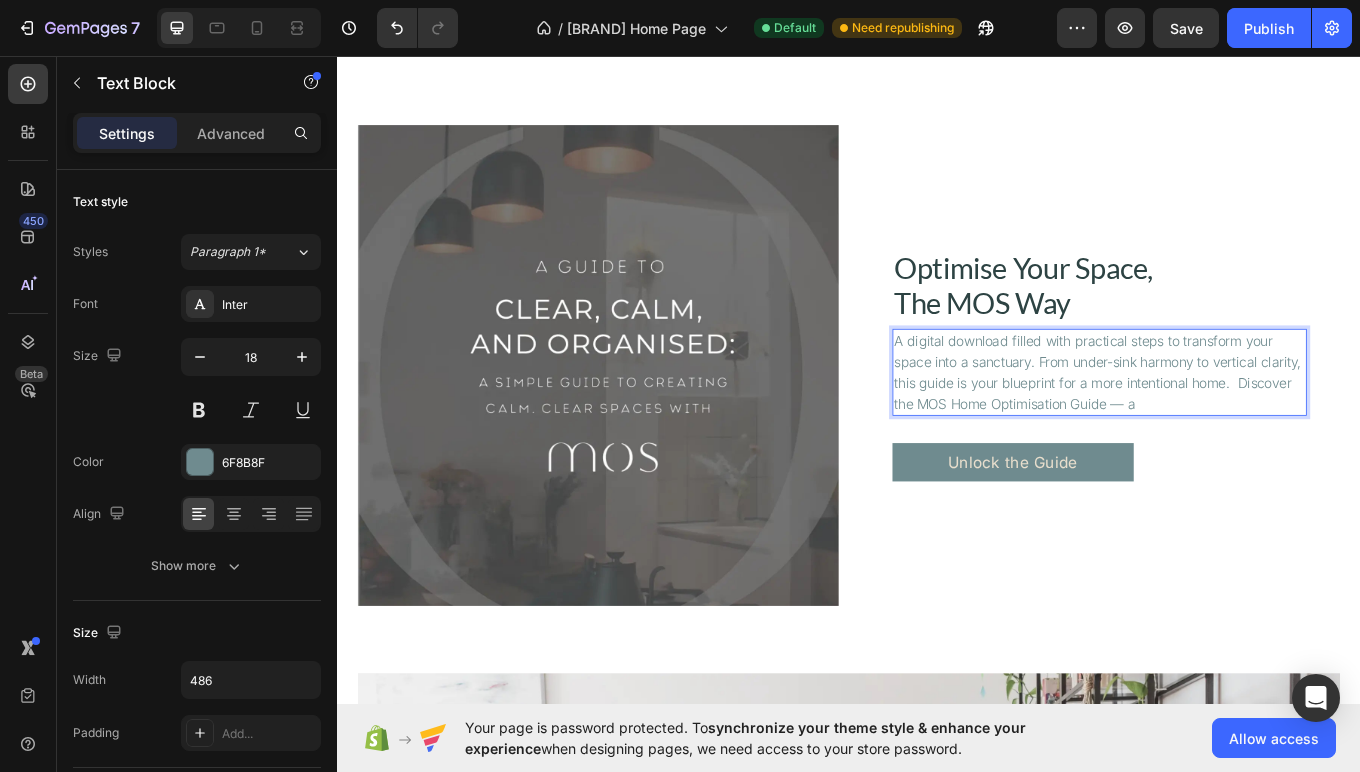 scroll, scrollTop: 3341, scrollLeft: 0, axis: vertical 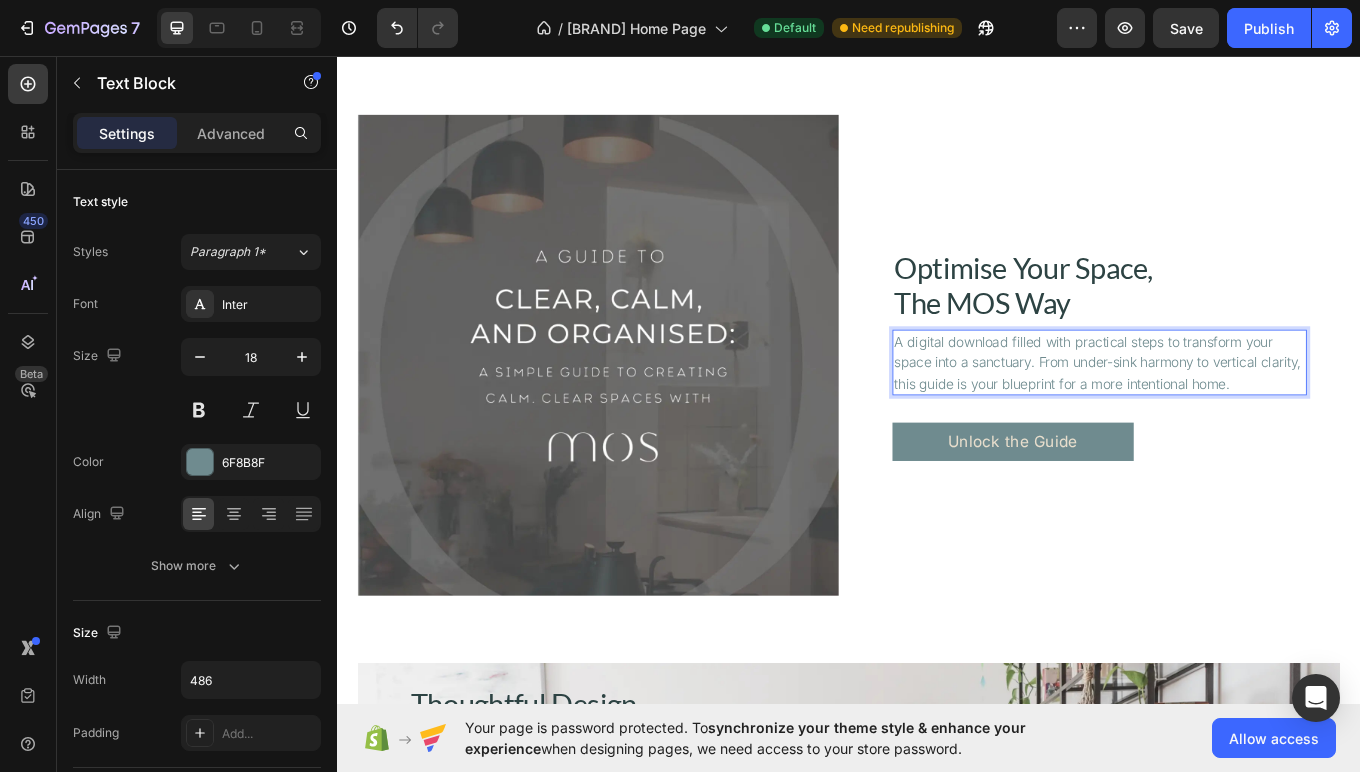 click on "A digital download filled with practical steps to transform your space into a sanctuary. From under-sink harmony to vertical clarity, this guide is your blueprint for a more intentional home." at bounding box center (1229, 415) 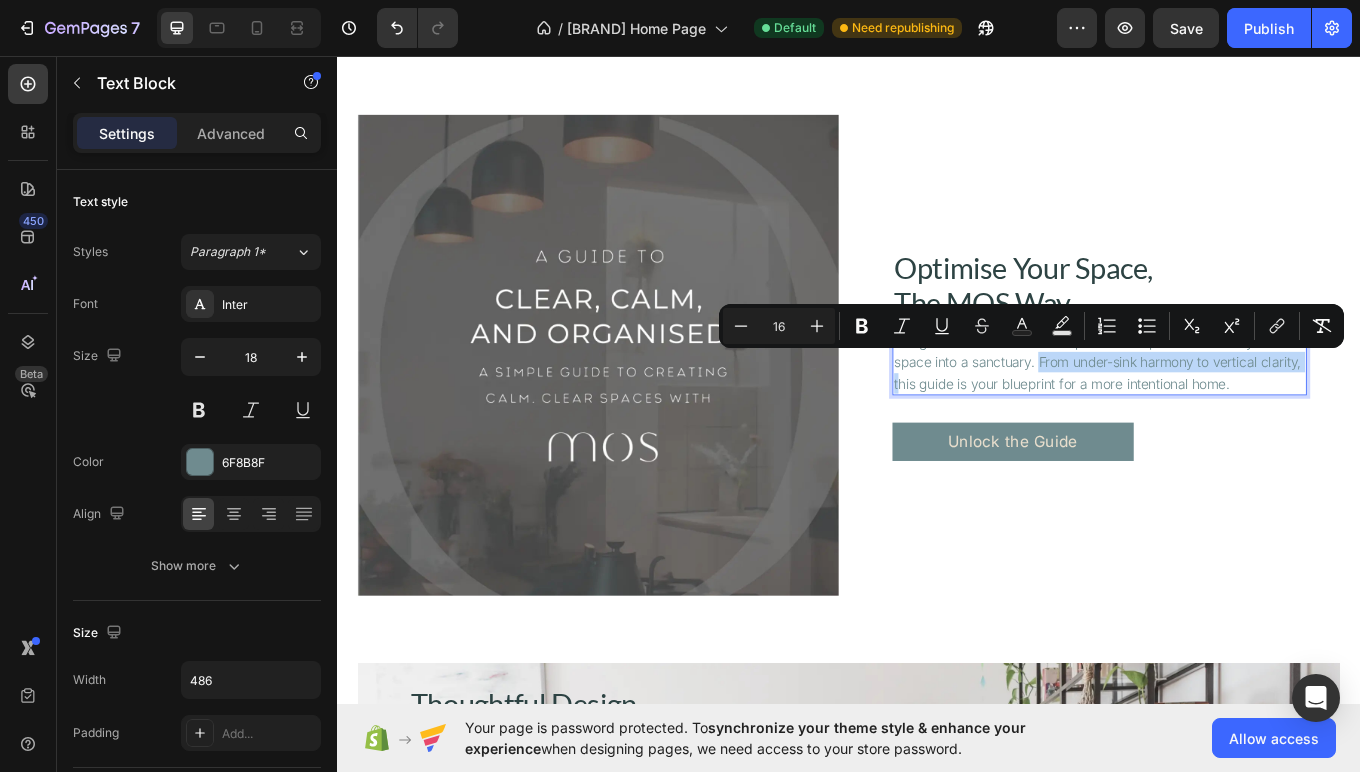 drag, startPoint x: 1110, startPoint y: 414, endPoint x: 1424, endPoint y: 419, distance: 314.0398 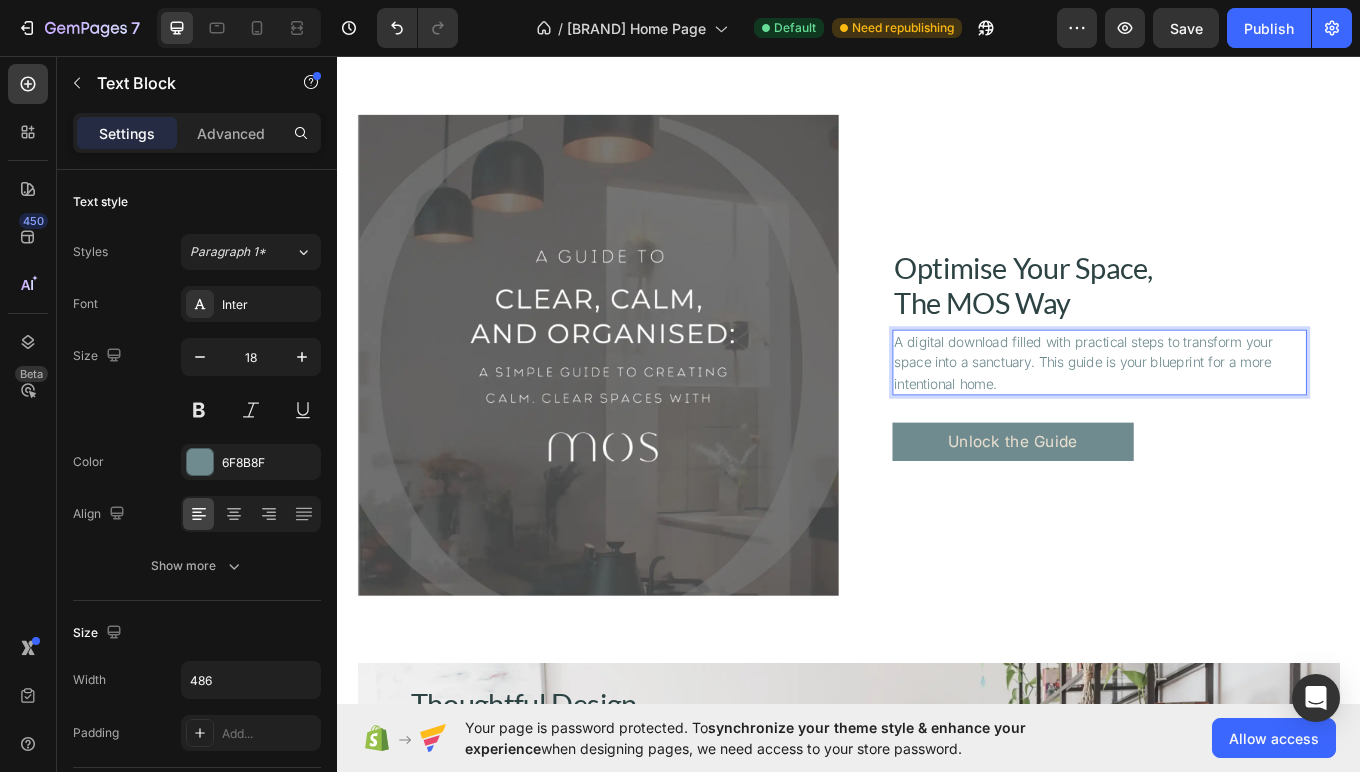 click on "A digital download filled with practical steps to transform your space into a sanctuary. This guide is your blueprint for a more intentional home." at bounding box center [1212, 415] 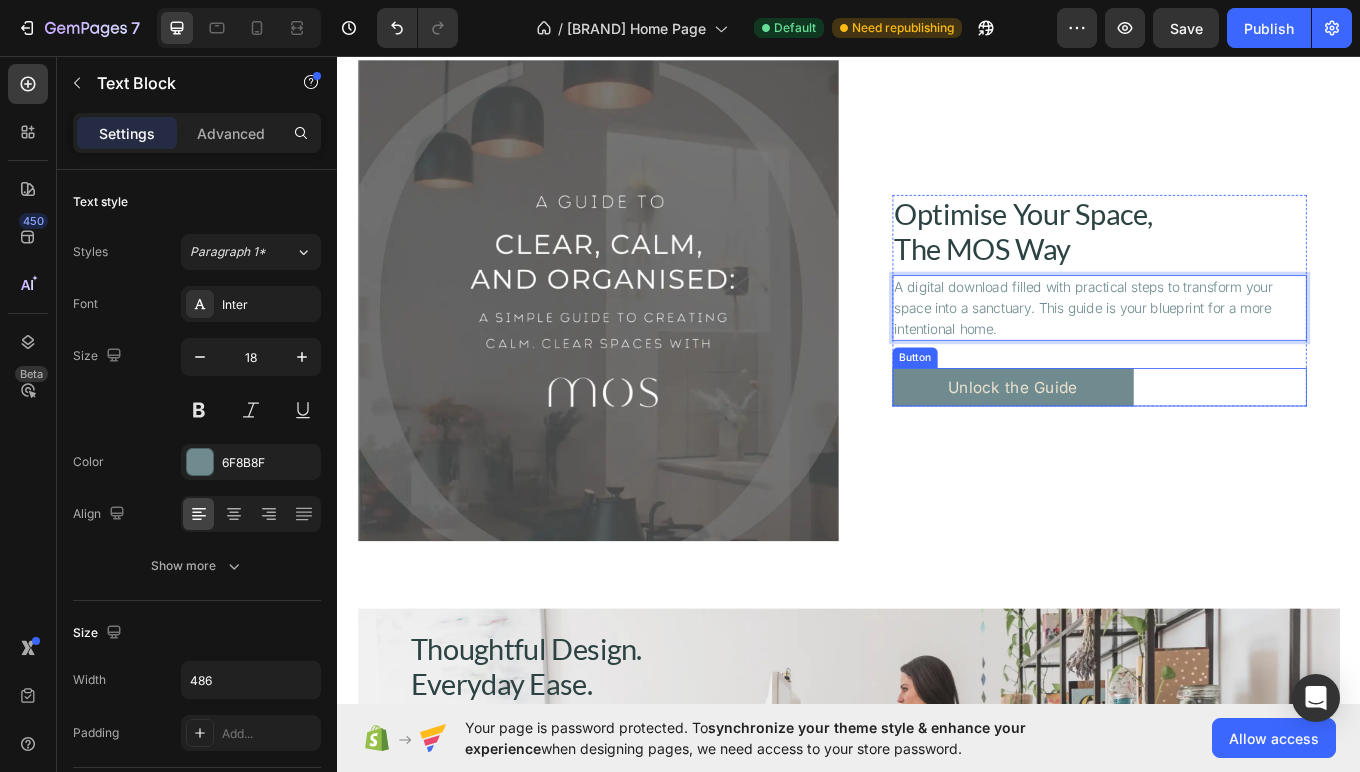 scroll, scrollTop: 3407, scrollLeft: 0, axis: vertical 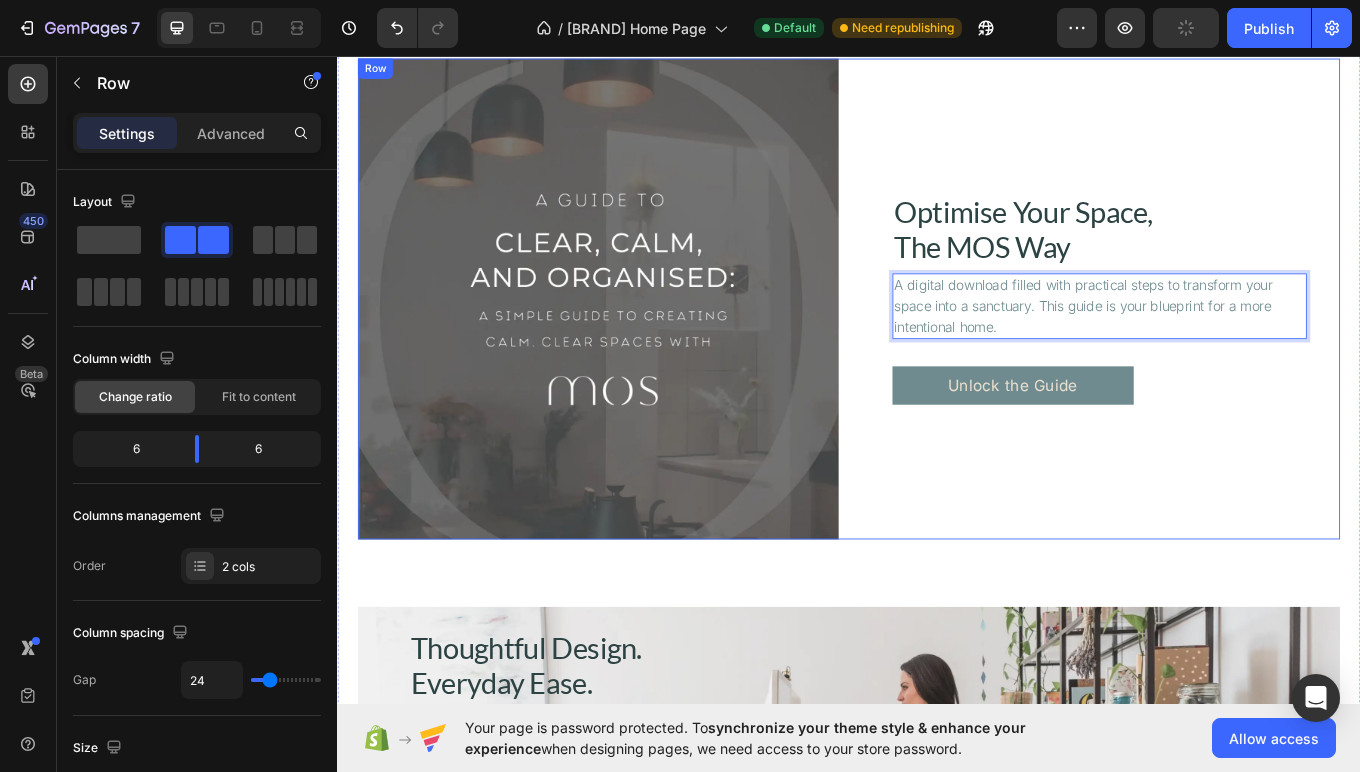 click on "Optimise Your Space, The MOS Way Heading A digital download filled with practical steps to transform your space into a sanctuary. This guide is your blueprint for a more intentional home.   Text Block   32 Unlock the Guide Button Row" at bounding box center [1231, 341] 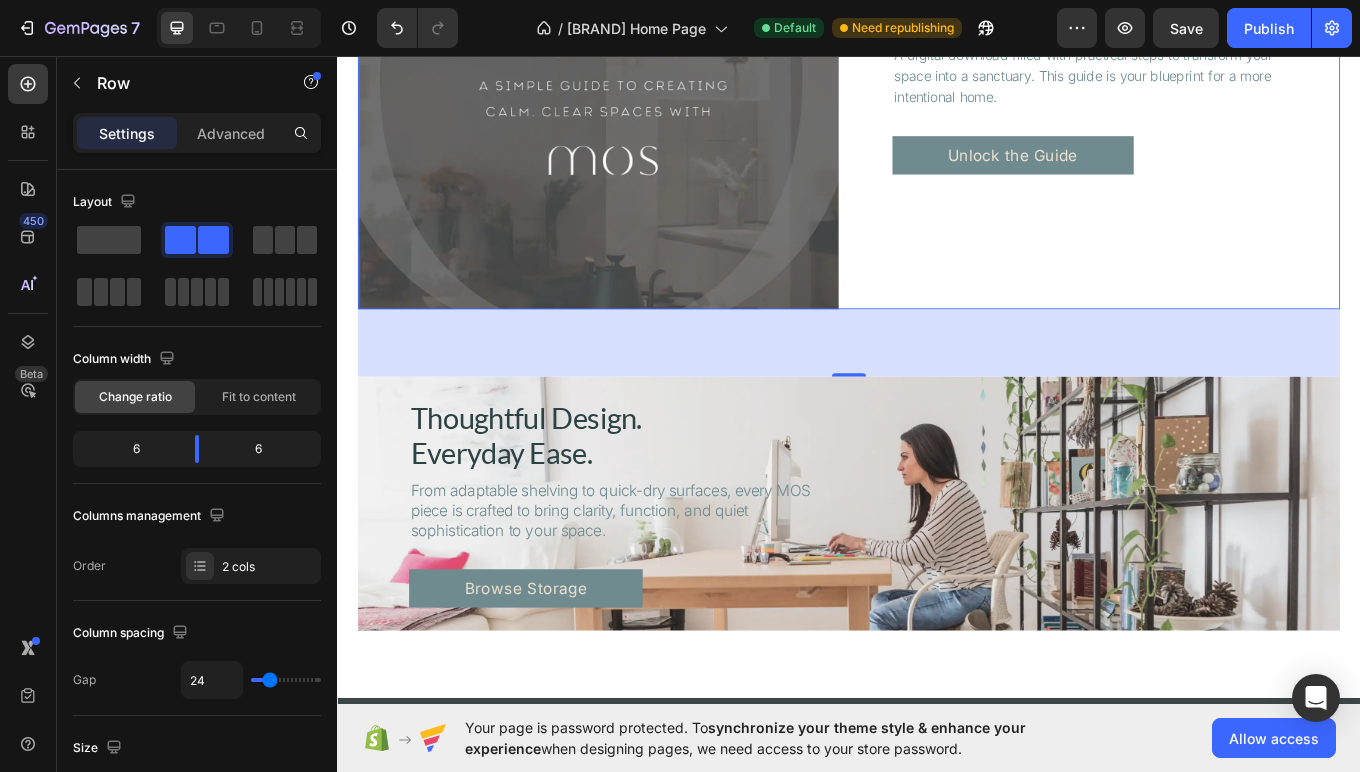 scroll, scrollTop: 3678, scrollLeft: 0, axis: vertical 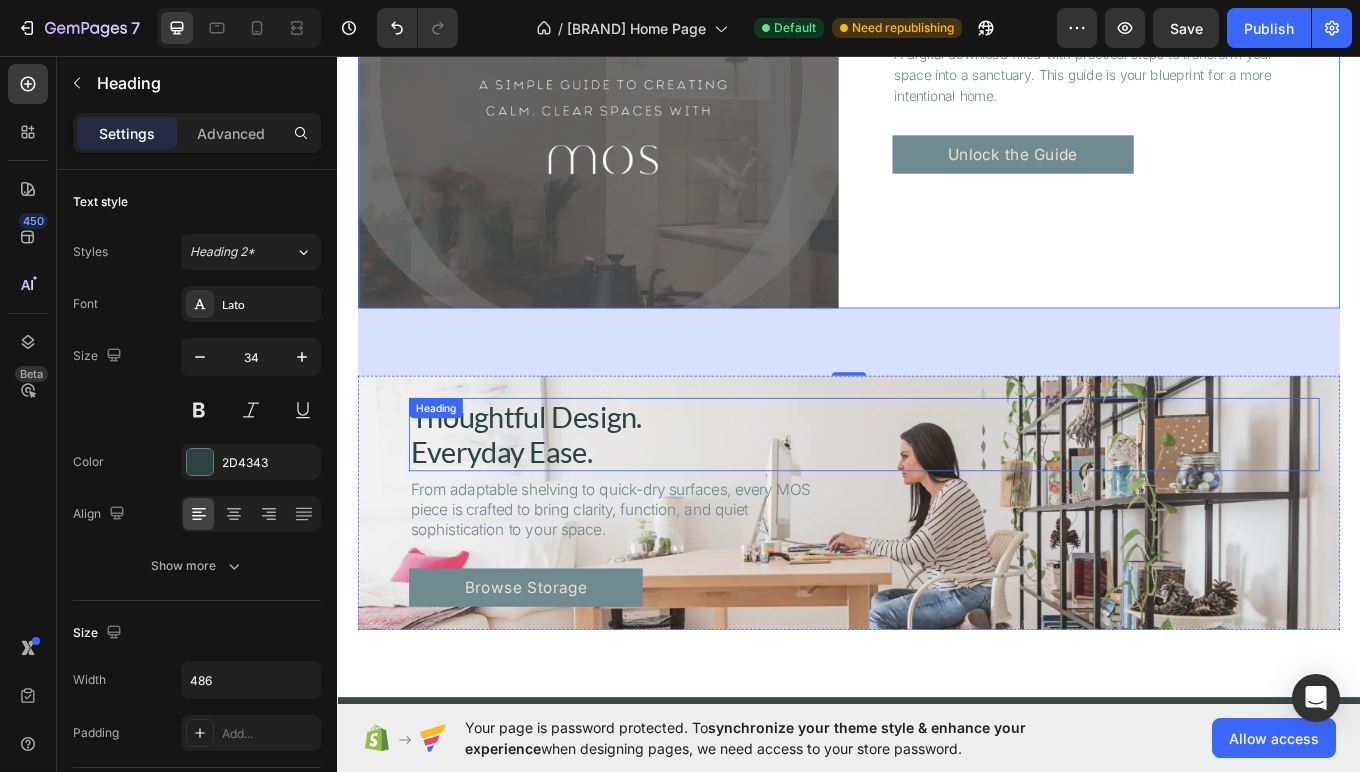 click on "Thoughtful Design. Everyday Ease." at bounding box center [955, 500] 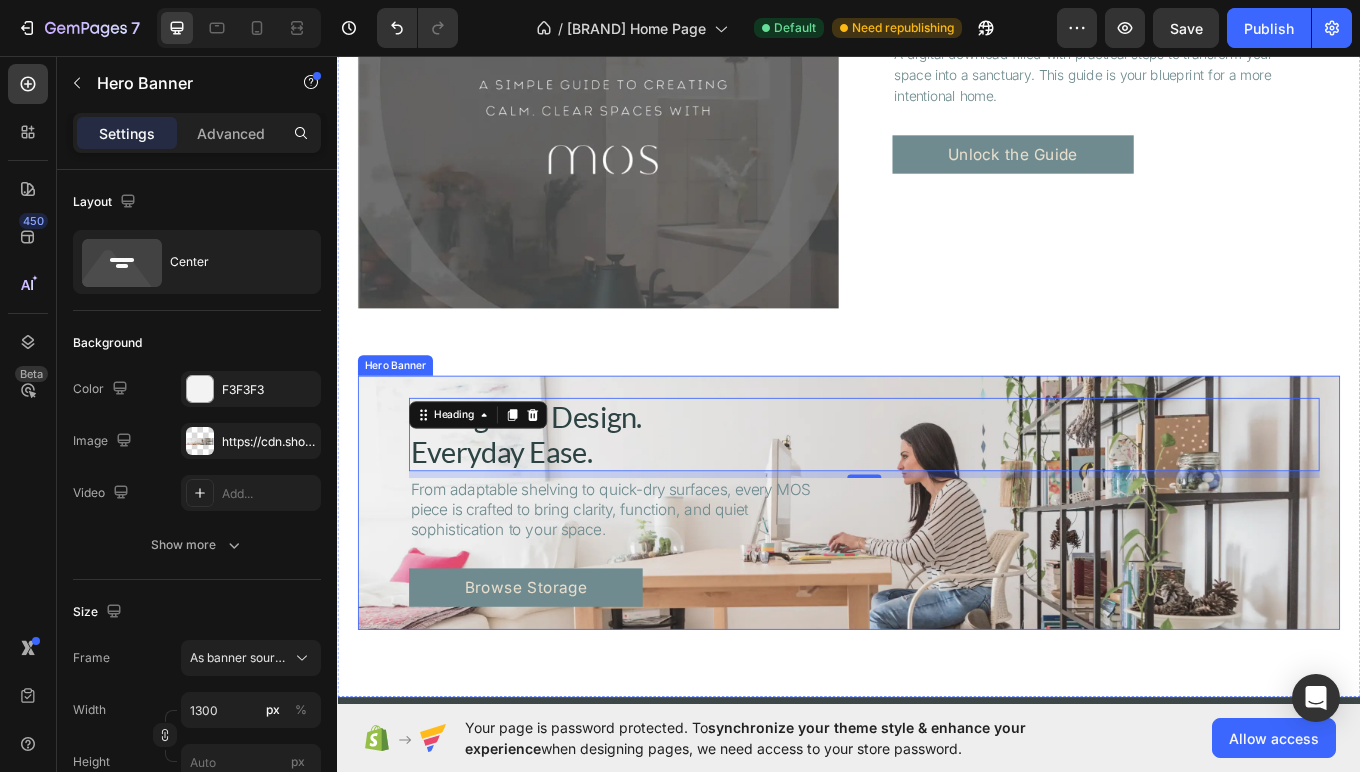 click on "Thoughtful Design. Everyday Ease. Heading   8 From adaptable shelving to quick-dry surfaces, every MOS piece is crafted to bring clarity, function, and quiet sophistication to your space. Text Block Browse Storage Button" at bounding box center (955, 579) 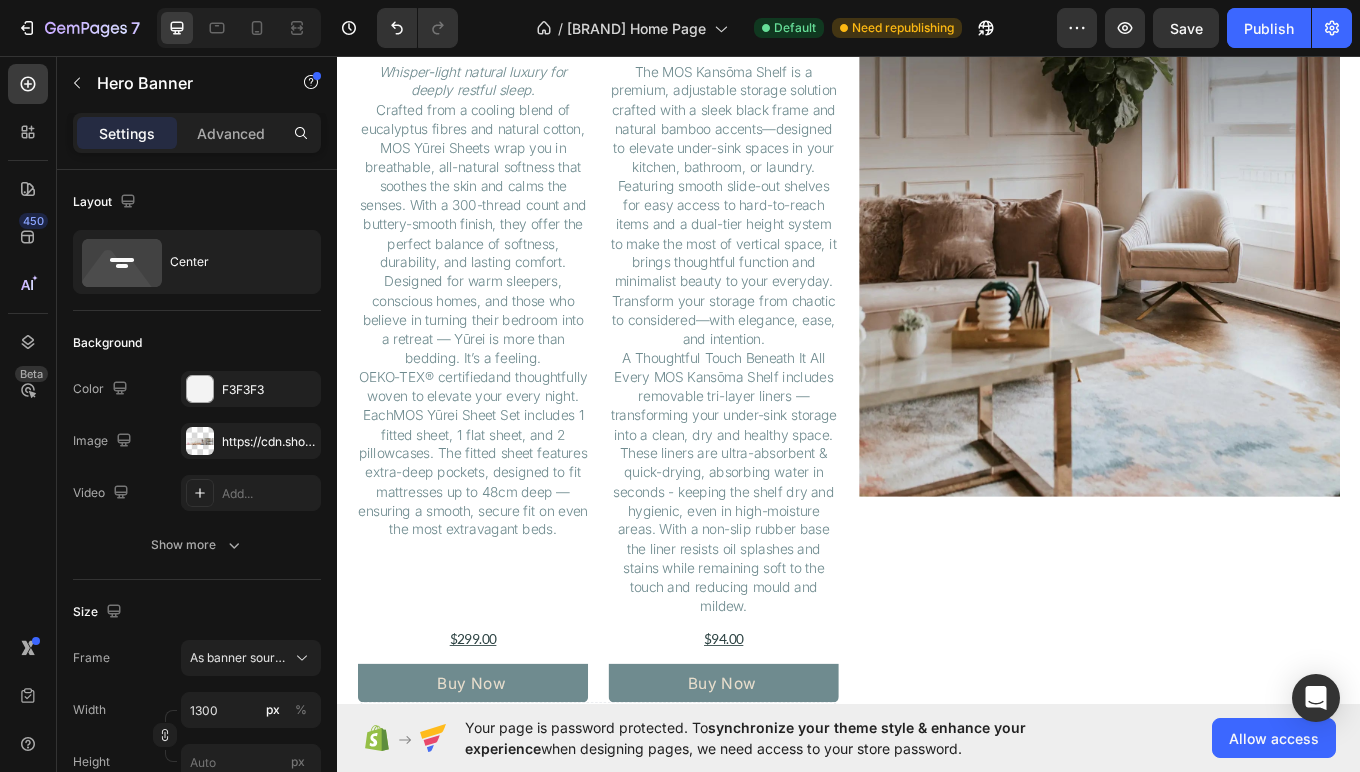 scroll, scrollTop: 2373, scrollLeft: 0, axis: vertical 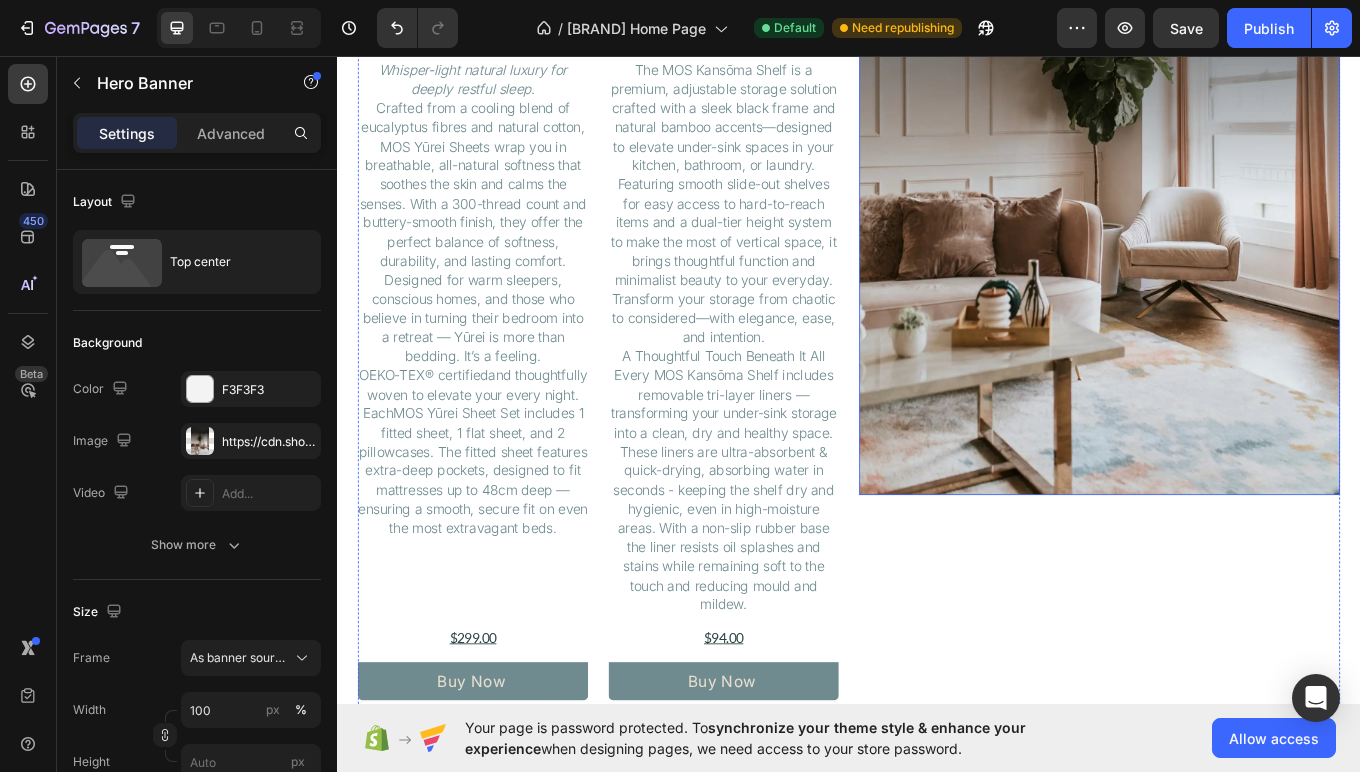 click at bounding box center (1231, 143) 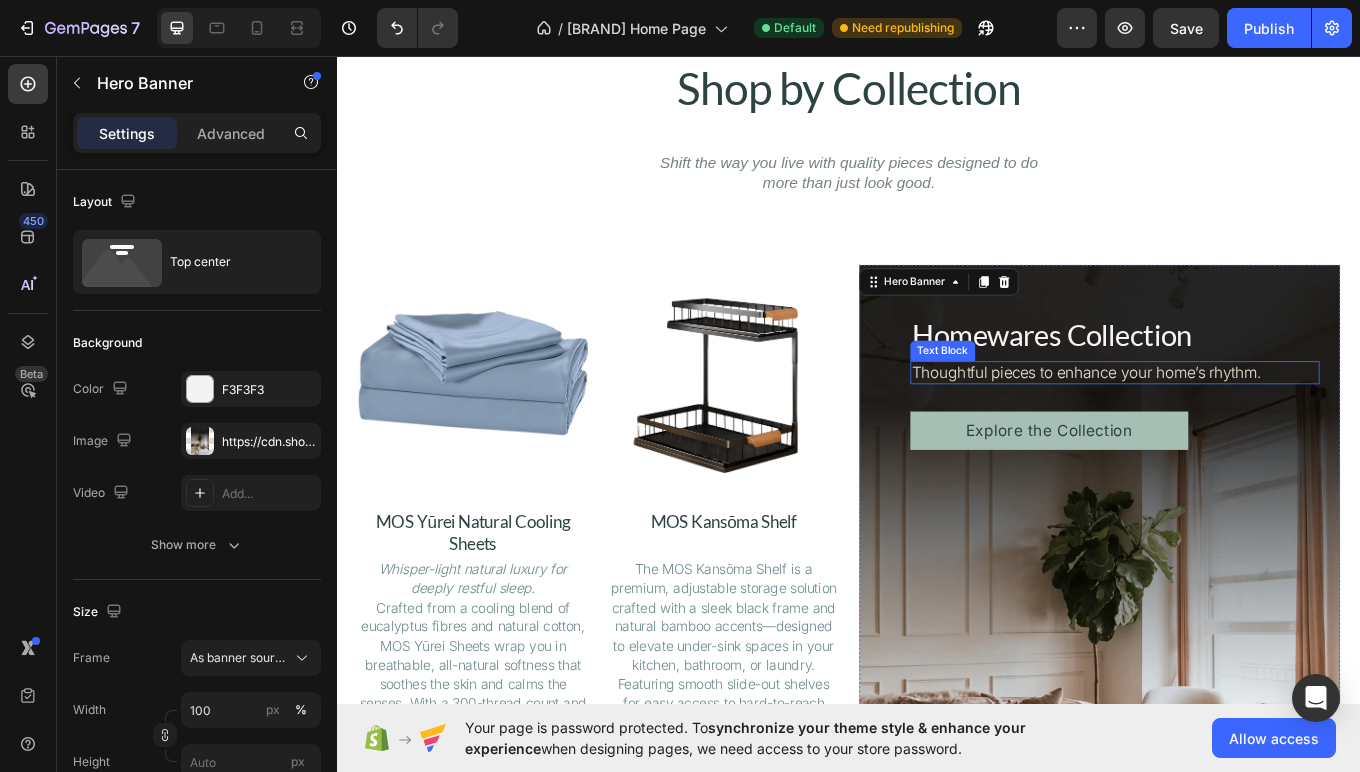scroll, scrollTop: 1784, scrollLeft: 0, axis: vertical 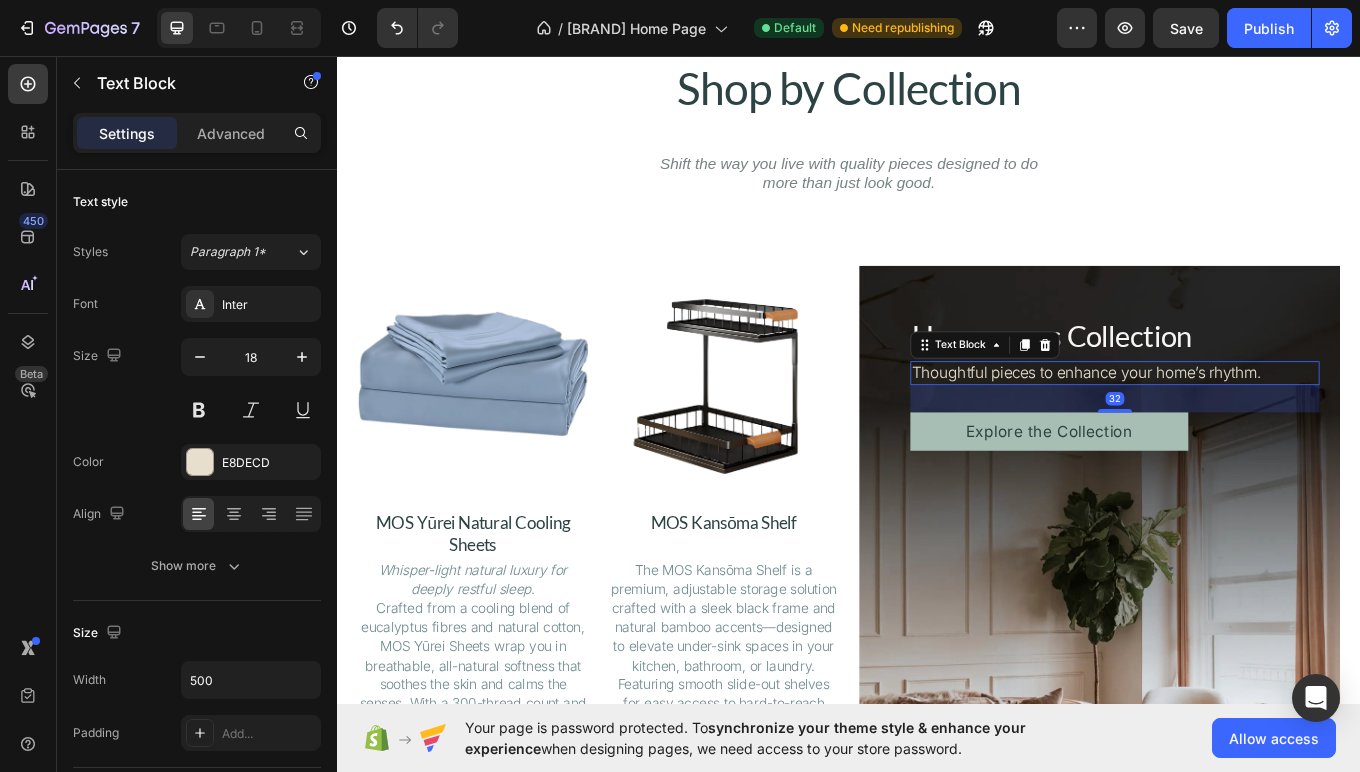 click on "Thoughtful pieces to enhance your home’s rhythm." at bounding box center (1249, 427) 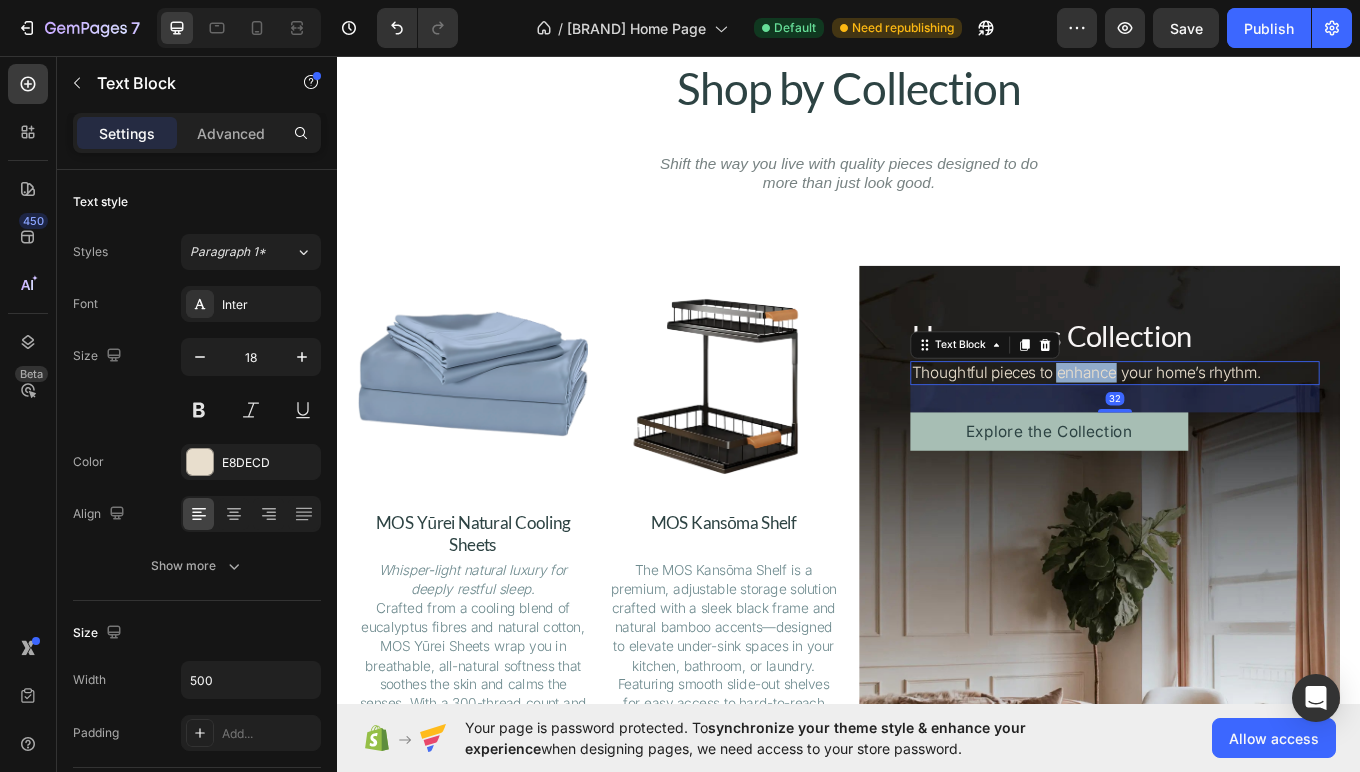 click on "Thoughtful pieces to enhance your home’s rhythm." at bounding box center [1249, 427] 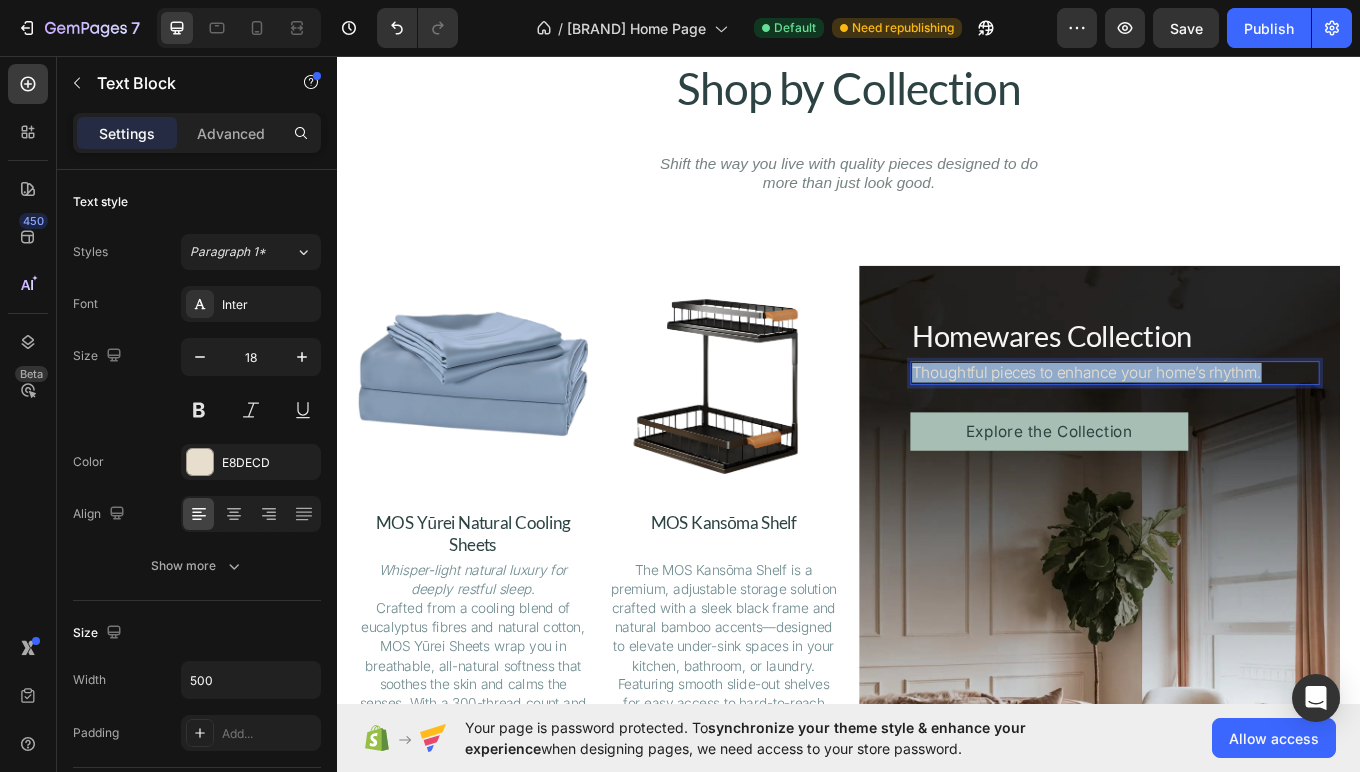 click on "Thoughtful pieces to enhance your home’s rhythm." at bounding box center [1249, 427] 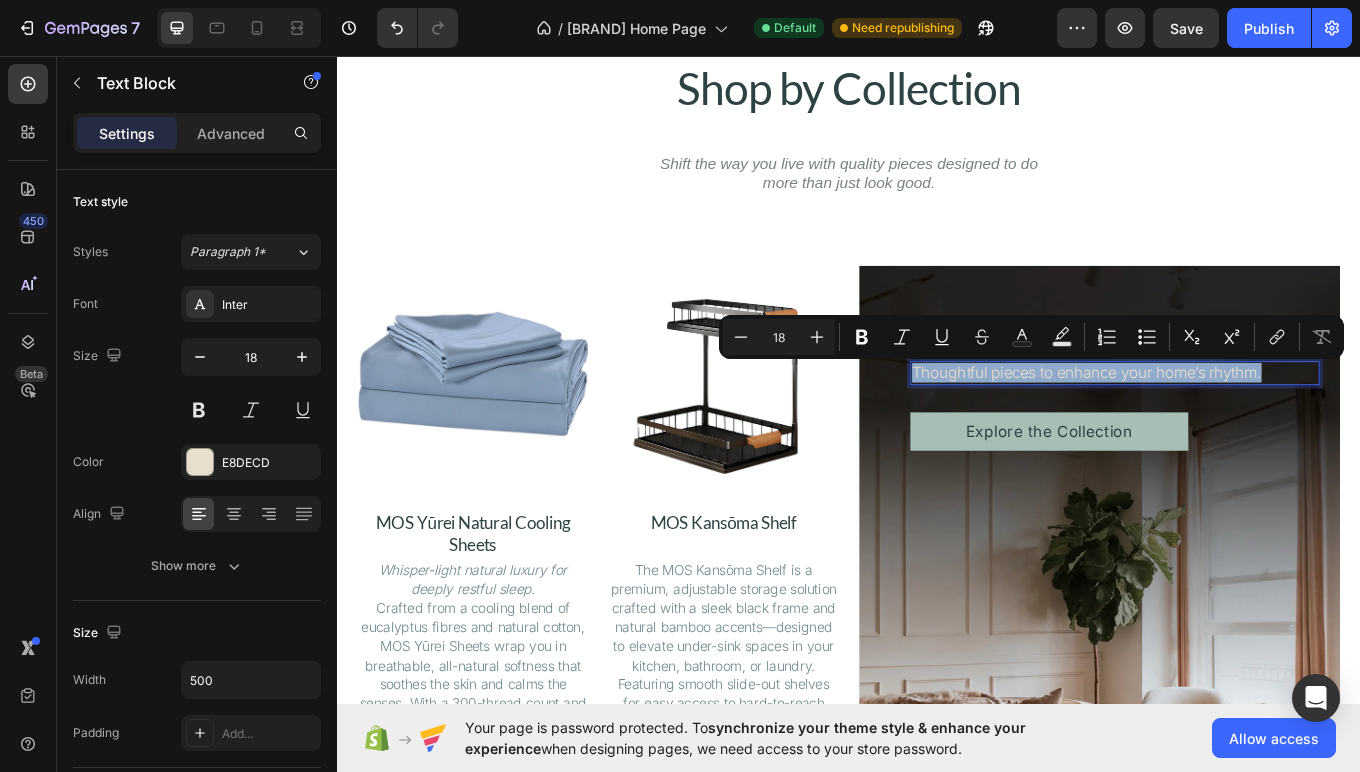 copy on "Thoughtful pieces to enhance your home’s rhythm." 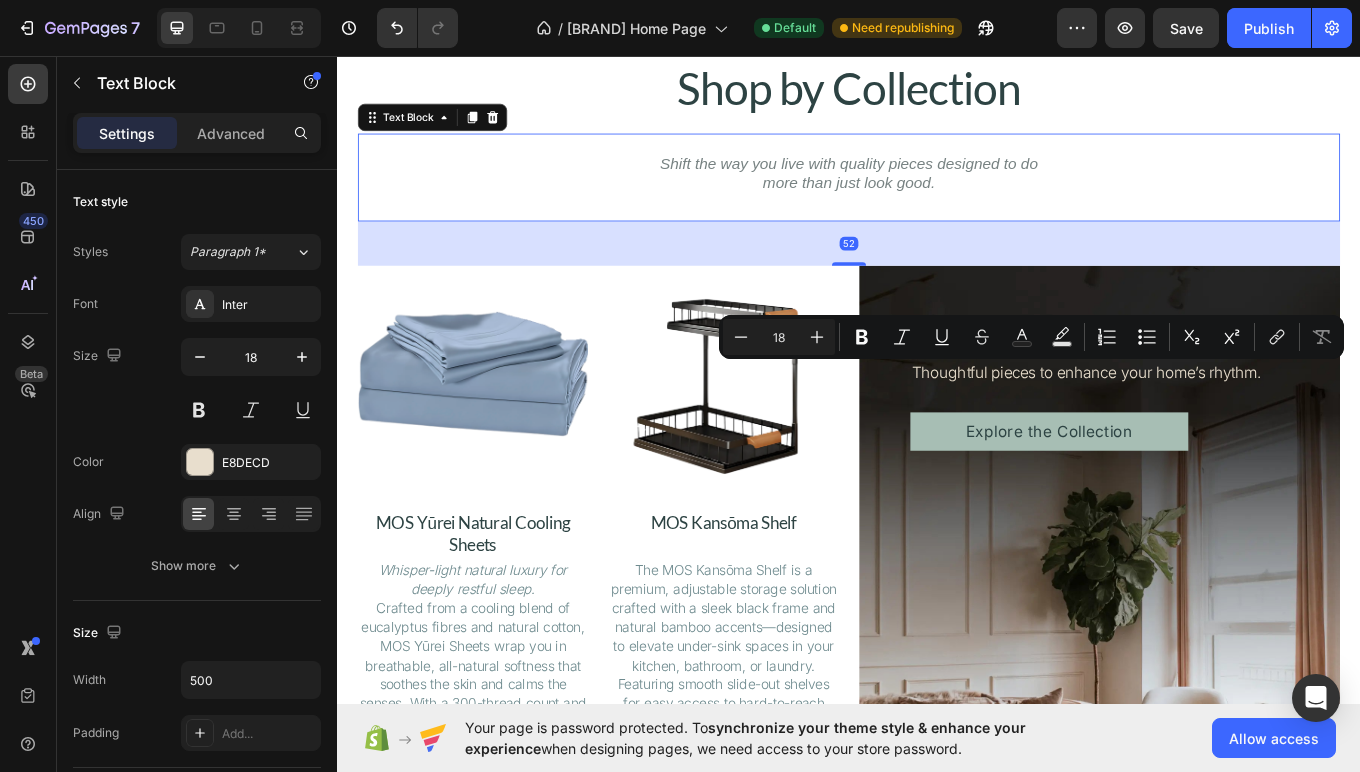 click on "Shift the way you live with quality pieces designed to do more than just look good." at bounding box center [936, 193] 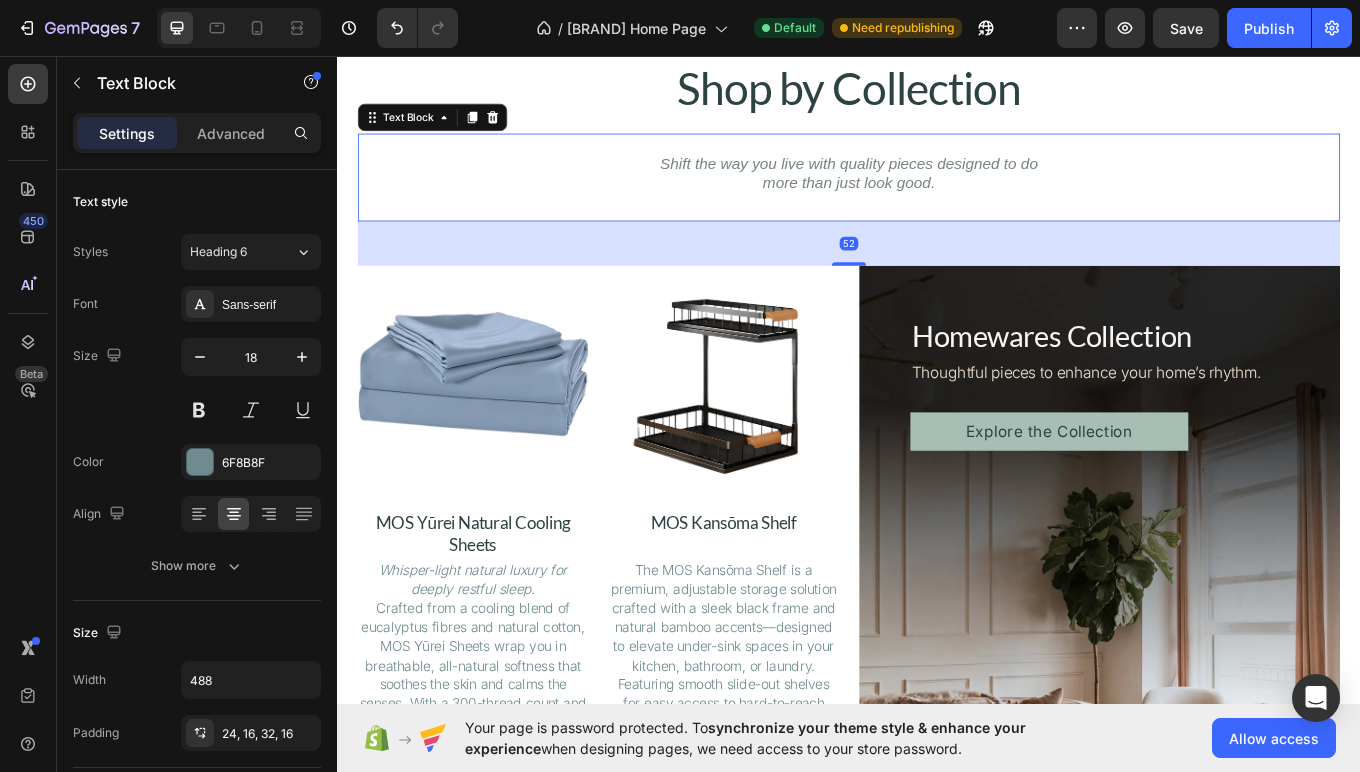 click on "Shift the way you live with quality pieces designed to do more than just look good." at bounding box center (937, 194) 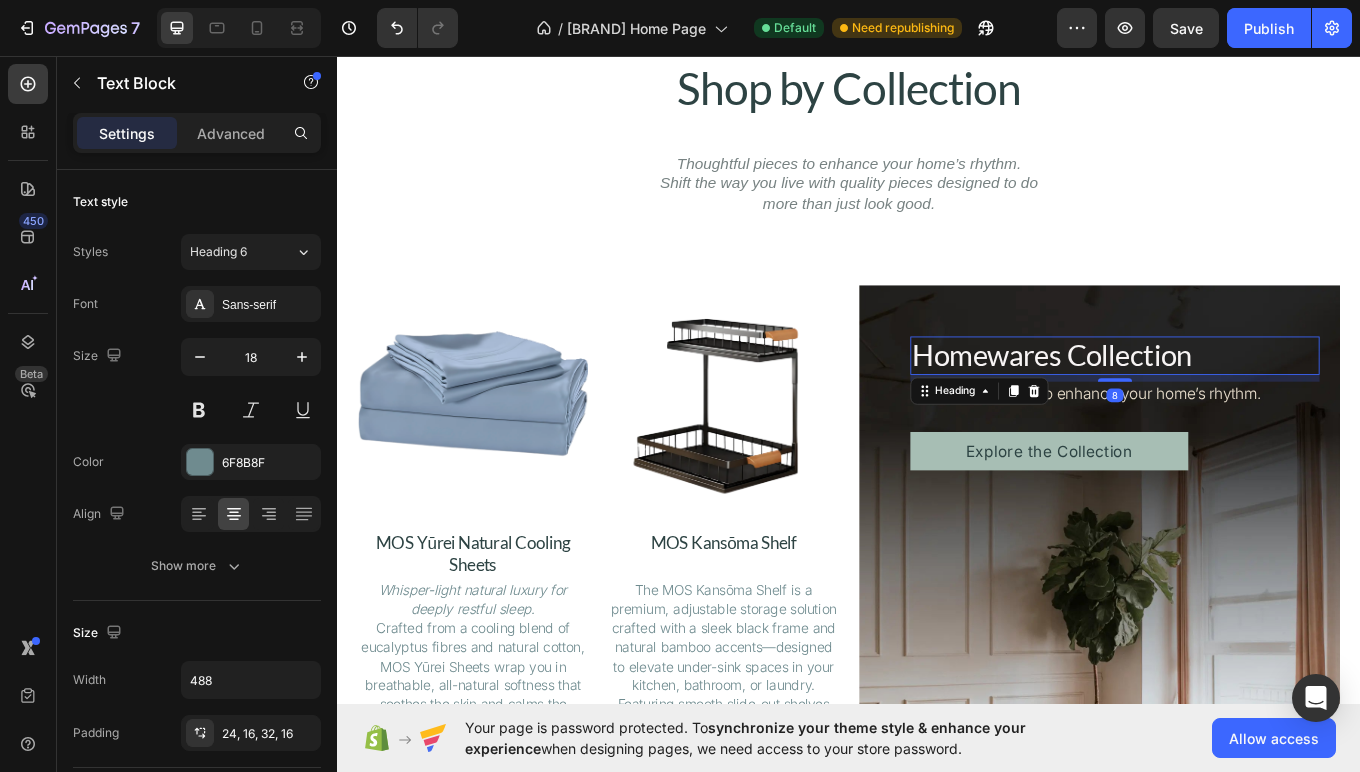 click on "Homewares Collection" at bounding box center (1249, 407) 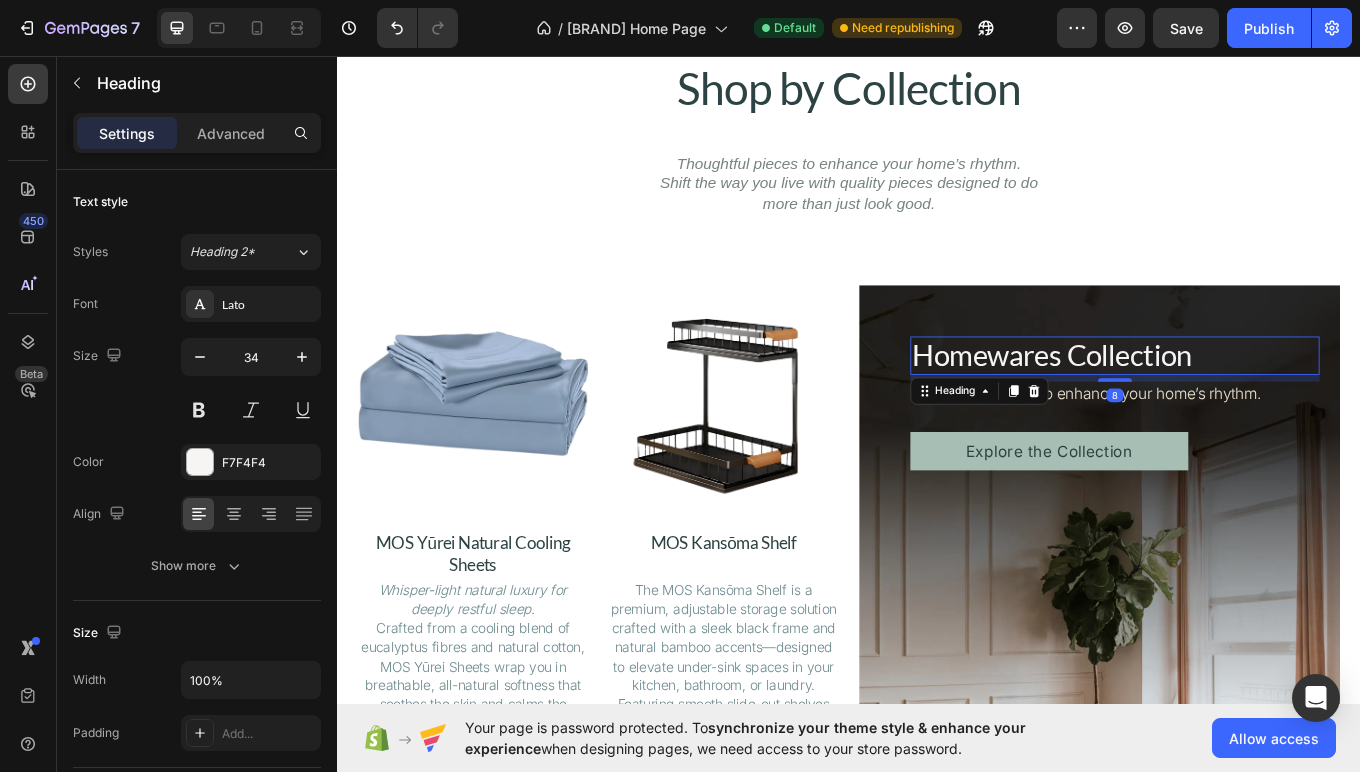 click on "Homewares Collection" at bounding box center [1249, 407] 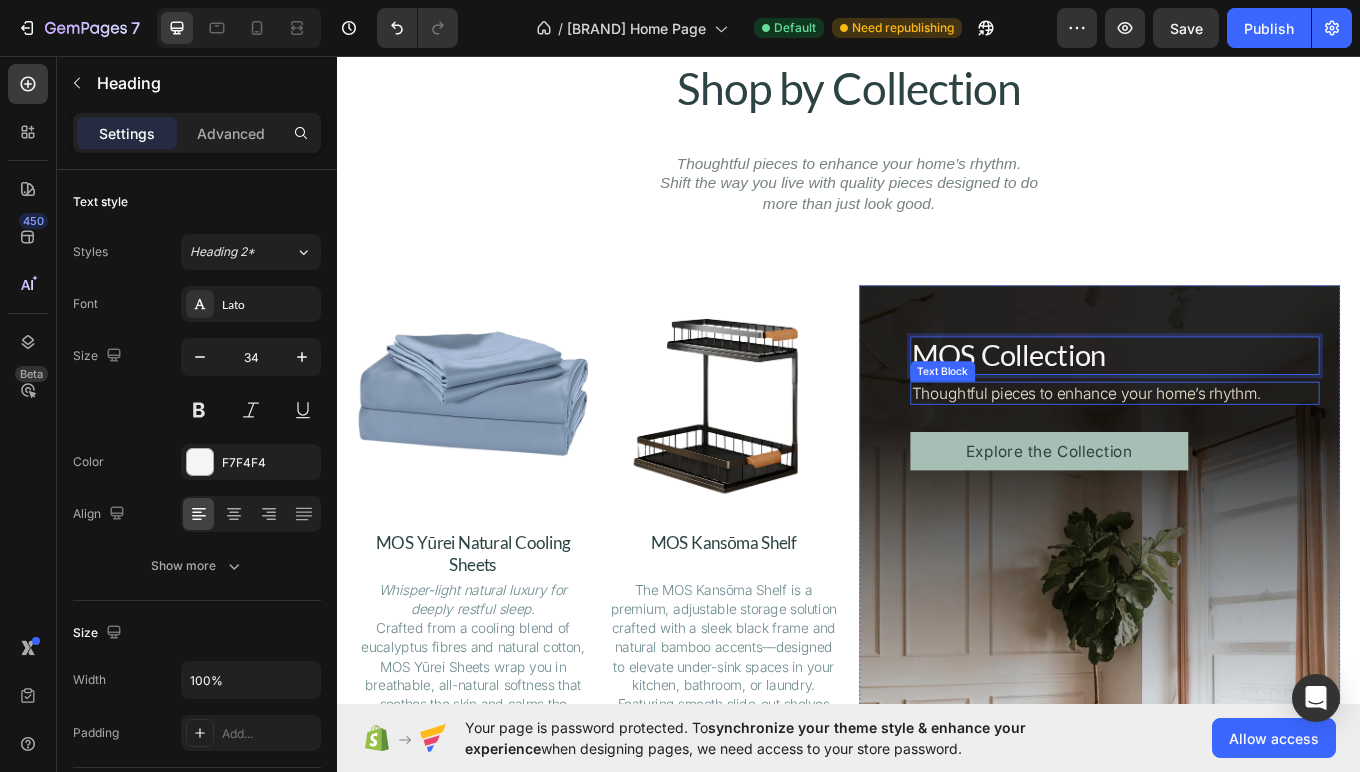 click on "Thoughtful pieces to enhance your home’s rhythm." at bounding box center [1249, 451] 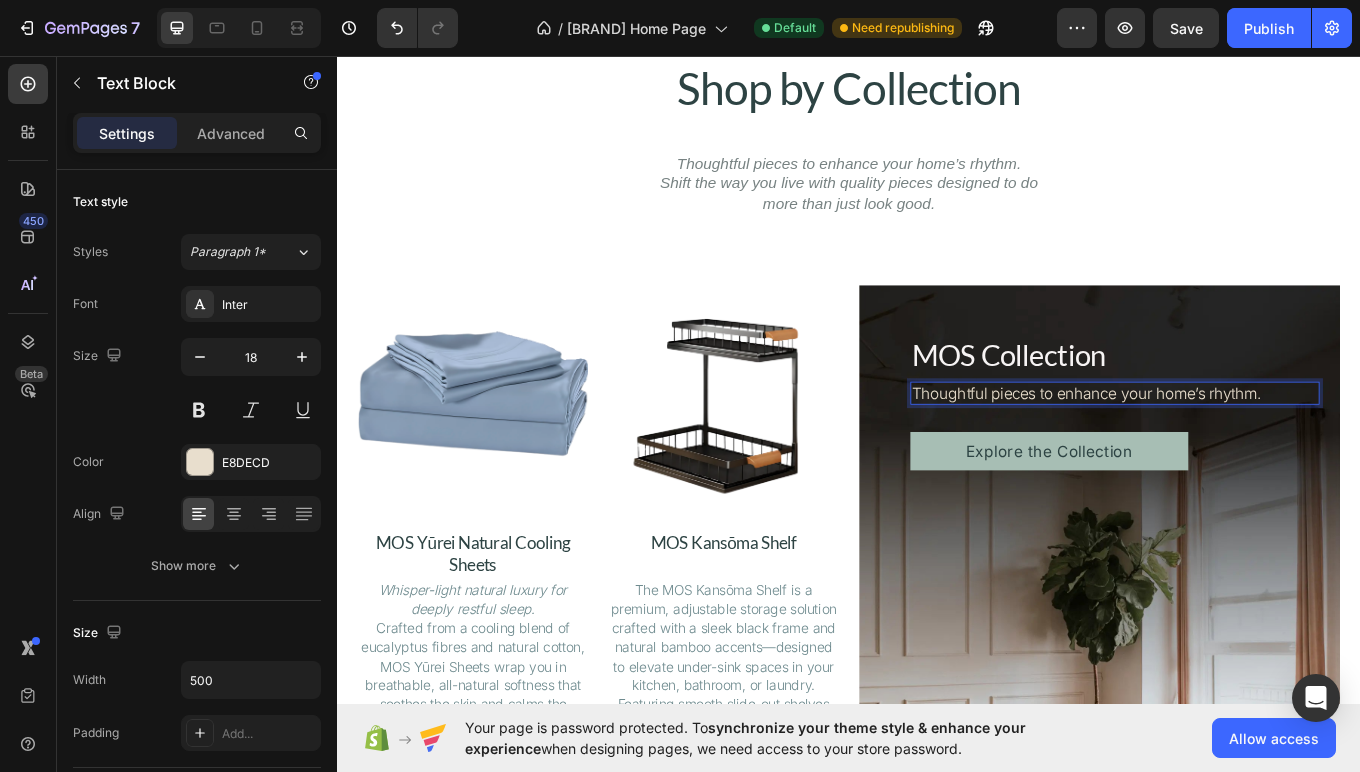click on "Thoughtful pieces to enhance your home’s rhythm." at bounding box center (1249, 451) 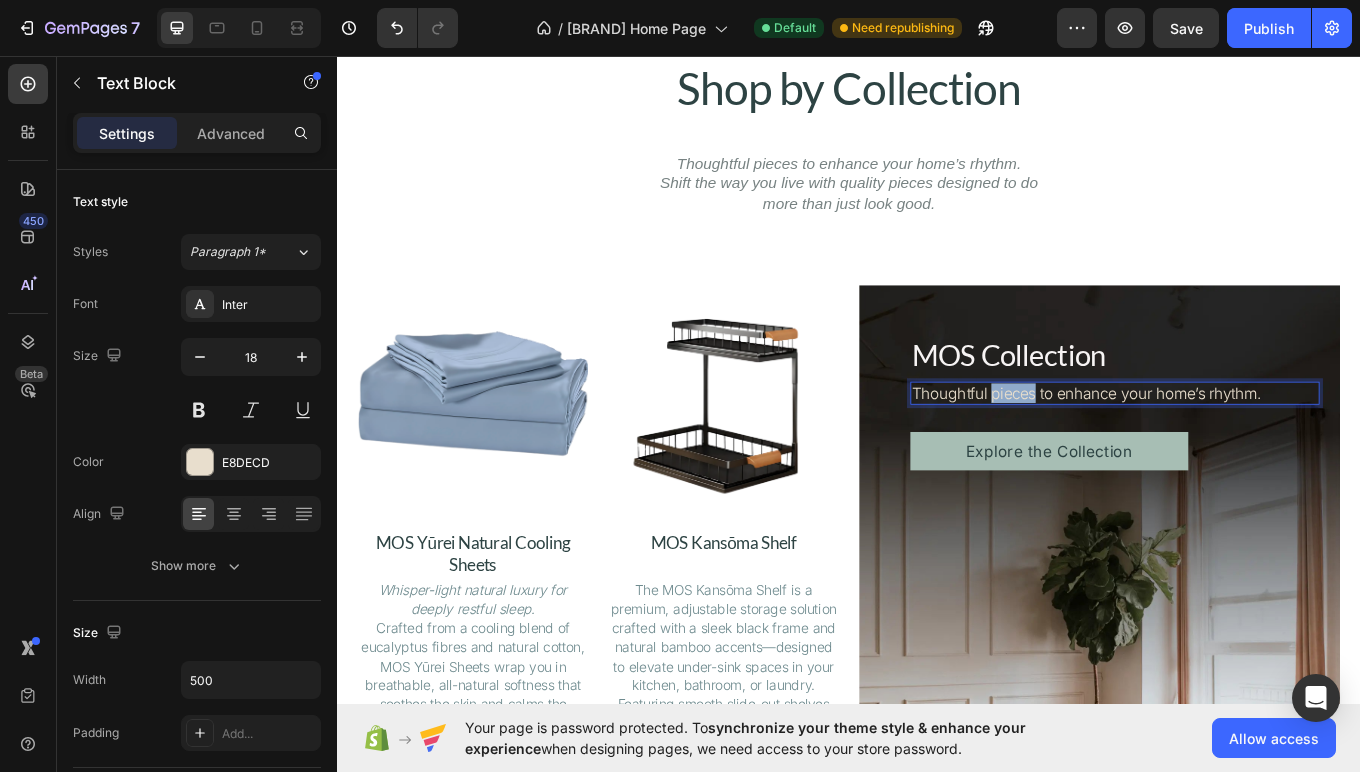 click on "Thoughtful pieces to enhance your home’s rhythm." at bounding box center (1249, 451) 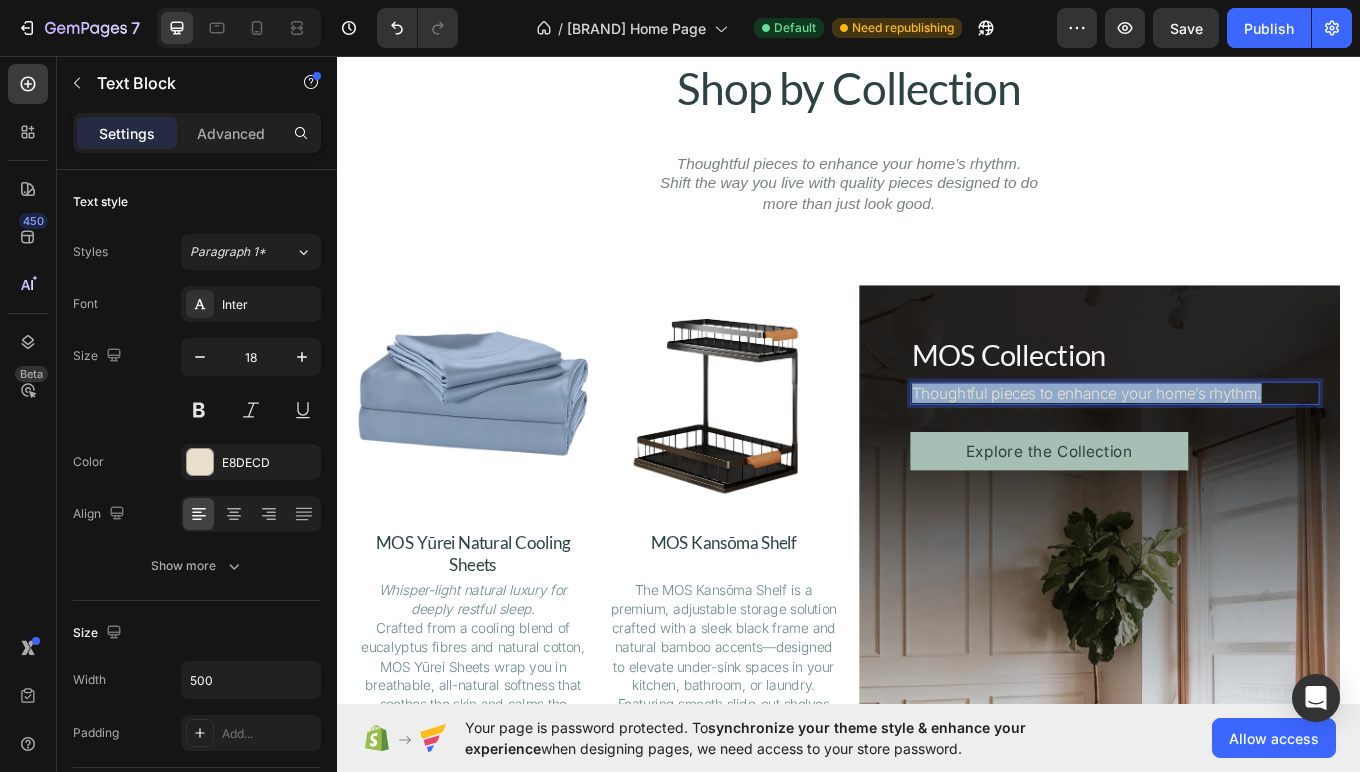 click on "Thoughtful pieces to enhance your home’s rhythm." at bounding box center [1249, 451] 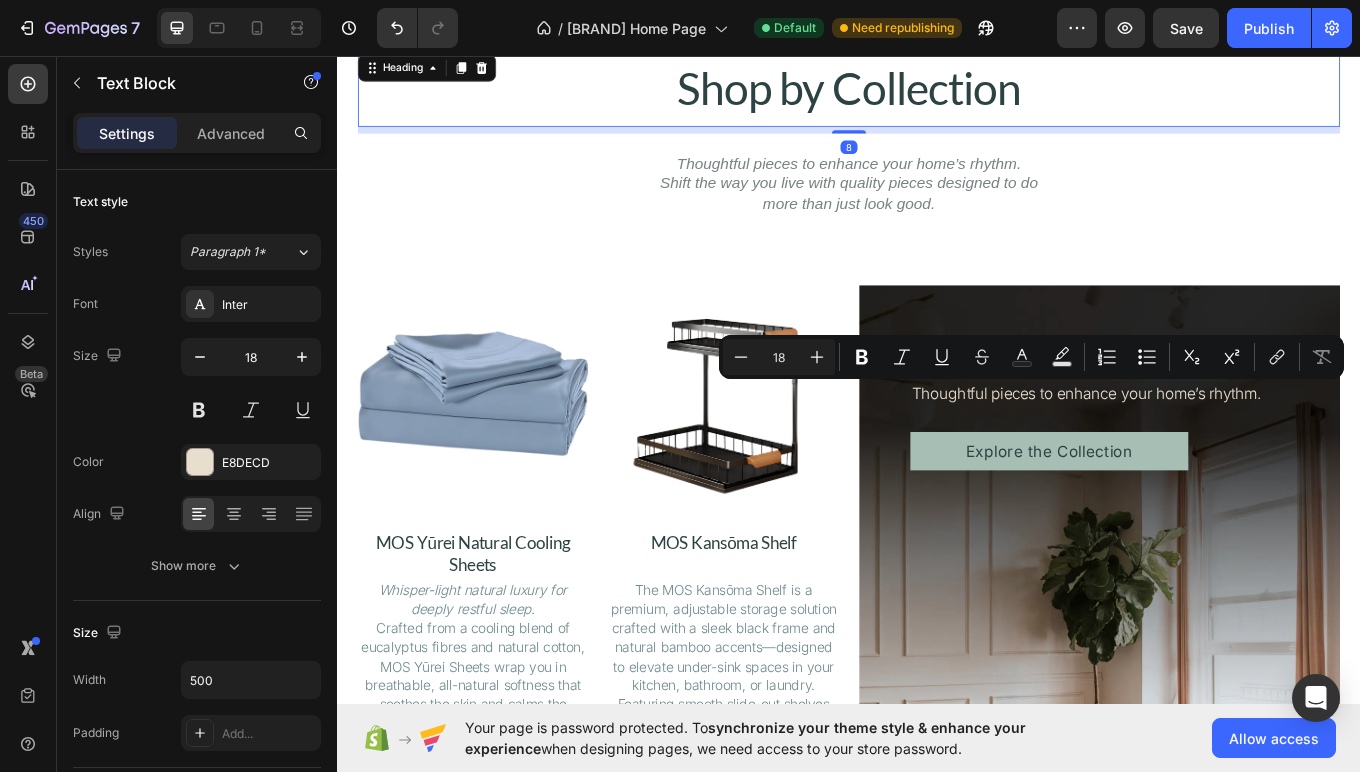 click on "Shop by Collection" at bounding box center [937, 94] 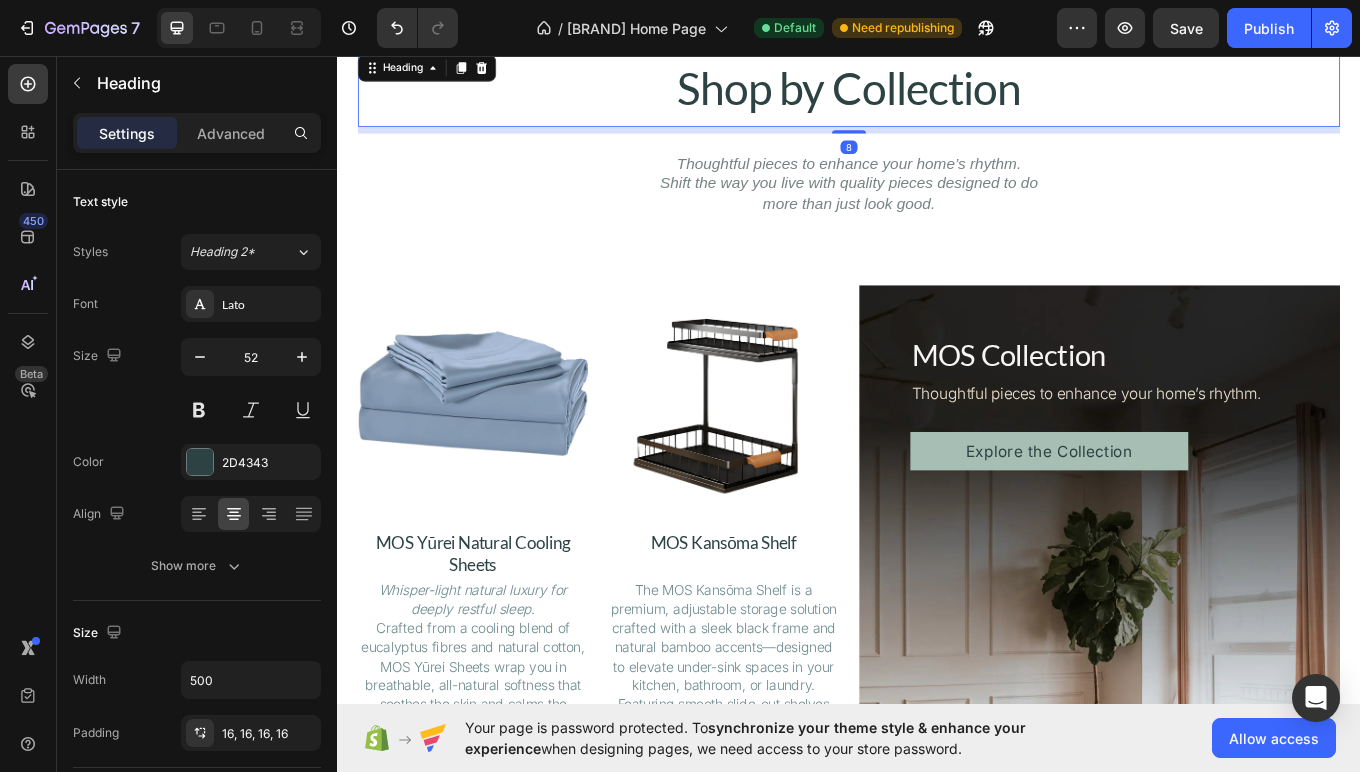 click on "Shop by Collection" at bounding box center [937, 94] 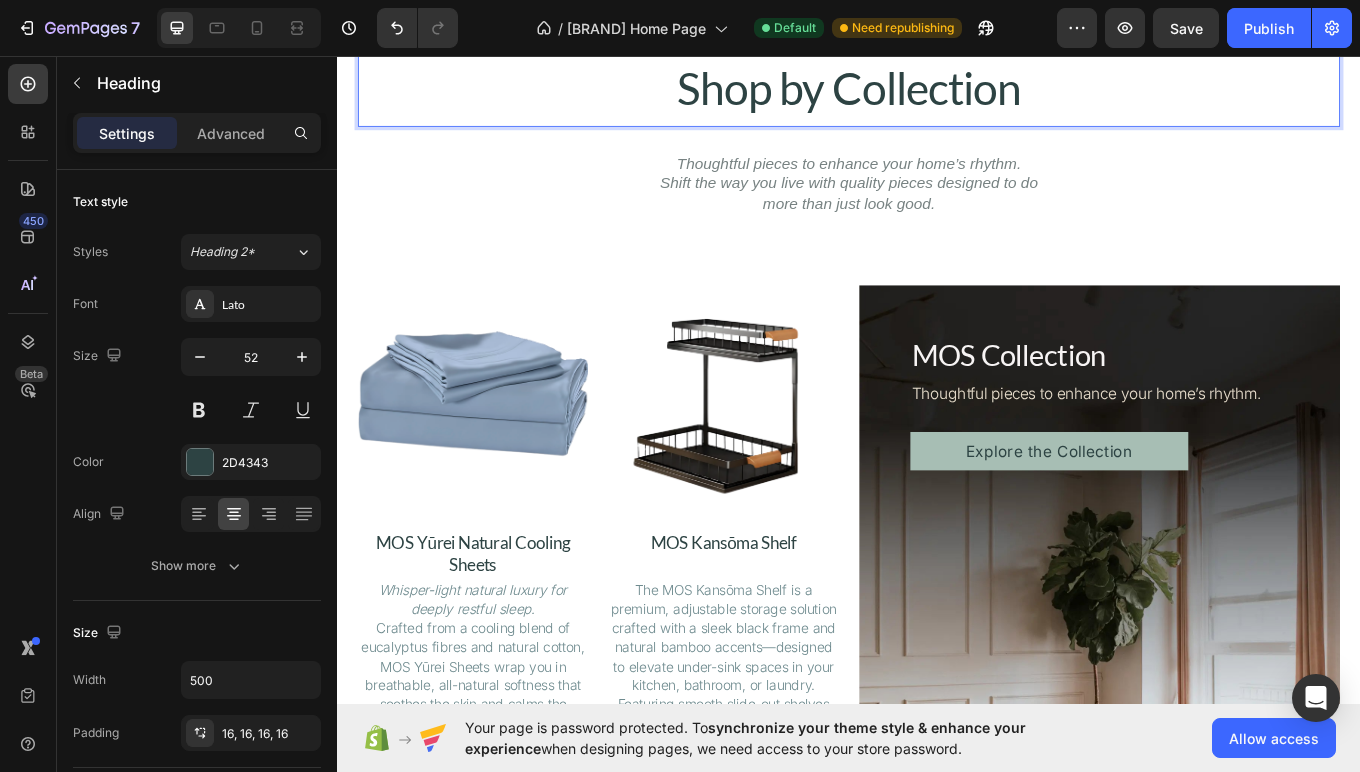click on "Shop by Collection" at bounding box center (937, 94) 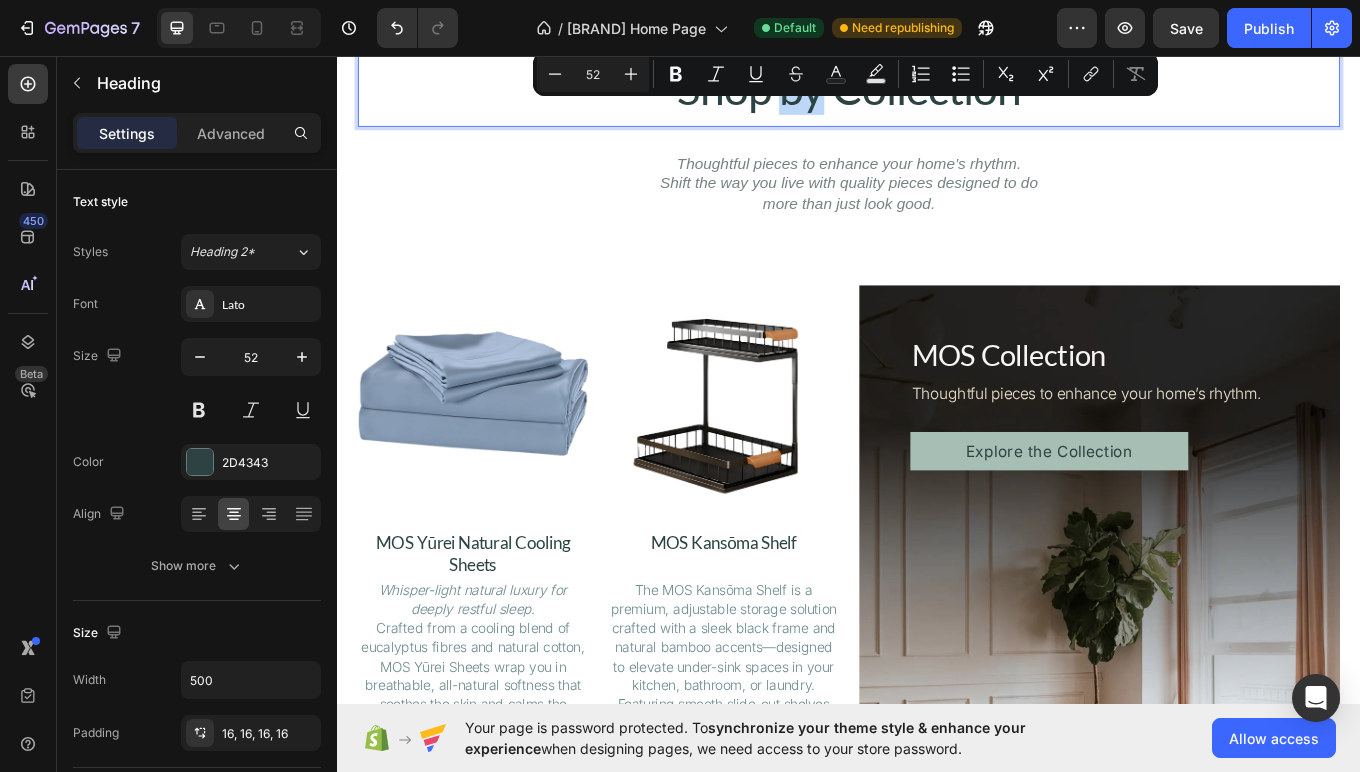drag, startPoint x: 907, startPoint y: 102, endPoint x: 867, endPoint y: 103, distance: 40.012497 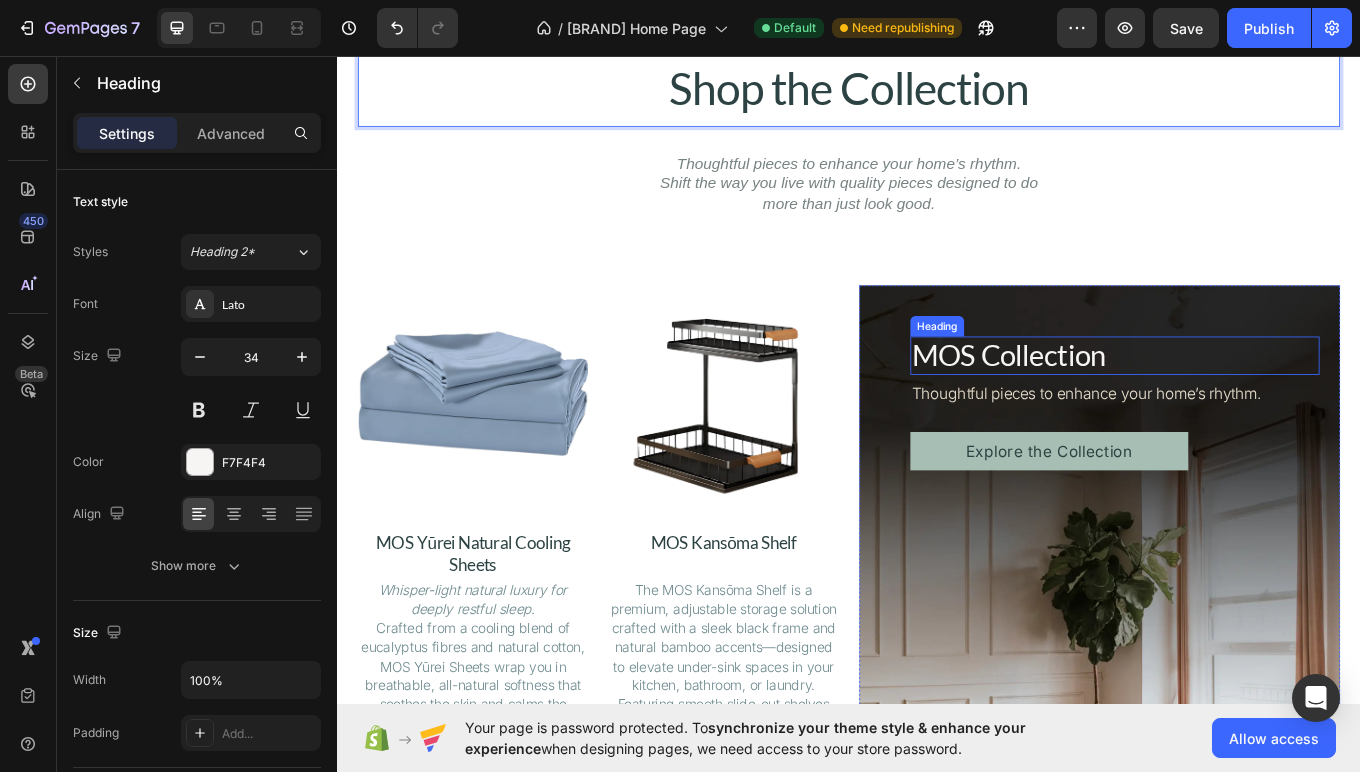 click on "MOS Collection" at bounding box center [1249, 407] 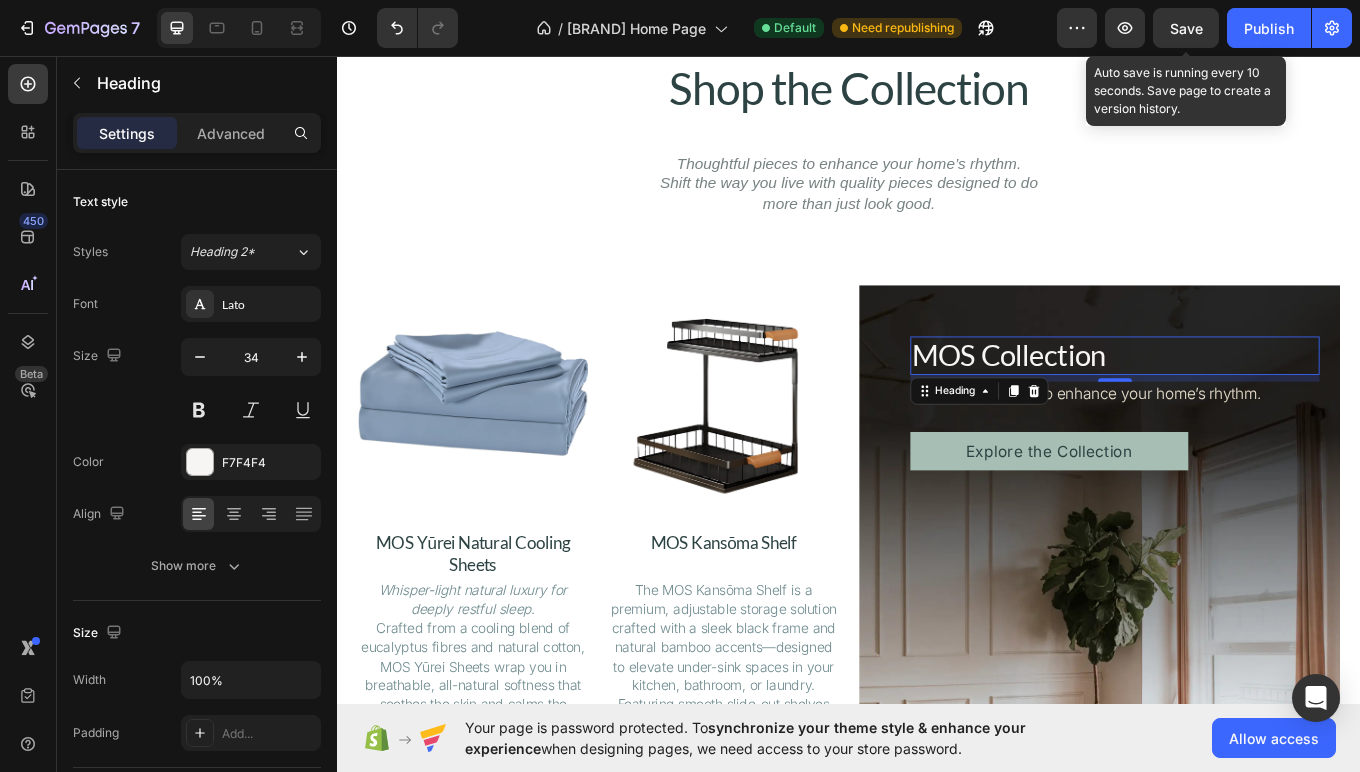 drag, startPoint x: 1178, startPoint y: 30, endPoint x: 1163, endPoint y: 56, distance: 30.016663 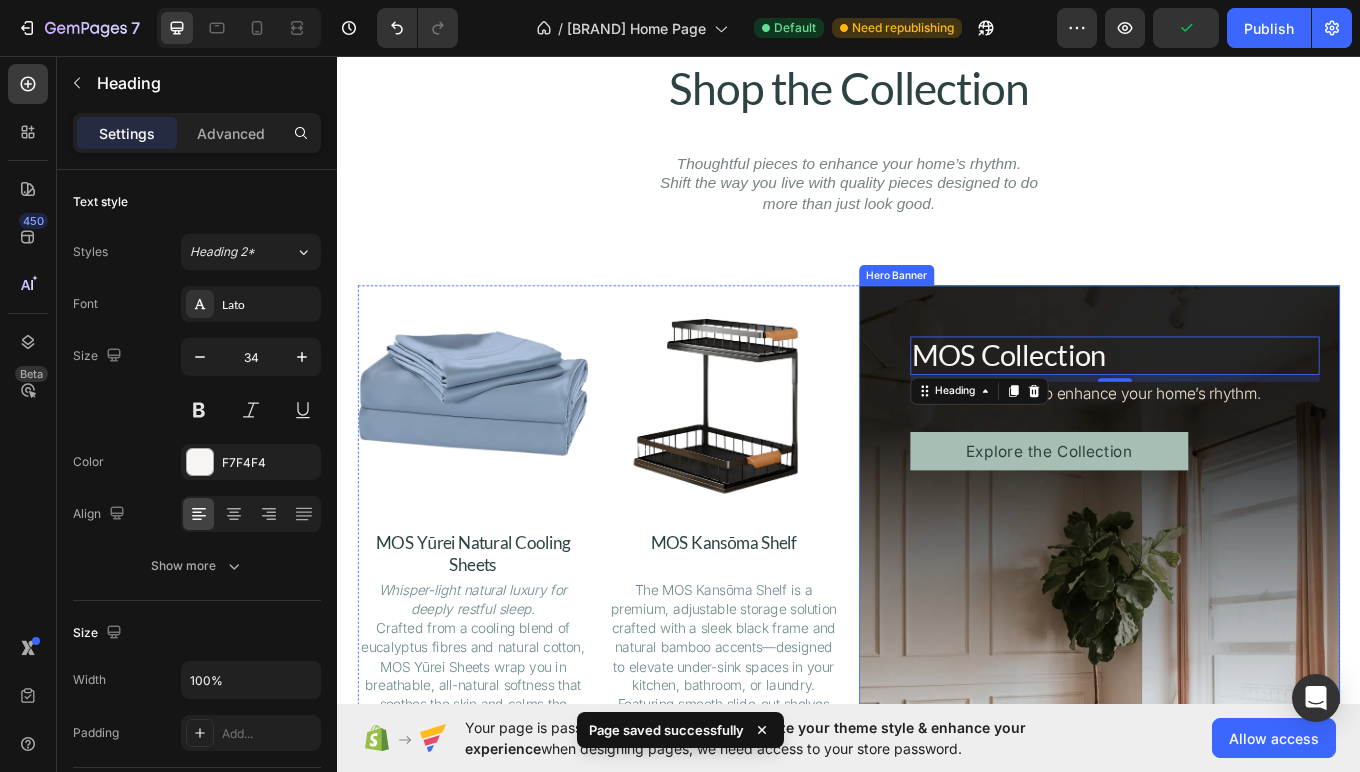 scroll, scrollTop: 1783, scrollLeft: 0, axis: vertical 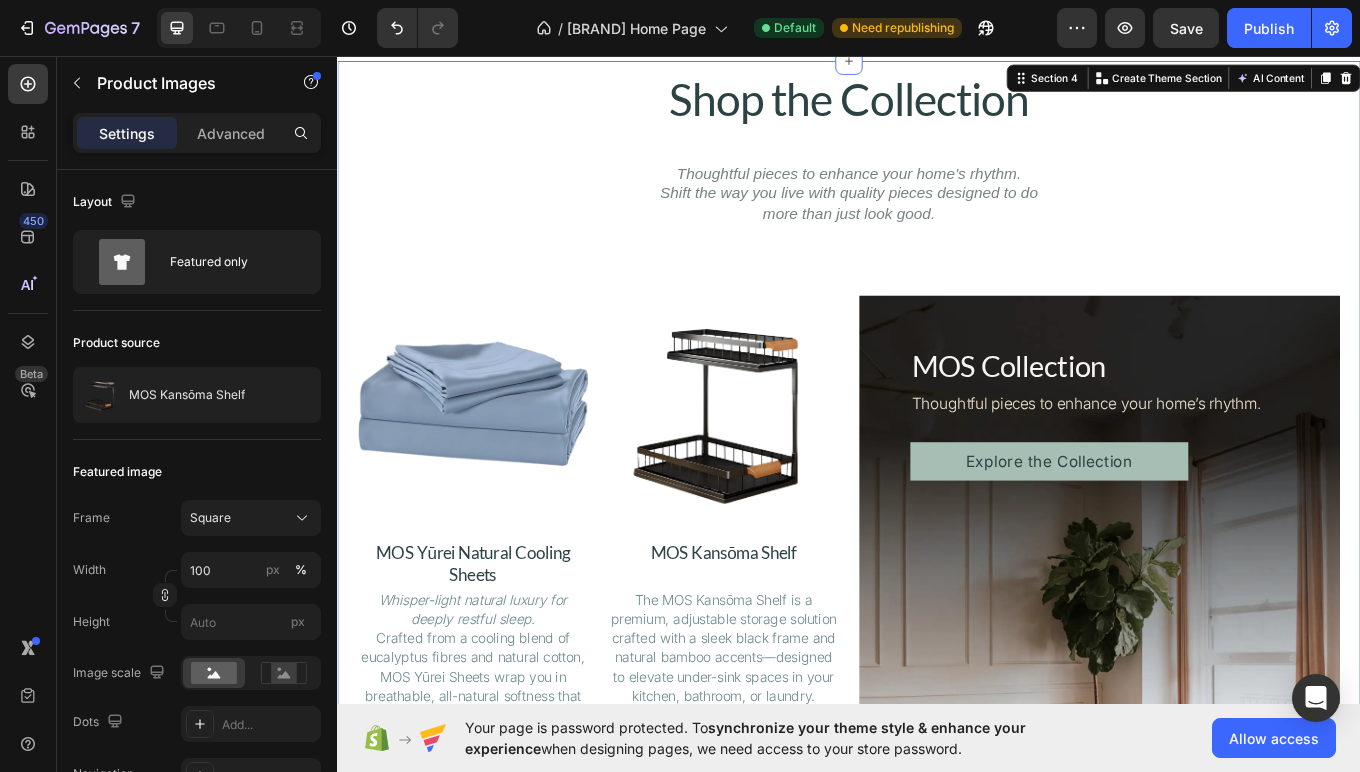 drag, startPoint x: 666, startPoint y: 305, endPoint x: 661, endPoint y: 358, distance: 53.235325 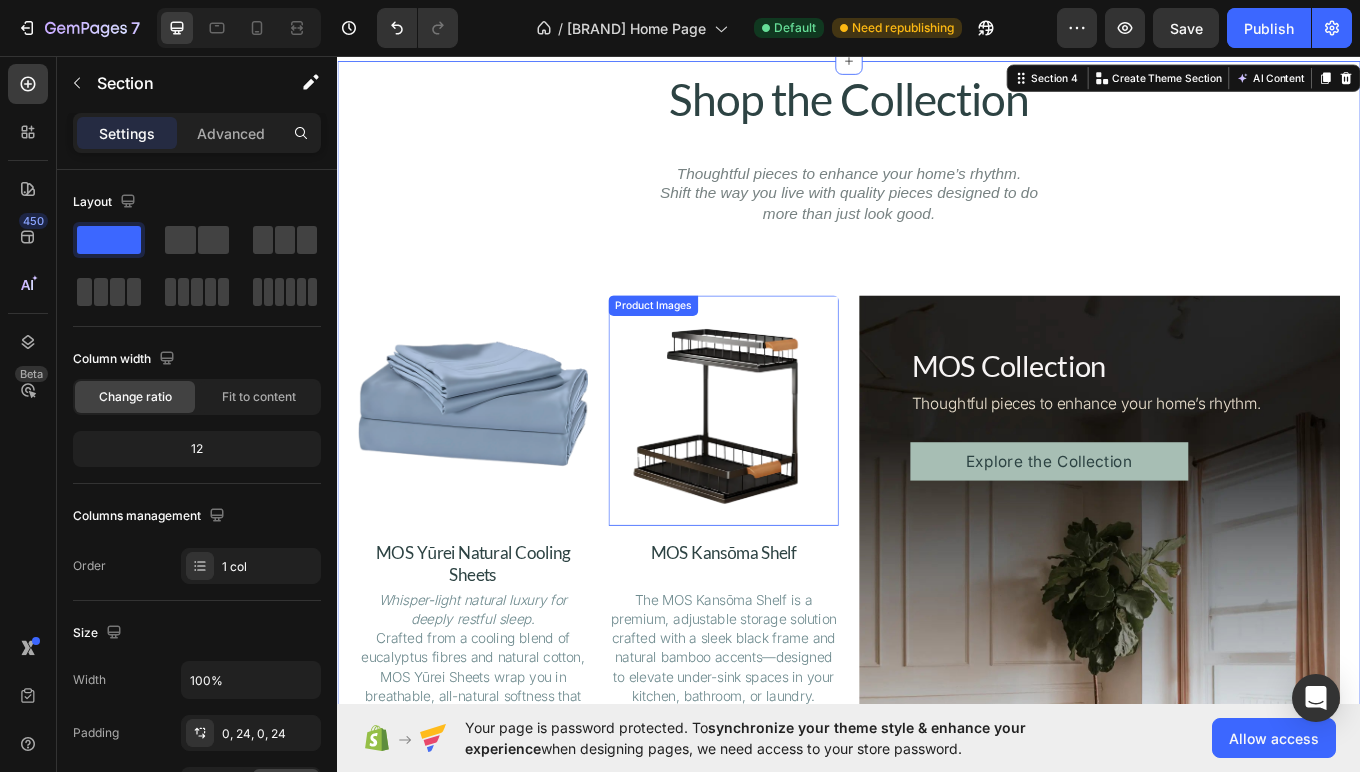 drag, startPoint x: 712, startPoint y: 391, endPoint x: 697, endPoint y: 389, distance: 15.132746 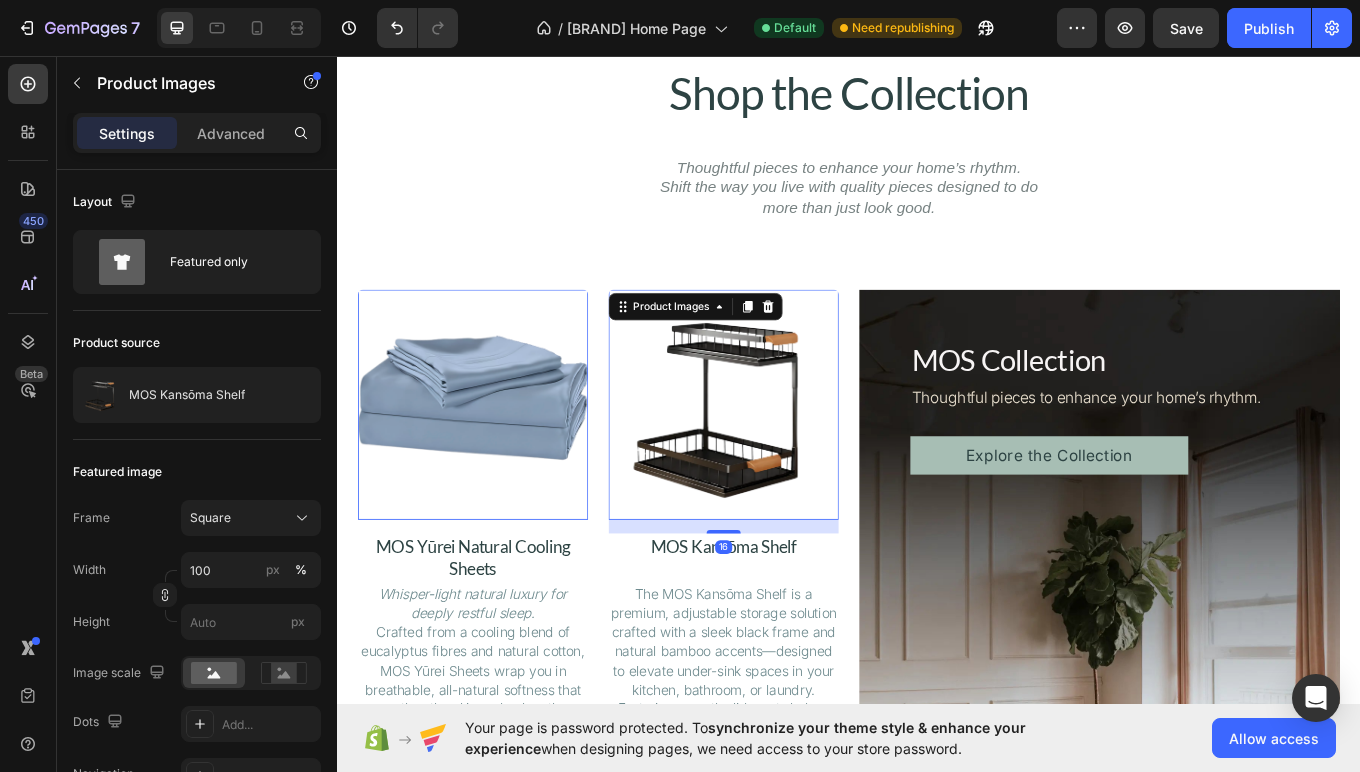 scroll, scrollTop: 1775, scrollLeft: 0, axis: vertical 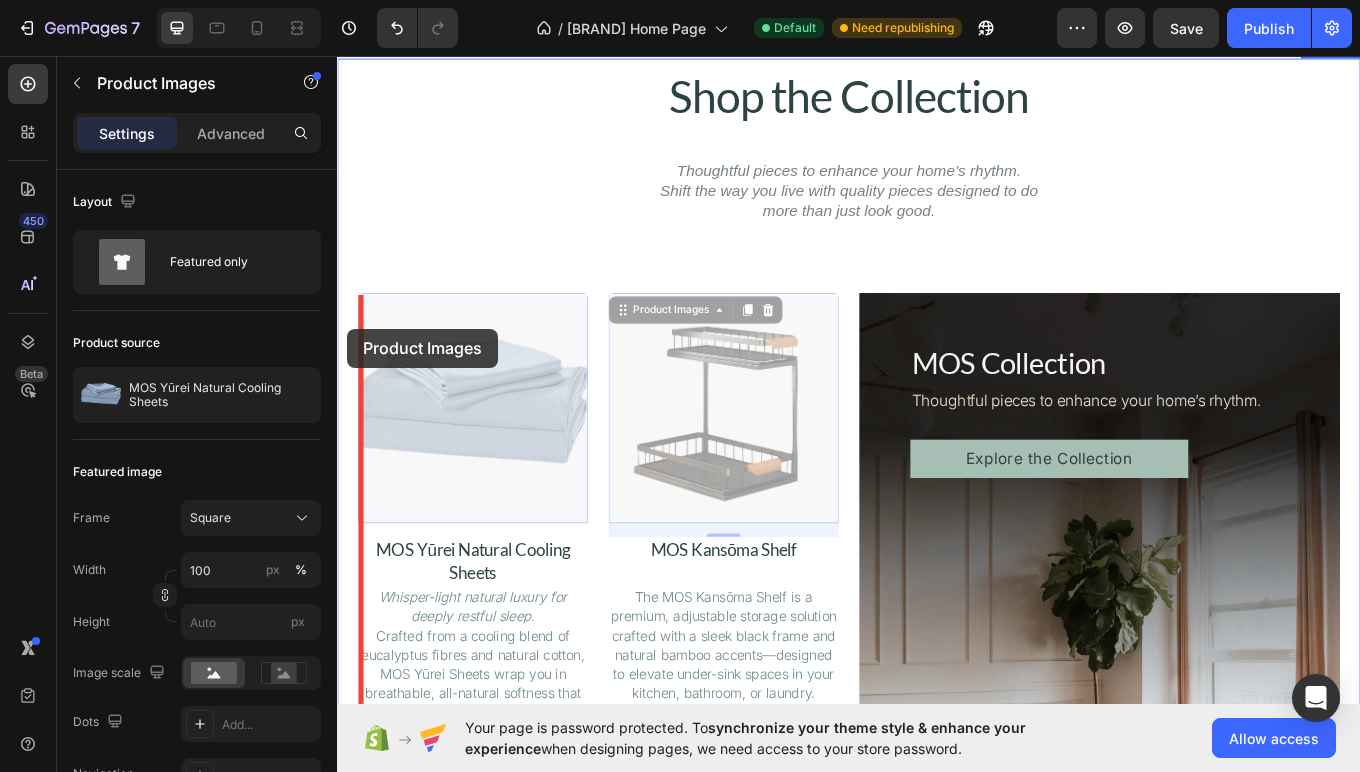 drag, startPoint x: 675, startPoint y: 360, endPoint x: 348, endPoint y: 376, distance: 327.3912 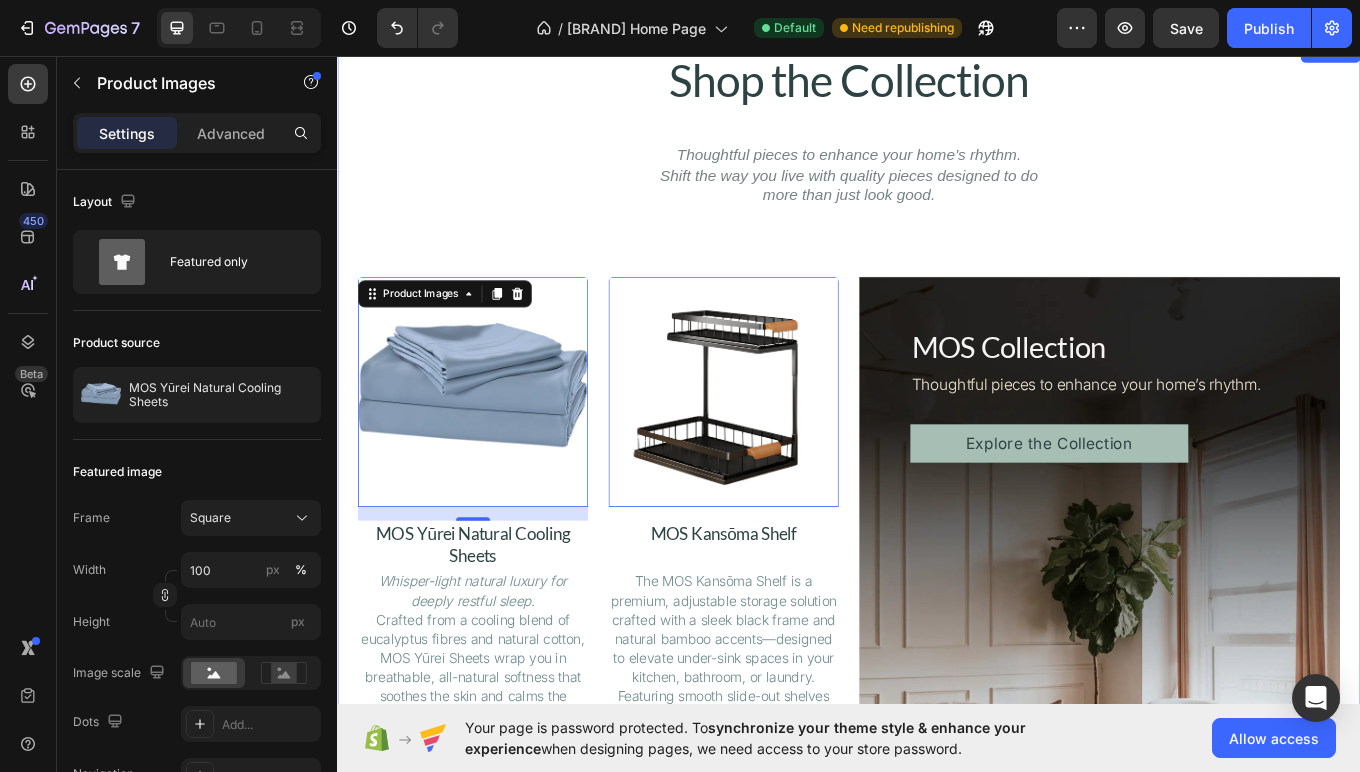 scroll, scrollTop: 1798, scrollLeft: 0, axis: vertical 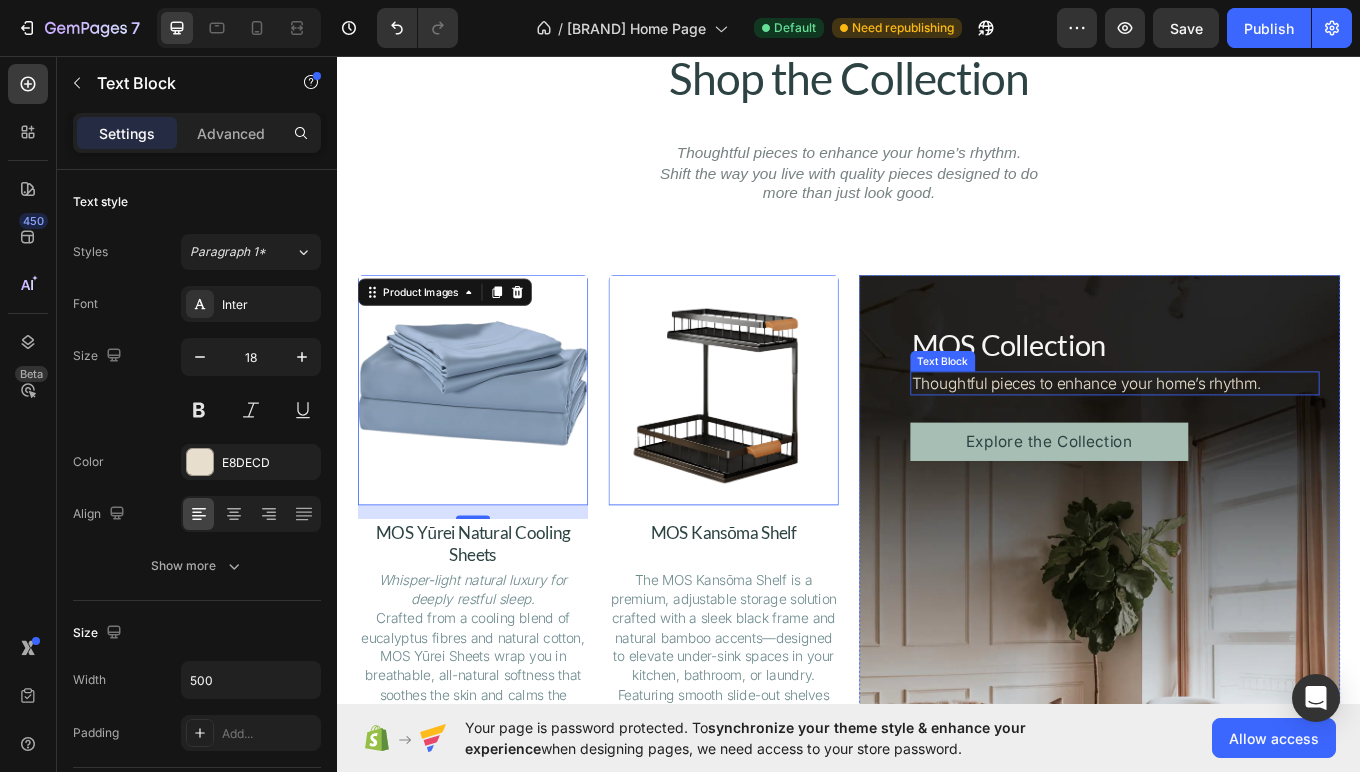 click on "Thoughtful pieces to enhance your home’s rhythm." at bounding box center [1249, 439] 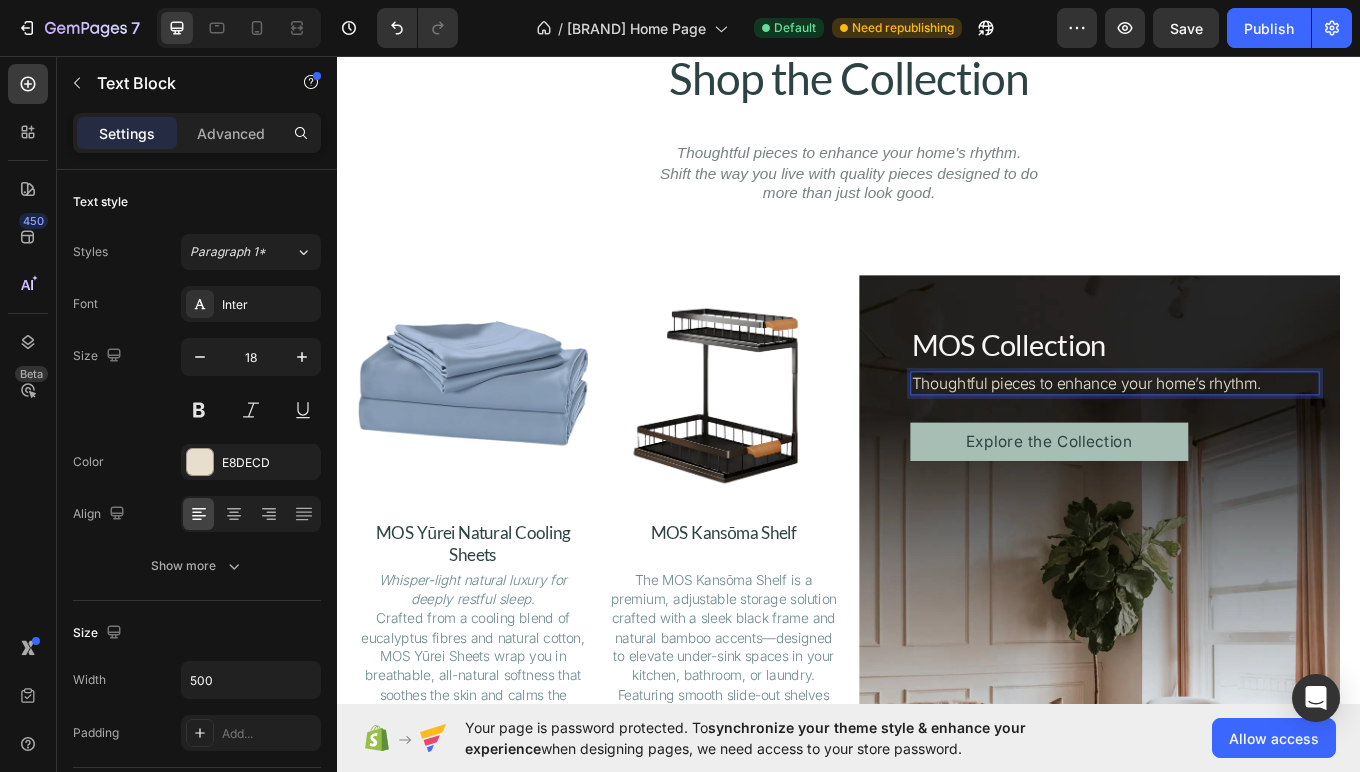 click on "Thoughtful pieces to enhance your home’s rhythm." at bounding box center [1249, 439] 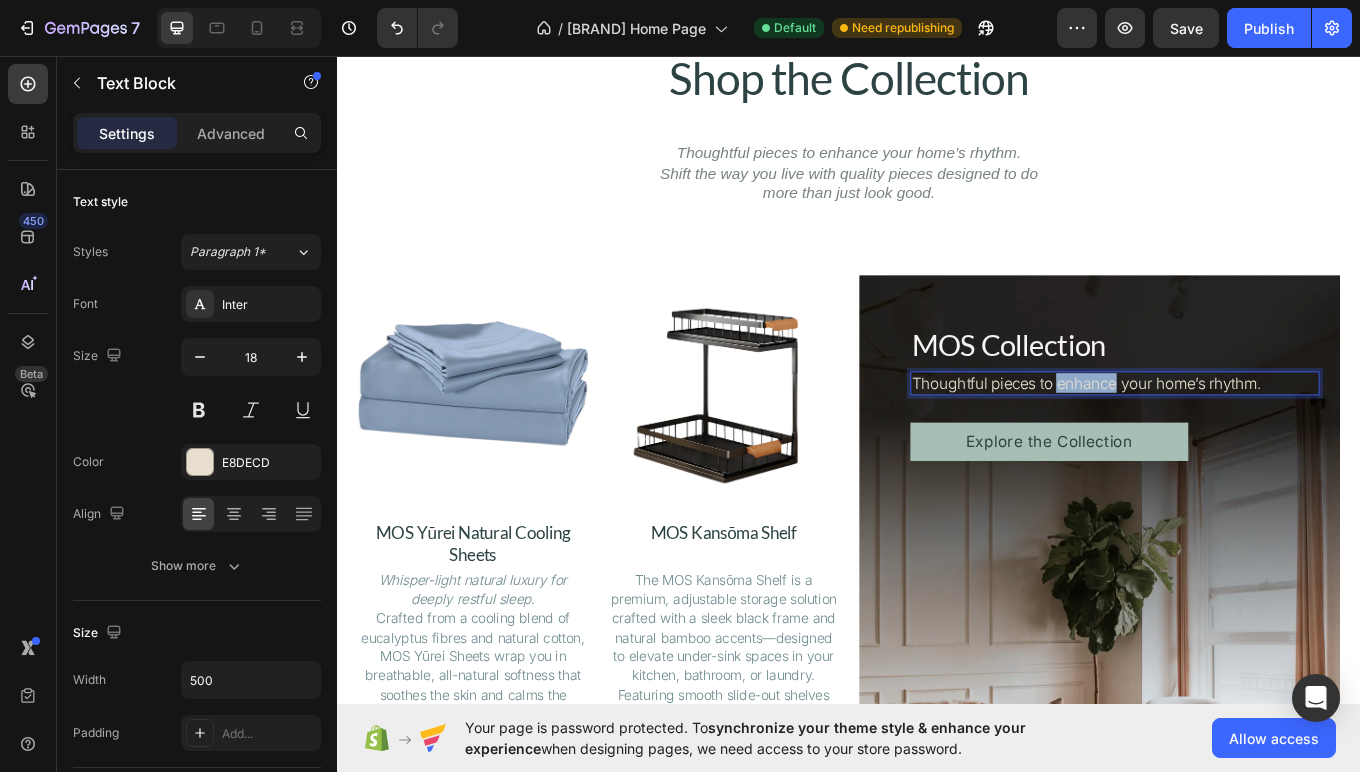 click on "Thoughtful pieces to enhance your home’s rhythm." at bounding box center (1249, 439) 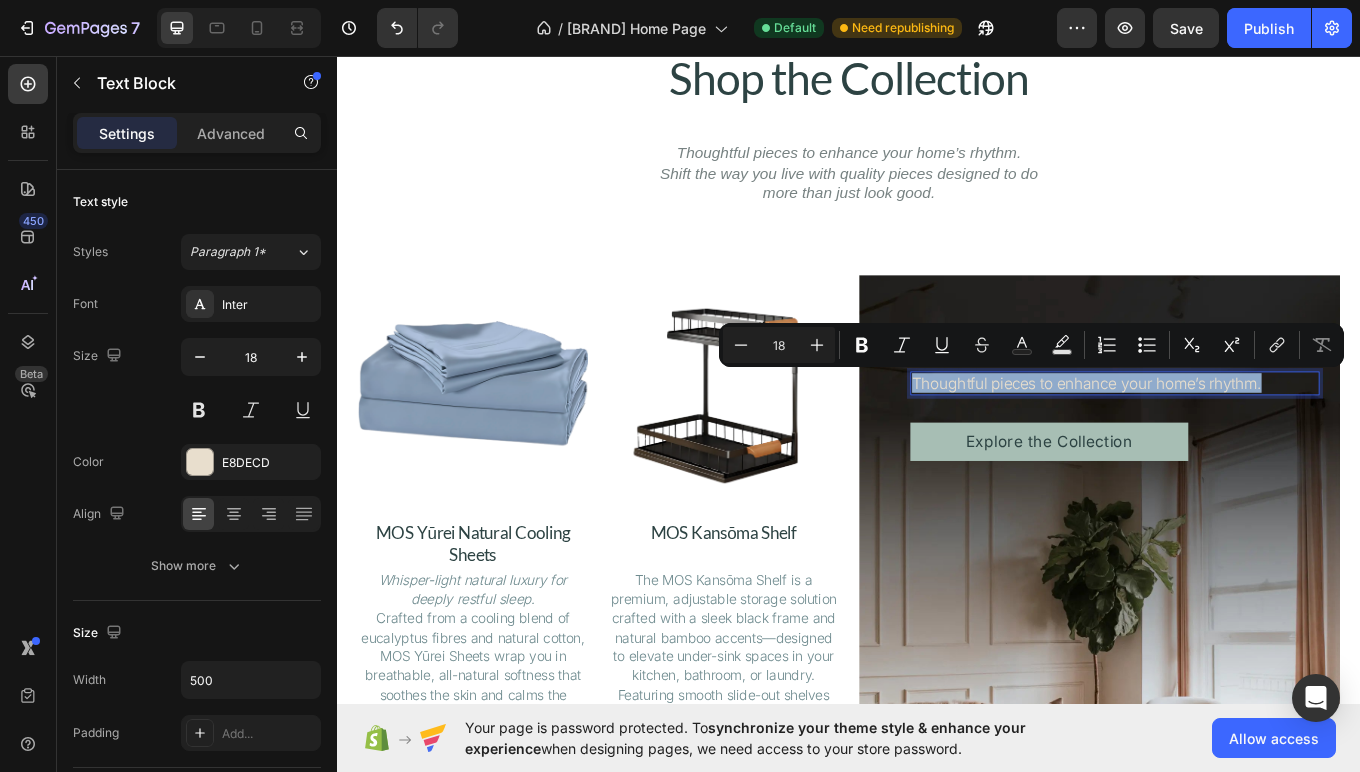 click on "Thoughtful pieces to enhance your home’s rhythm." at bounding box center [1249, 439] 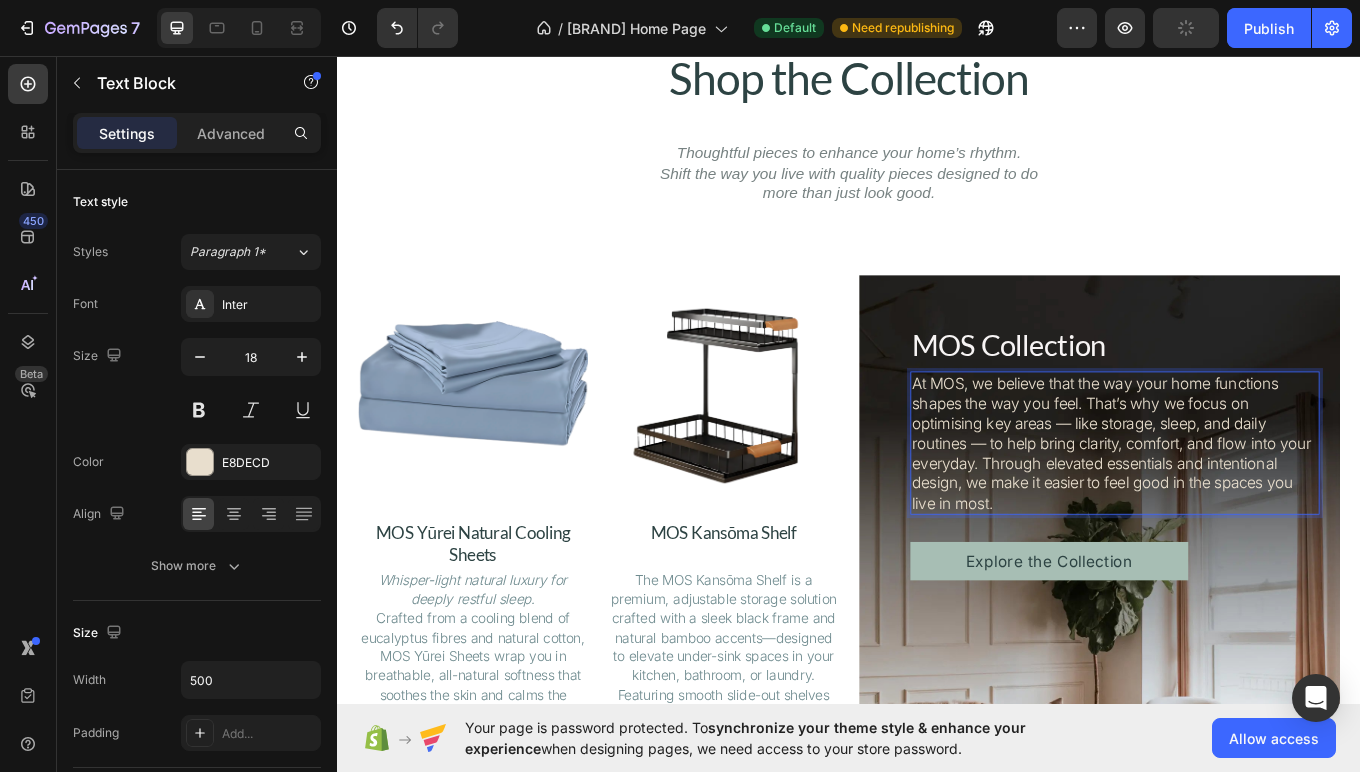 click on "At MOS, we believe that the way your home functions shapes the way you feel. That’s why we focus on optimising key areas — like storage, sleep, and daily routines — to help bring clarity, comfort, and flow into your everyday. Through elevated essentials and intentional design, we make it easier to feel good in the spaces you live in most." at bounding box center [1249, 510] 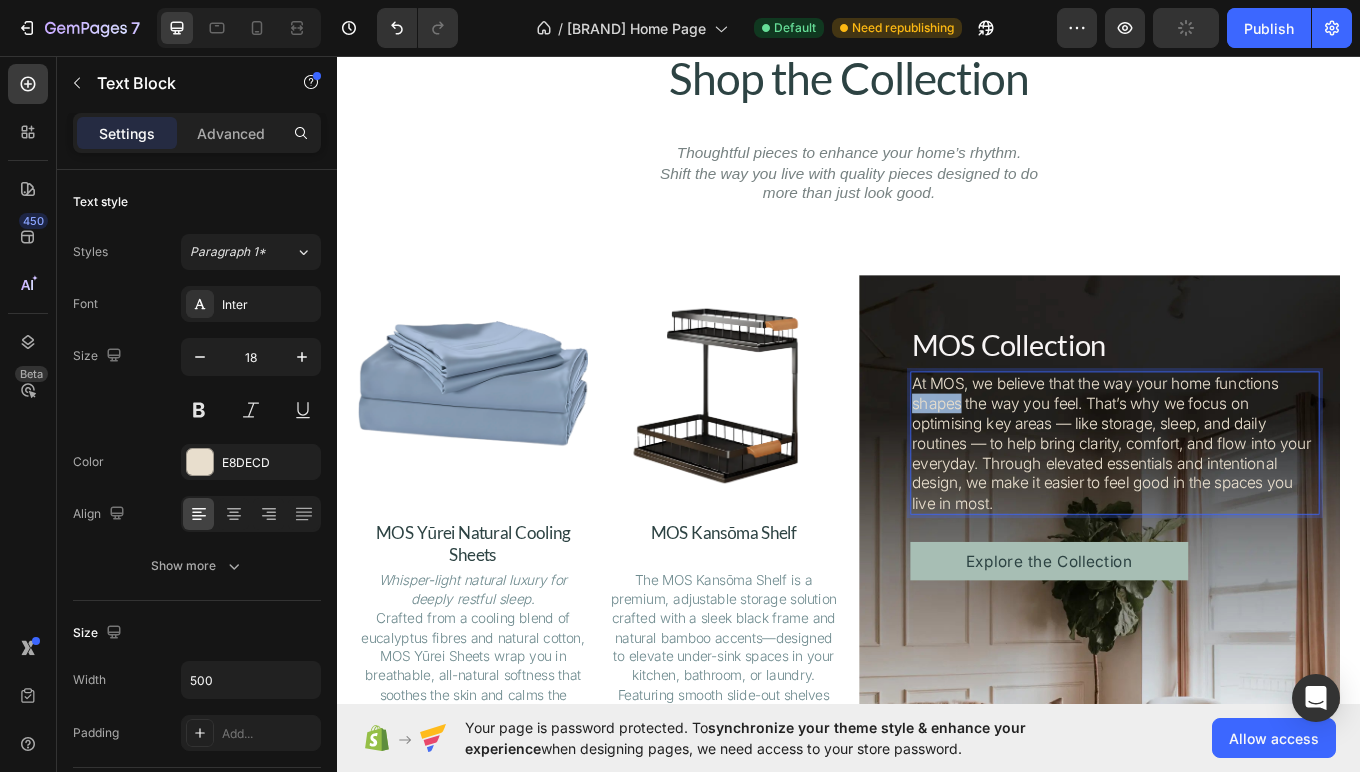click on "At MOS, we believe that the way your home functions shapes the way you feel. That’s why we focus on optimising key areas — like storage, sleep, and daily routines — to help bring clarity, comfort, and flow into your everyday. Through elevated essentials and intentional design, we make it easier to feel good in the spaces you live in most." at bounding box center (1249, 510) 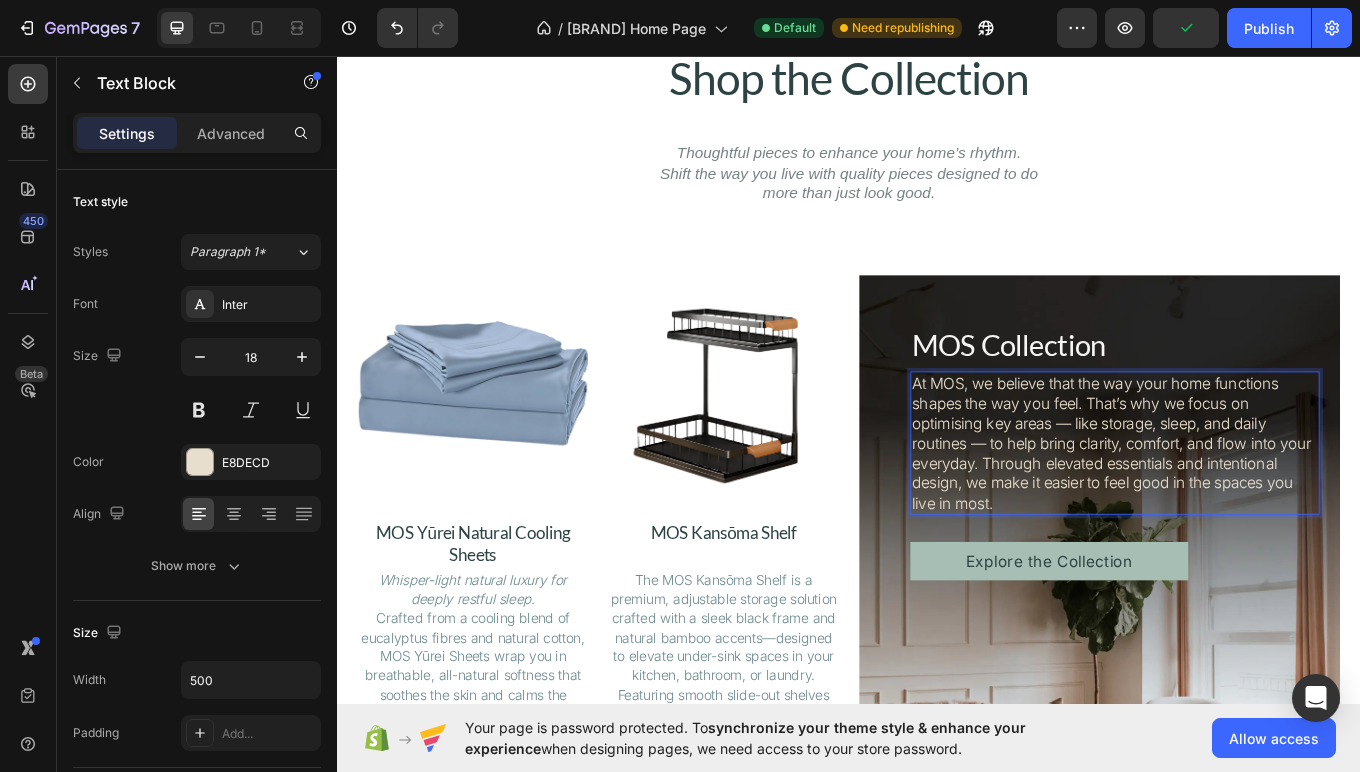 click on "At MOS, we believe that the way your home functions shapes the way you feel. That’s why we focus on optimising key areas — like storage, sleep, and daily routines — to help bring clarity, comfort, and flow into your everyday. Through elevated essentials and intentional design, we make it easier to feel good in the spaces you live in most." at bounding box center [1249, 510] 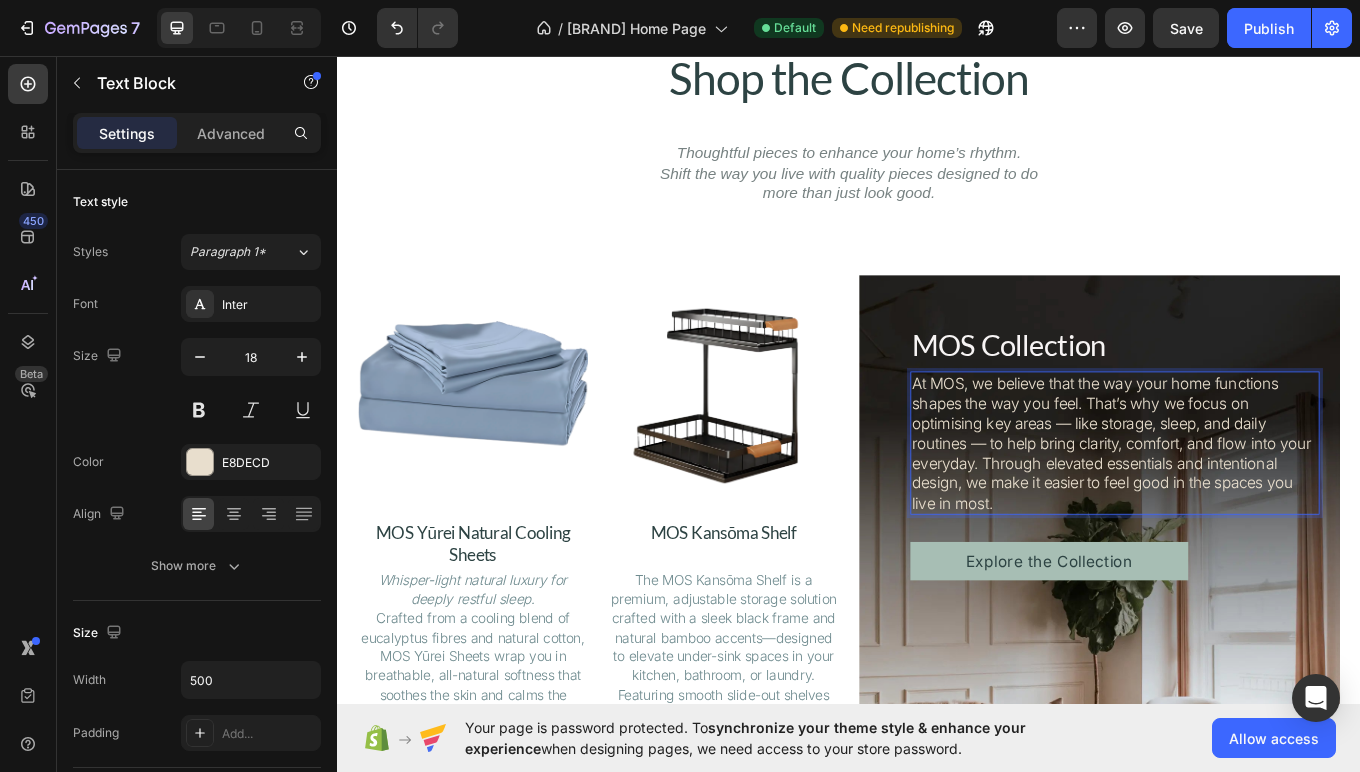 click on "At MOS, we believe that the way your home functions shapes the way you feel. That’s why we focus on optimising key areas — like storage, sleep, and daily routines — to help bring clarity, comfort, and flow into your everyday. Through elevated essentials and intentional design, we make it easier to feel good in the spaces you live in most." at bounding box center (1249, 510) 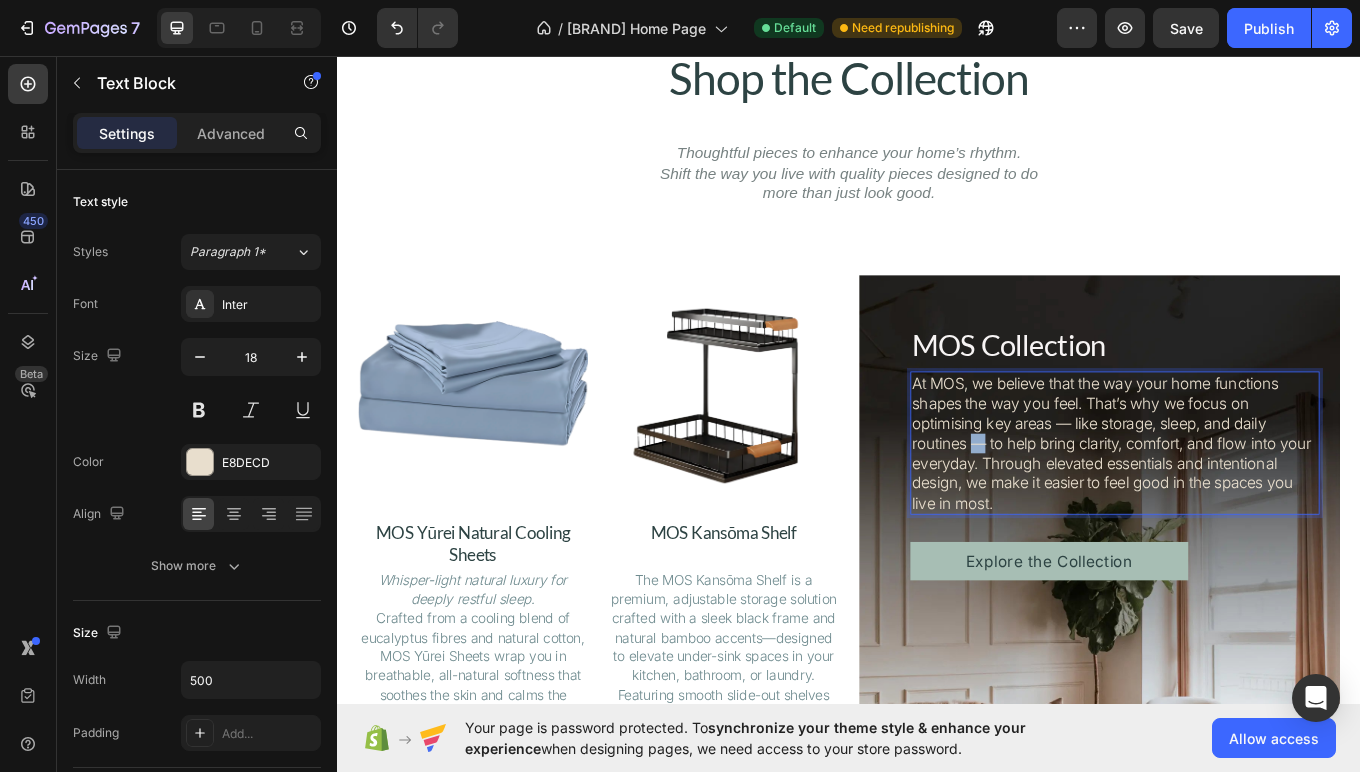 click on "At MOS, we believe that the way your home functions shapes the way you feel. That’s why we focus on optimising key areas — like storage, sleep, and daily routines — to help bring clarity, comfort, and flow into your everyday. Through elevated essentials and intentional design, we make it easier to feel good in the spaces you live in most." at bounding box center [1249, 510] 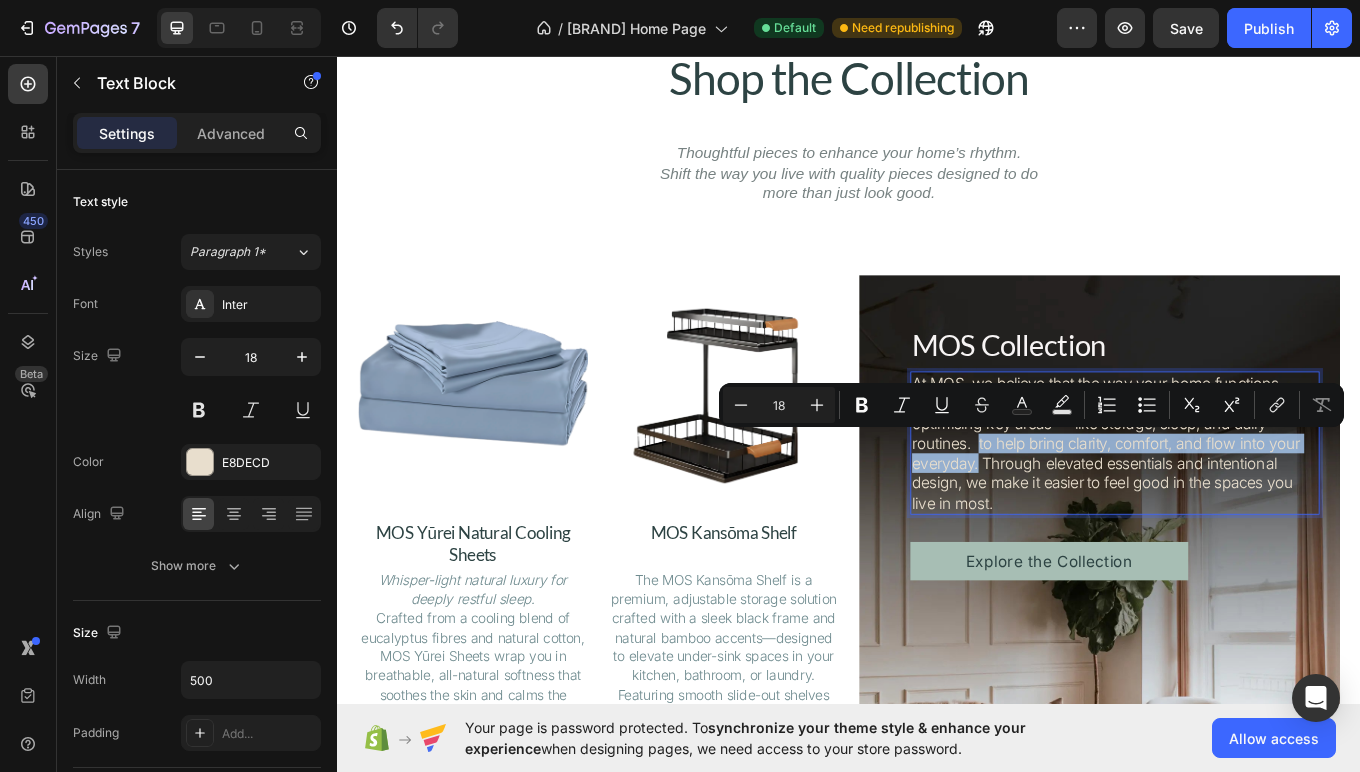 drag, startPoint x: 1089, startPoint y: 535, endPoint x: 1089, endPoint y: 515, distance: 20 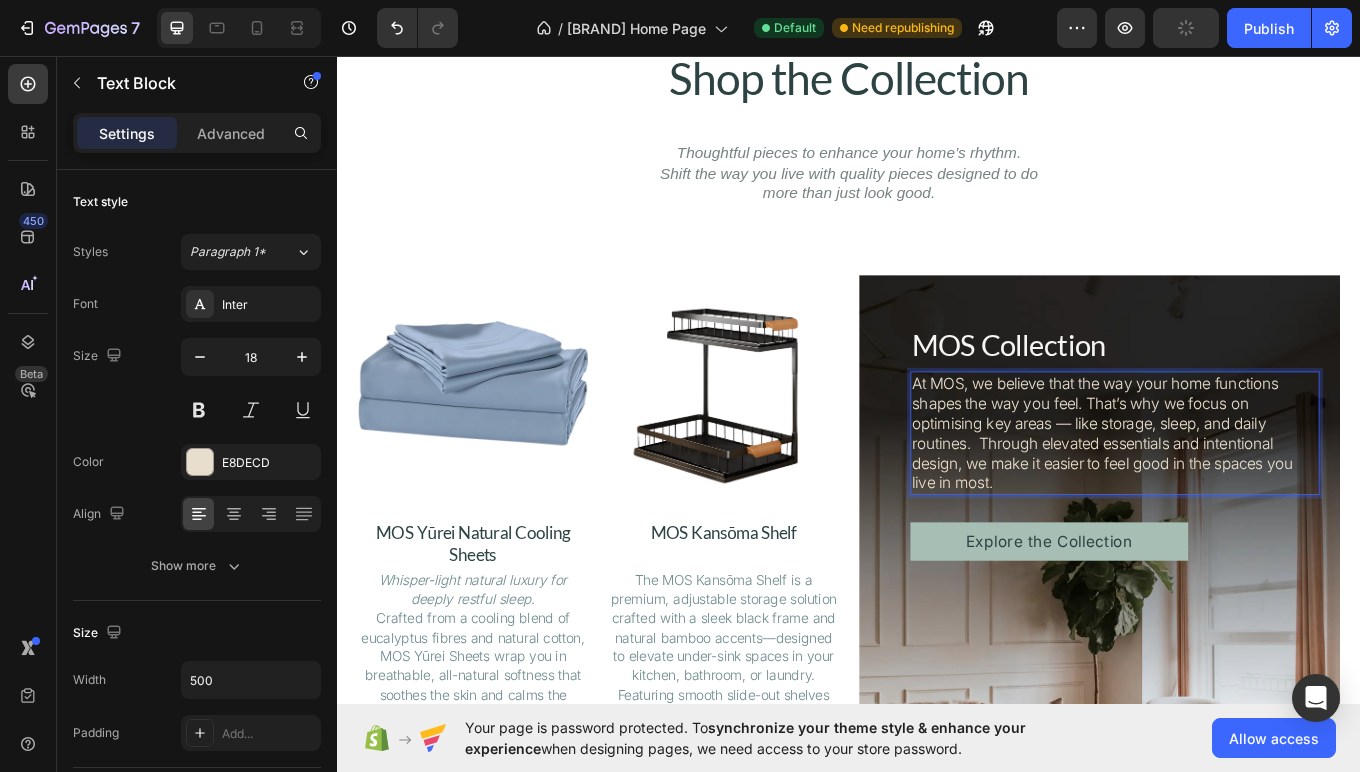 click on "At MOS, we believe that the way your home functions shapes the way you feel. That’s why we focus on optimising key areas — like storage, sleep, and daily routines.  Through elevated essentials and intentional design, we make it easier to feel good in the spaces you live in most." at bounding box center [1249, 498] 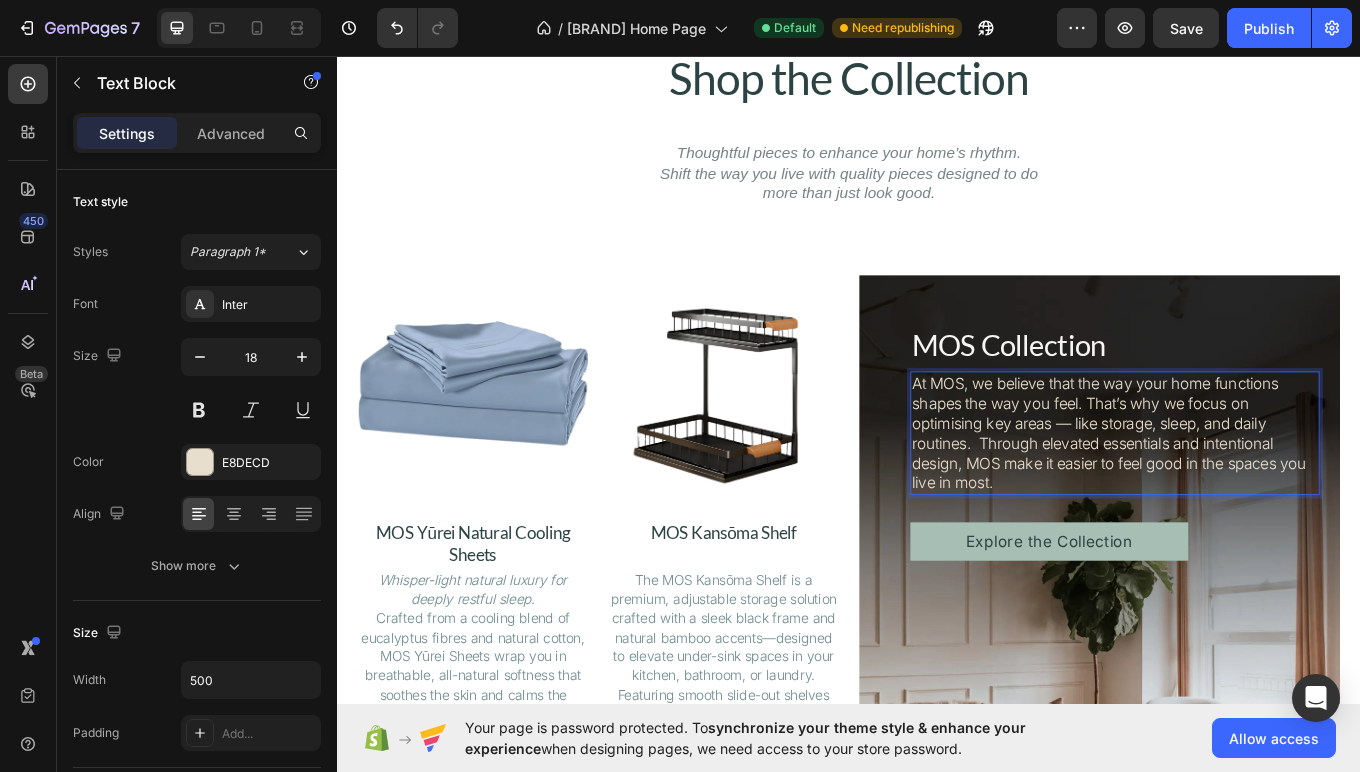 drag, startPoint x: 1122, startPoint y: 537, endPoint x: 1132, endPoint y: 535, distance: 10.198039 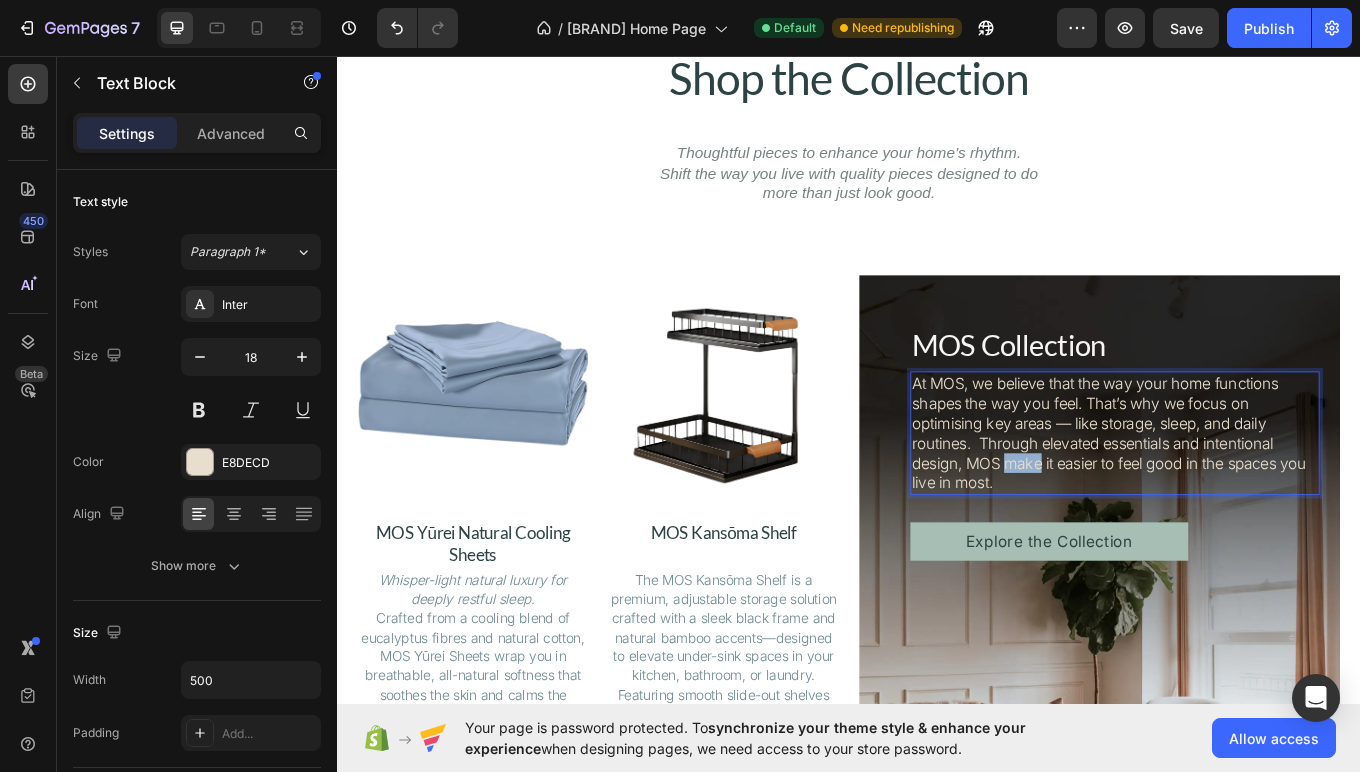 click on "At MOS, we believe that the way your home functions shapes the way you feel. That’s why we focus on optimising key areas — like storage, sleep, and daily routines.  Through elevated essentials and intentional design, MOS make it easier to feel good in the spaces you live in most." at bounding box center [1249, 498] 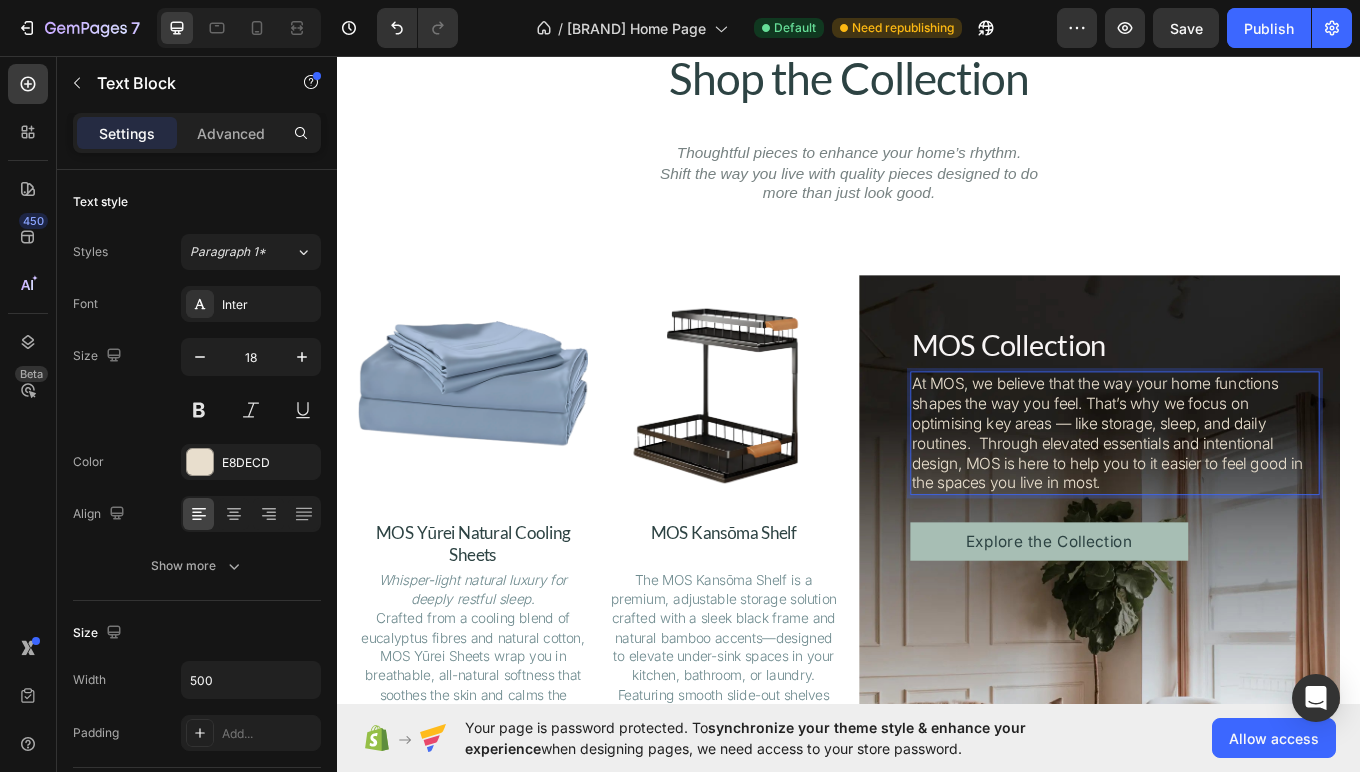 click on "At MOS, we believe that the way your home functions shapes the way you feel. That’s why we focus on optimising key areas — like storage, sleep, and daily routines.  Through elevated essentials and intentional design, MOS is here to help you to it easier to feel good in the spaces you live in most." at bounding box center (1249, 498) 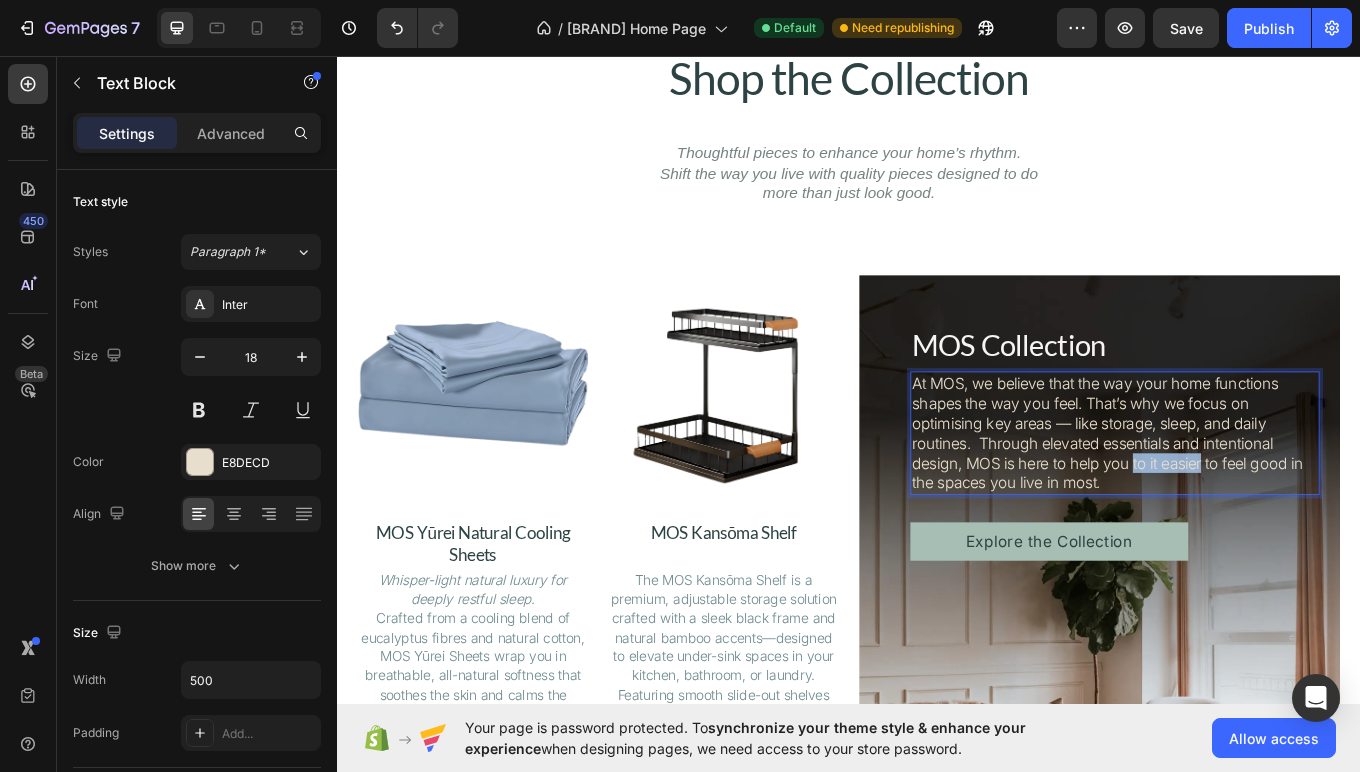 drag, startPoint x: 1269, startPoint y: 539, endPoint x: 1353, endPoint y: 535, distance: 84.095184 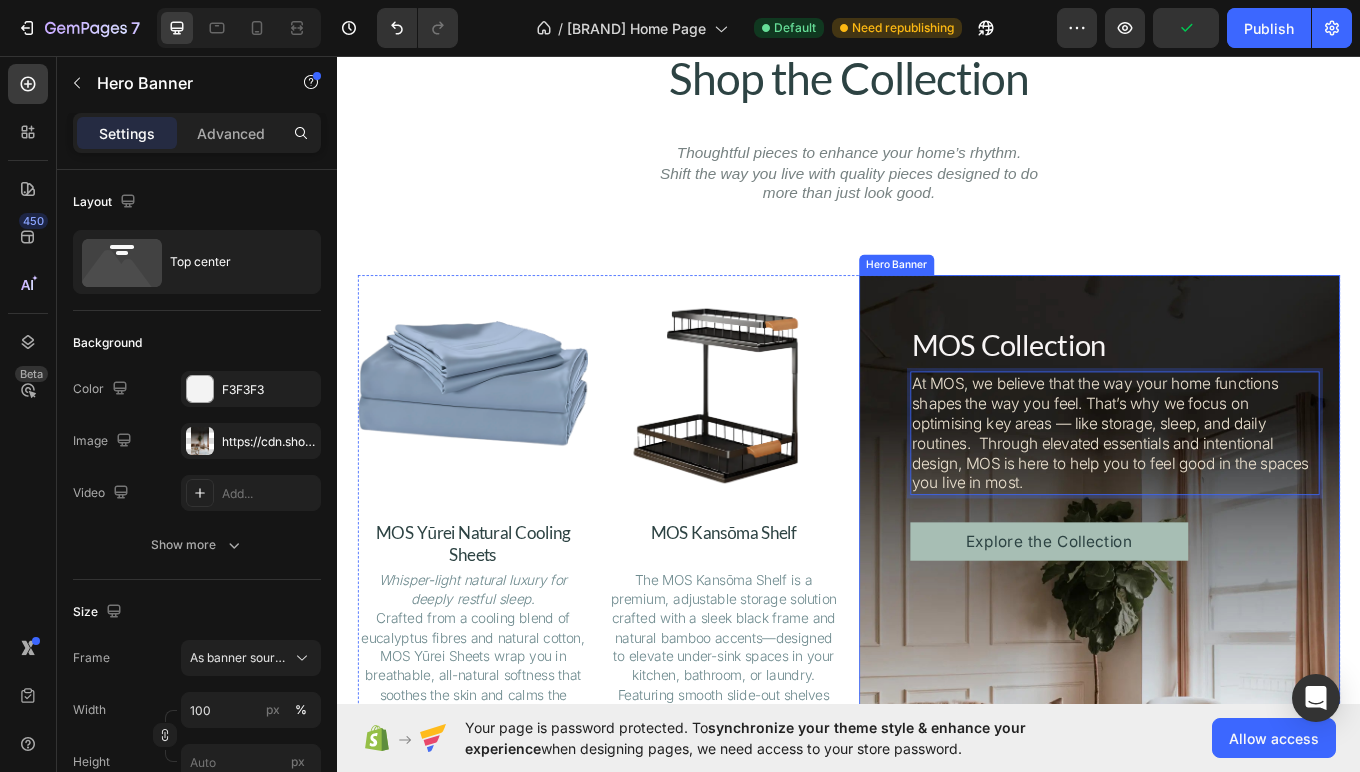 click at bounding box center [1231, 741] 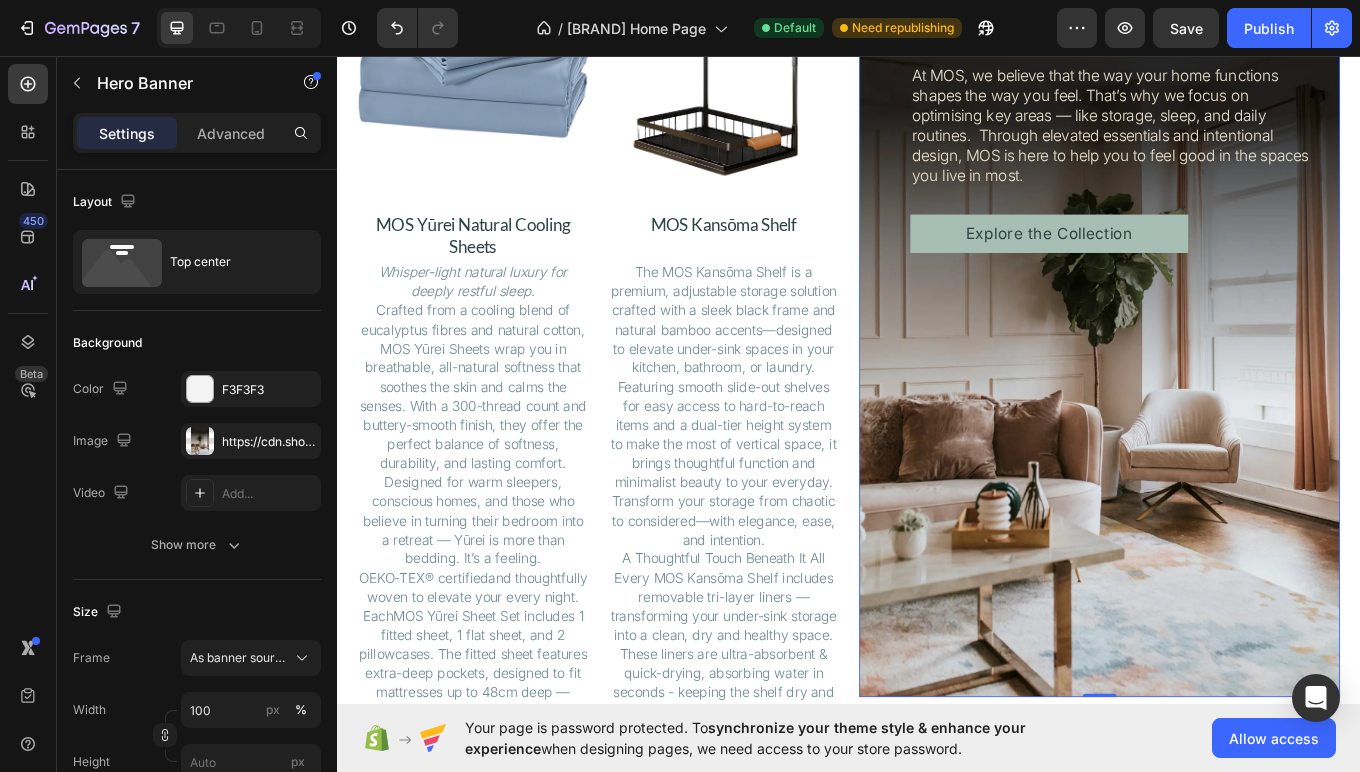 scroll, scrollTop: 2096, scrollLeft: 0, axis: vertical 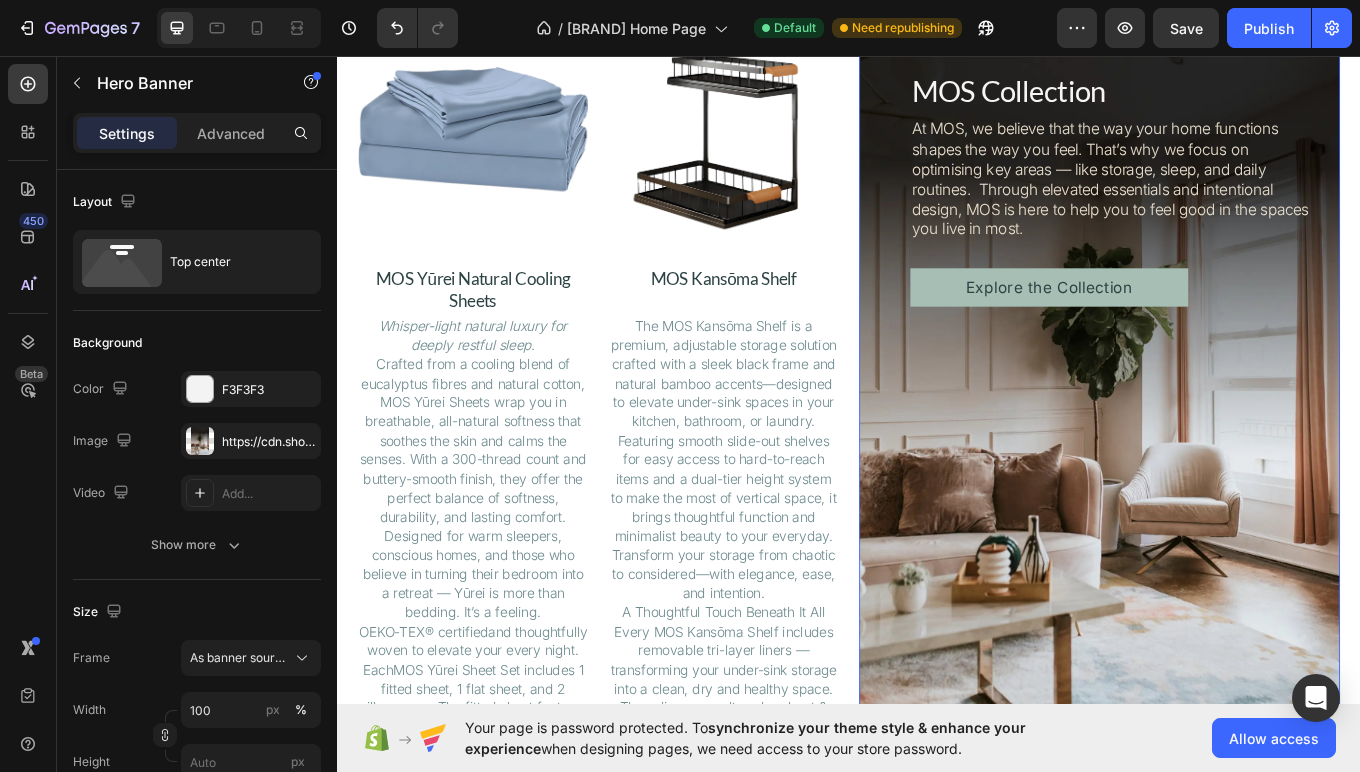click at bounding box center [1231, 443] 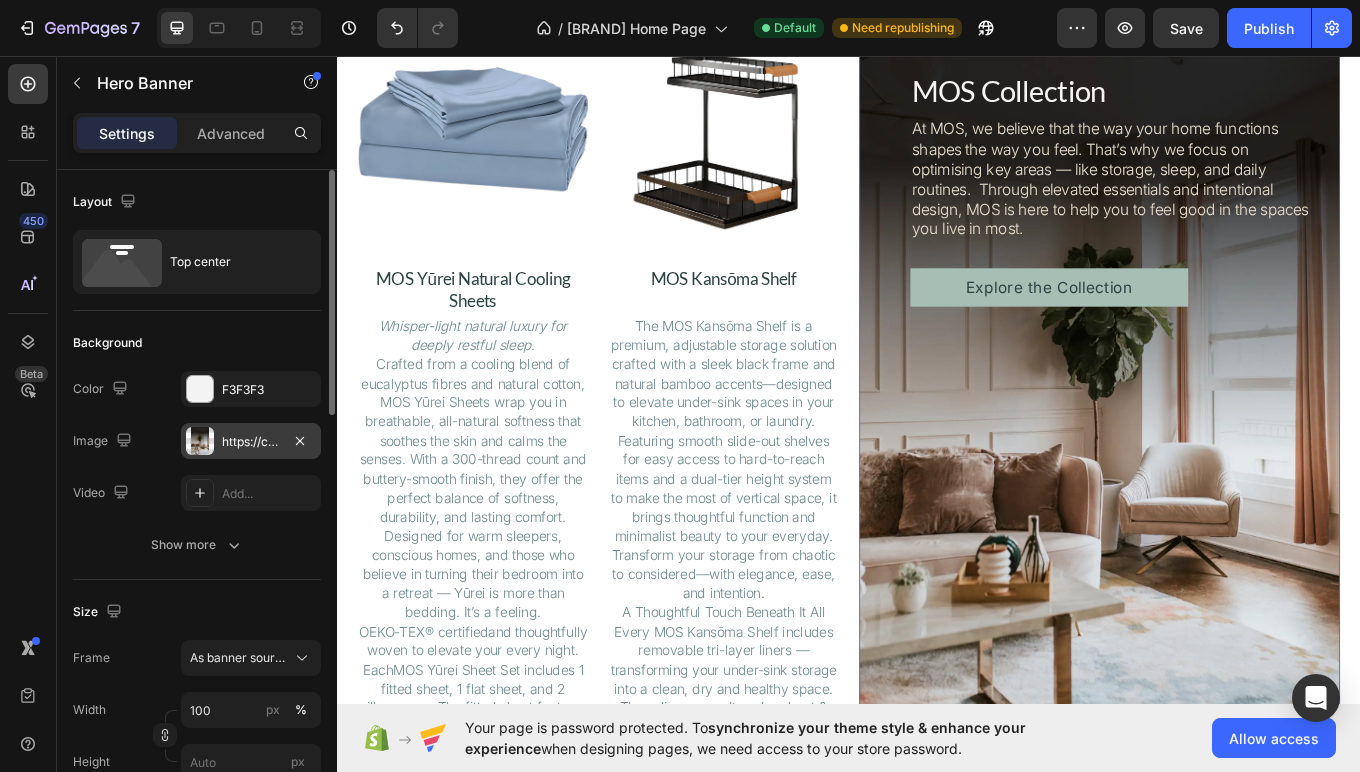 click on "https://cdn.shopify.com/s/files/1/0662/4673/8010/files/gempages_573974519870391342-f240d491-da4a-4359-a156-c8fb46c95a67.webp" at bounding box center [251, 442] 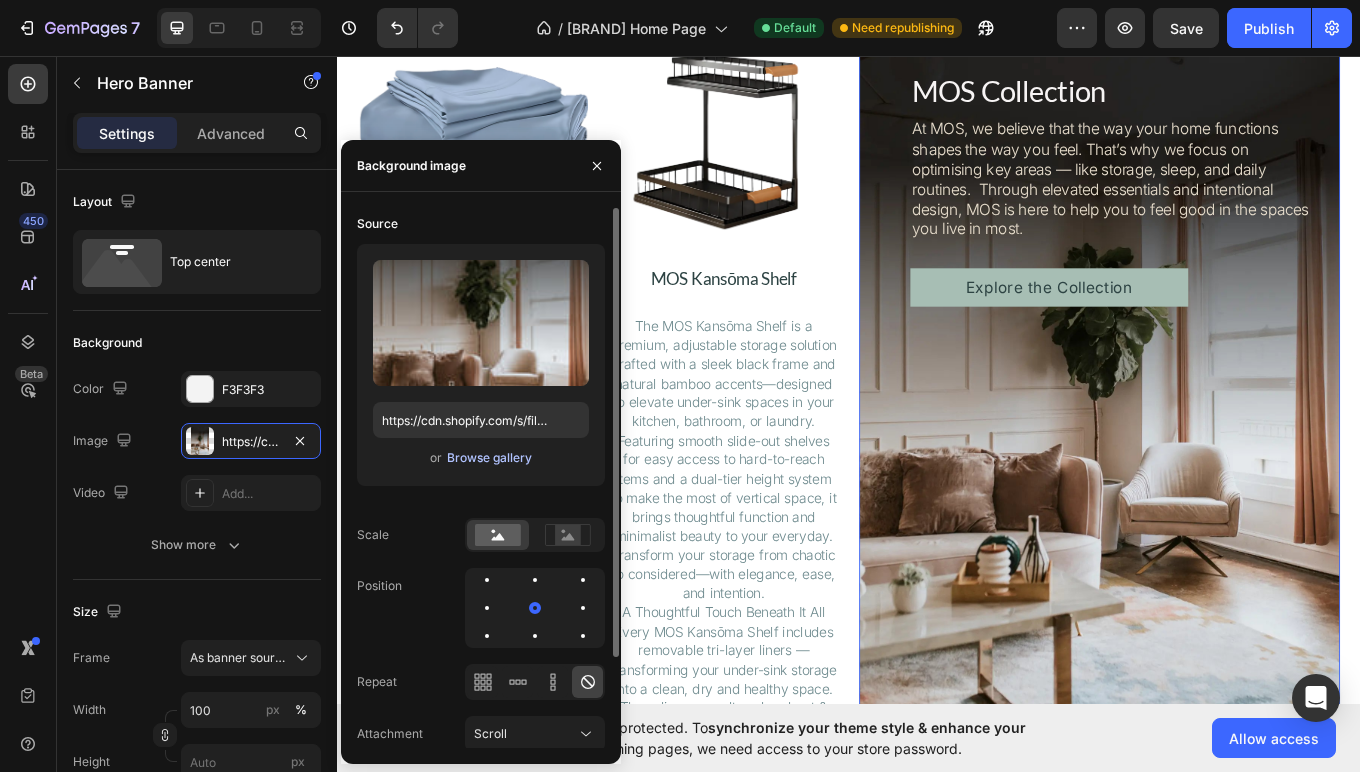 click on "Browse gallery" at bounding box center (489, 458) 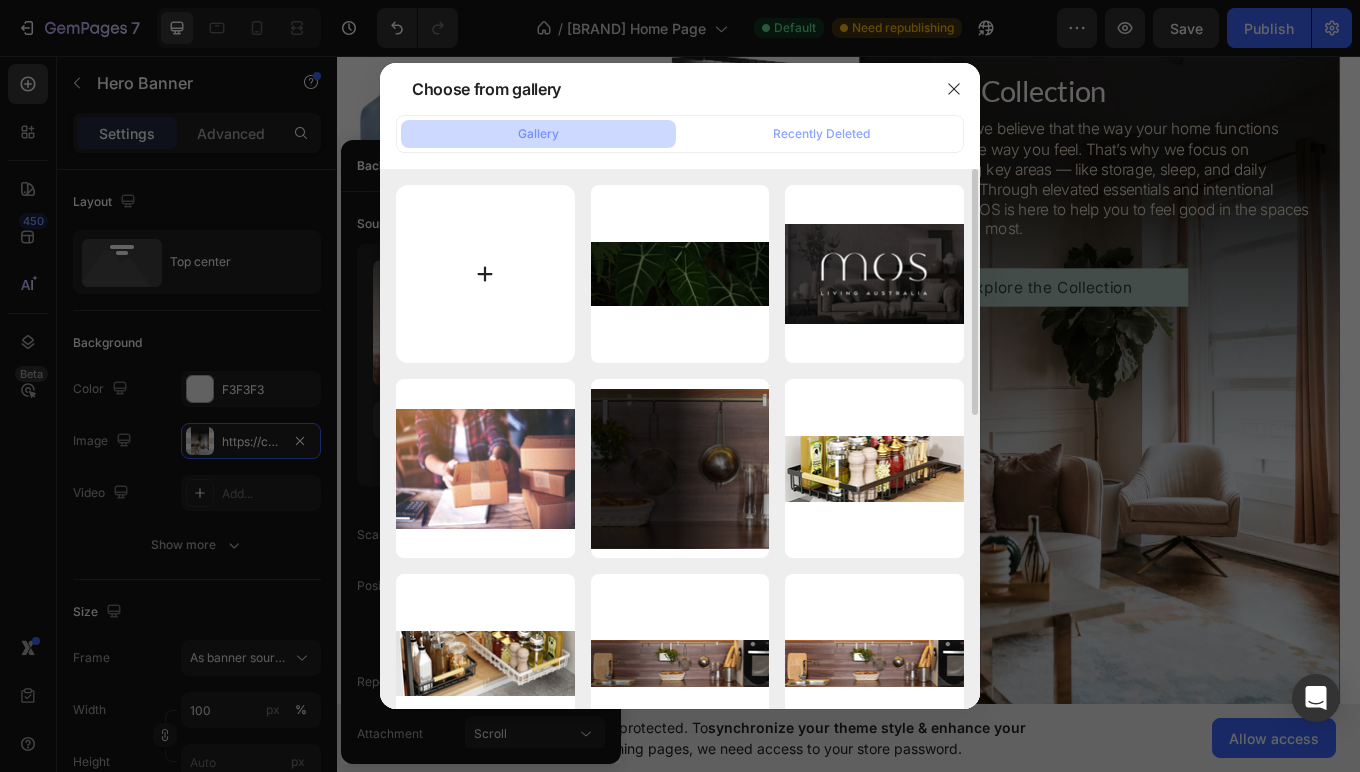 click at bounding box center (485, 274) 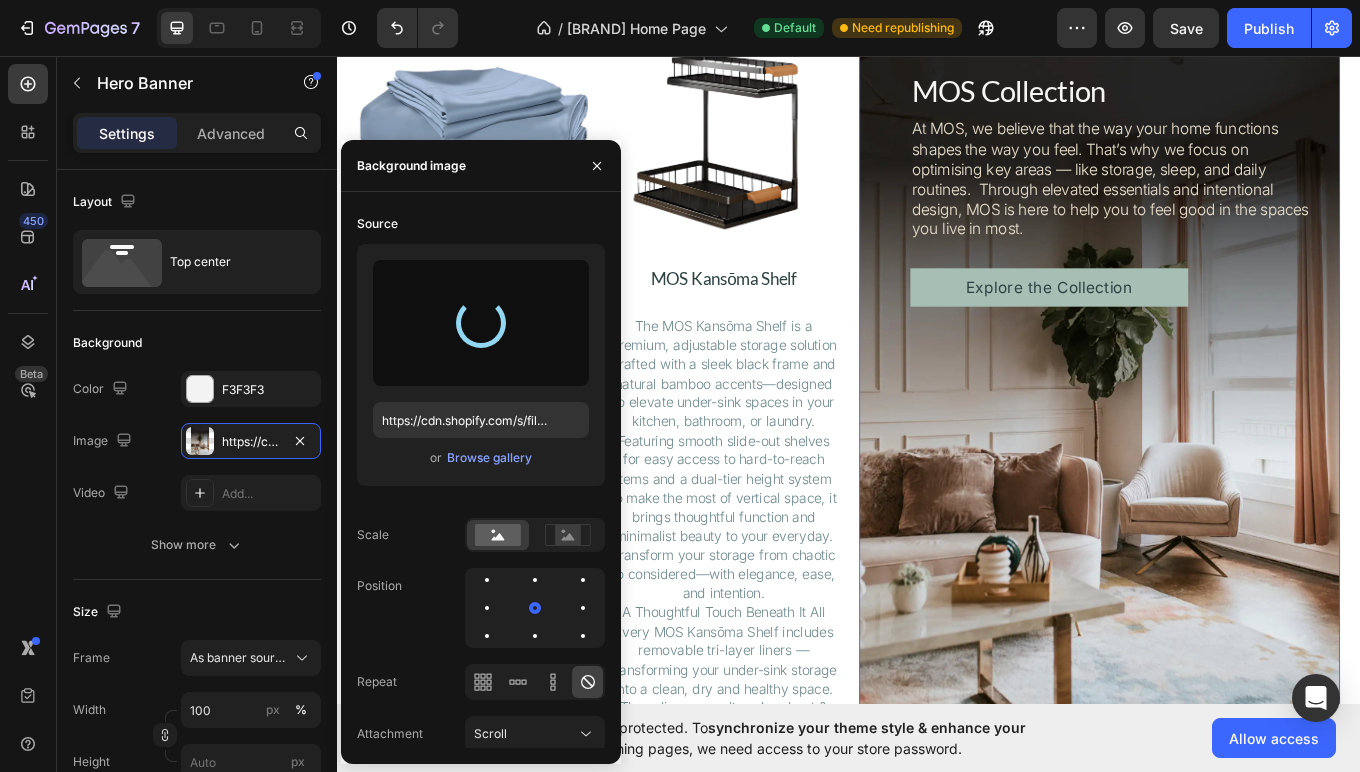 type on "[URL]" 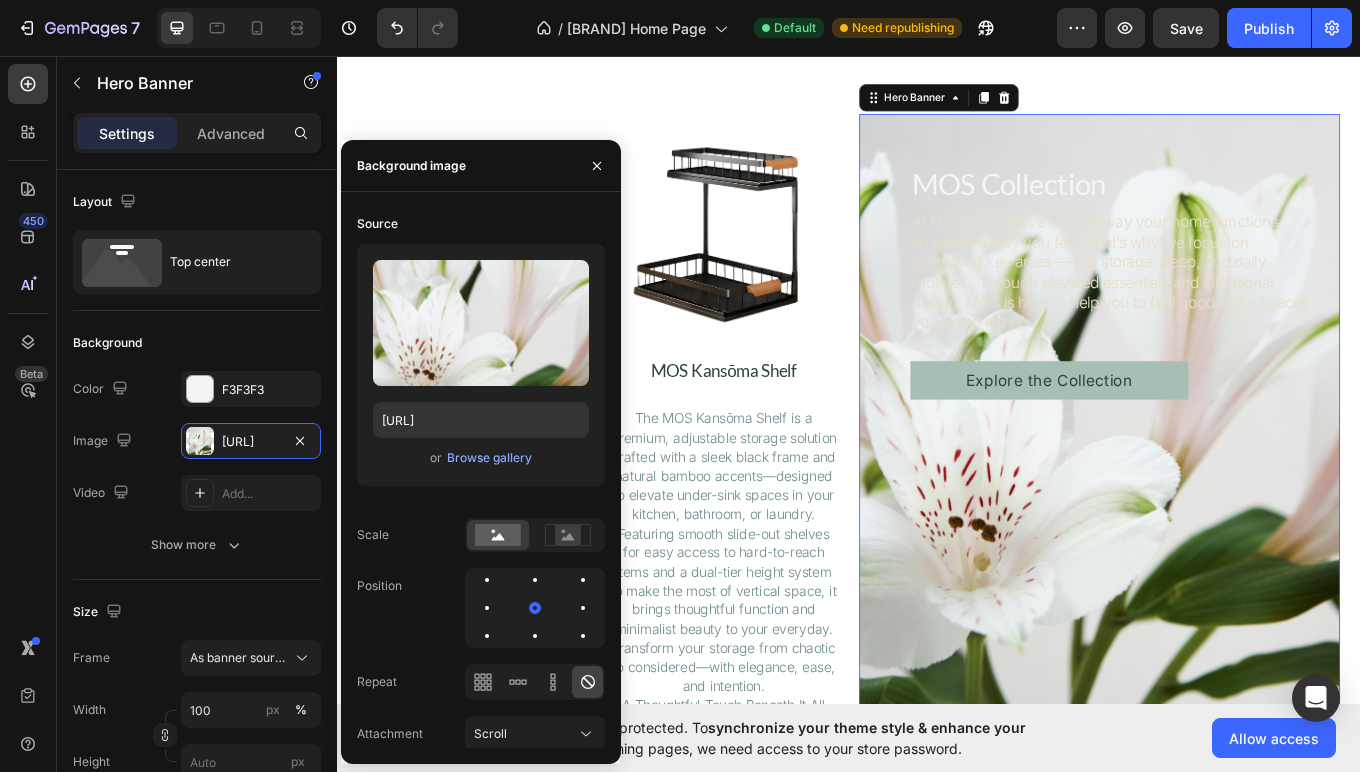 scroll, scrollTop: 1982, scrollLeft: 0, axis: vertical 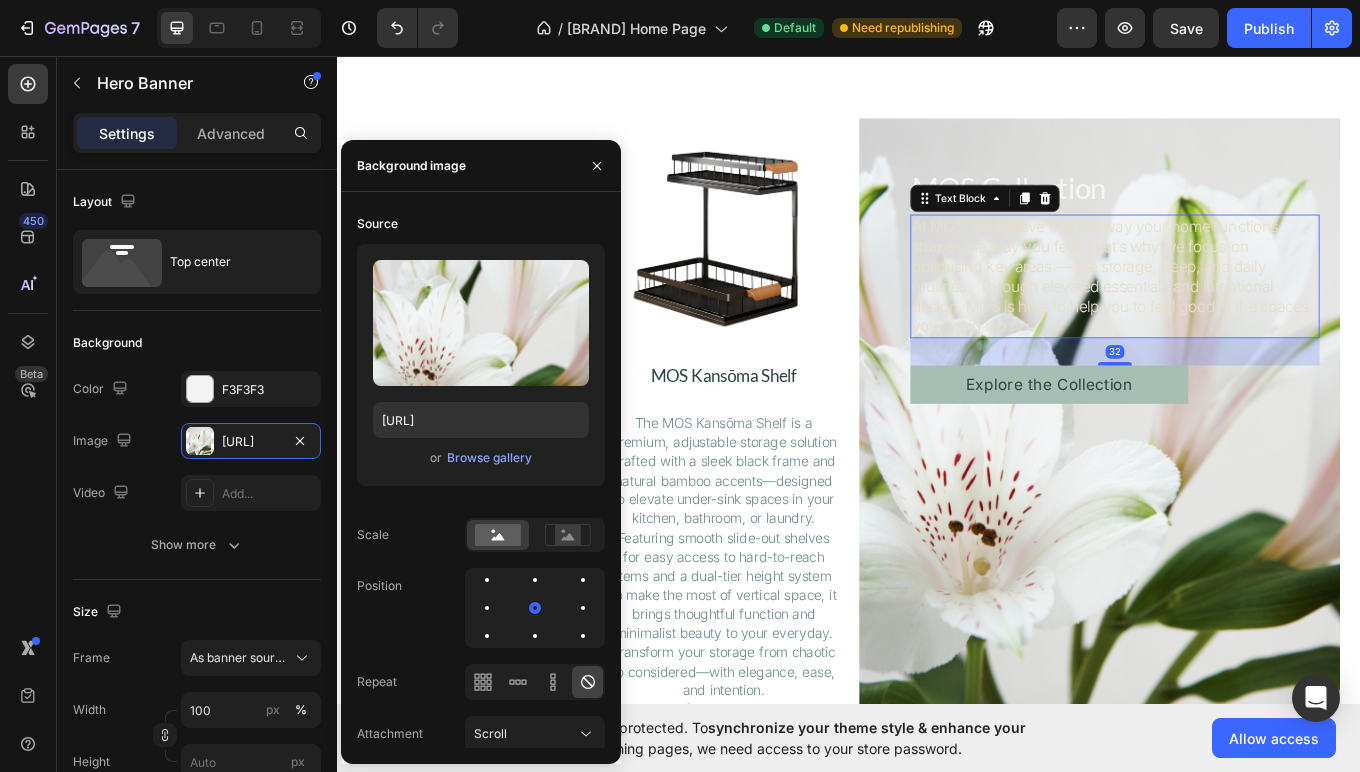 click on "At MOS, we believe that the way your home functions shapes the way you feel. That’s why we focus on optimising key areas — like storage, sleep, and daily routines.  Through elevated essentials and intentional design, MOS is here to help you to feel good in the spaces you live in most." at bounding box center [1249, 314] 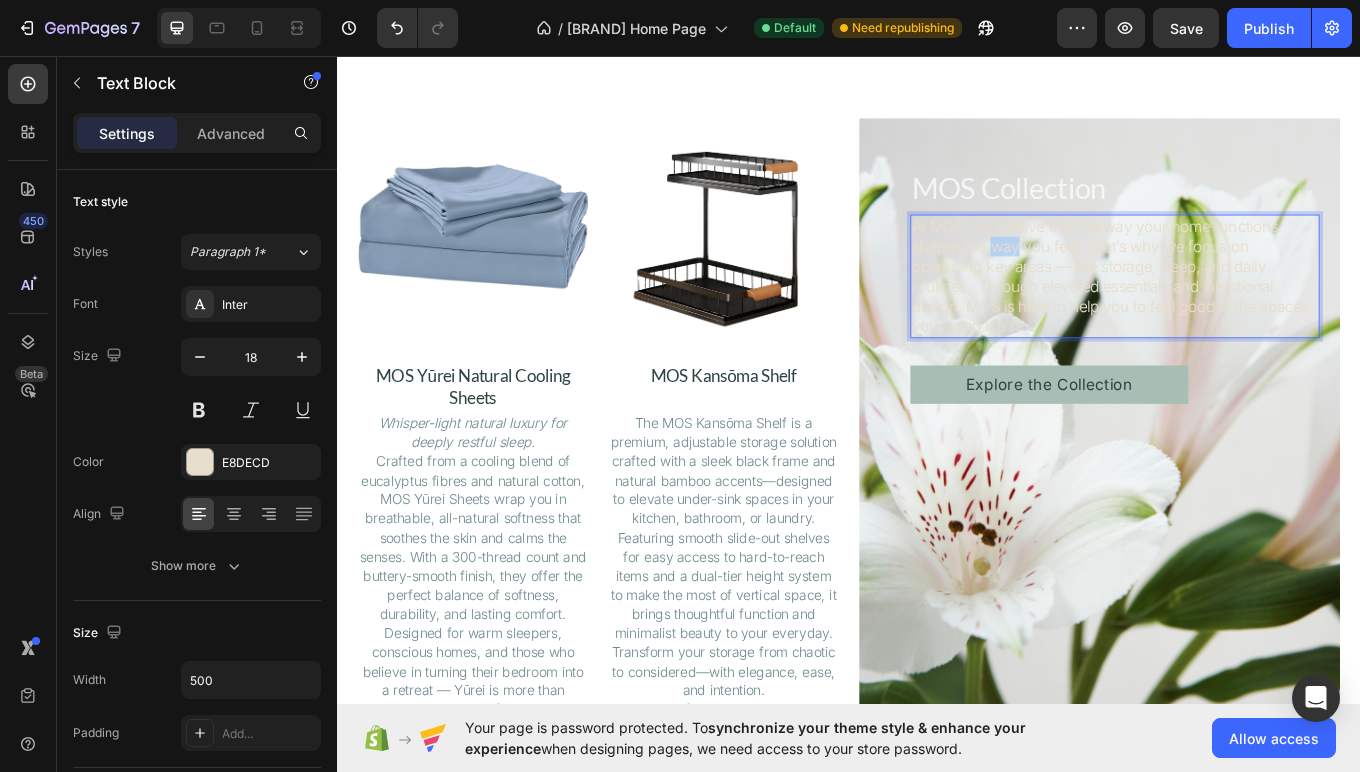 click on "At MOS, we believe that the way your home functions shapes the way you feel. That’s why we focus on optimising key areas — like storage, sleep, and daily routines.  Through elevated essentials and intentional design, MOS is here to help you to feel good in the spaces you live in most." at bounding box center [1249, 314] 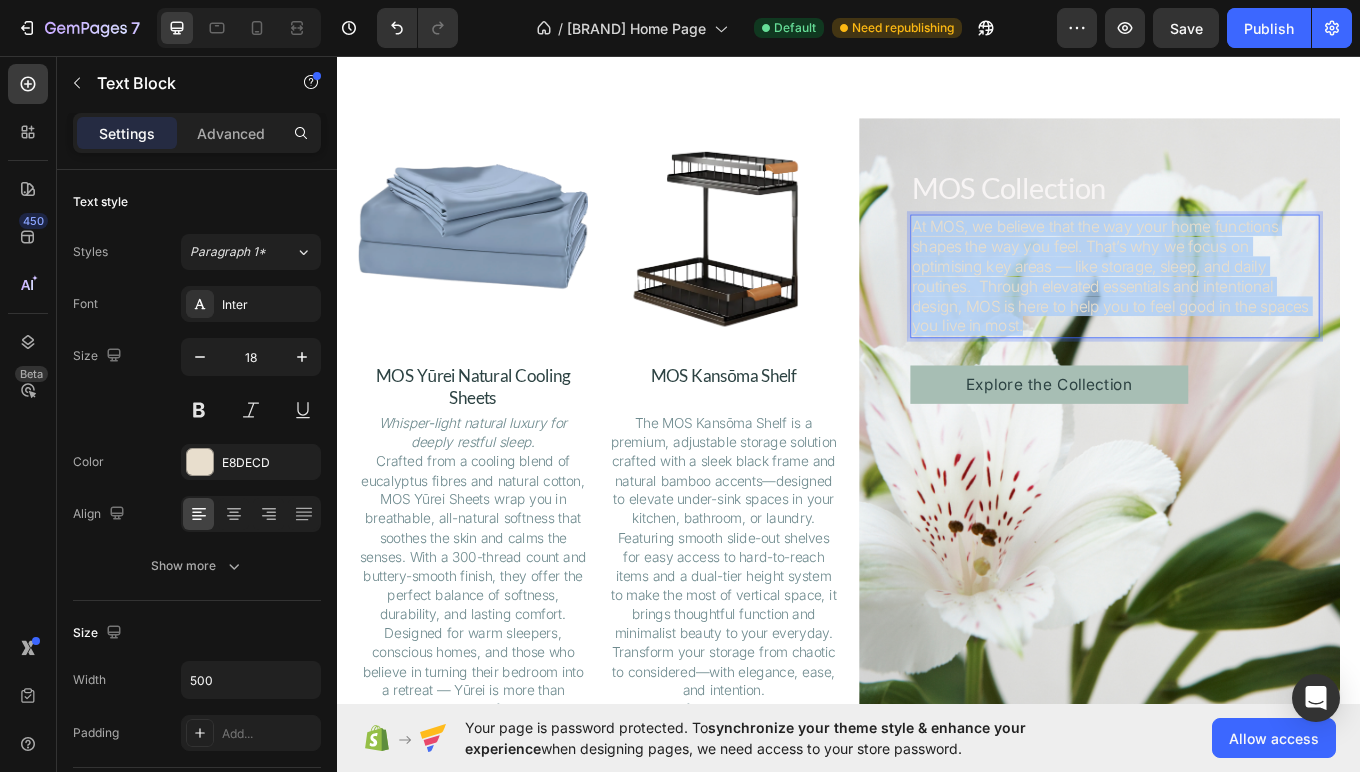 click on "At MOS, we believe that the way your home functions shapes the way you feel. That’s why we focus on optimising key areas — like storage, sleep, and daily routines.  Through elevated essentials and intentional design, MOS is here to help you to feel good in the spaces you live in most." at bounding box center (1249, 314) 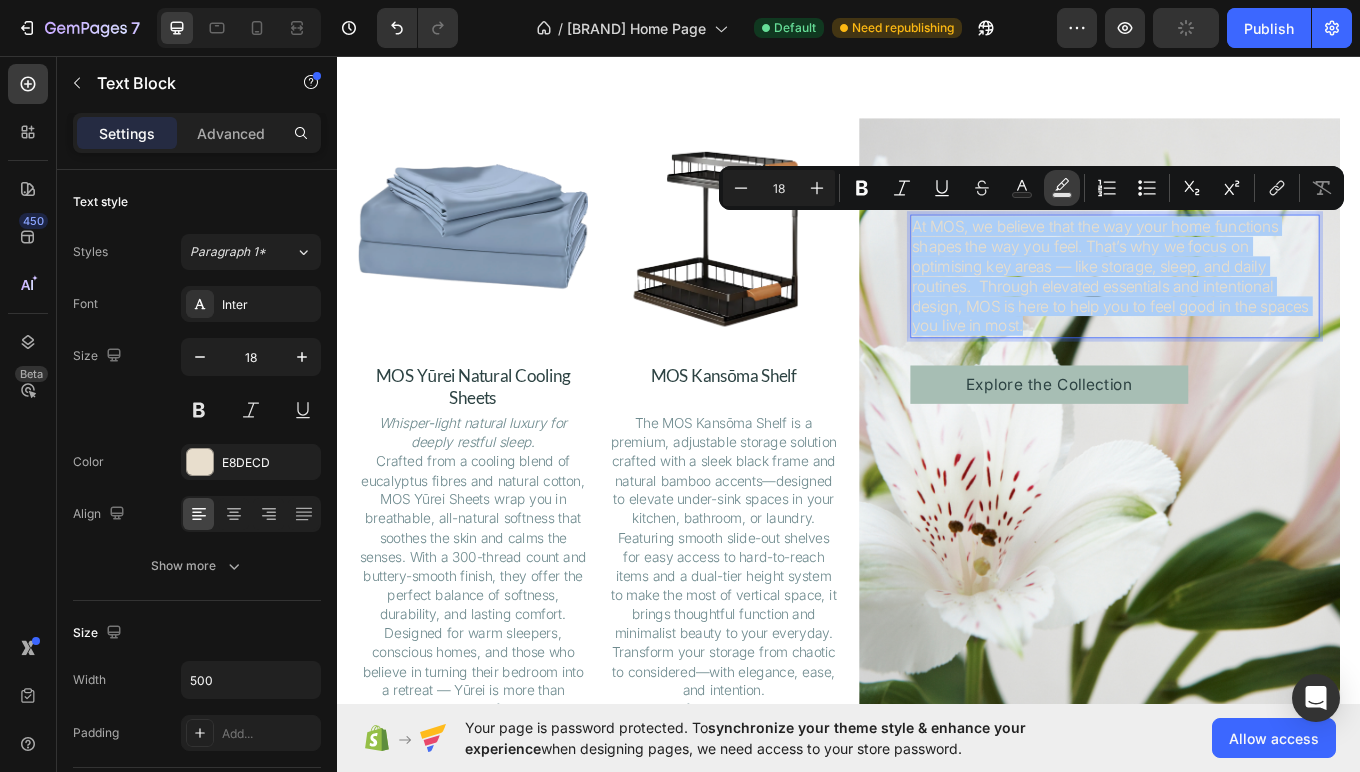 click 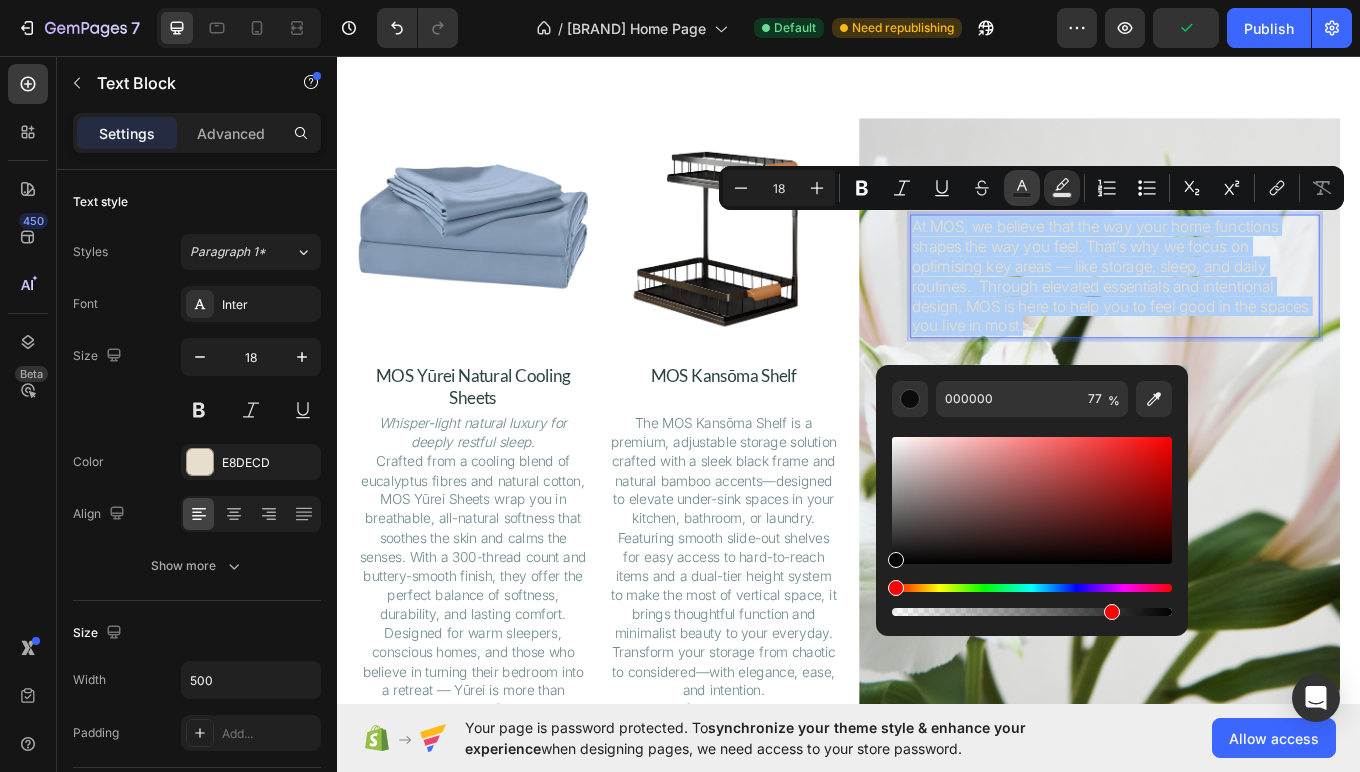 click 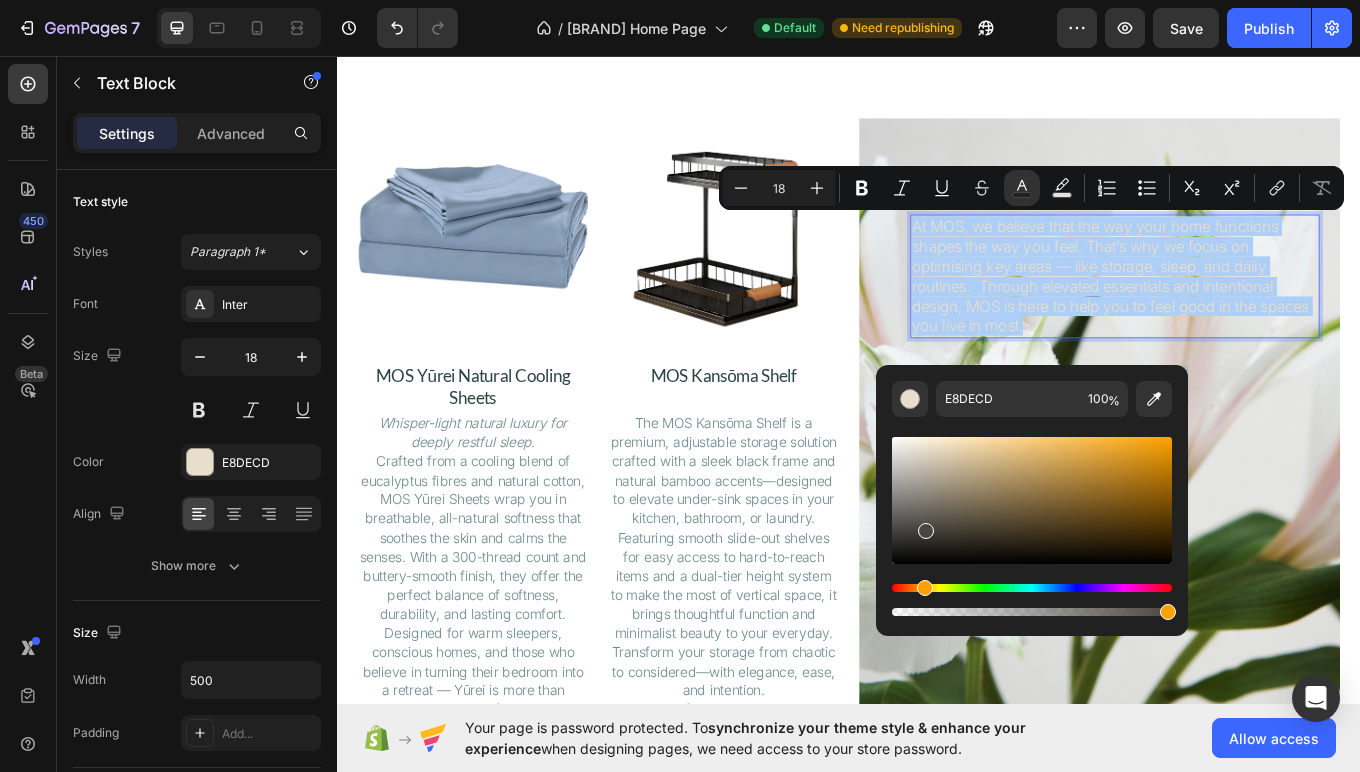 click at bounding box center [1032, 500] 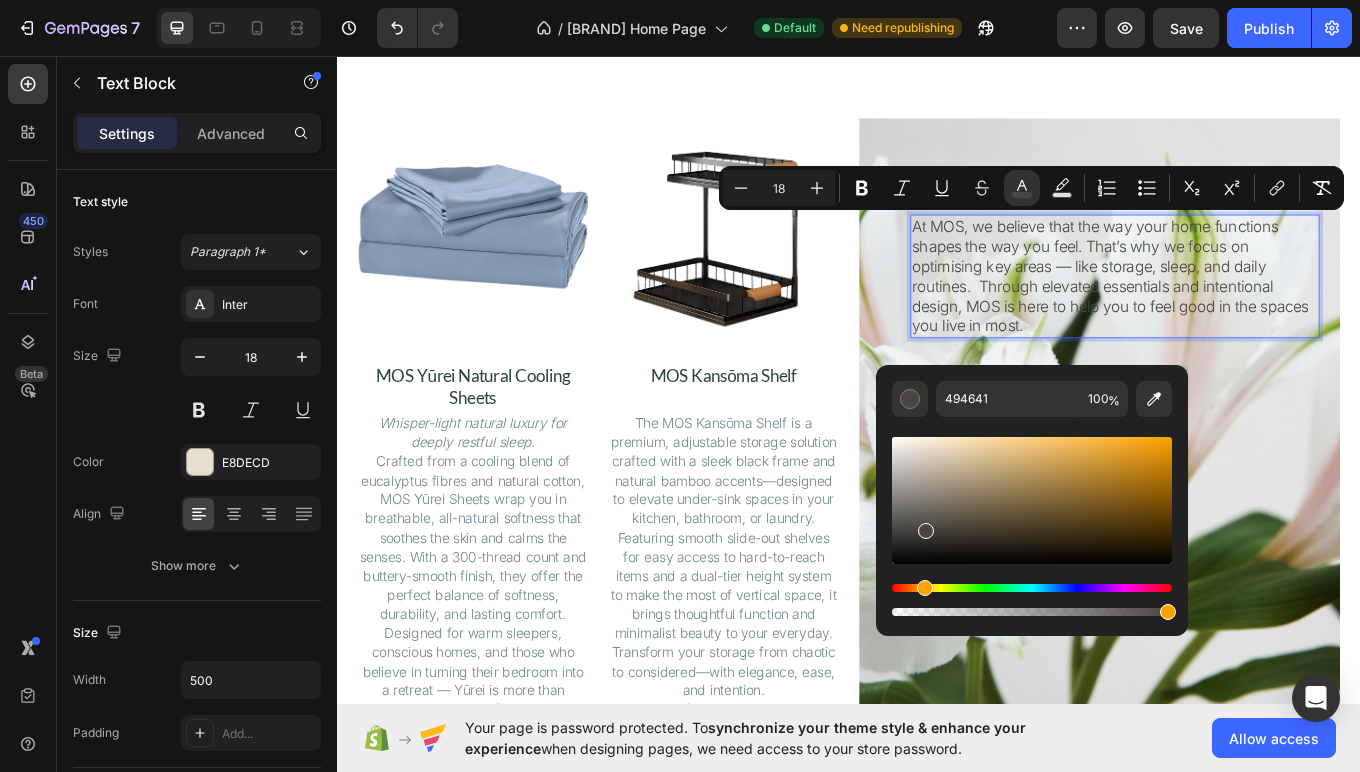 click at bounding box center [1032, 500] 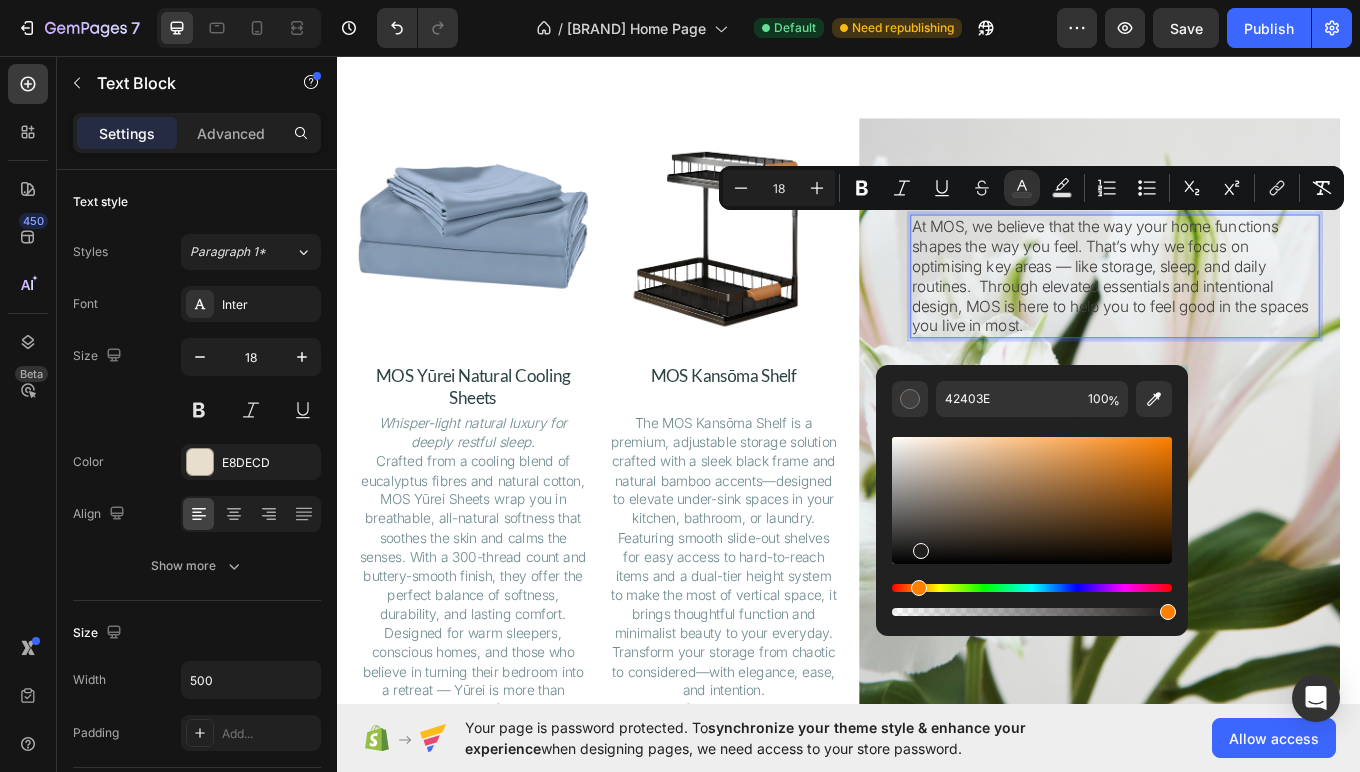 click at bounding box center [1032, 500] 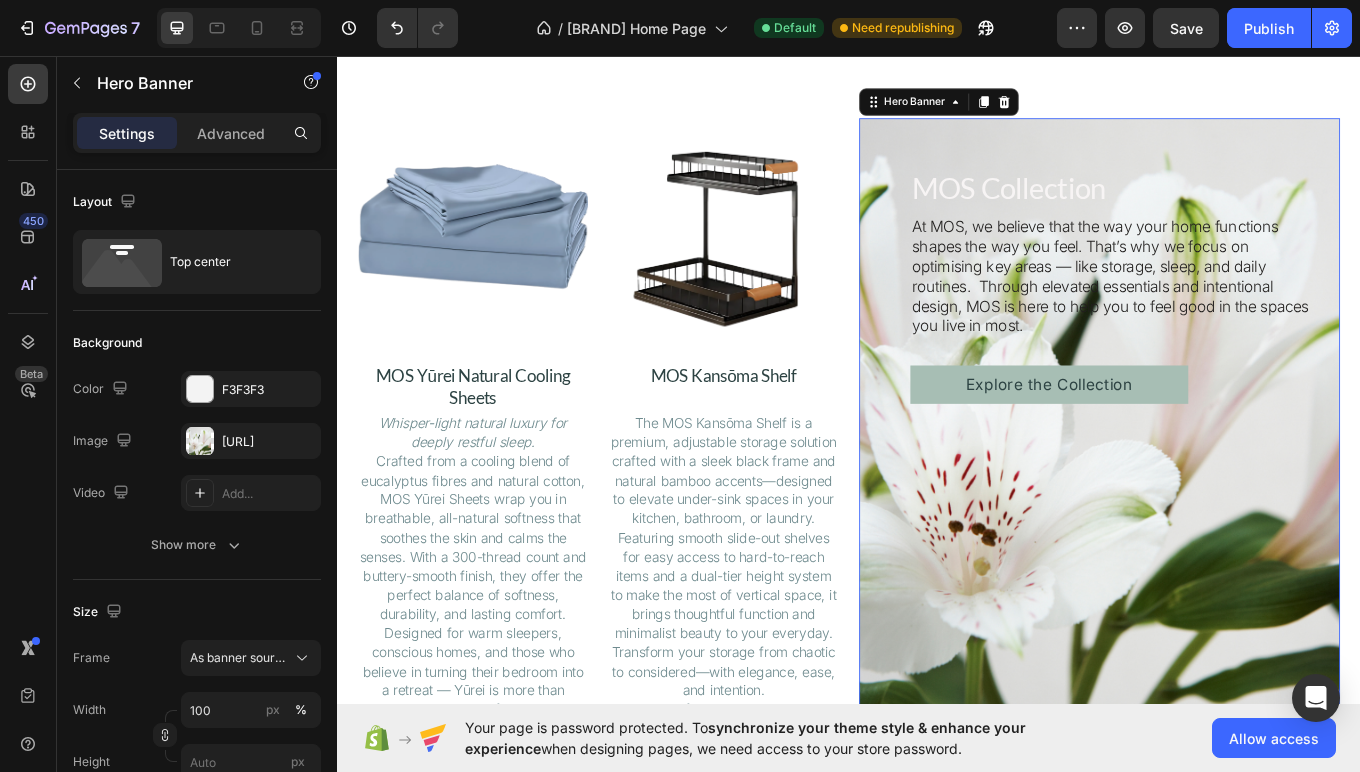 click at bounding box center [1231, 481] 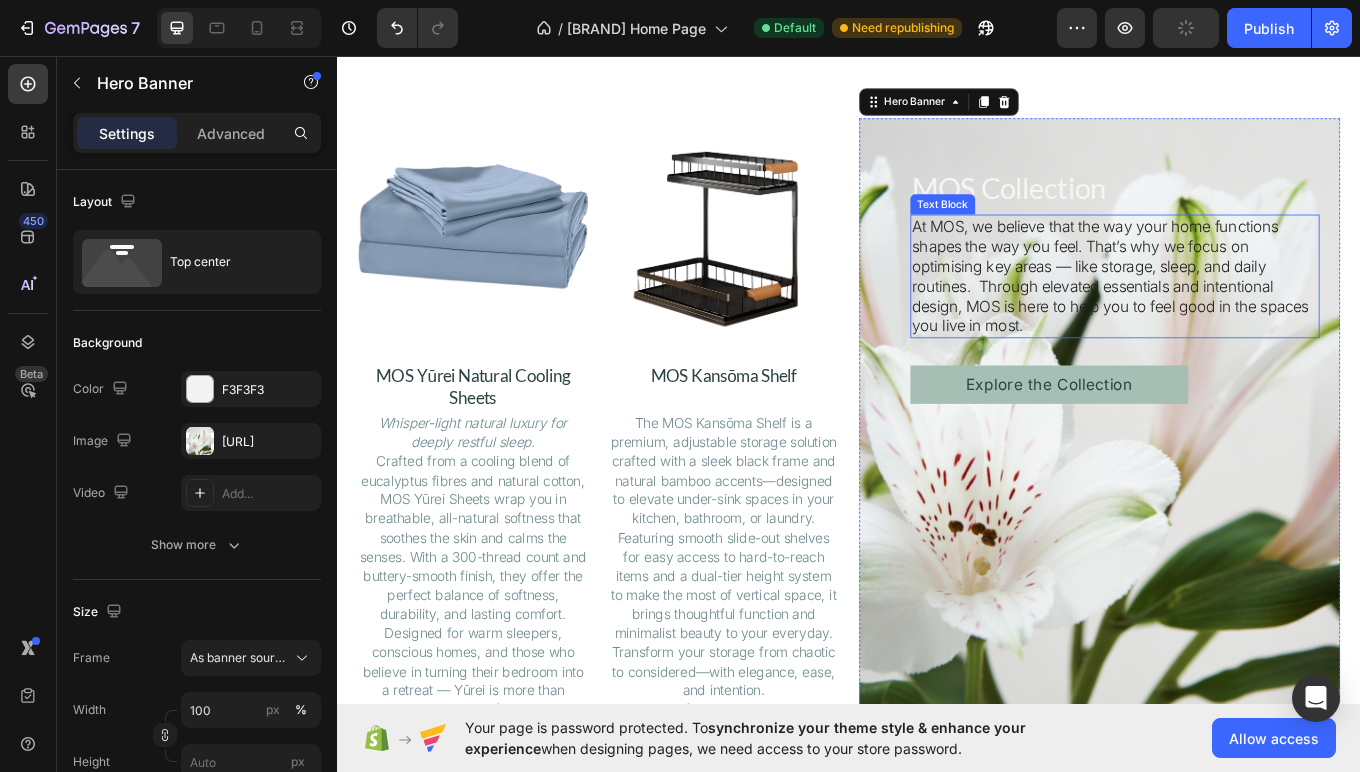 click on "At MOS, we believe that the way your home functions shapes the way you feel. That’s why we focus on optimising key areas — like storage, sleep, and daily routines.  Through elevated essentials and intentional design, MOS is here to help you to feel good in the spaces you live in most." at bounding box center (1243, 314) 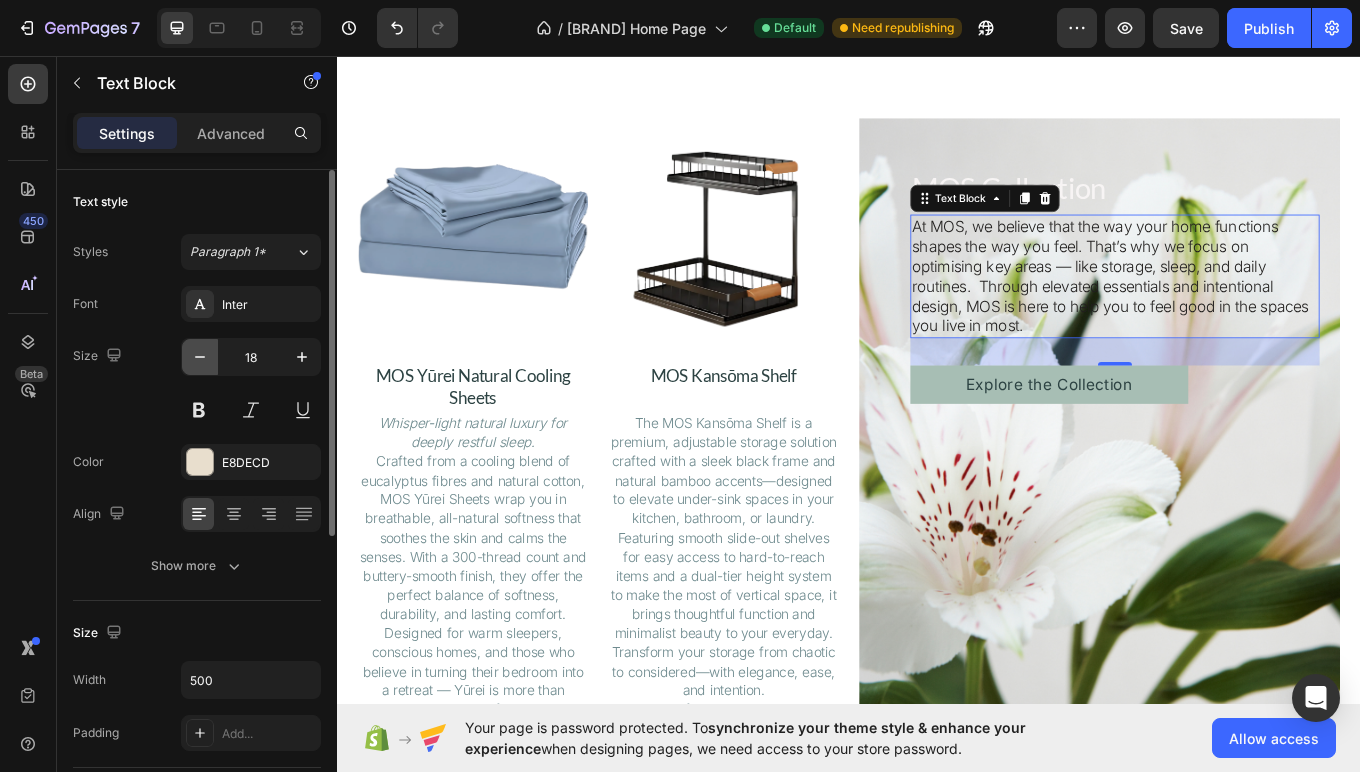 click 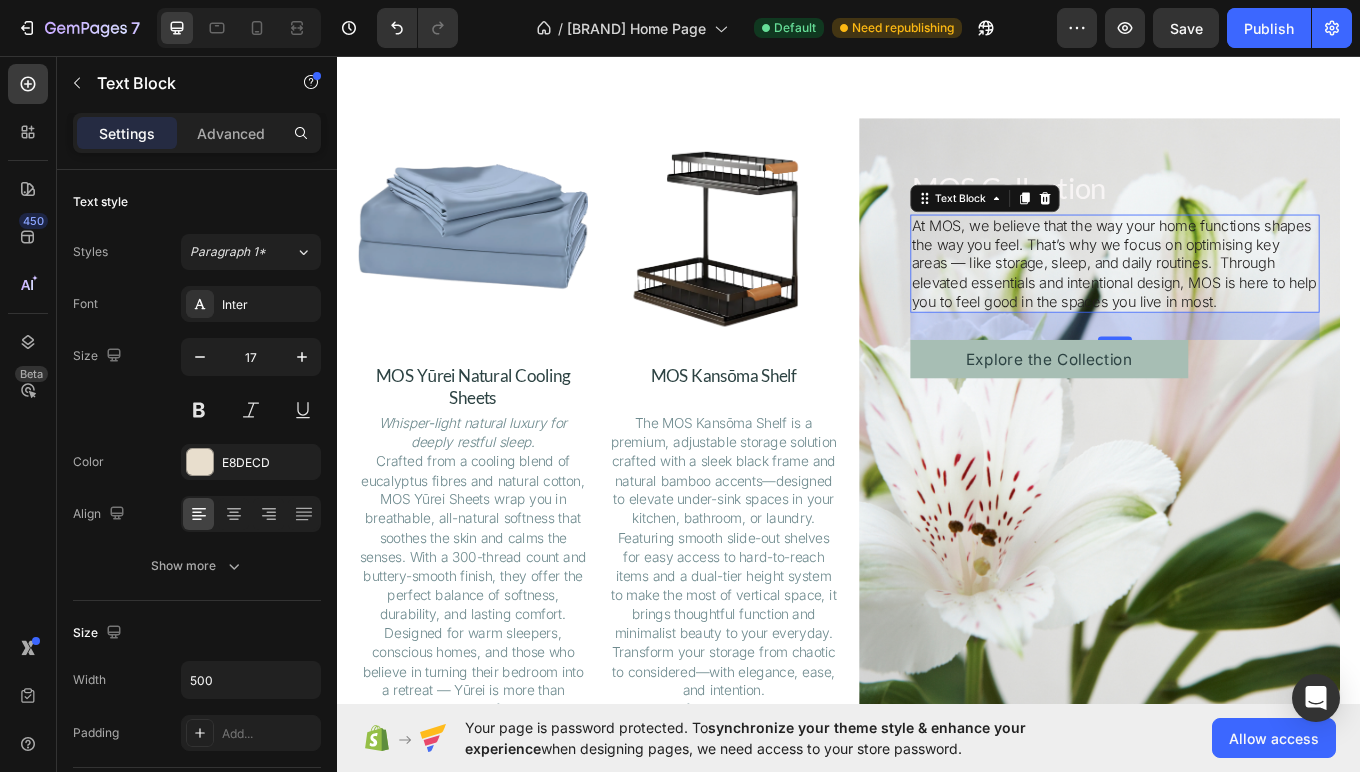 click on "32" at bounding box center (1249, 373) 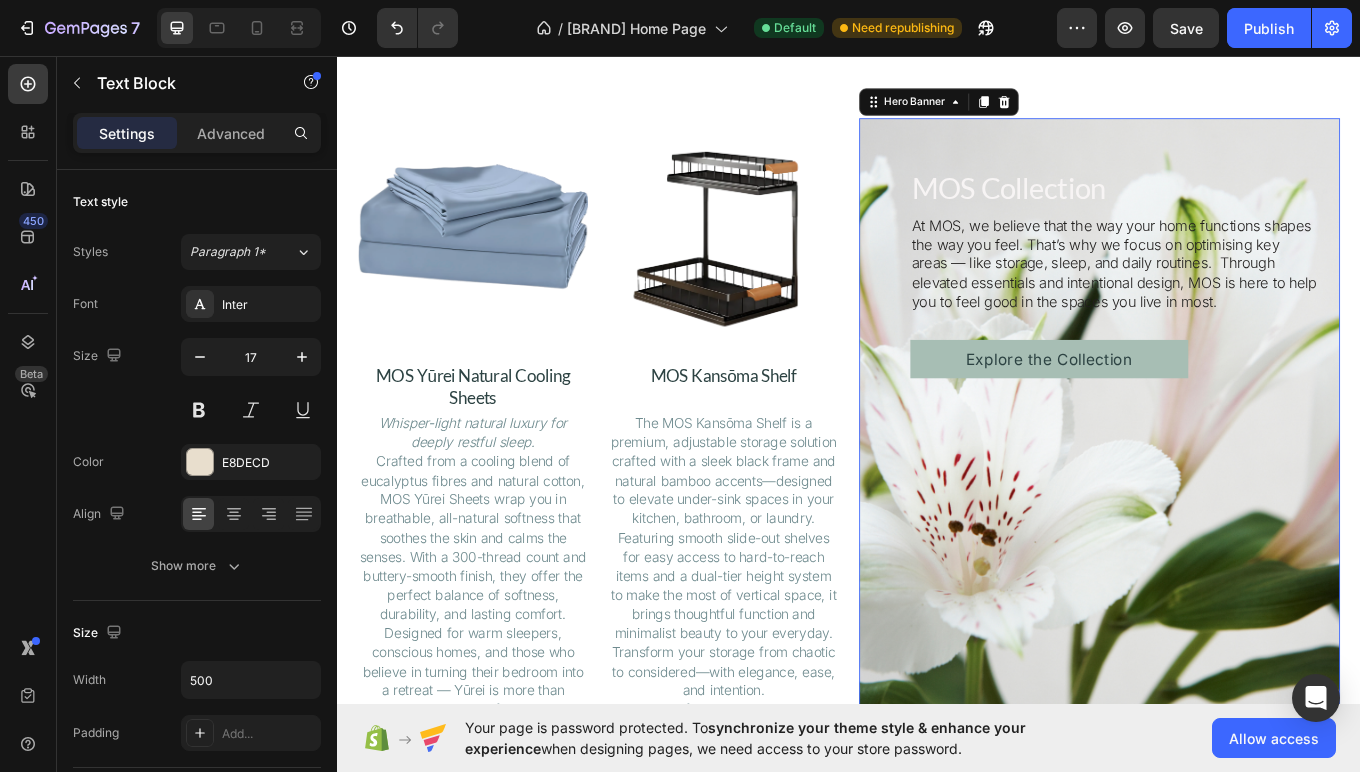 click at bounding box center (1231, 481) 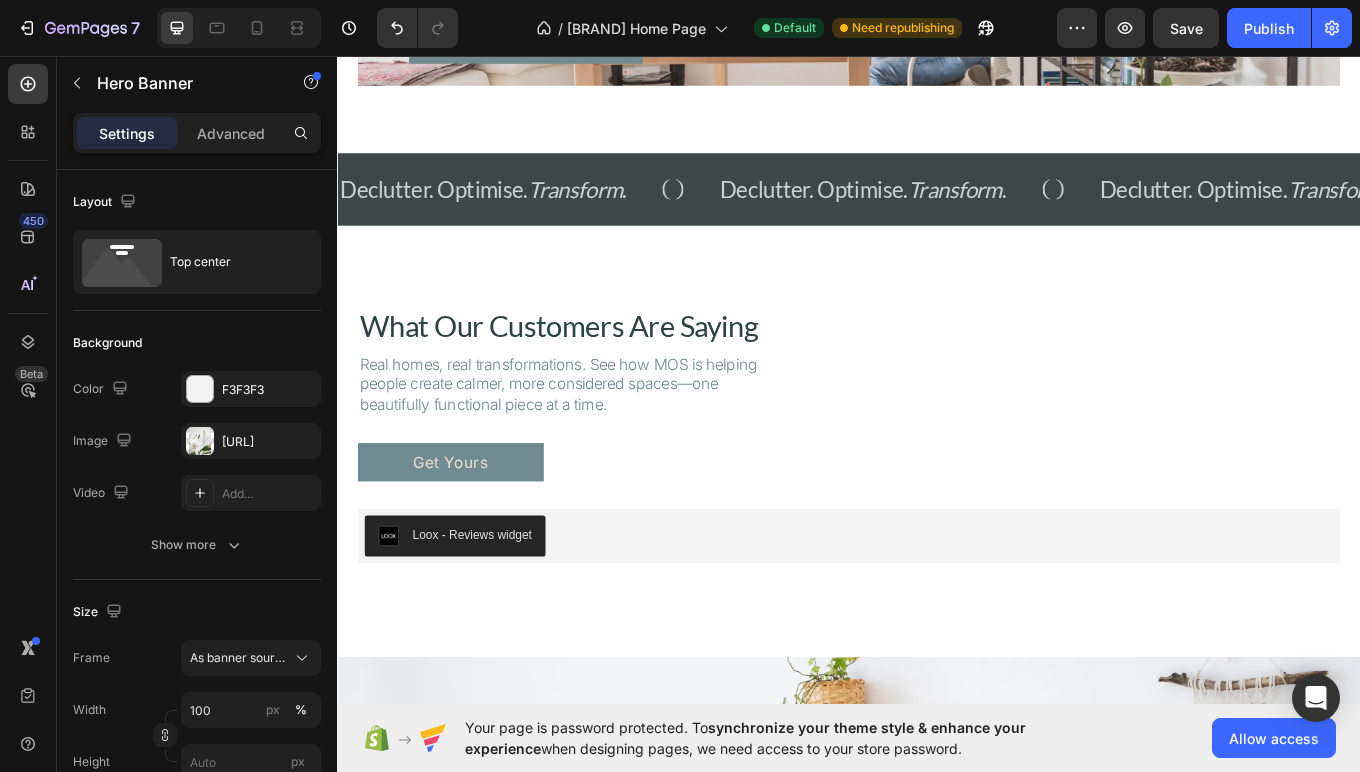 scroll, scrollTop: 4156, scrollLeft: 0, axis: vertical 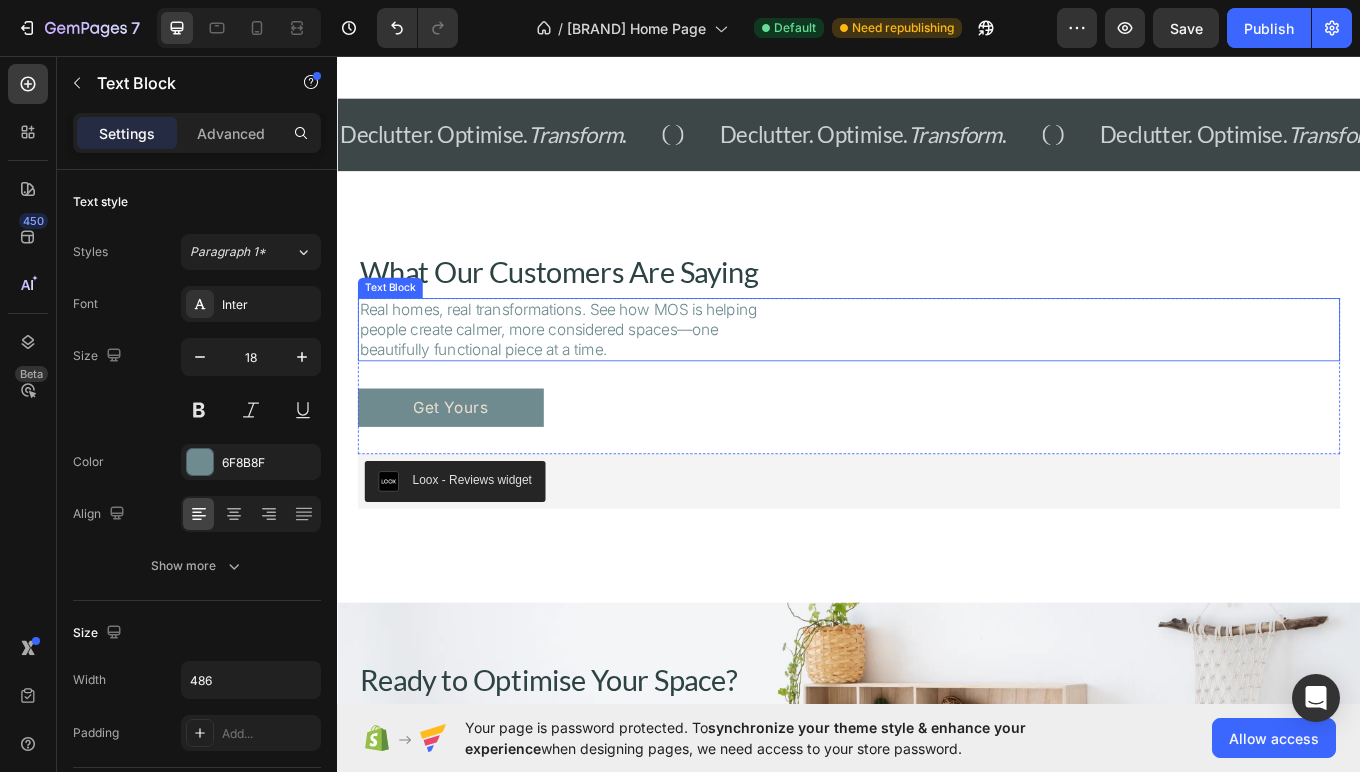 click on "Real homes, real transformations. See how MOS is helping people create calmer, more considered spaces—one beautifully functional piece at a time." at bounding box center (604, 377) 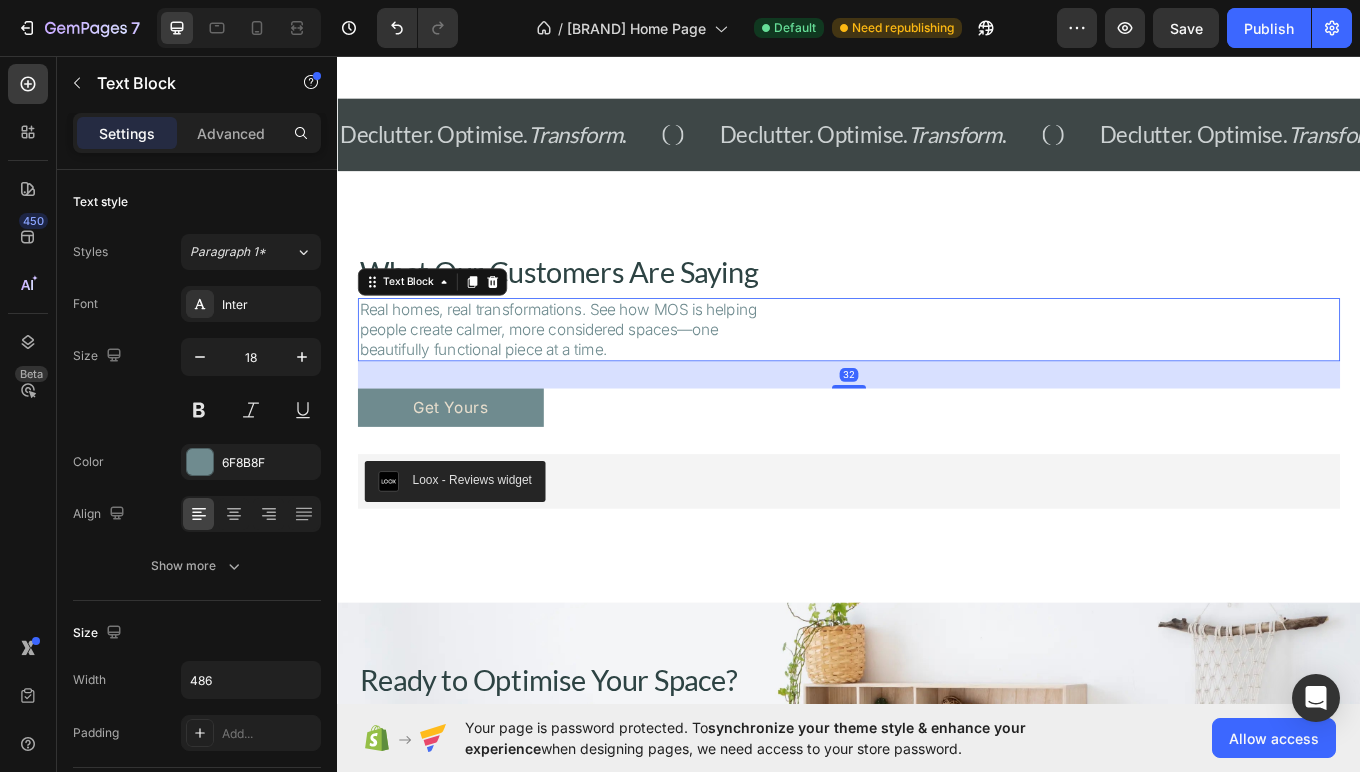 click on "Real homes, real transformations. See how MOS is helping people create calmer, more considered spaces—one beautifully functional piece at a time." at bounding box center (604, 377) 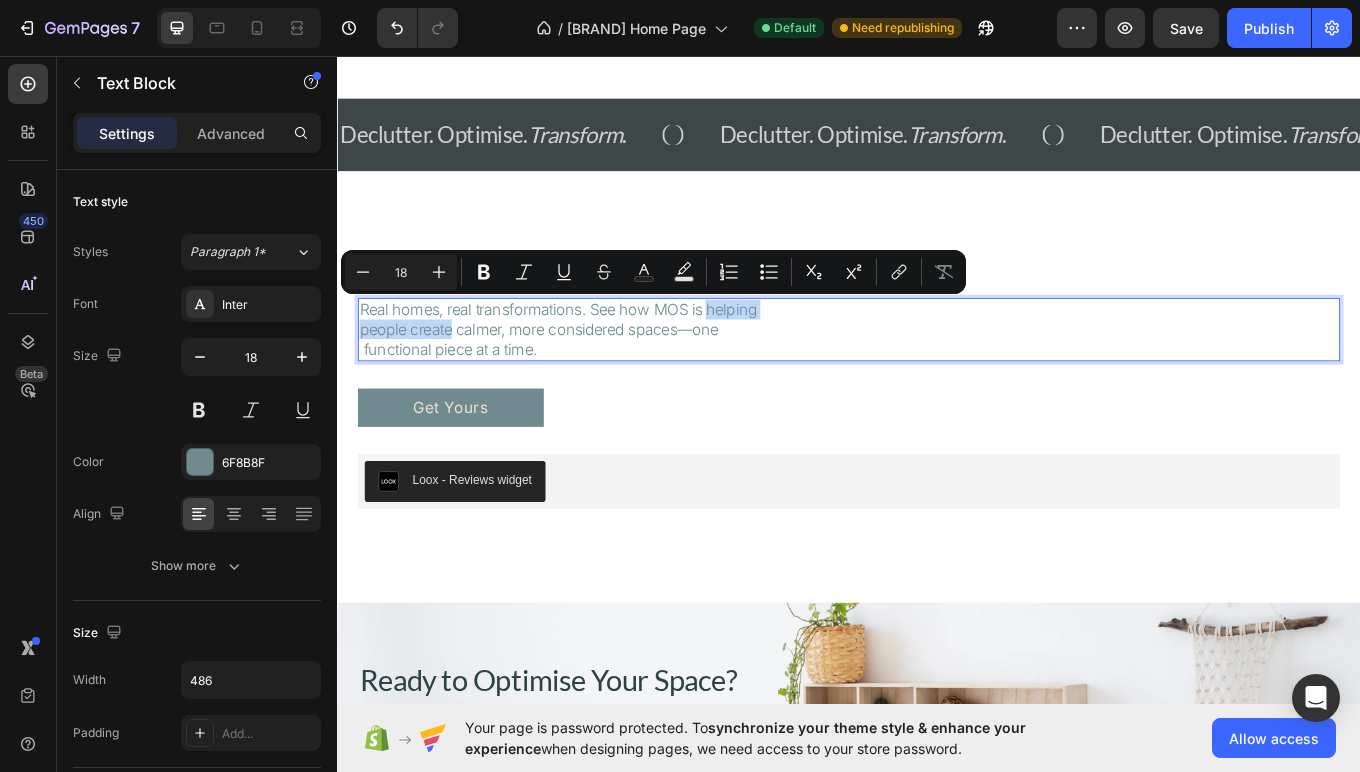 drag, startPoint x: 776, startPoint y: 353, endPoint x: 471, endPoint y: 378, distance: 306.0229 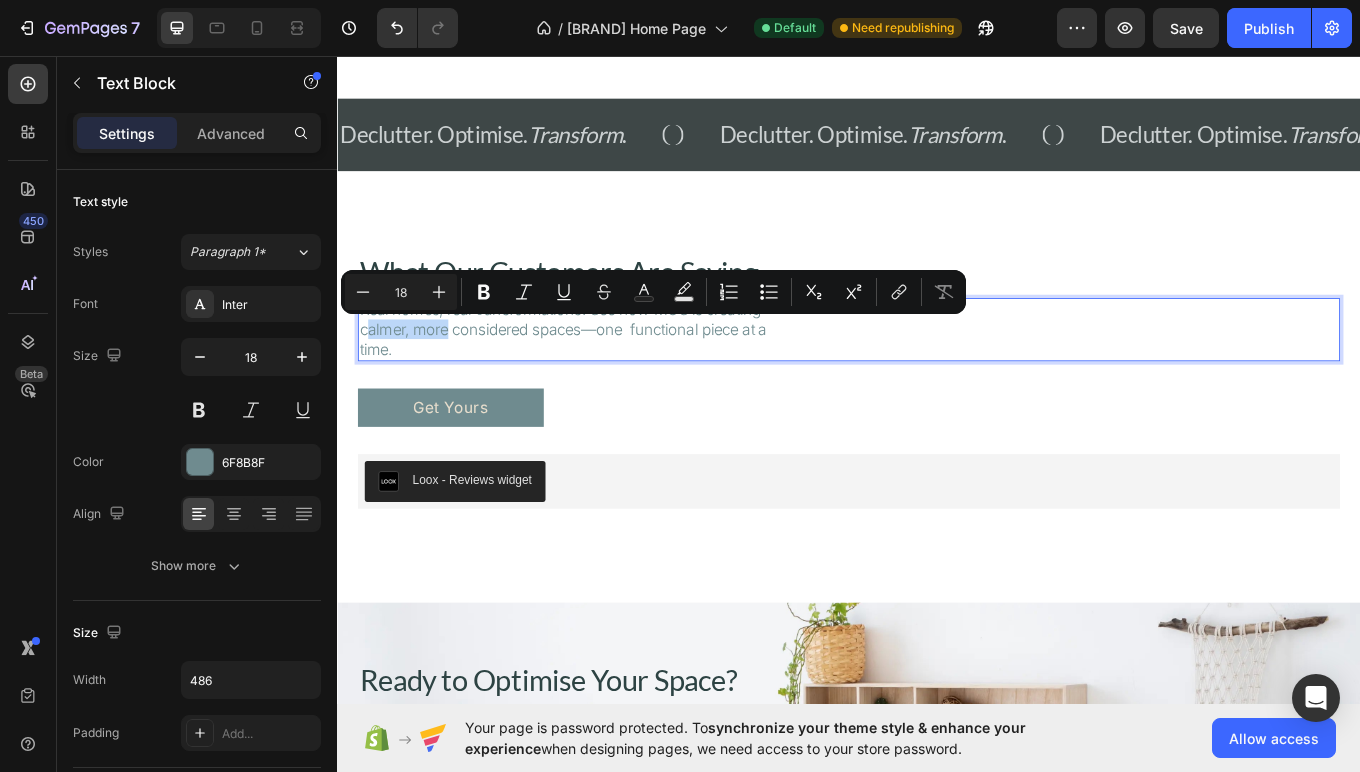drag, startPoint x: 463, startPoint y: 376, endPoint x: 369, endPoint y: 377, distance: 94.00532 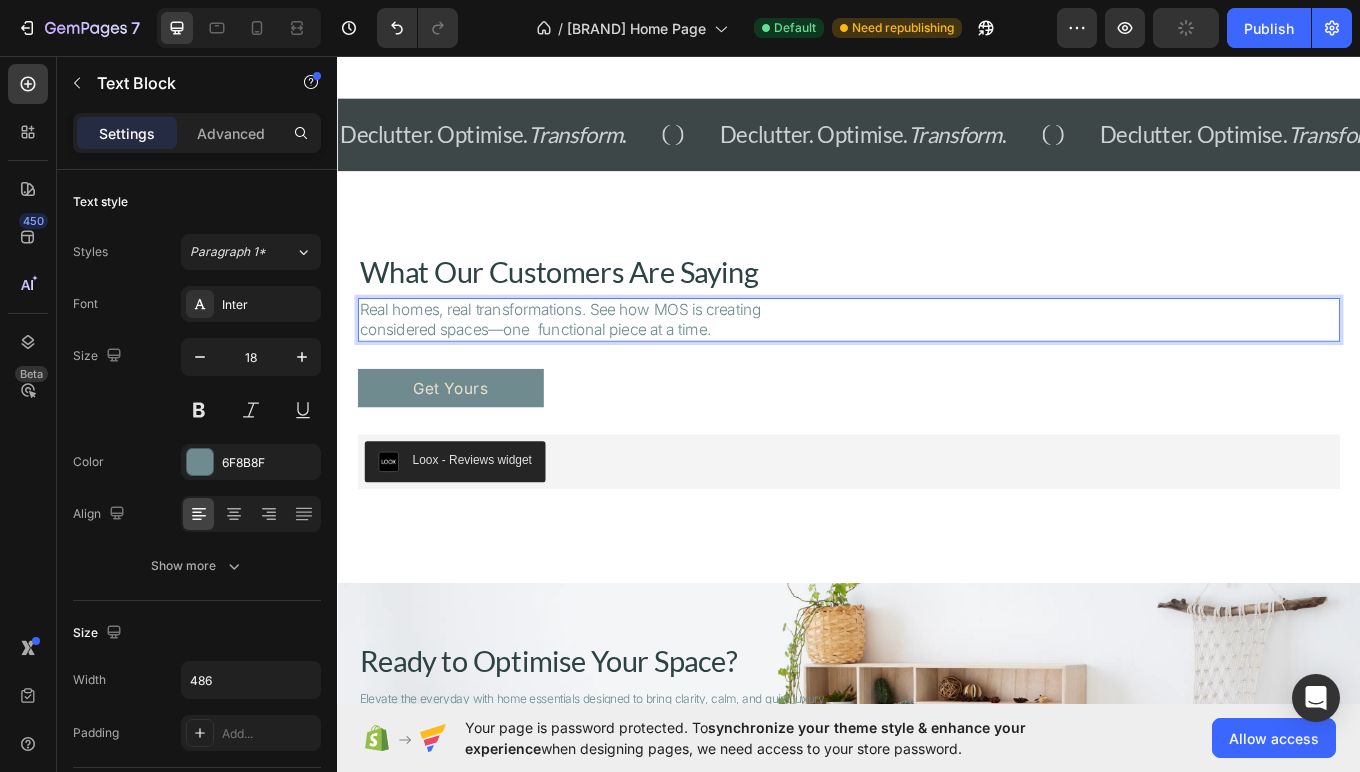 click on "Real homes, real transformations. See how MOS is creating considered spaces—one  functional piece at a time." at bounding box center (604, 365) 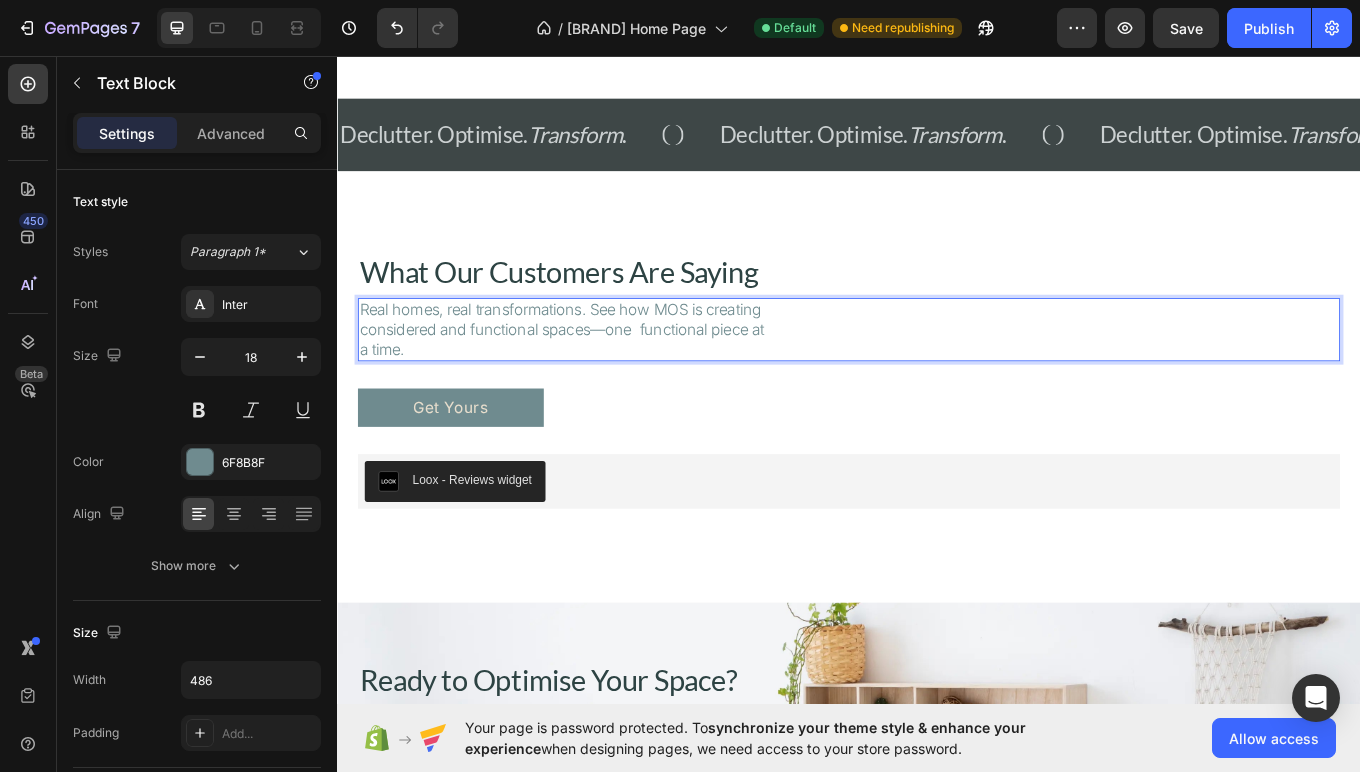 click on "Real homes, real transformations. See how MOS is creating considered and functional spaces—one  functional piece at a time." at bounding box center [604, 377] 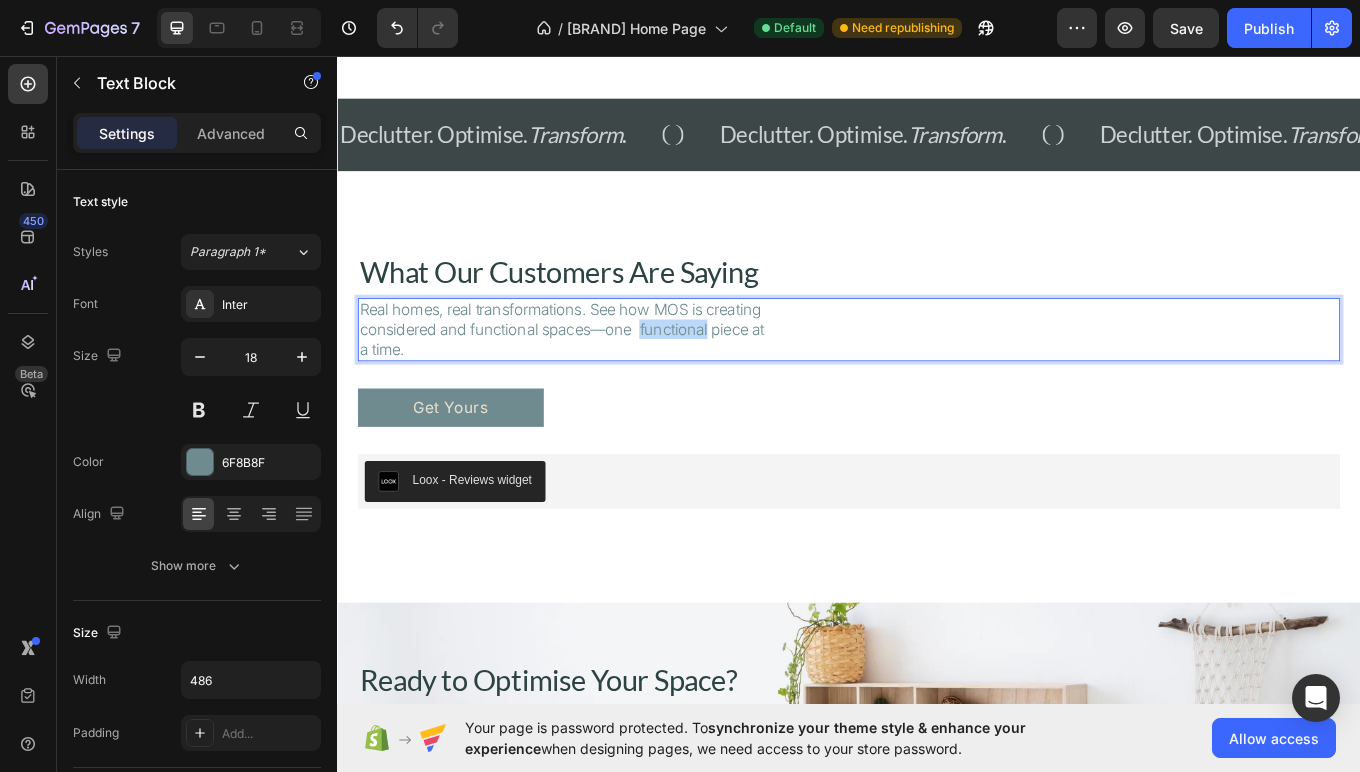 click on "Real homes, real transformations. See how MOS is creating considered and functional spaces—one  functional piece at a time." at bounding box center [604, 377] 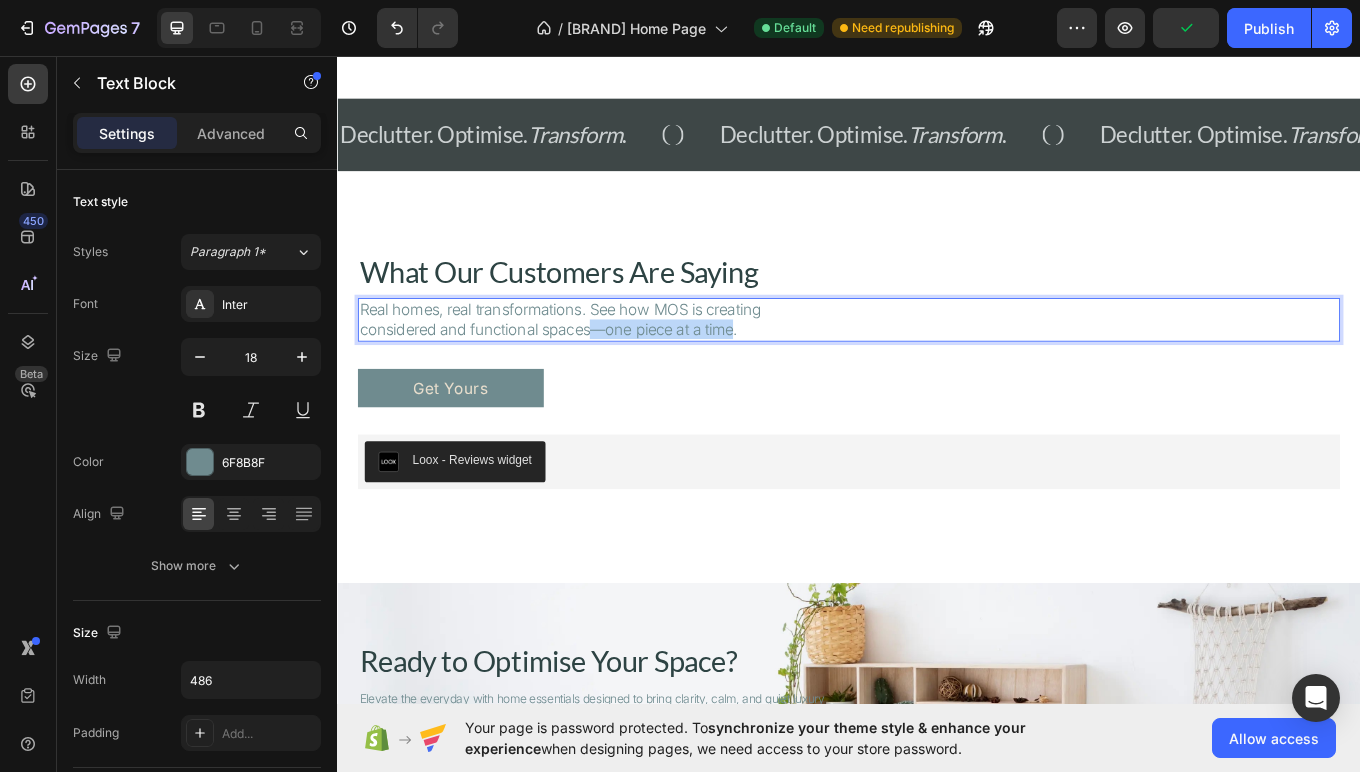 drag, startPoint x: 640, startPoint y: 376, endPoint x: 800, endPoint y: 379, distance: 160.02812 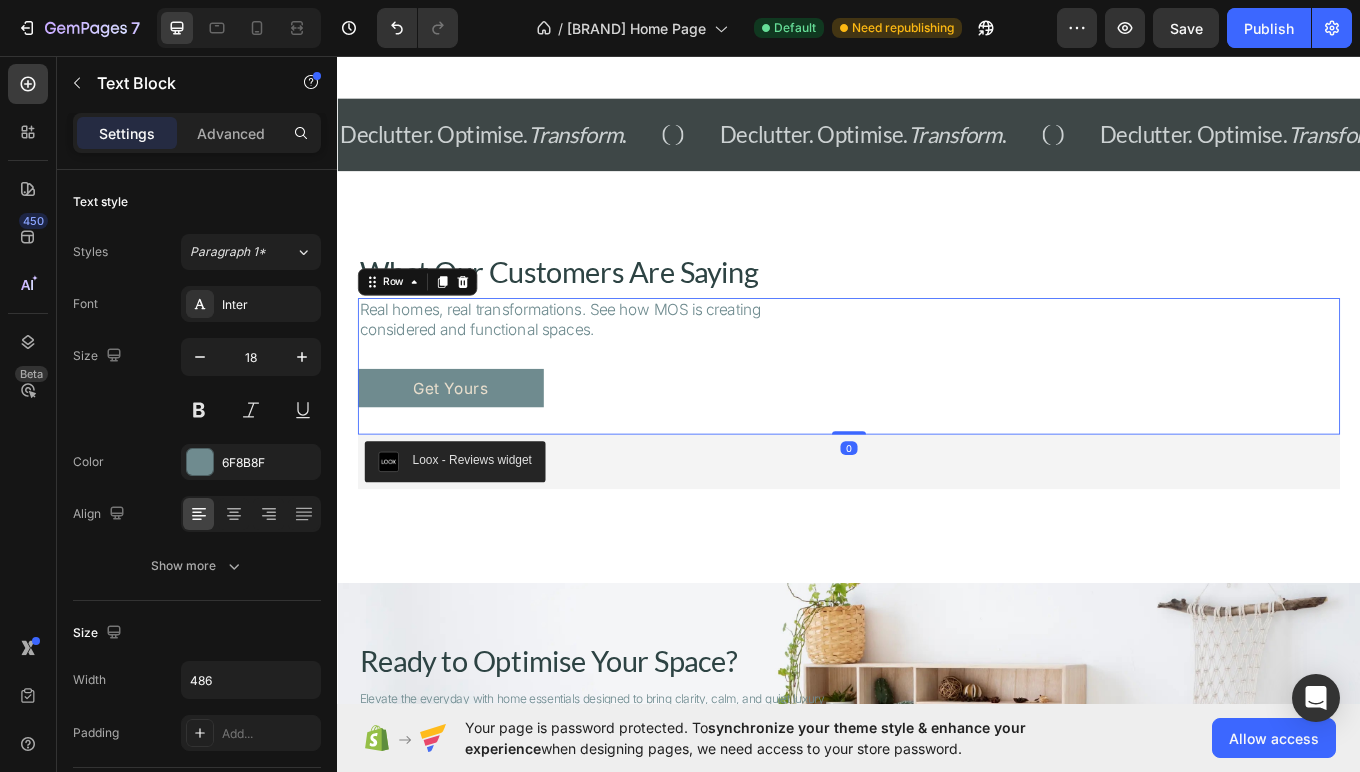 click on "Get Yours Button" at bounding box center [937, 461] 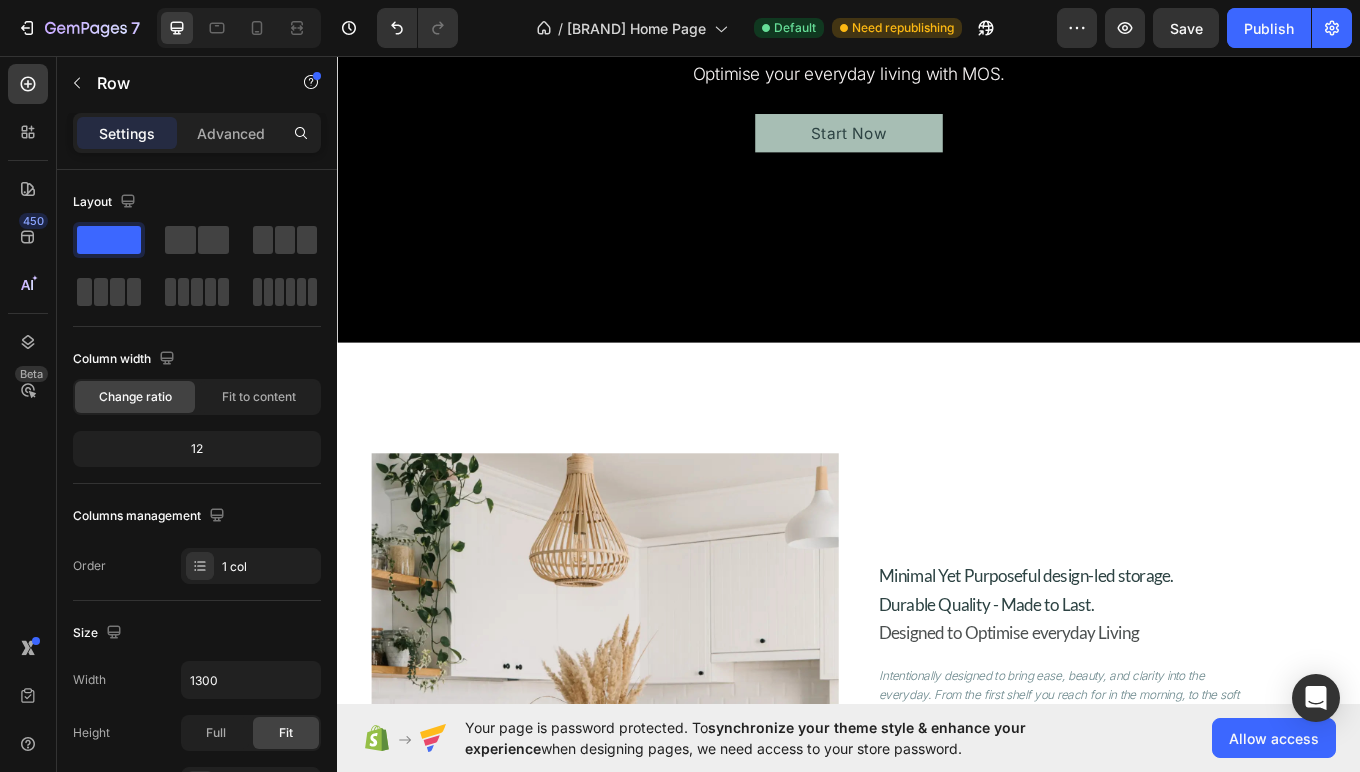 scroll, scrollTop: 405, scrollLeft: 0, axis: vertical 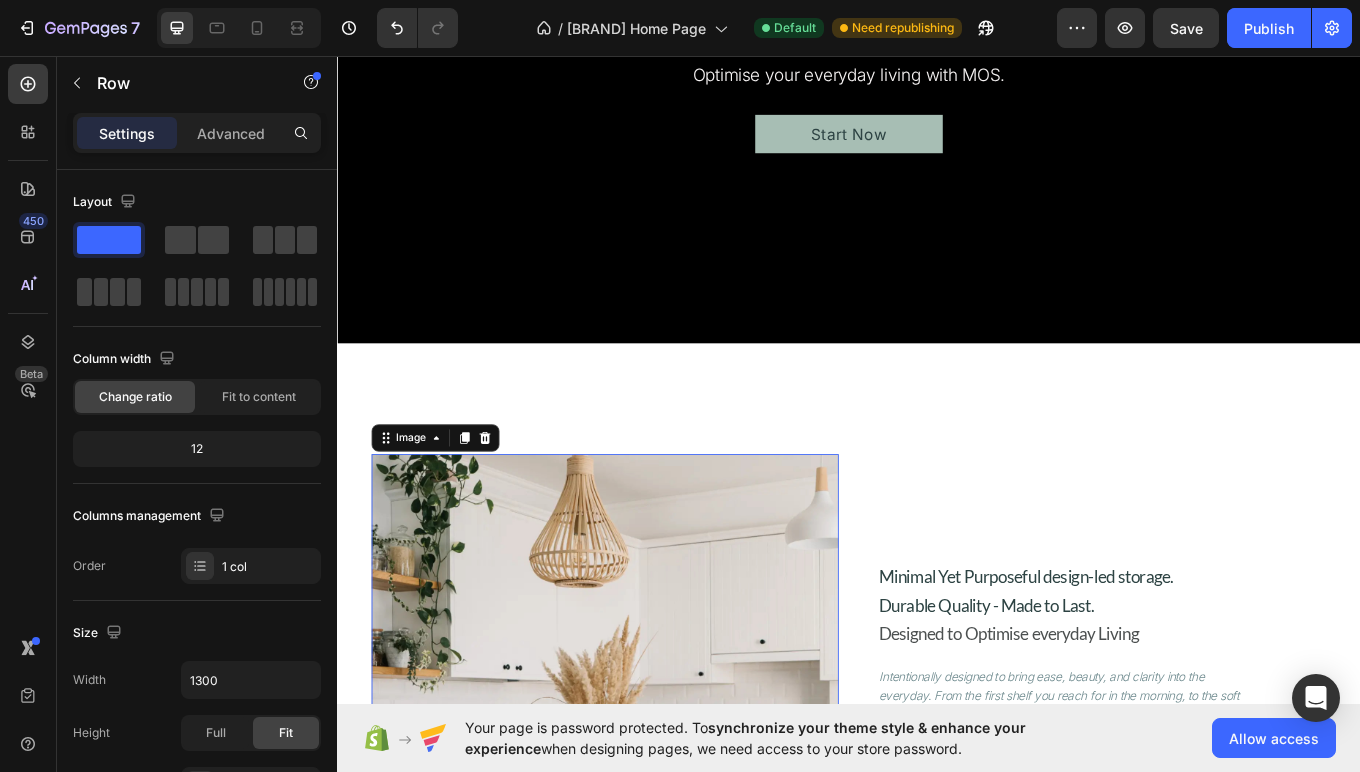 click at bounding box center [651, 797] 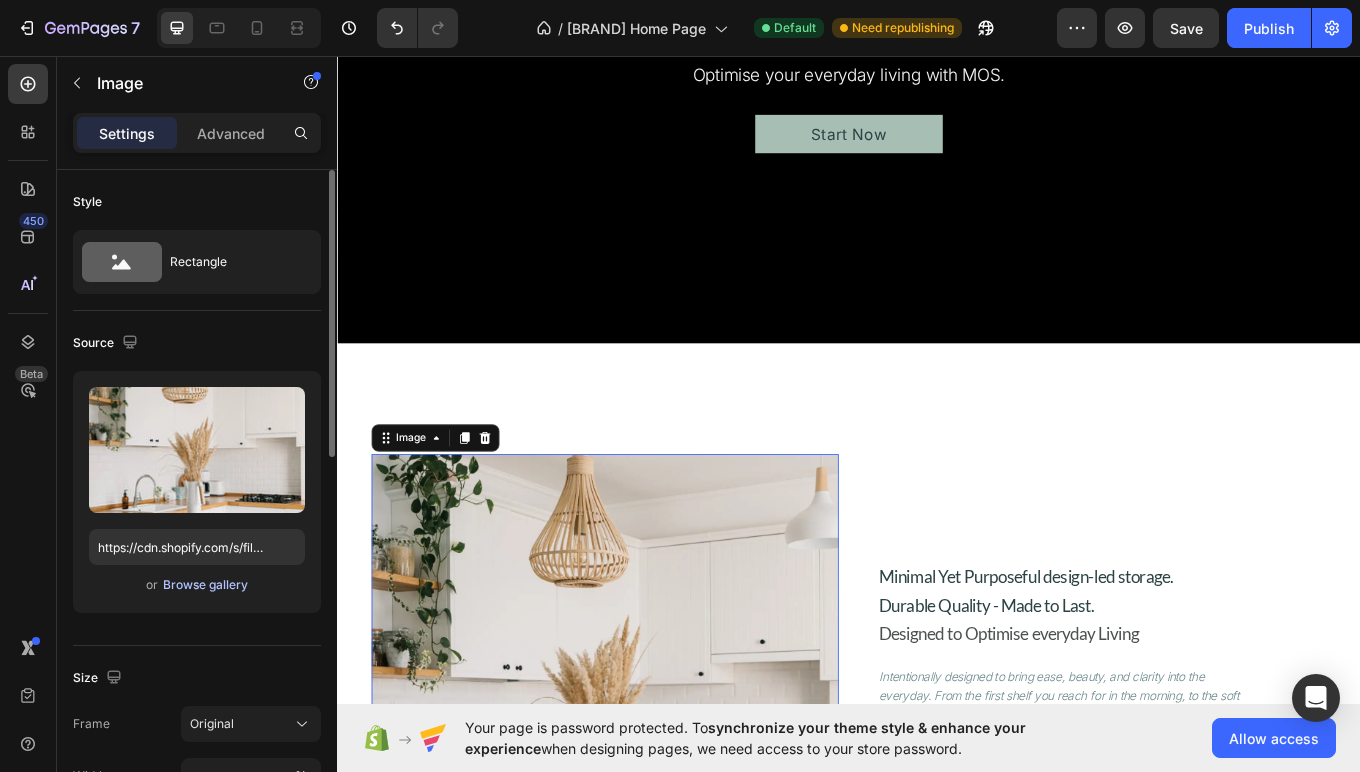 click on "Browse gallery" at bounding box center [205, 585] 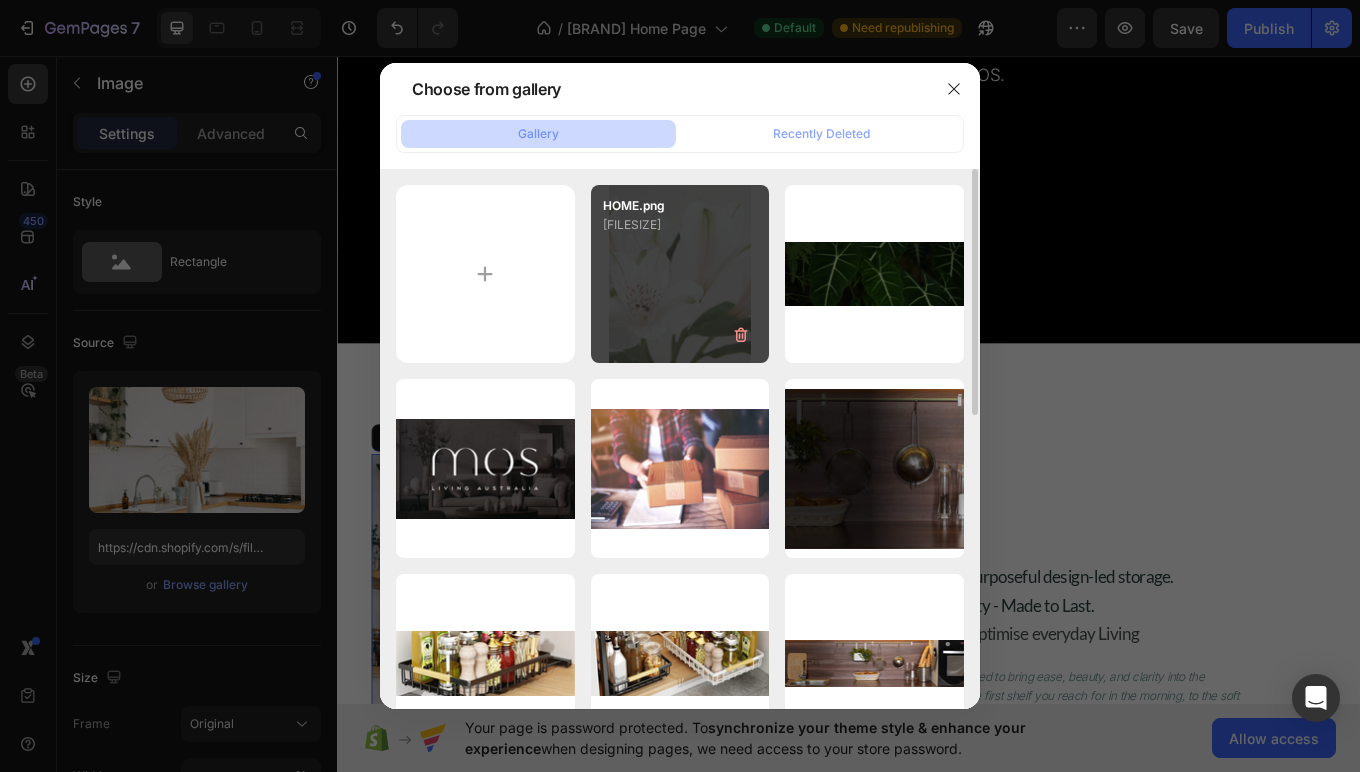 click on "[FILENAME].png [FILESIZE]" at bounding box center [680, 274] 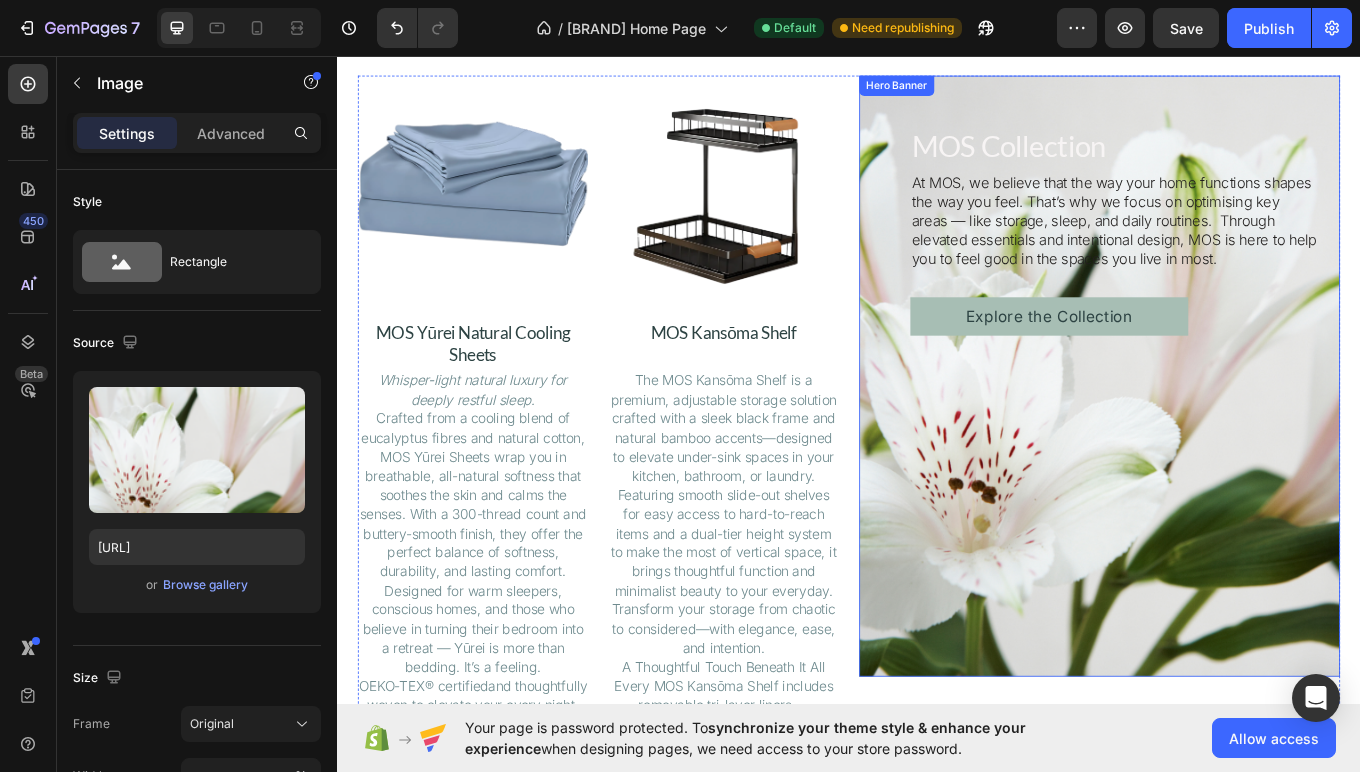 scroll, scrollTop: 2173, scrollLeft: 0, axis: vertical 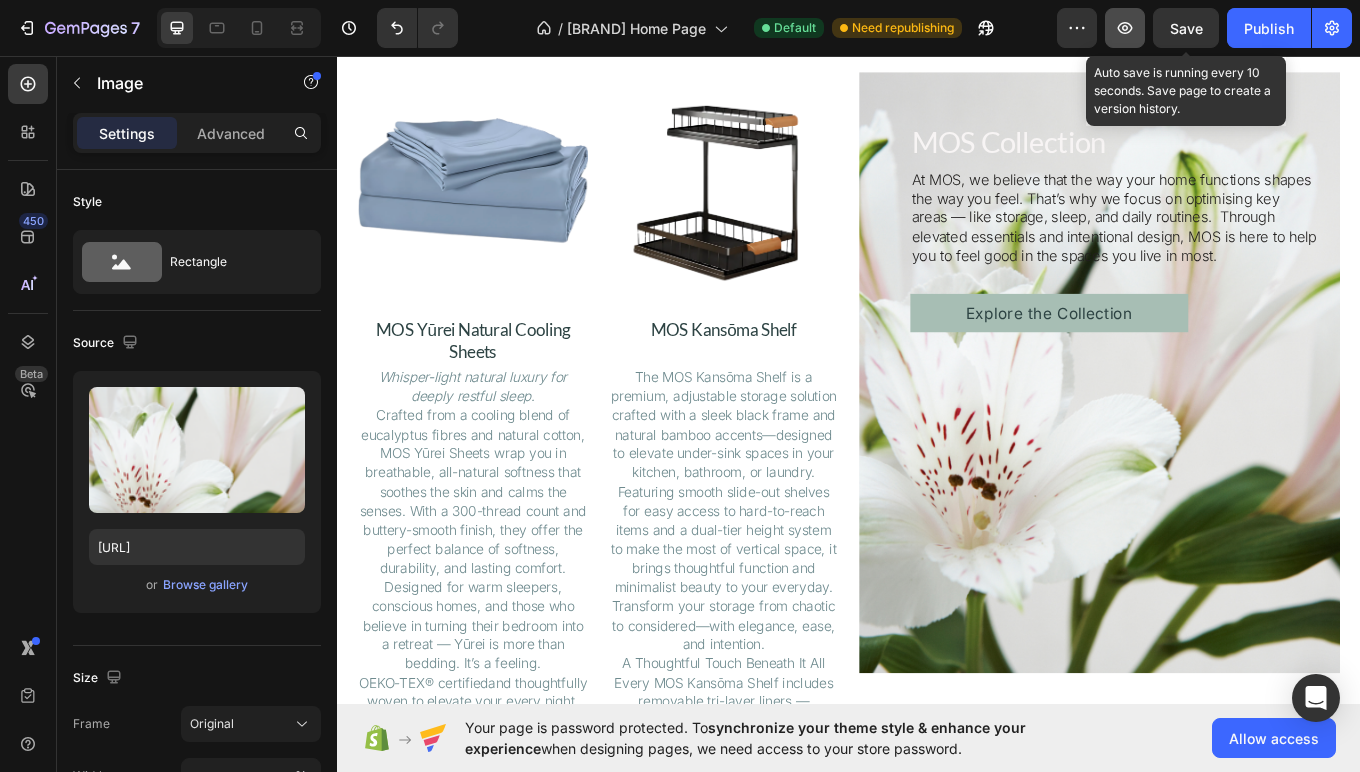 drag, startPoint x: 1187, startPoint y: 24, endPoint x: 1128, endPoint y: 21, distance: 59.07622 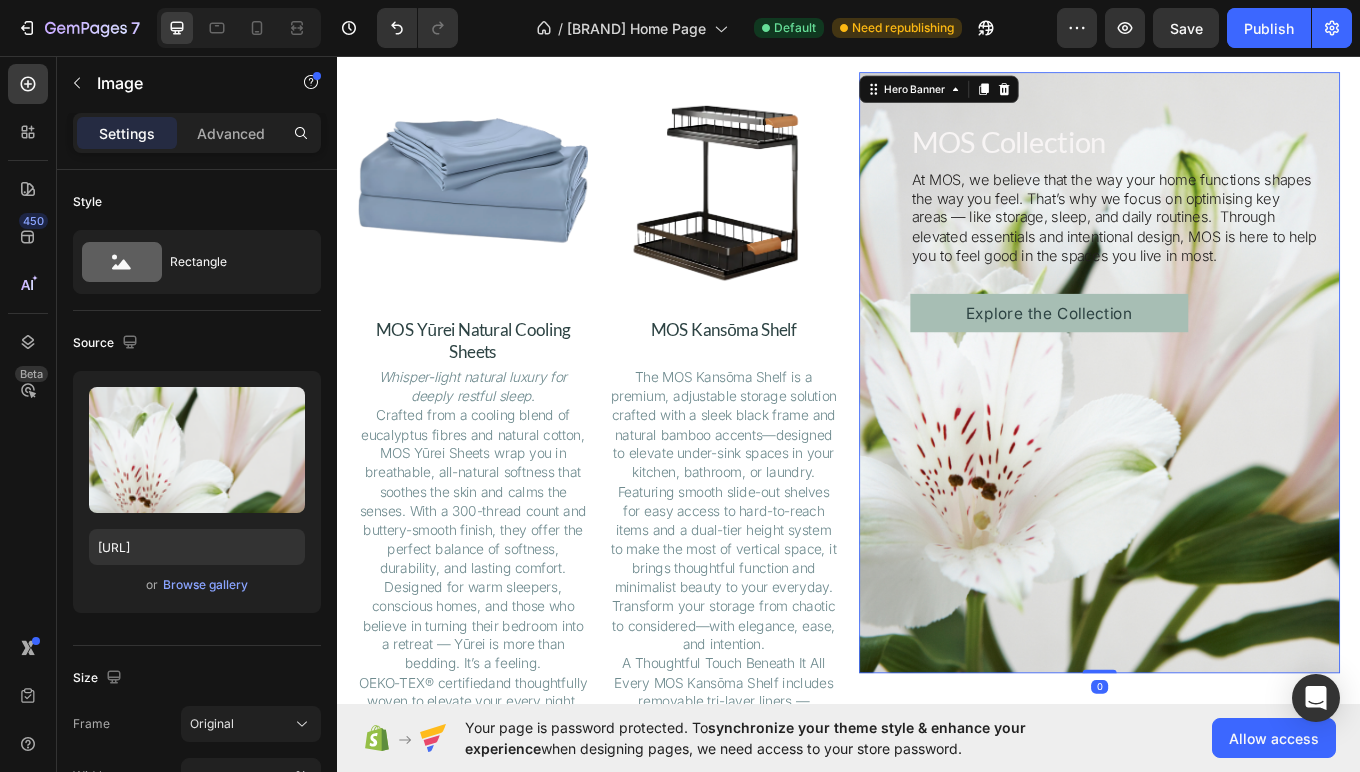 click at bounding box center (1231, 427) 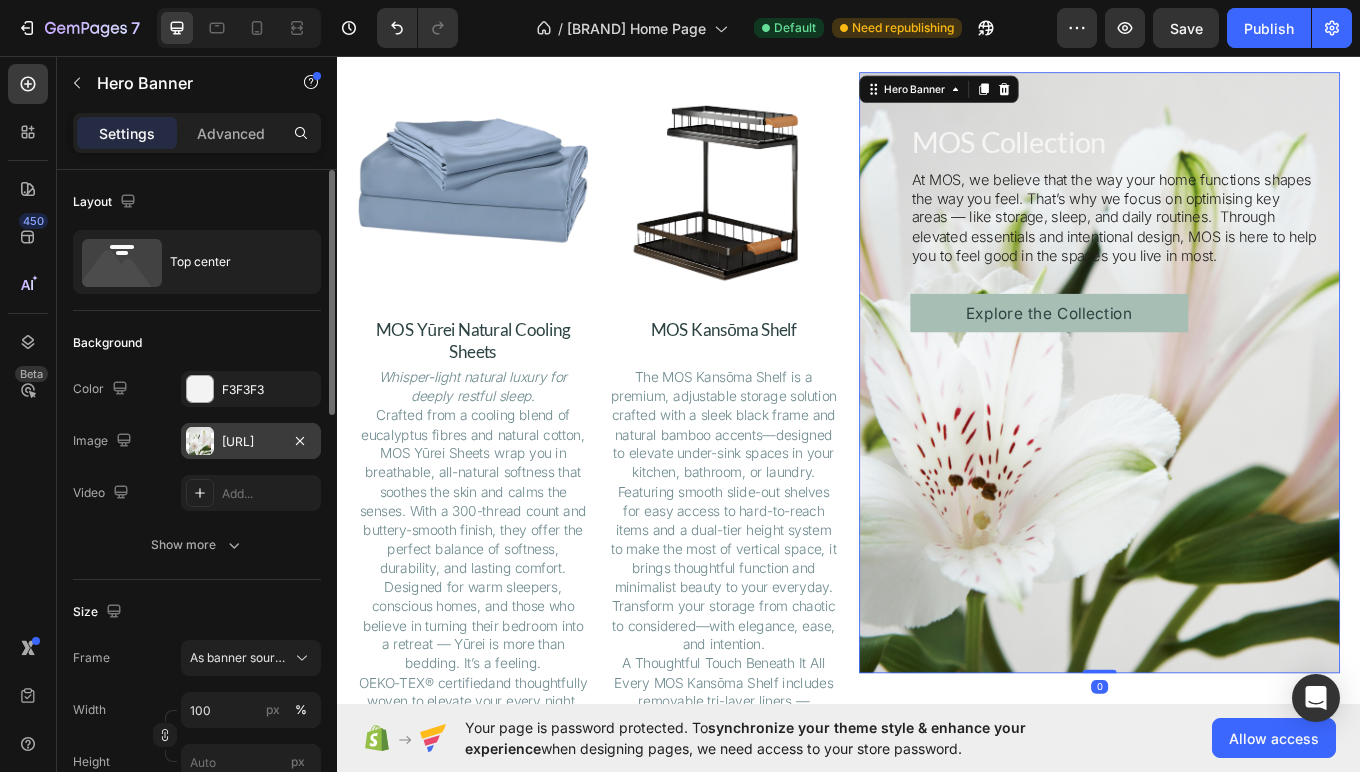 click on "[URL]" at bounding box center [251, 442] 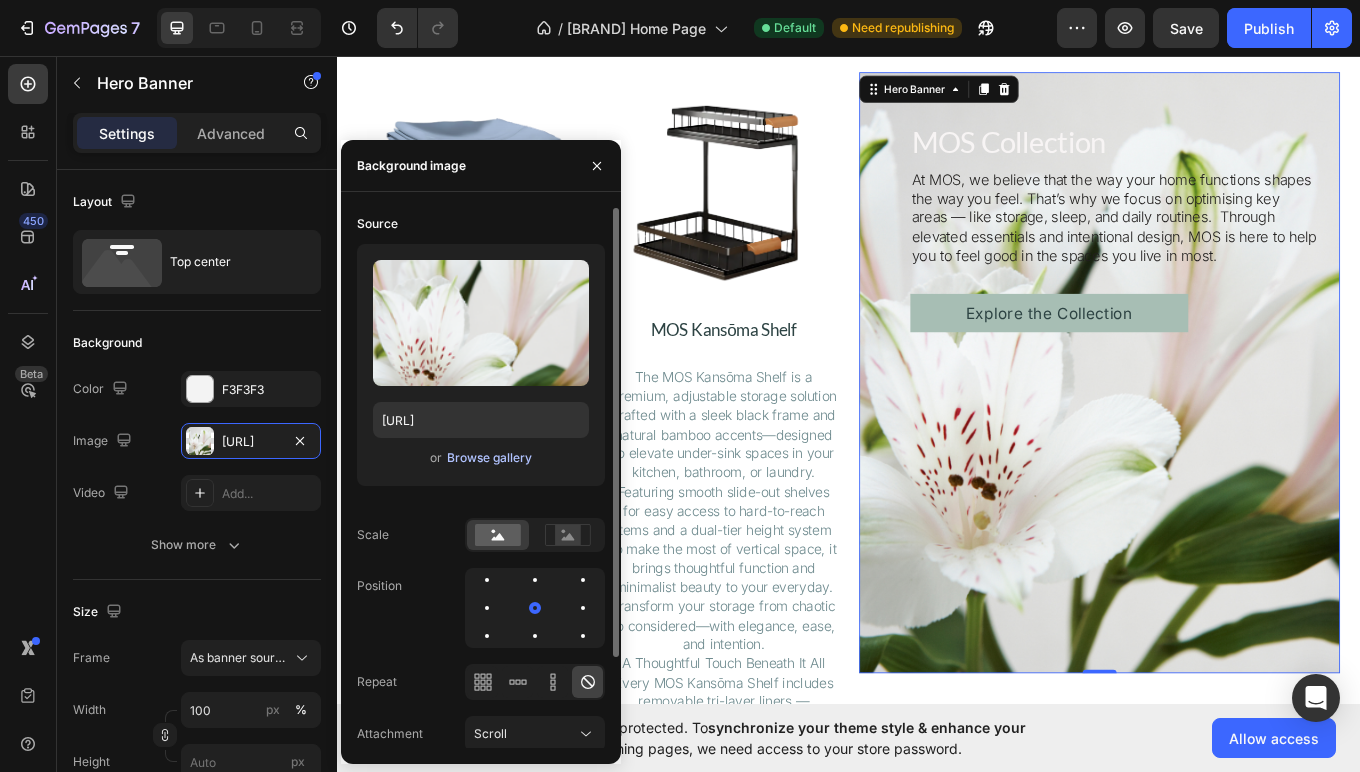 click on "Browse gallery" at bounding box center [489, 458] 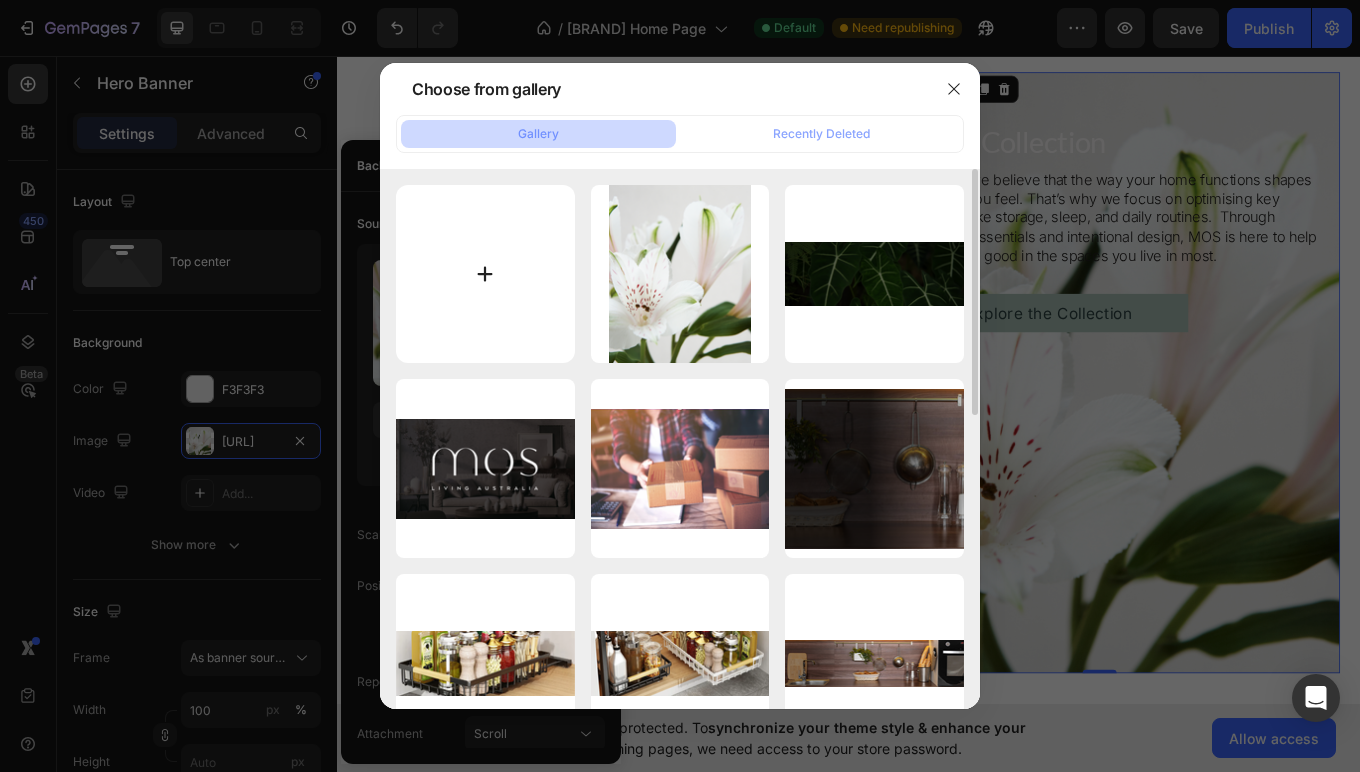 click at bounding box center (485, 274) 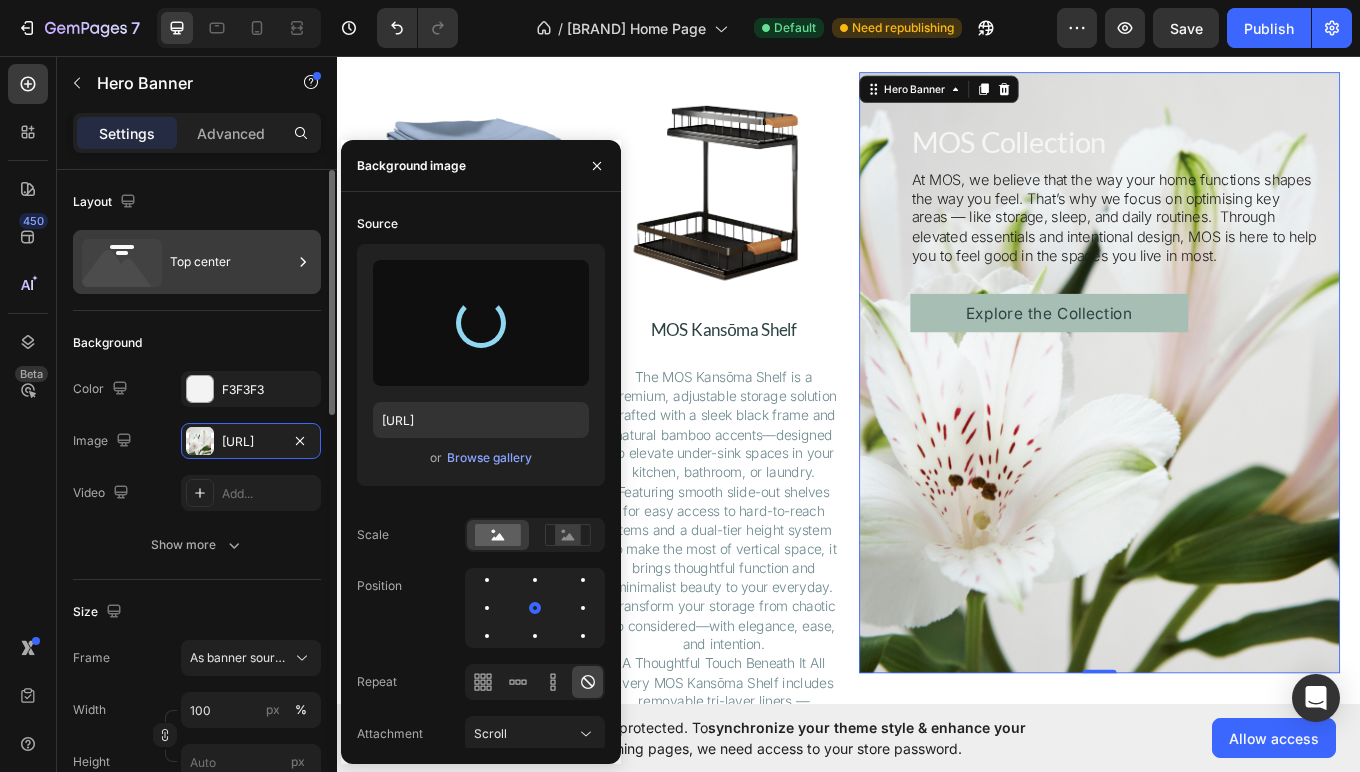 type on "https://cdn.shopify.com/s/files/1/0662/4673/8010/files/gempages_573974519870391342-c57645f1-1b06-4f8c-950c-acbf6a969f0b.png" 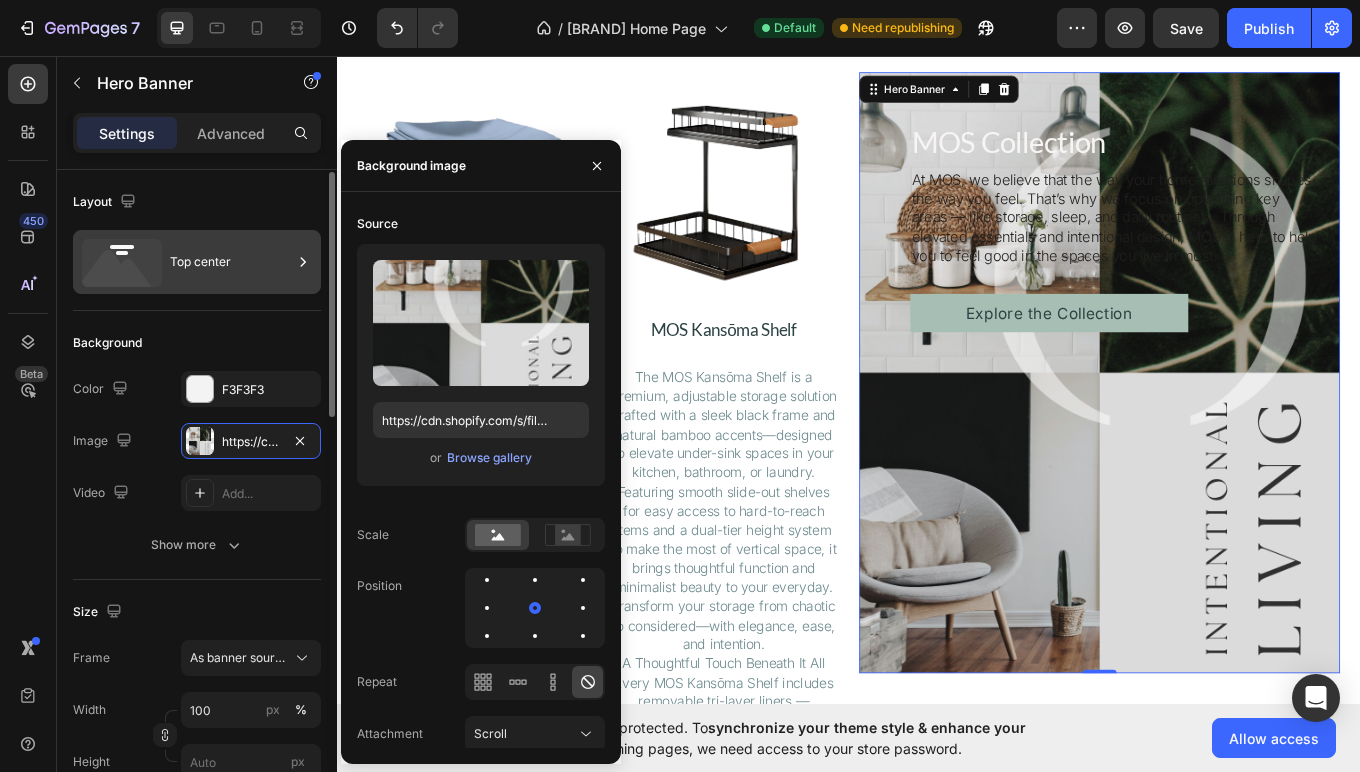 scroll, scrollTop: 2, scrollLeft: 0, axis: vertical 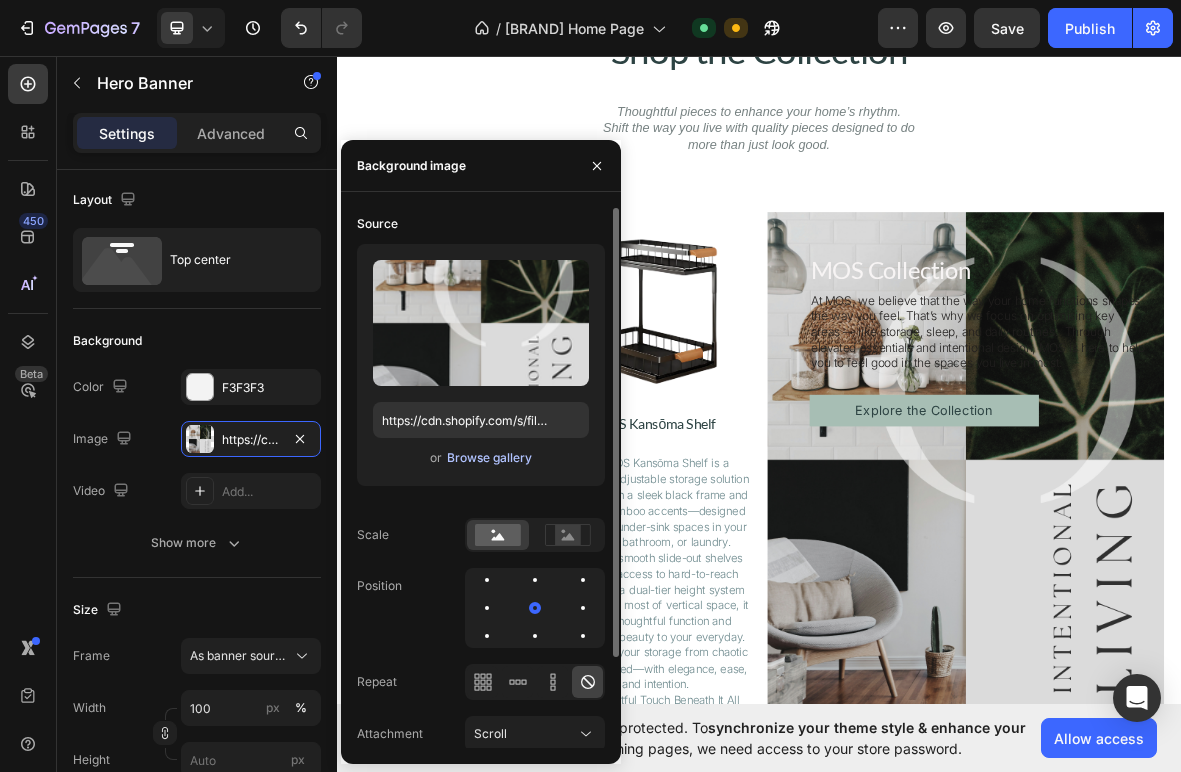 click on "Browse gallery" at bounding box center (489, 458) 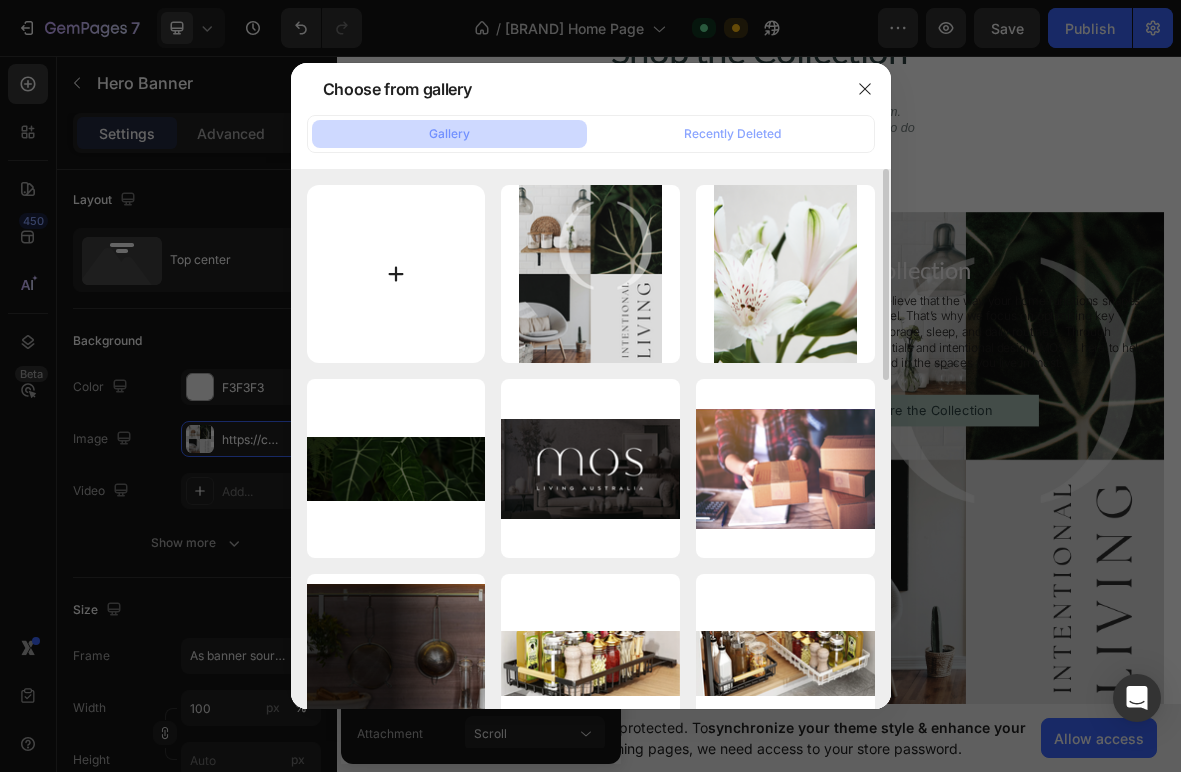 click at bounding box center [396, 274] 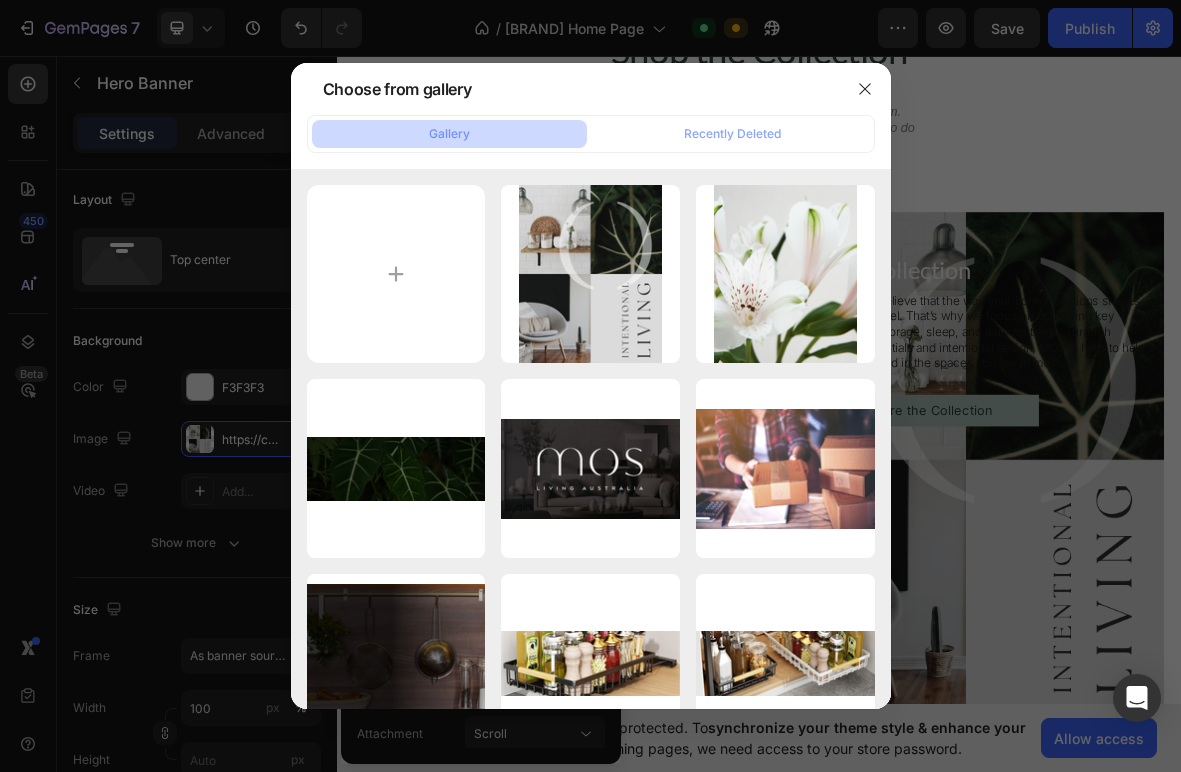 type on "[FILEPATH]" 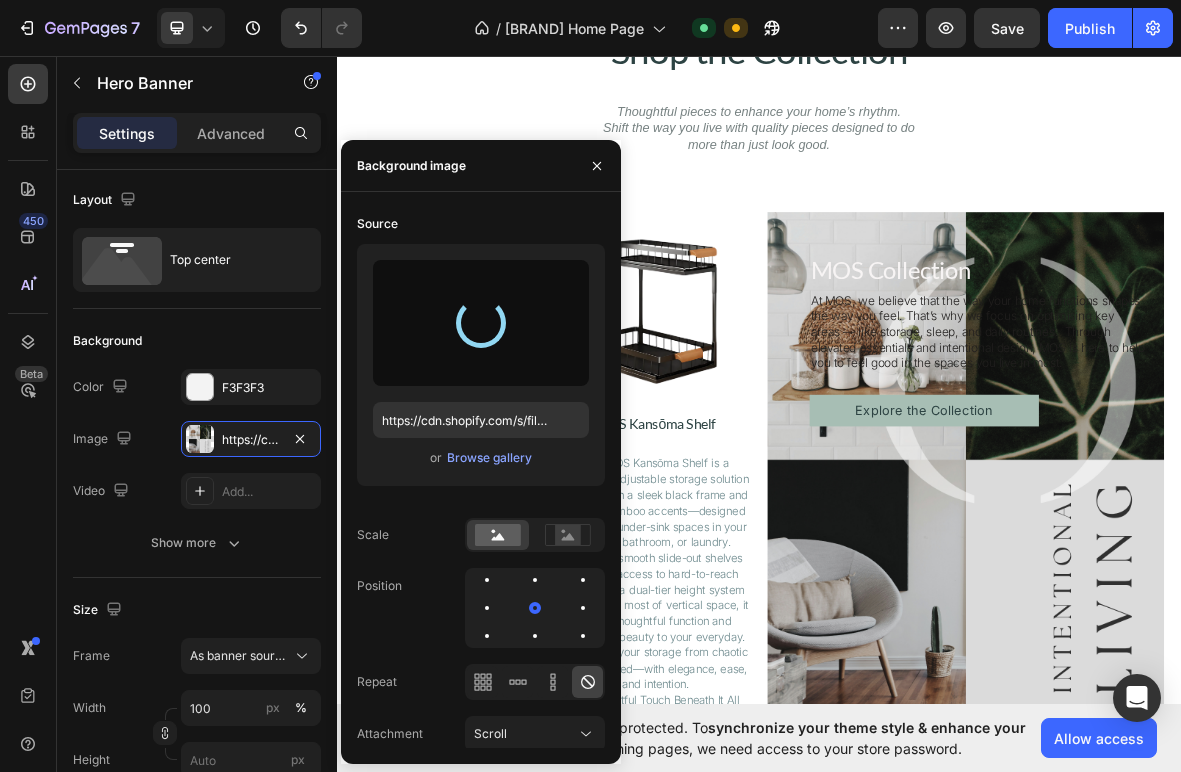 type on "https://cdn.shopify.com/s/files/1/0662/4673/8010/files/gempages_573974519870391342-9dcf51db-c01b-4e4e-bdff-fa7bfde26cdf.png" 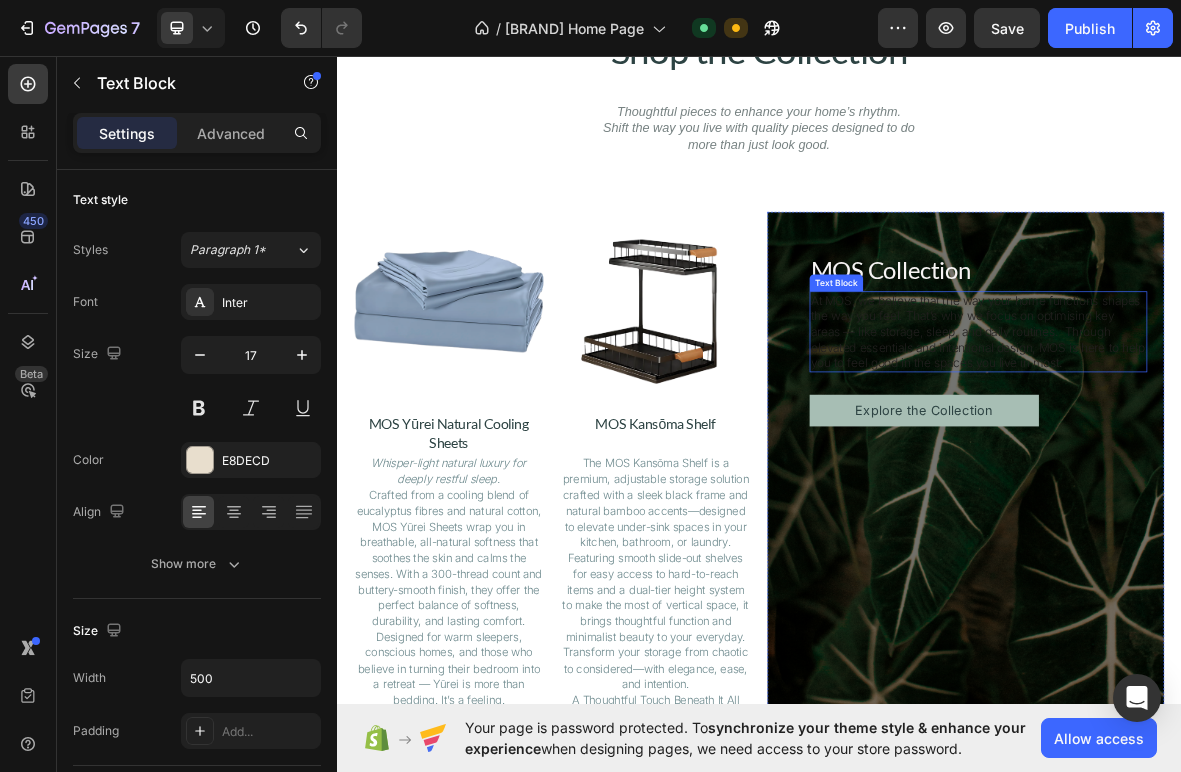 click on "At MOS, we believe that the way your home functions shapes the way you feel. That’s why we focus on optimising key areas — like storage, sleep, and daily routines.  Through elevated essentials and intentional design, MOS is here to help you to feel good in the spaces you live in most." at bounding box center (1248, 451) 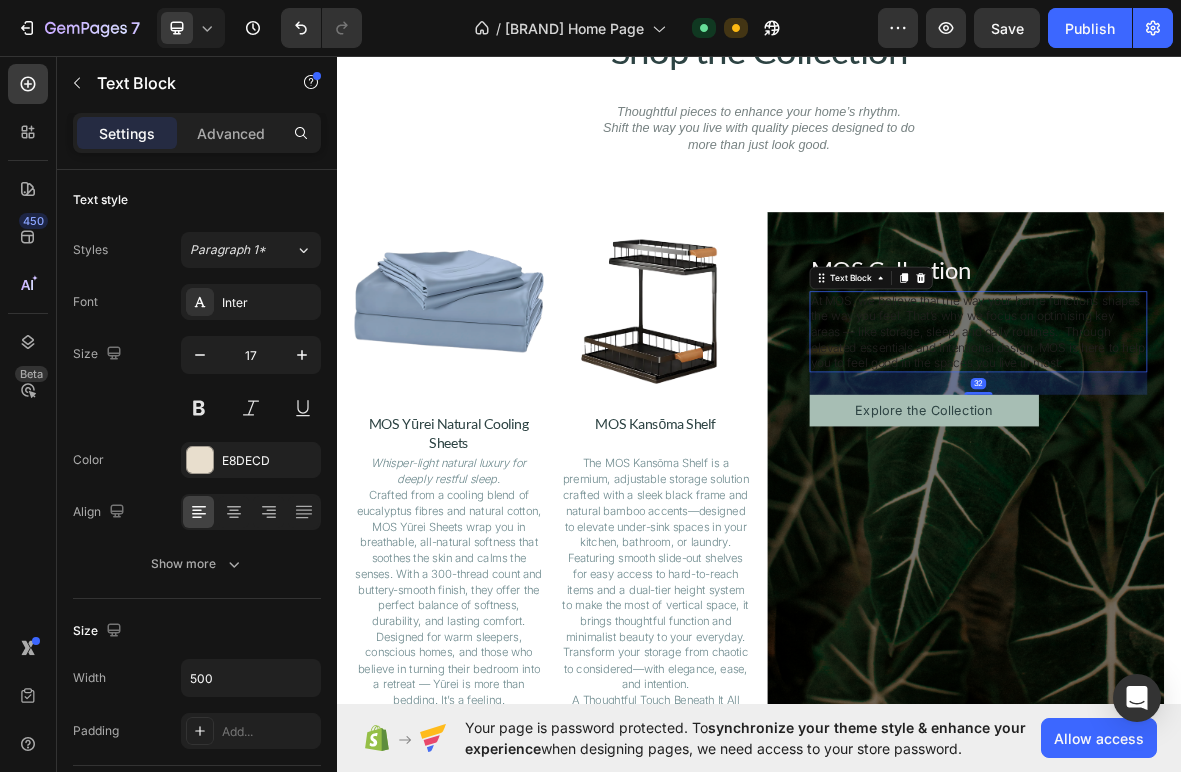 scroll, scrollTop: 0, scrollLeft: 0, axis: both 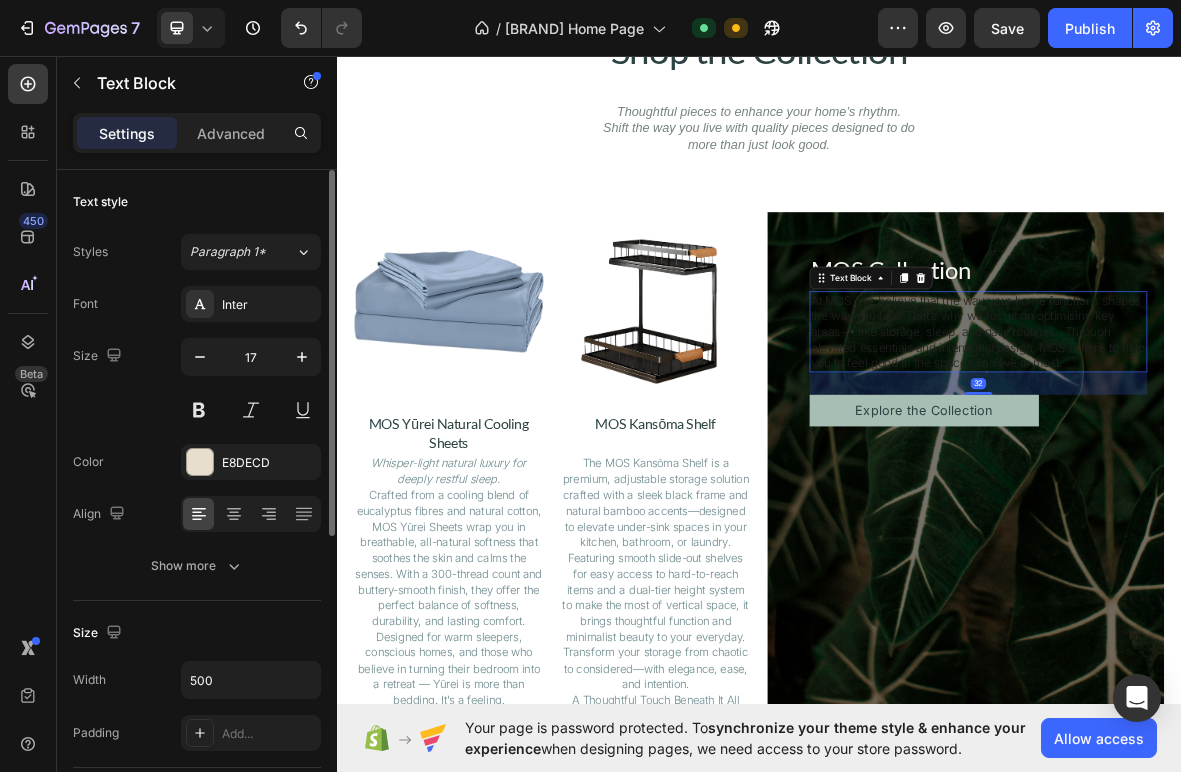 click on "At MOS, we believe that the way your home functions shapes the way you feel. That’s why we focus on optimising key areas — like storage, sleep, and daily routines.  Through elevated essentials and intentional design, MOS is here to help you to feel good in the spaces you live in most." at bounding box center [1248, 451] 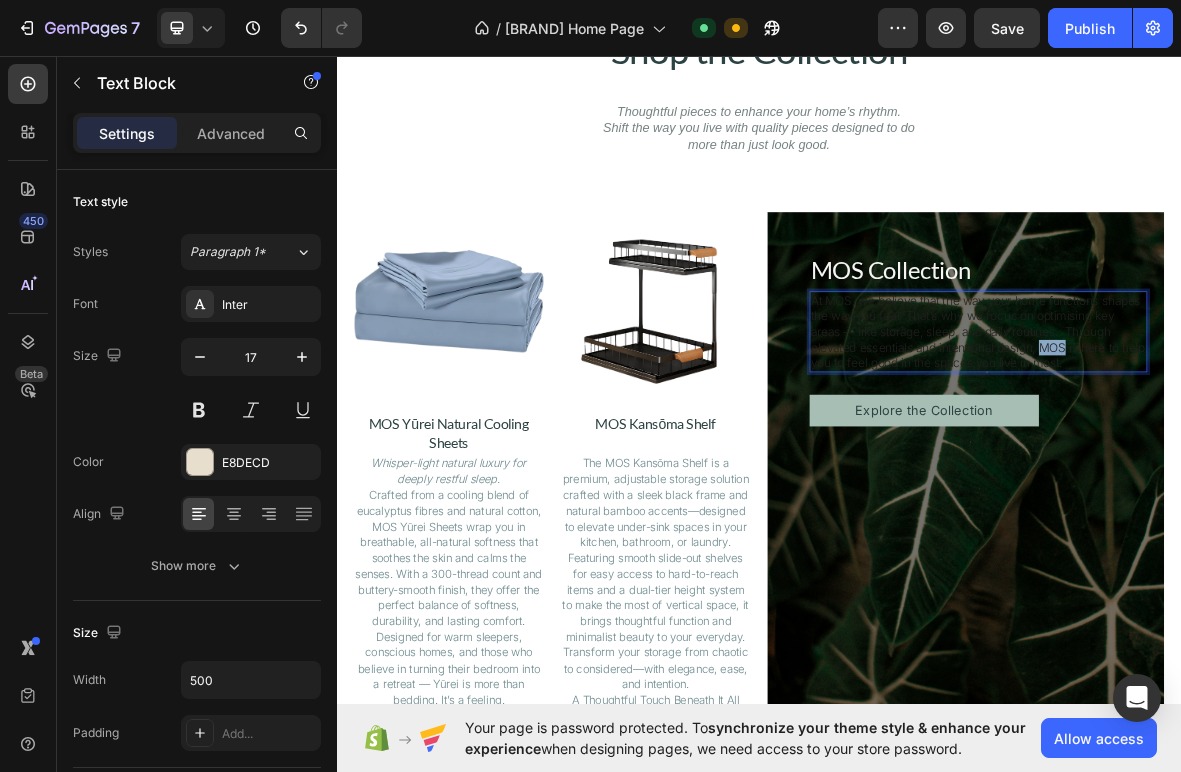 click on "At MOS, we believe that the way your home functions shapes the way you feel. That’s why we focus on optimising key areas — like storage, sleep, and daily routines.  Through elevated essentials and intentional design, MOS is here to help you to feel good in the spaces you live in most." at bounding box center (1248, 451) 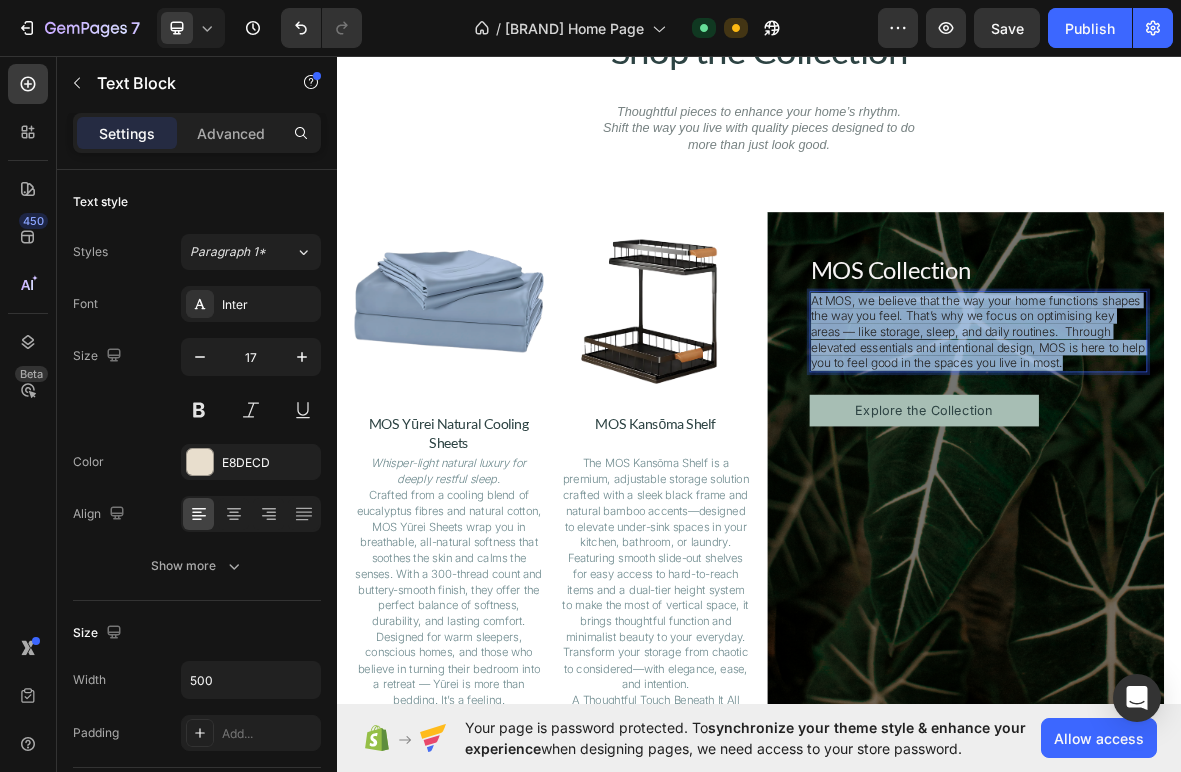 click on "At MOS, we believe that the way your home functions shapes the way you feel. That’s why we focus on optimising key areas — like storage, sleep, and daily routines.  Through elevated essentials and intentional design, MOS is here to help you to feel good in the spaces you live in most." at bounding box center [1248, 451] 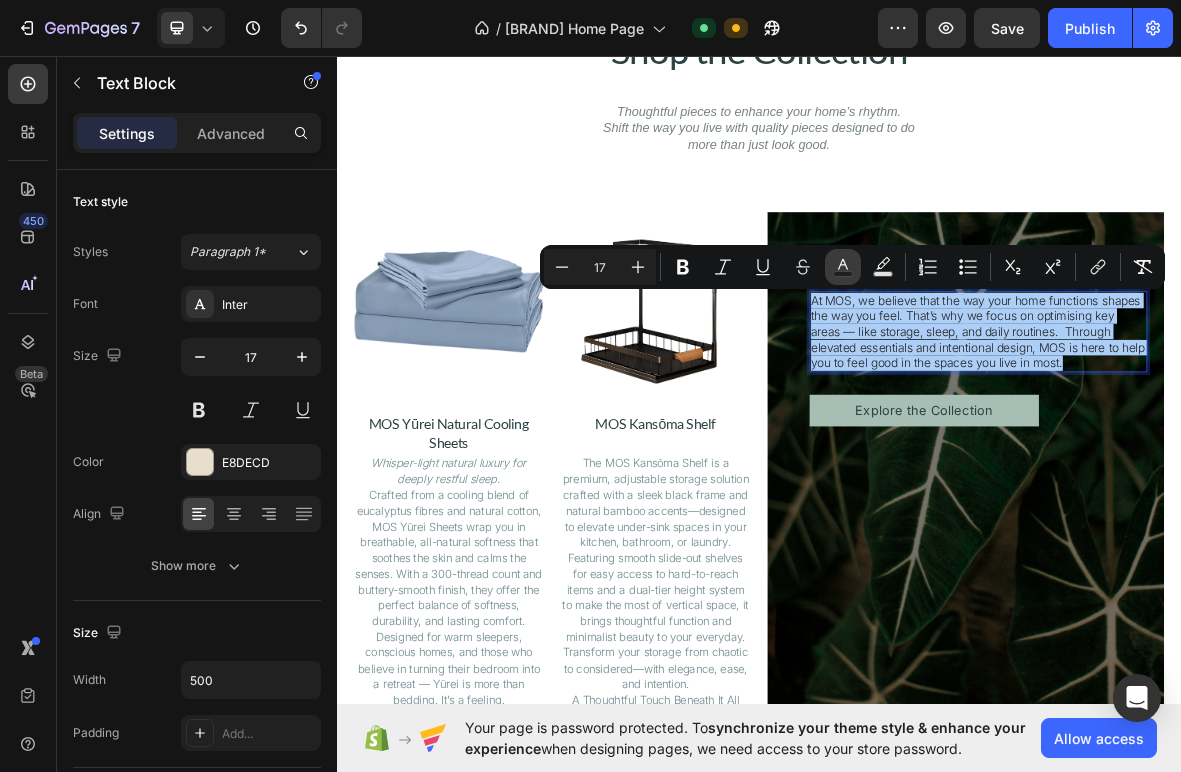 drag, startPoint x: 841, startPoint y: 269, endPoint x: 828, endPoint y: 286, distance: 21.400934 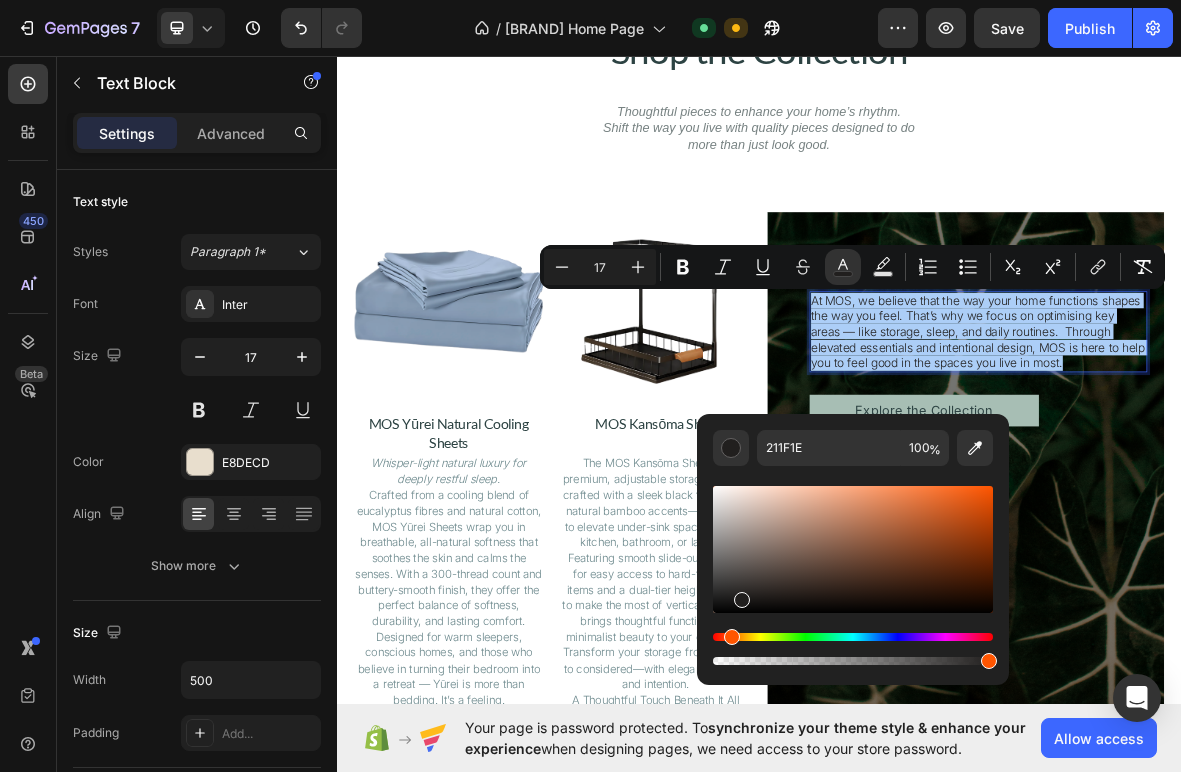 click at bounding box center (853, 549) 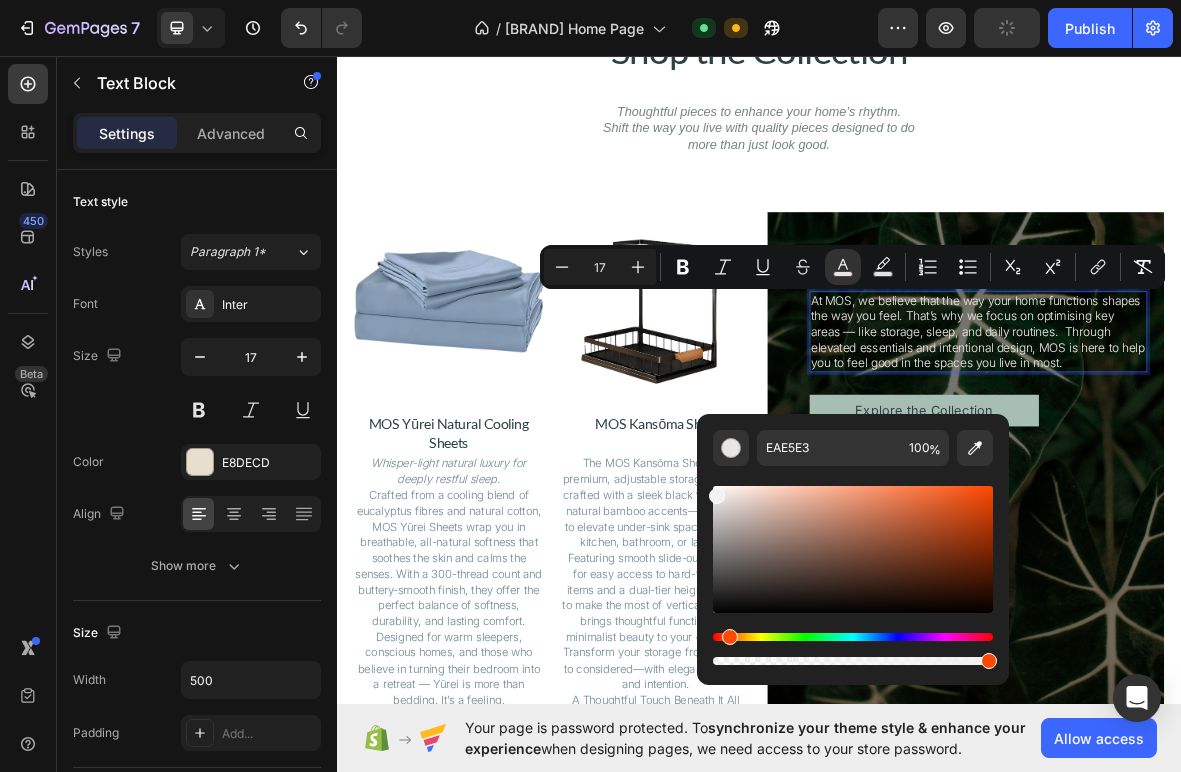 type on "F2F2F2" 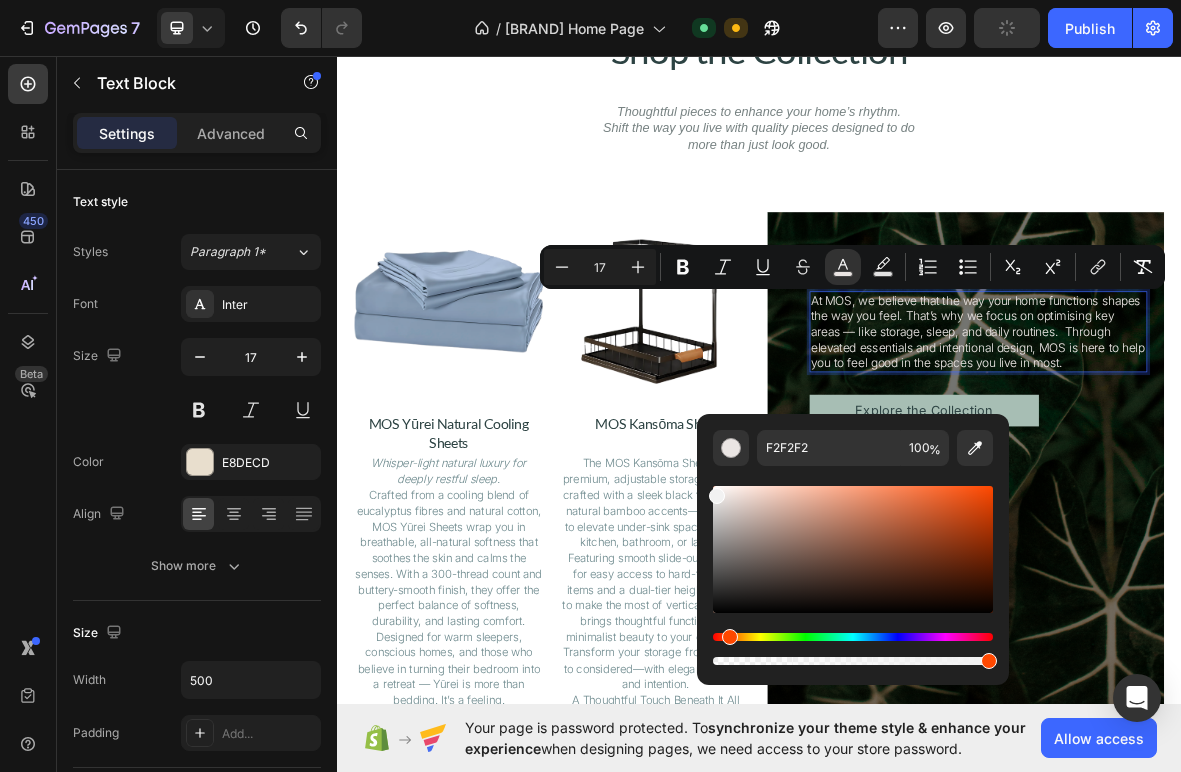 click at bounding box center (717, 496) 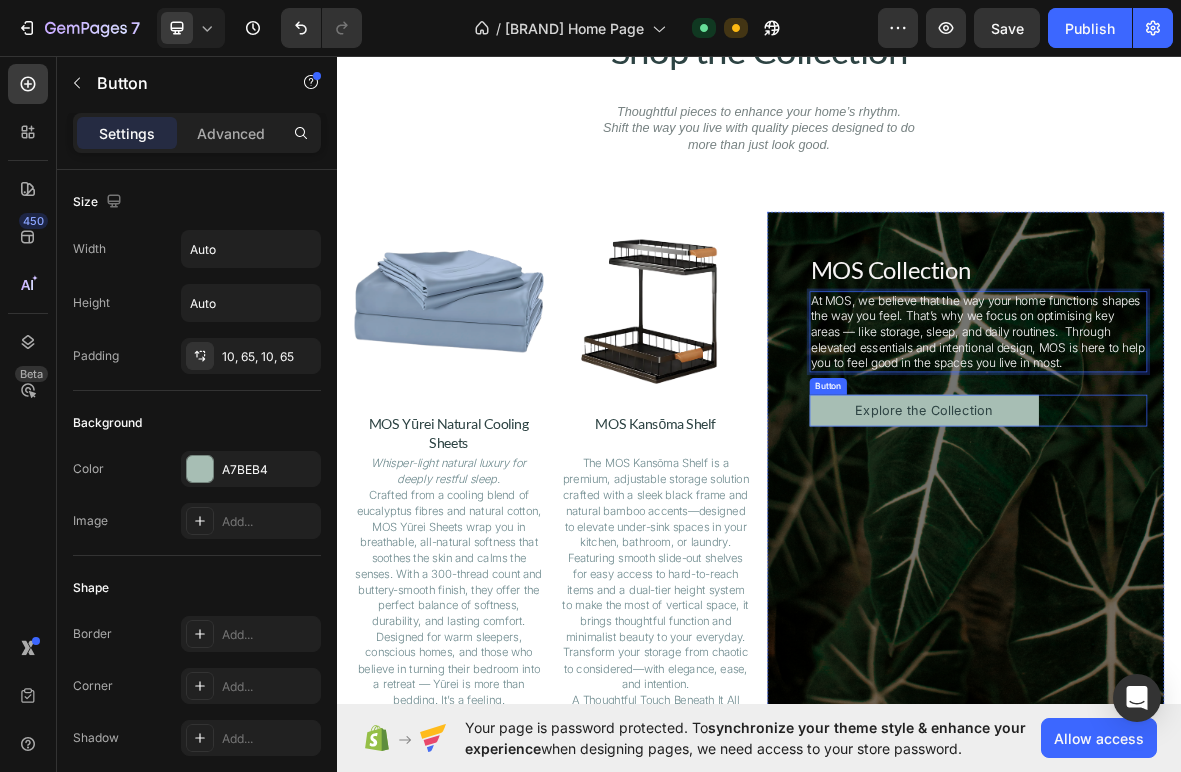 click on "Explore the Collection Button" at bounding box center [1249, 563] 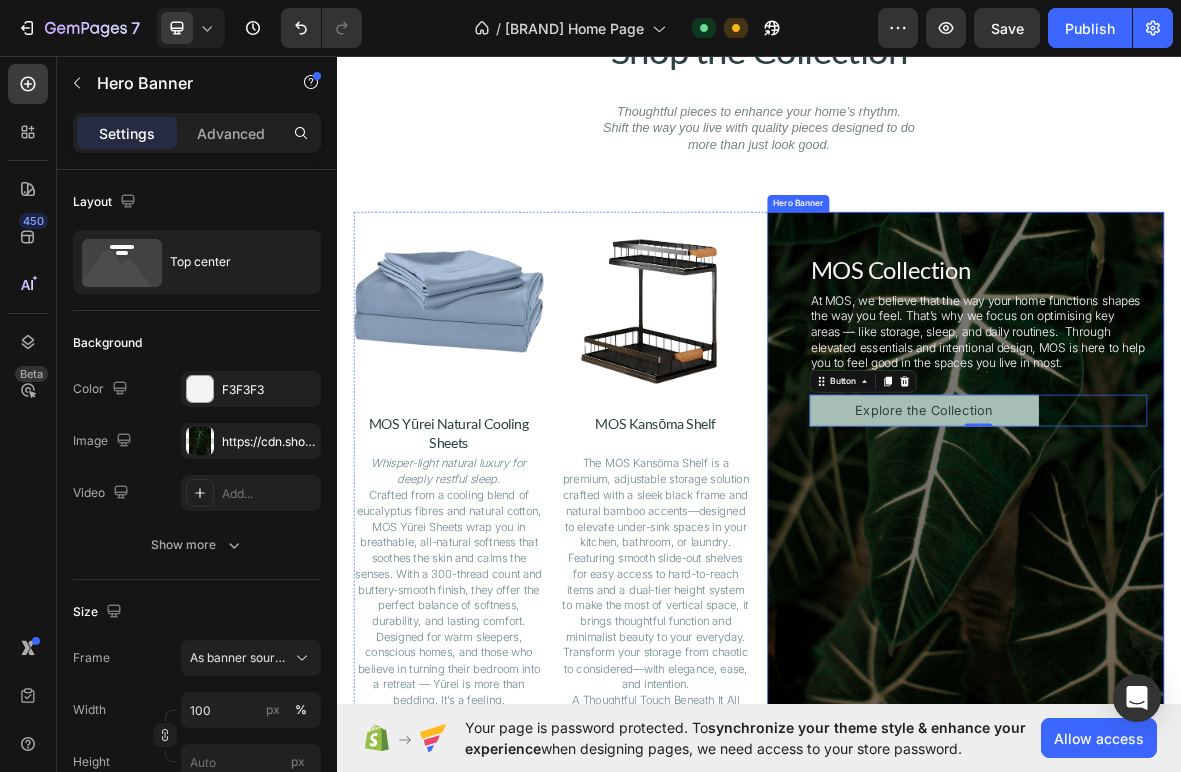 click at bounding box center [1231, 633] 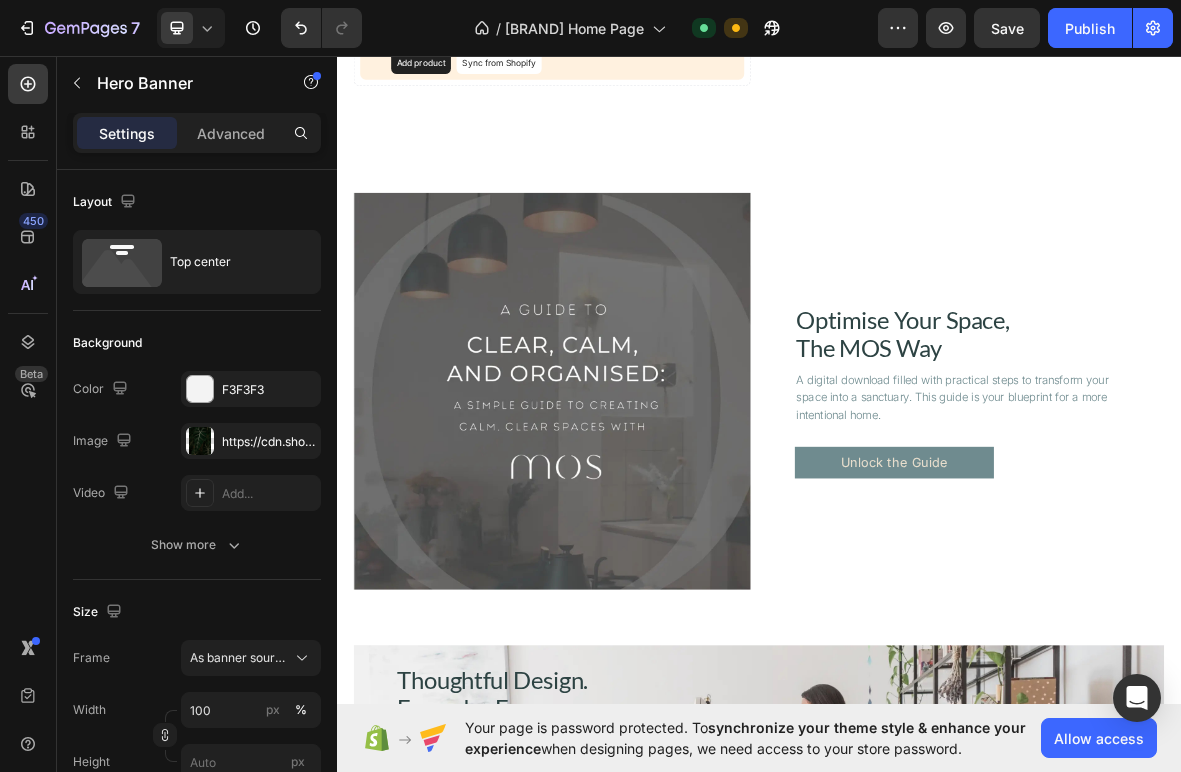 scroll, scrollTop: 3368, scrollLeft: 0, axis: vertical 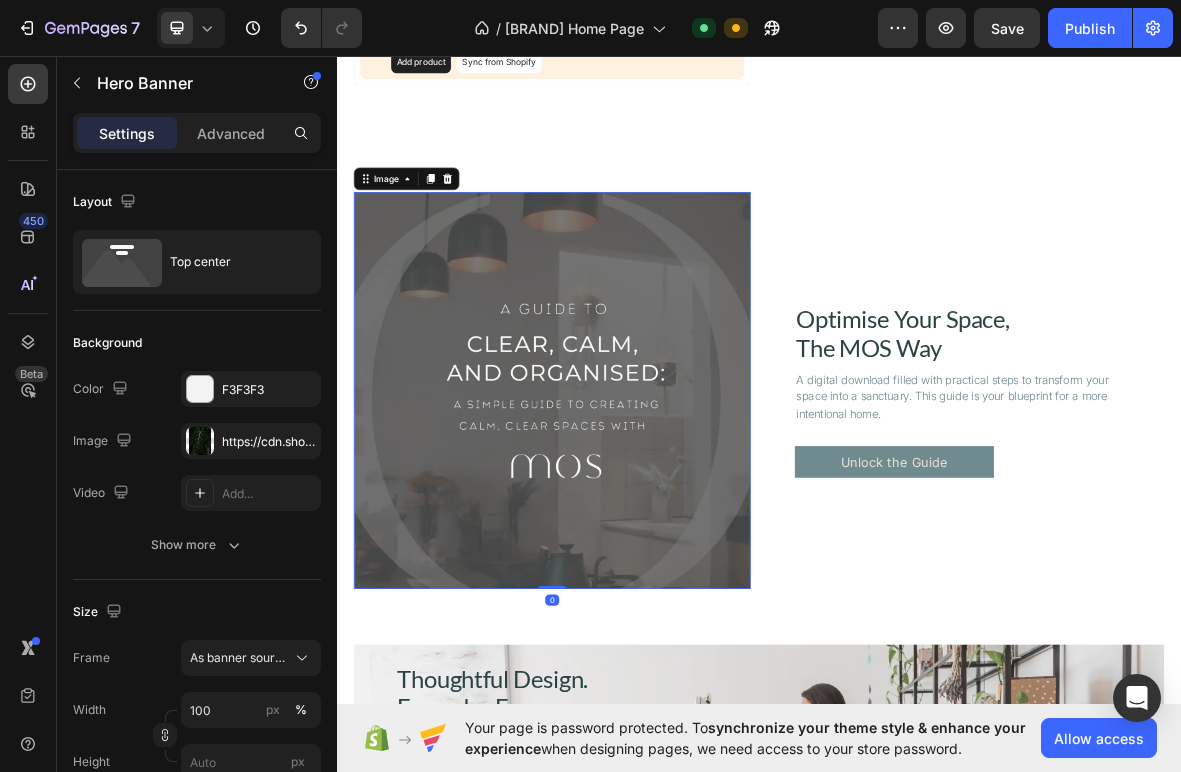 click at bounding box center [643, 535] 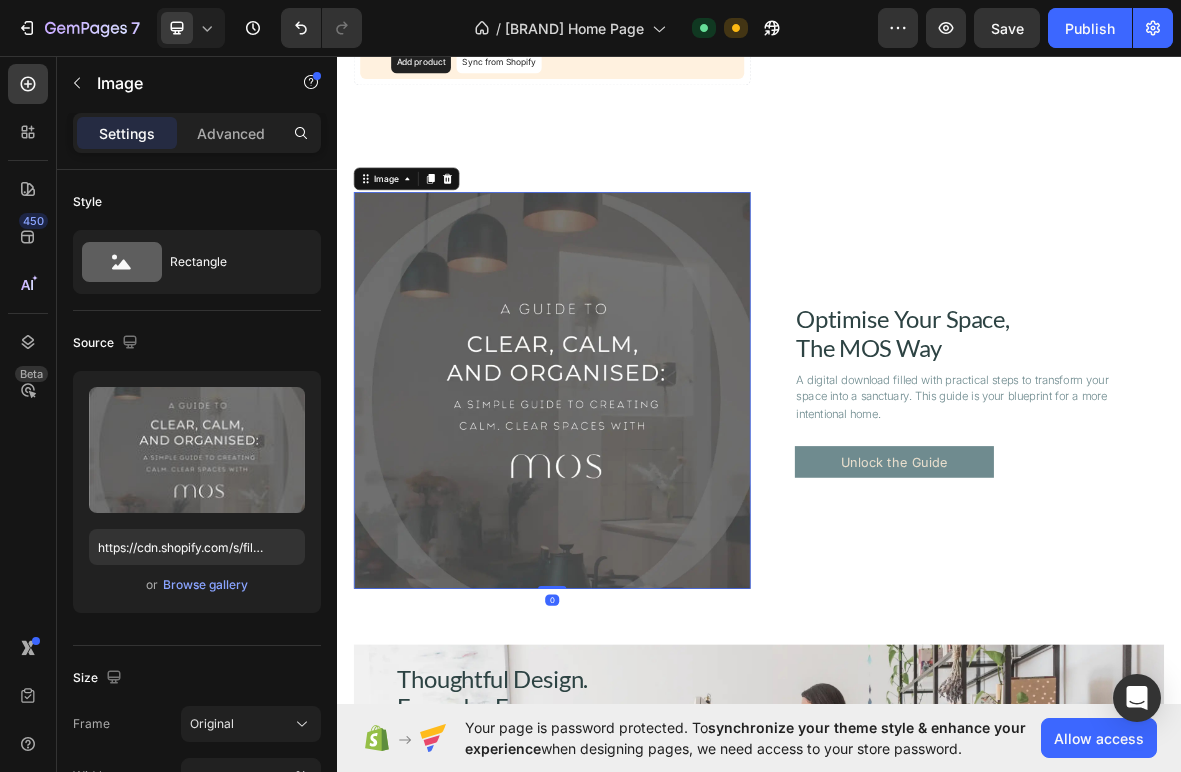 scroll, scrollTop: 3364, scrollLeft: 0, axis: vertical 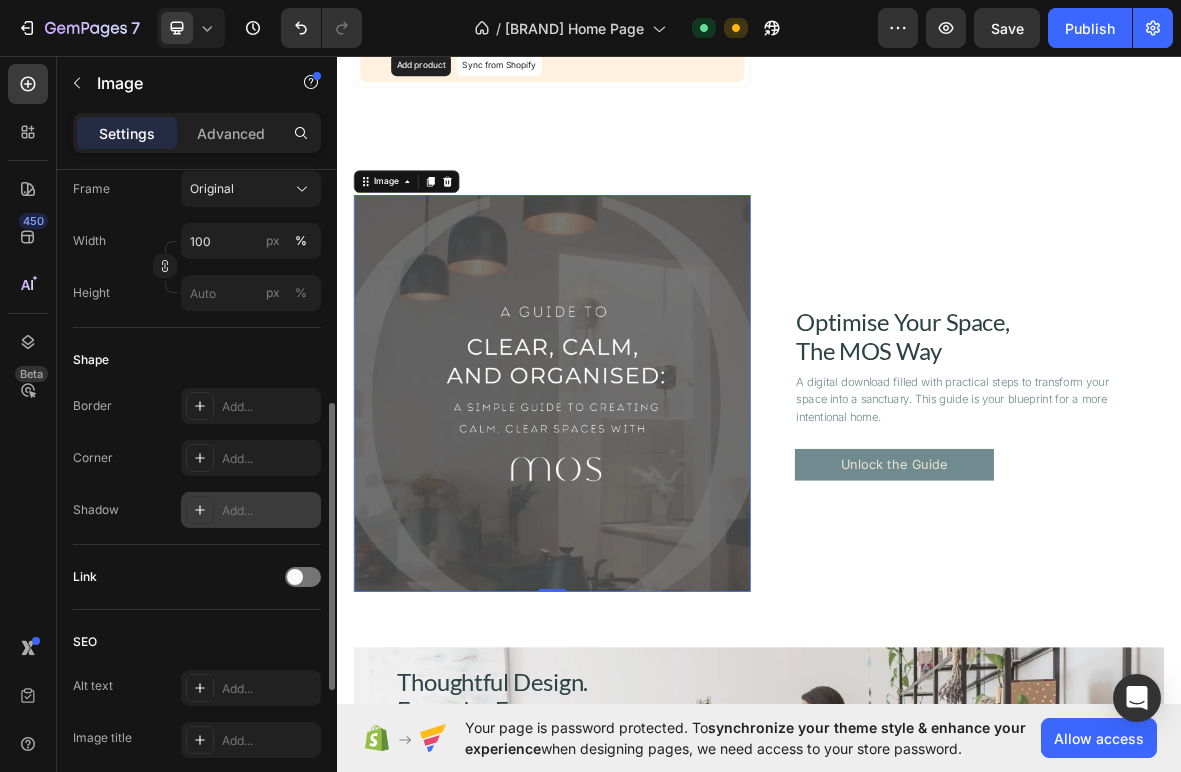 click on "Add..." at bounding box center [269, 511] 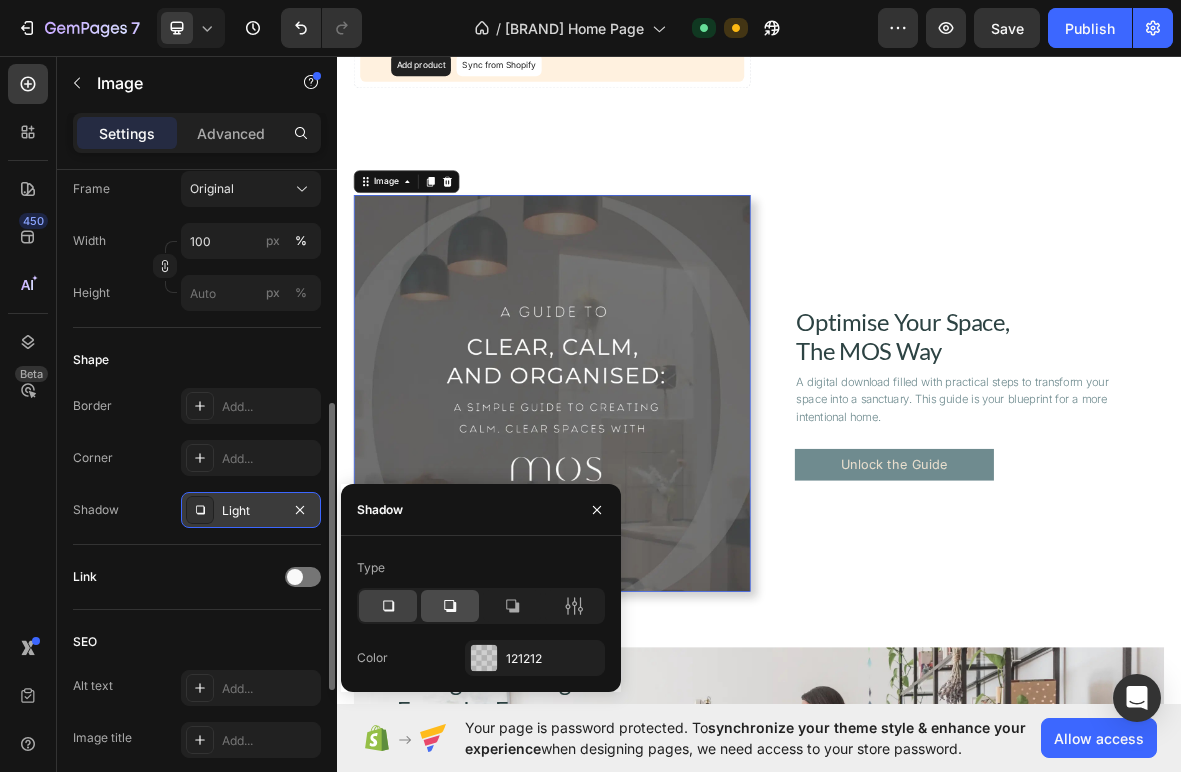 click 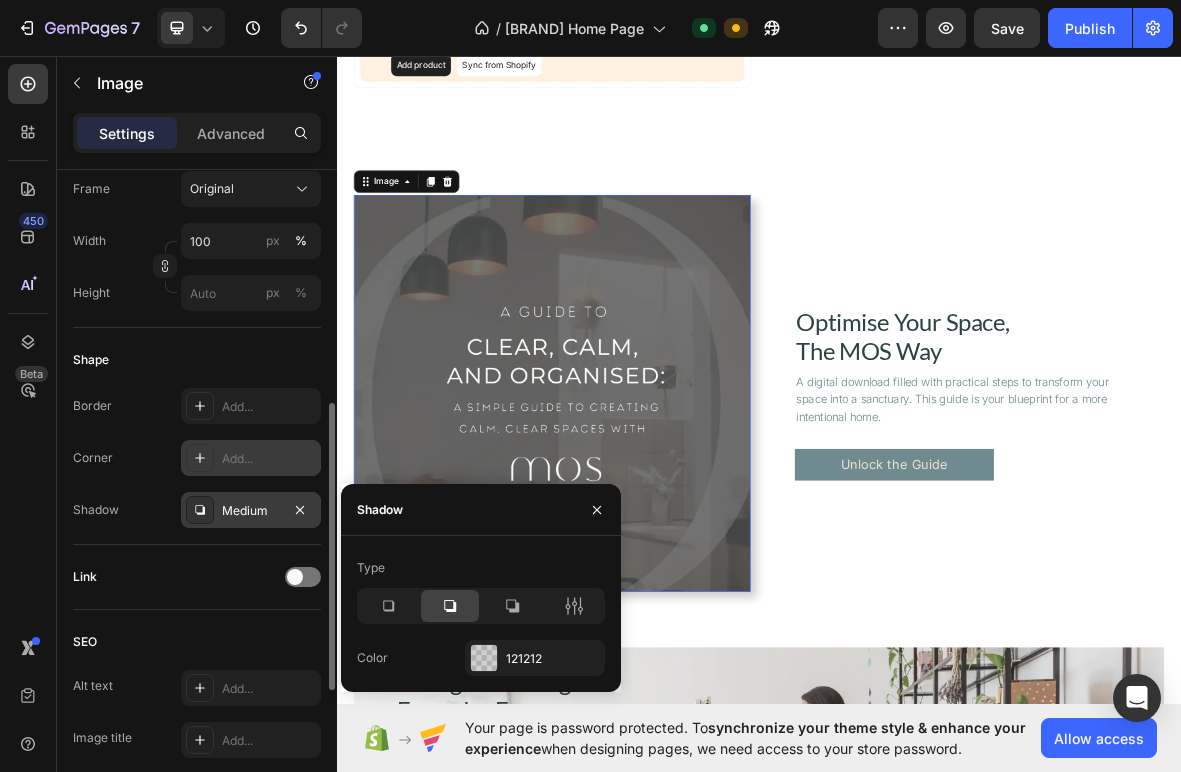 click on "Add..." at bounding box center [269, 459] 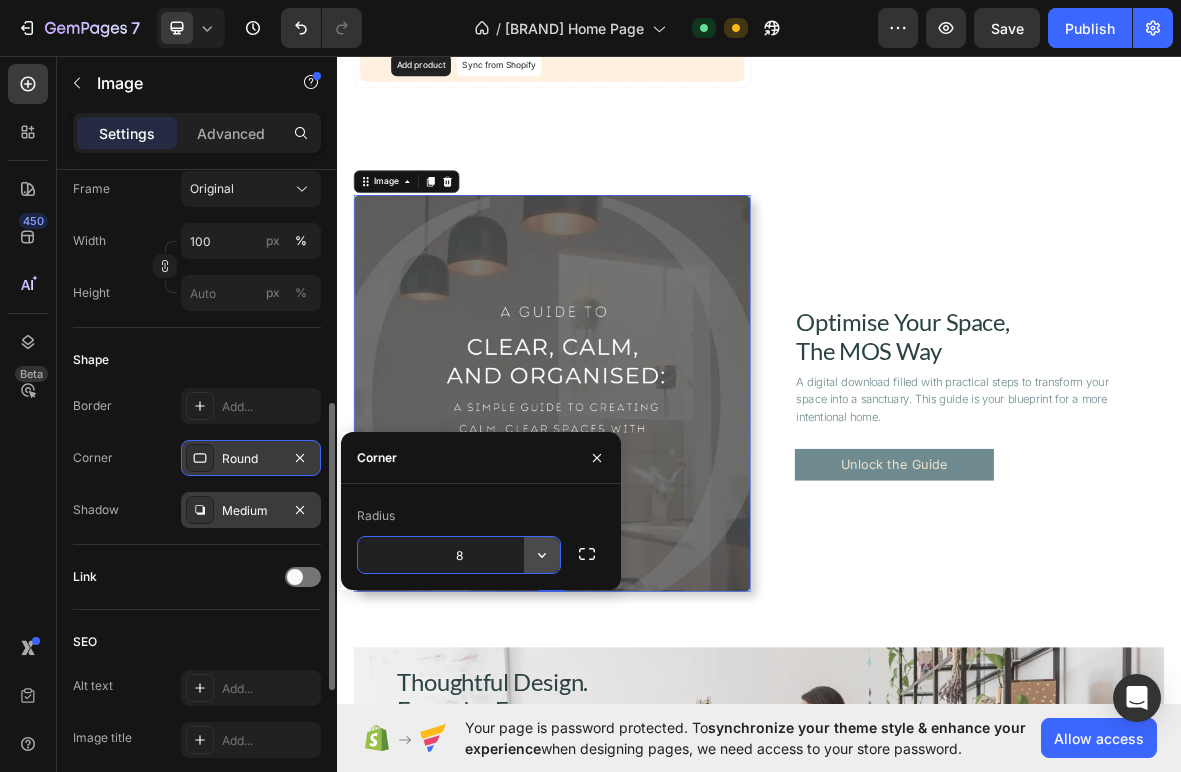 click 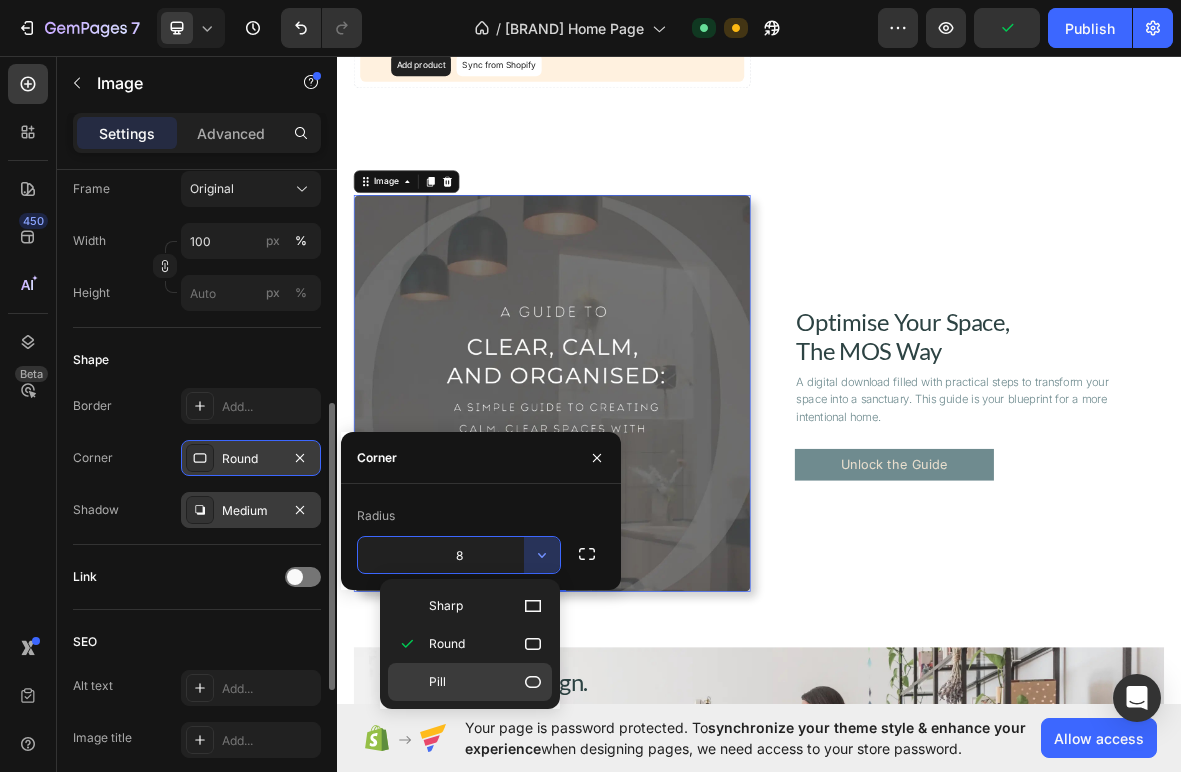 click 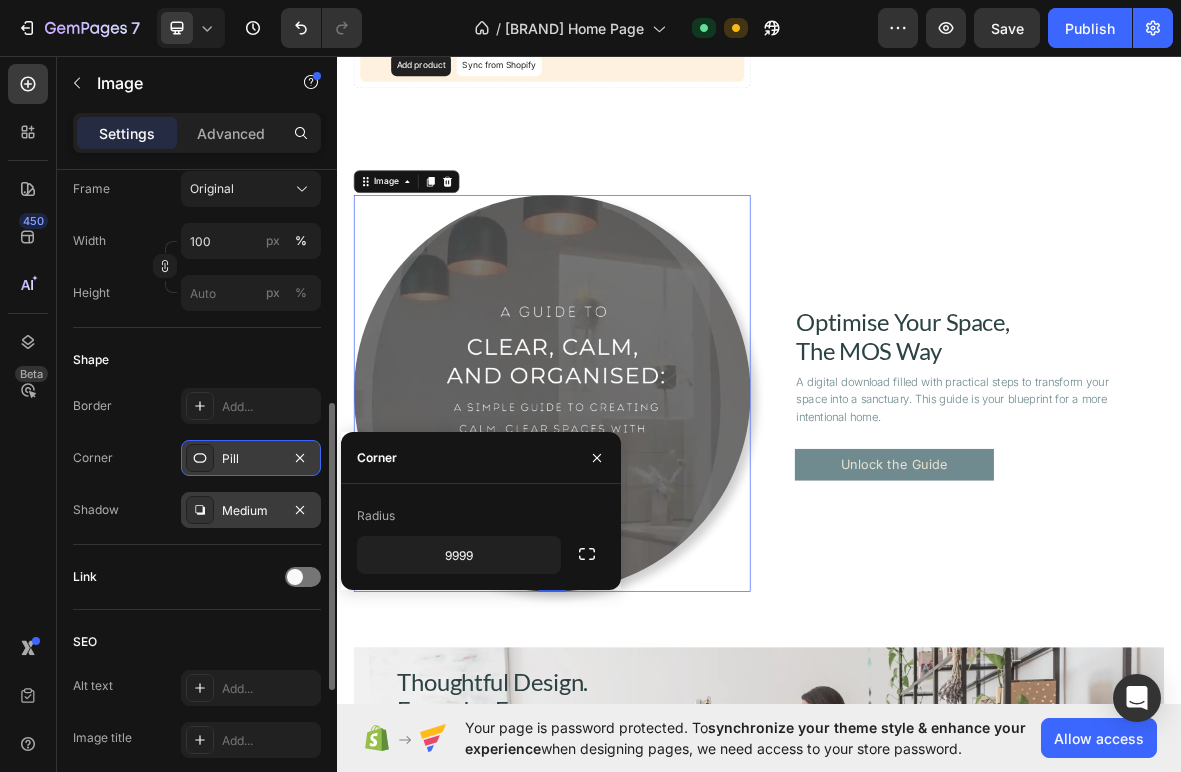 drag, startPoint x: 584, startPoint y: 558, endPoint x: 568, endPoint y: 558, distance: 16 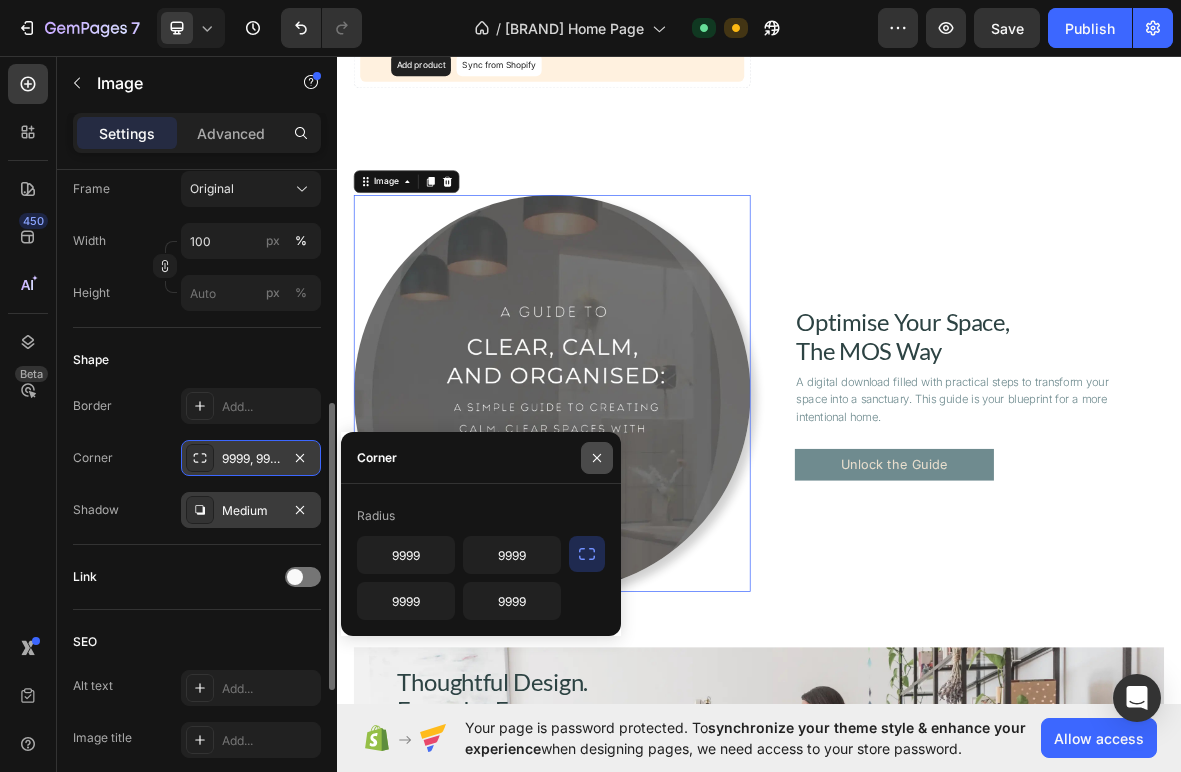 click 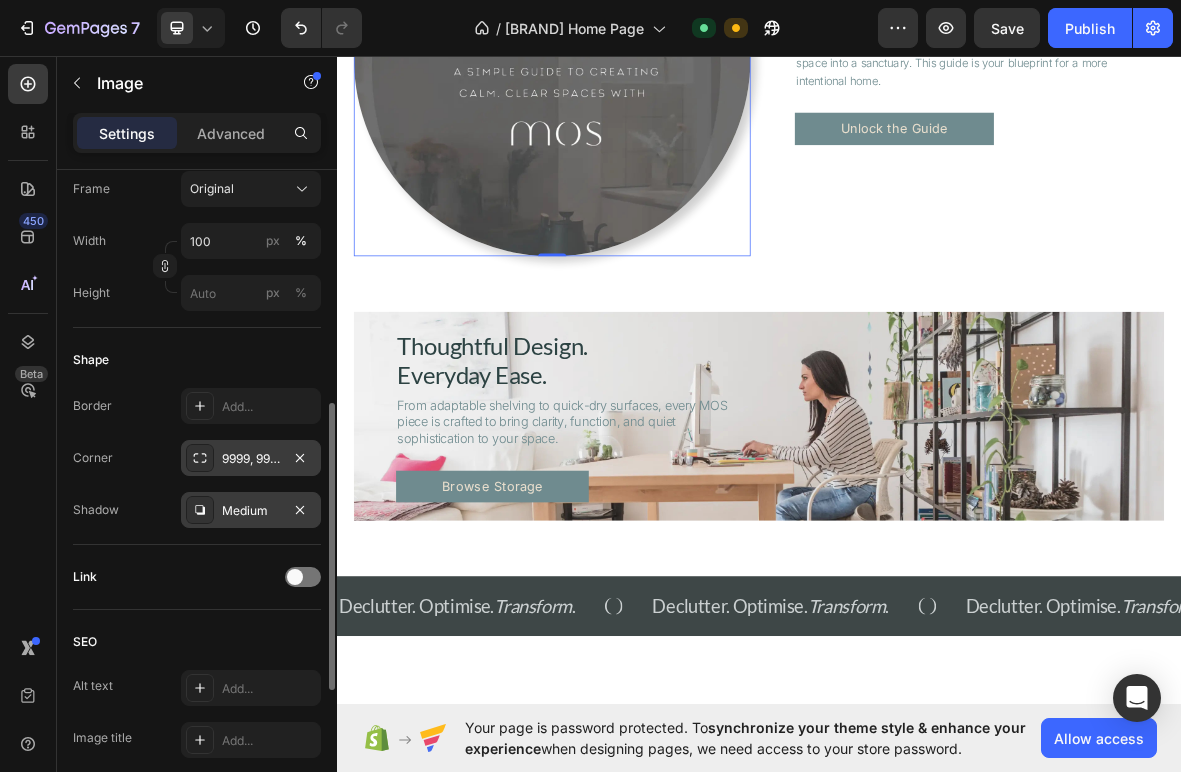 scroll, scrollTop: 3843, scrollLeft: 0, axis: vertical 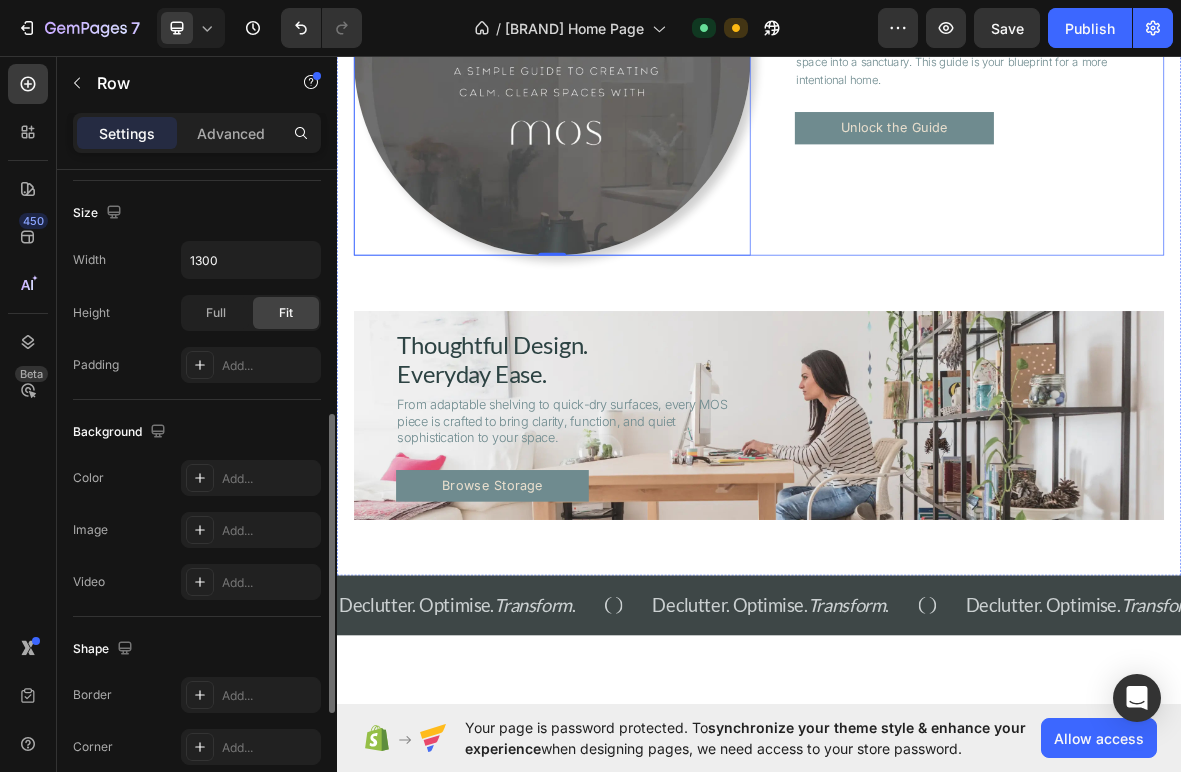 click on "Optimise Your Space, The MOS Way Heading A digital download filled with practical steps to transform your space into a sanctuary. This guide is your blueprint for a more intentional home.   Text Block Unlock the Guide Button Row" at bounding box center (1231, 61) 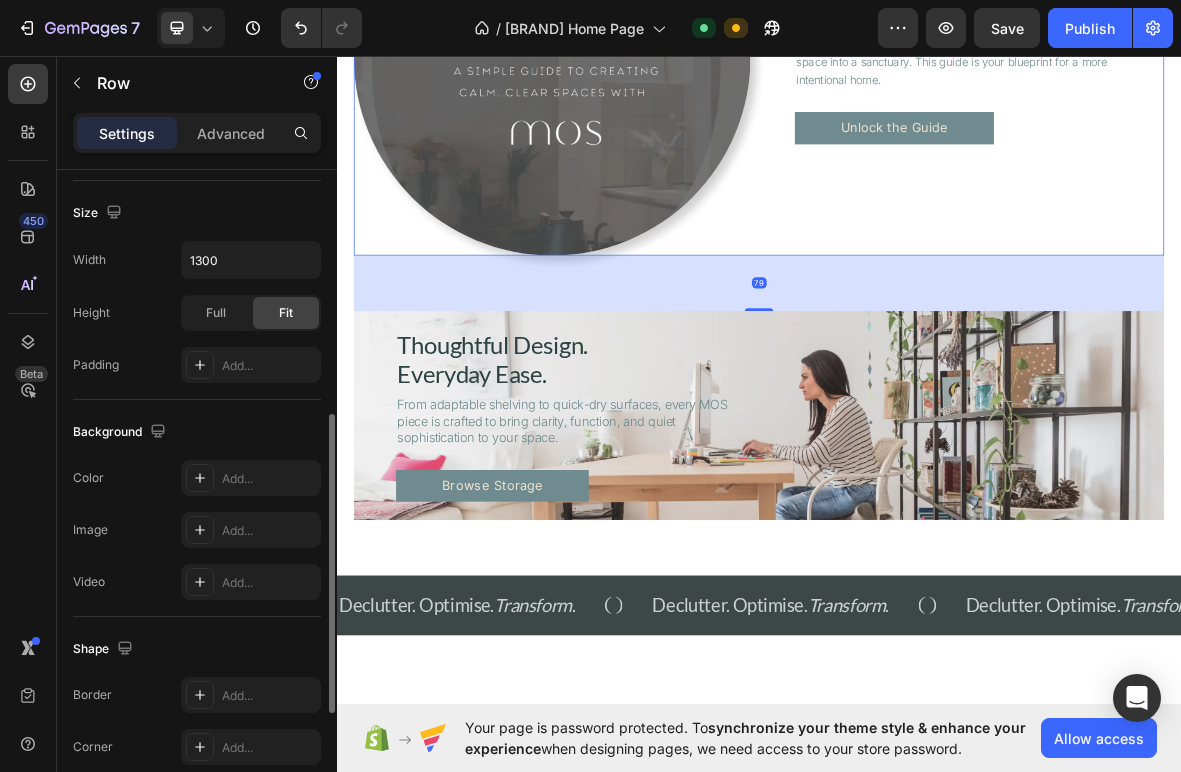 scroll, scrollTop: 0, scrollLeft: 0, axis: both 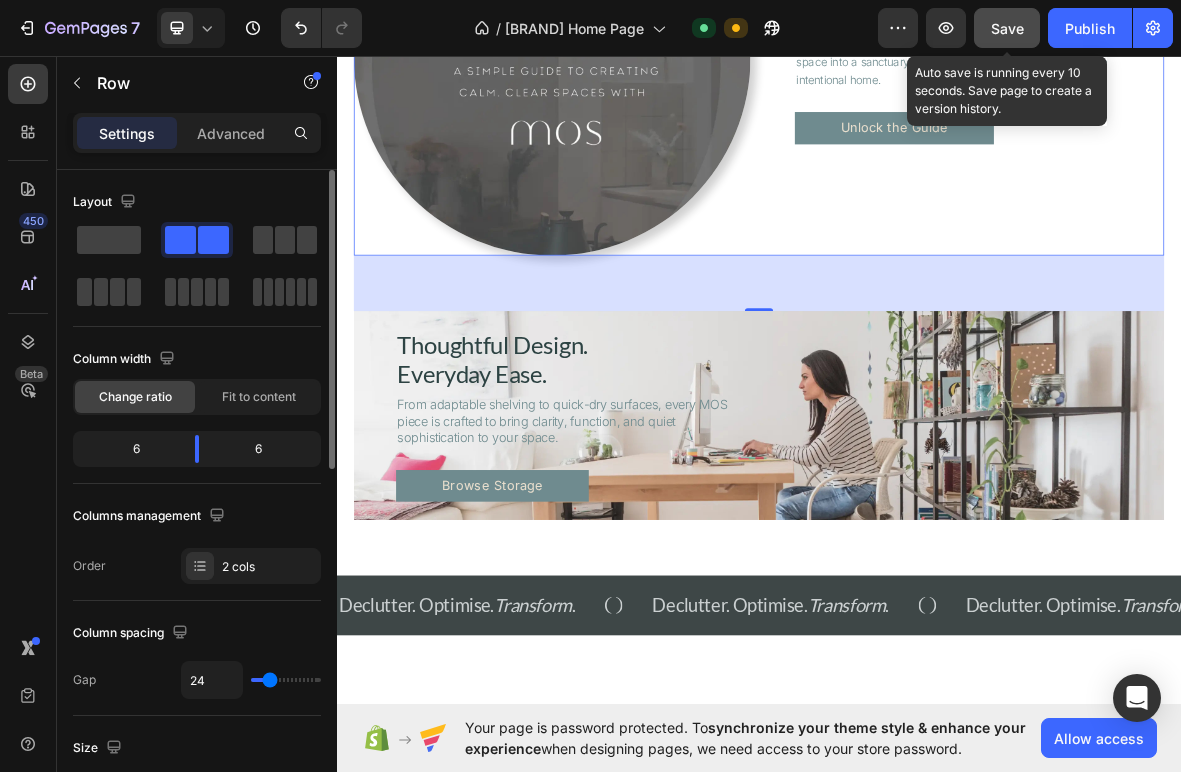 click on "Save" at bounding box center (1007, 28) 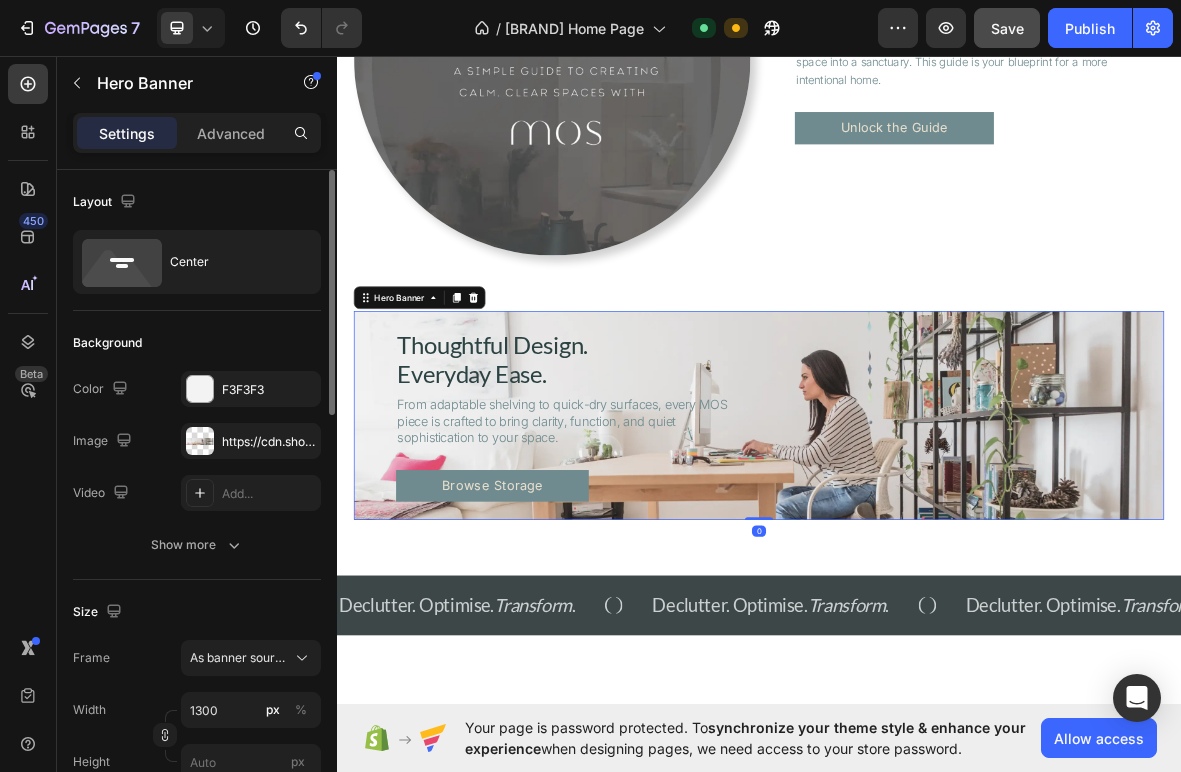 click on "Thoughtful Design. Everyday Ease. Heading From adaptable shelving to quick-dry surfaces, every MOS piece is crafted to bring clarity, function, and quiet sophistication to your space. Text Block Browse Storage Button" at bounding box center [937, 570] 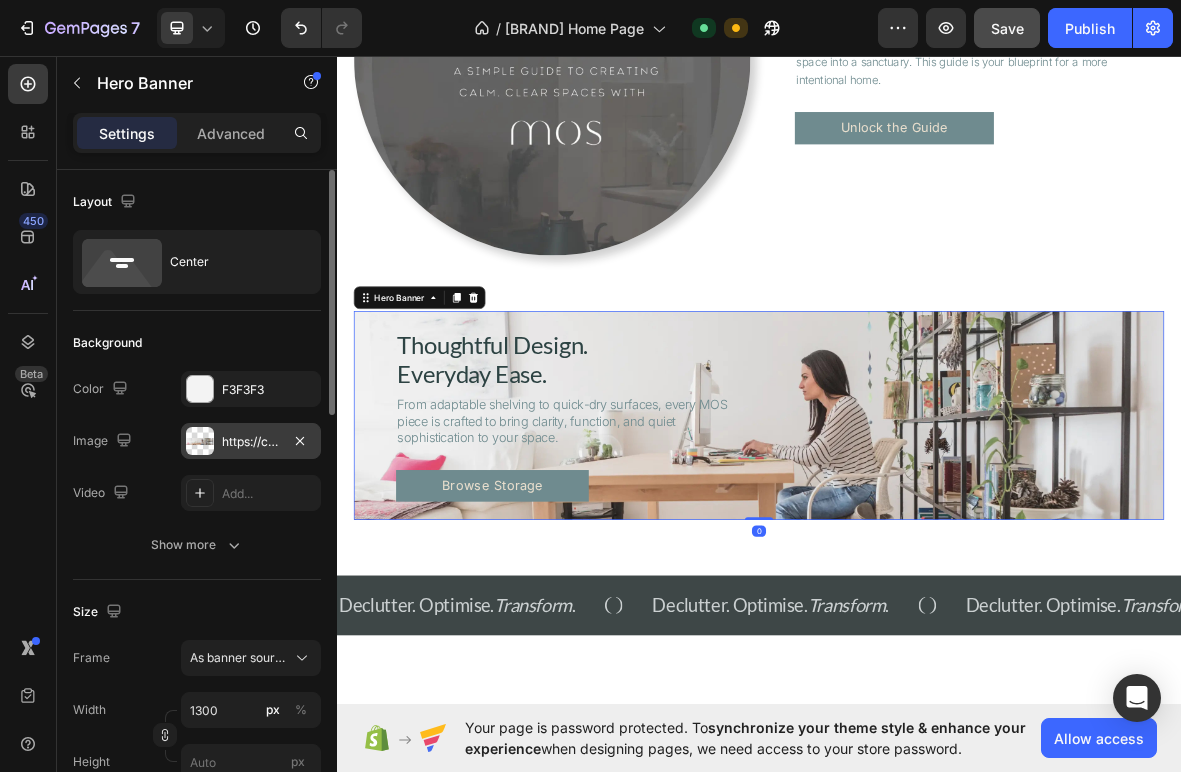 click on "https://cdn.shopify.com/s/files/1/0662/4673/8010/files/gempages_573974519870391342-9f11c4d0-1896-4192-9e35-f402113724e8.webp" at bounding box center (251, 442) 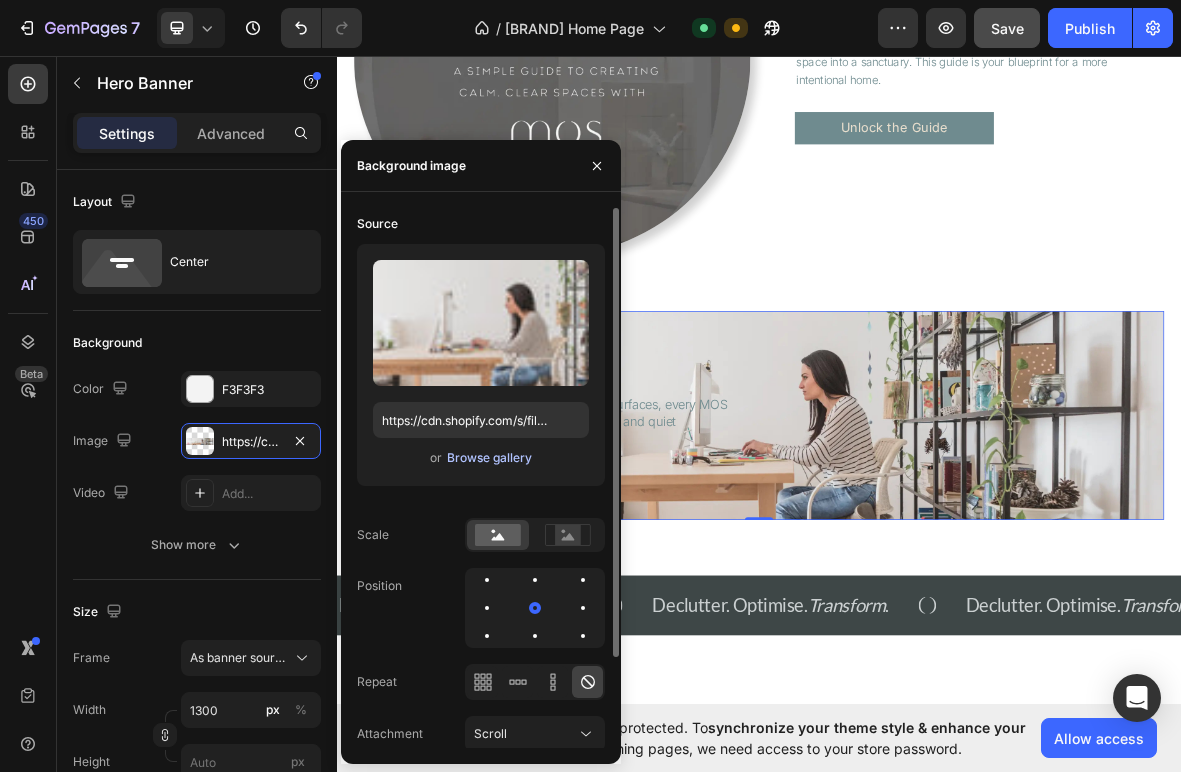 click on "Browse gallery" at bounding box center [489, 458] 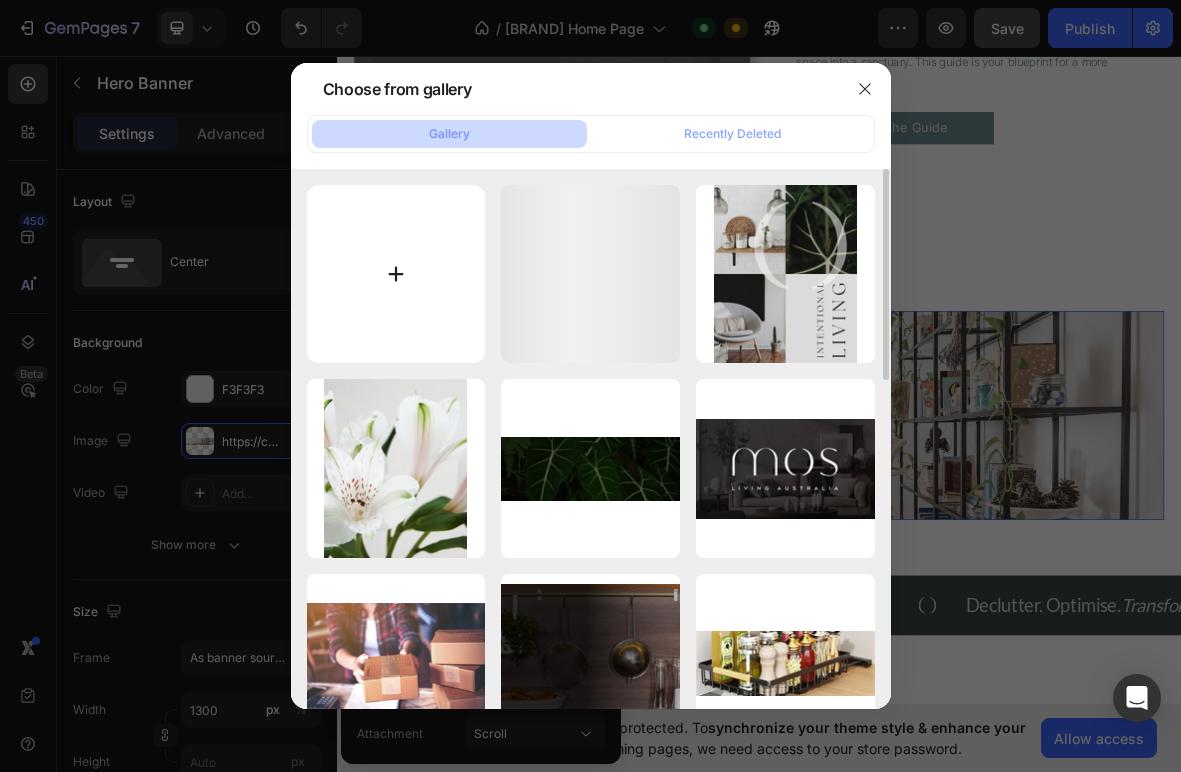 click at bounding box center [396, 274] 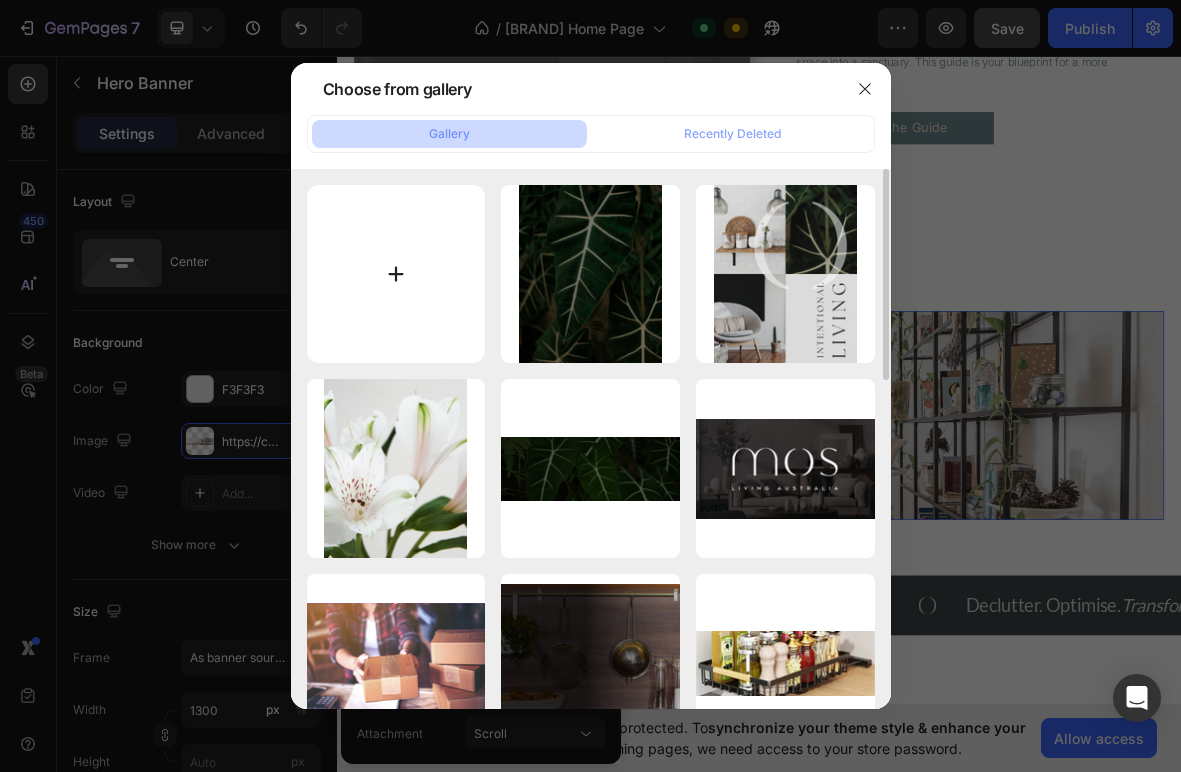type on "C:\fakepath\[FILENAME]" 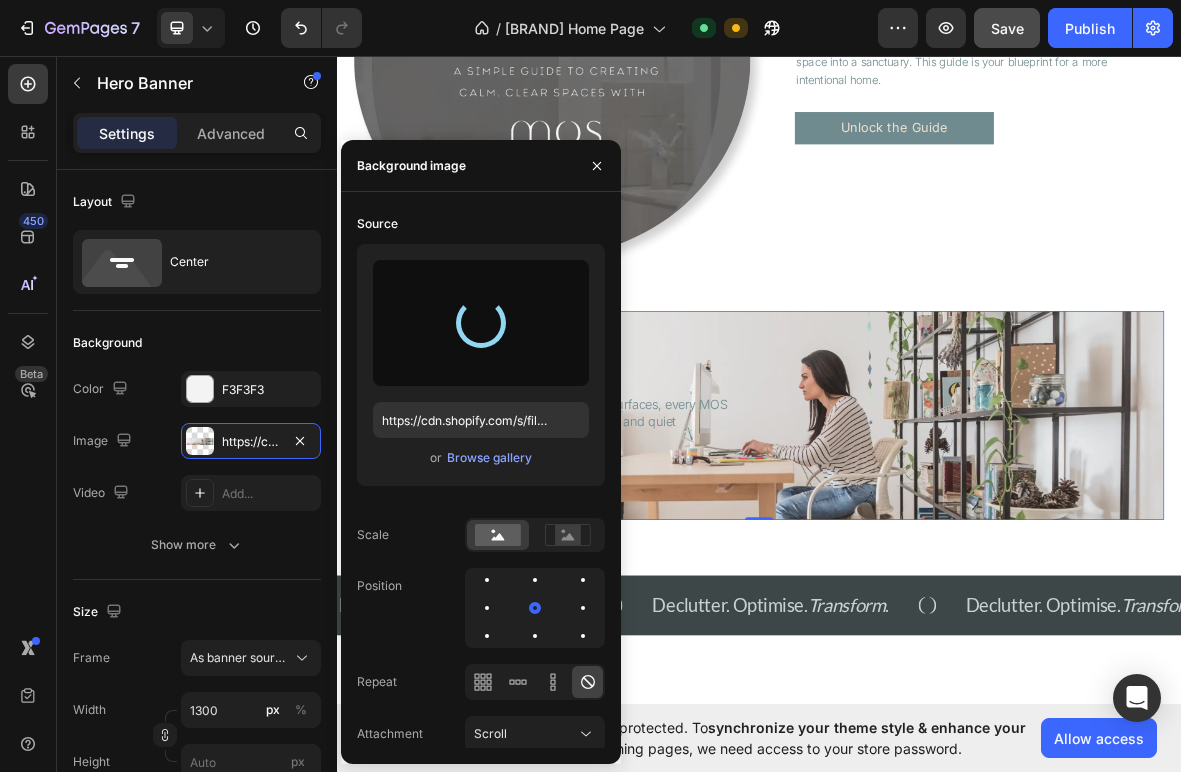 type on "[URL]" 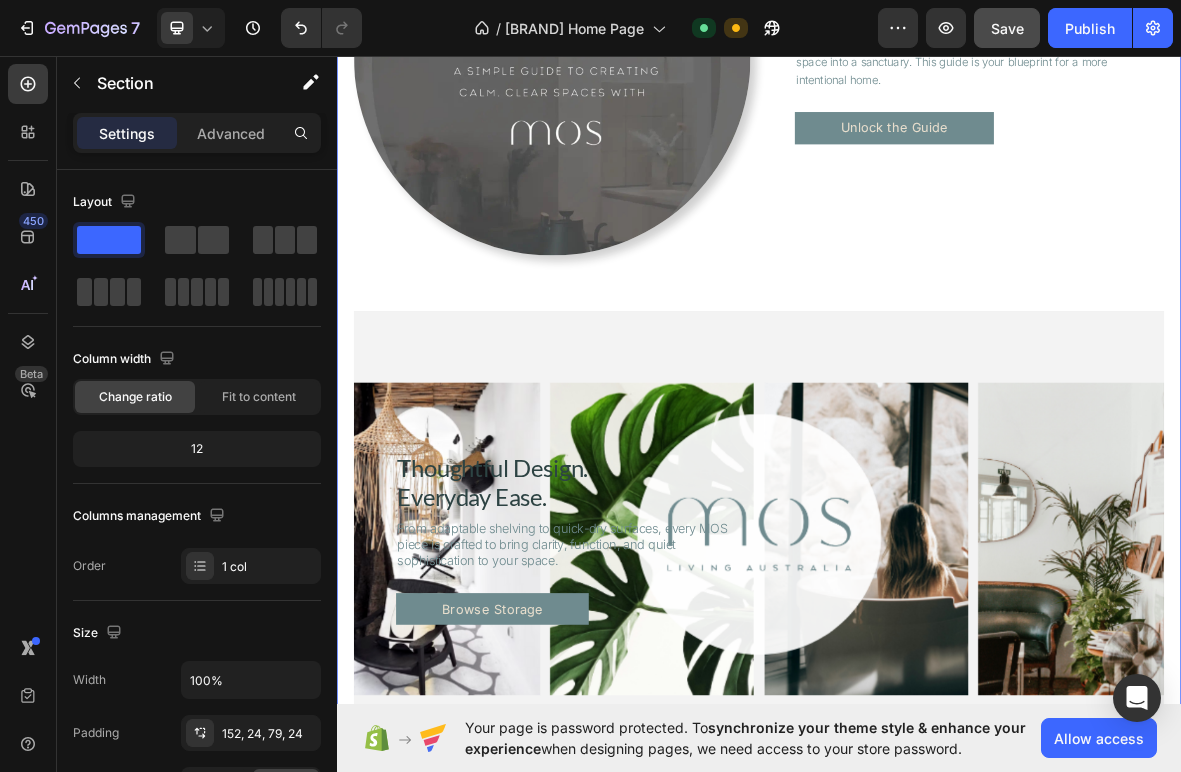 click on "Image Optimise Your Space, The MOS Way Heading A digital download filled with practical steps to transform your space into a sanctuary. This guide is your blueprint for a more intentional home.   Text Block Unlock the Guide Button Row Row Thoughtful Design. Everyday Ease. Heading From adaptable shelving to quick-dry surfaces, every MOS piece is crafted to bring clarity, function, and quiet sophistication to your space. Text Block Browse Storage Button Hero Banner Thoughtful Design. Everyday Ease. Heading From adaptable shelving to quick-dry surfaces, every MOS piece is crafted to bring clarity, function, and quiet sophistication to your space. Text Block Browse Storage Button" at bounding box center (937, 424) 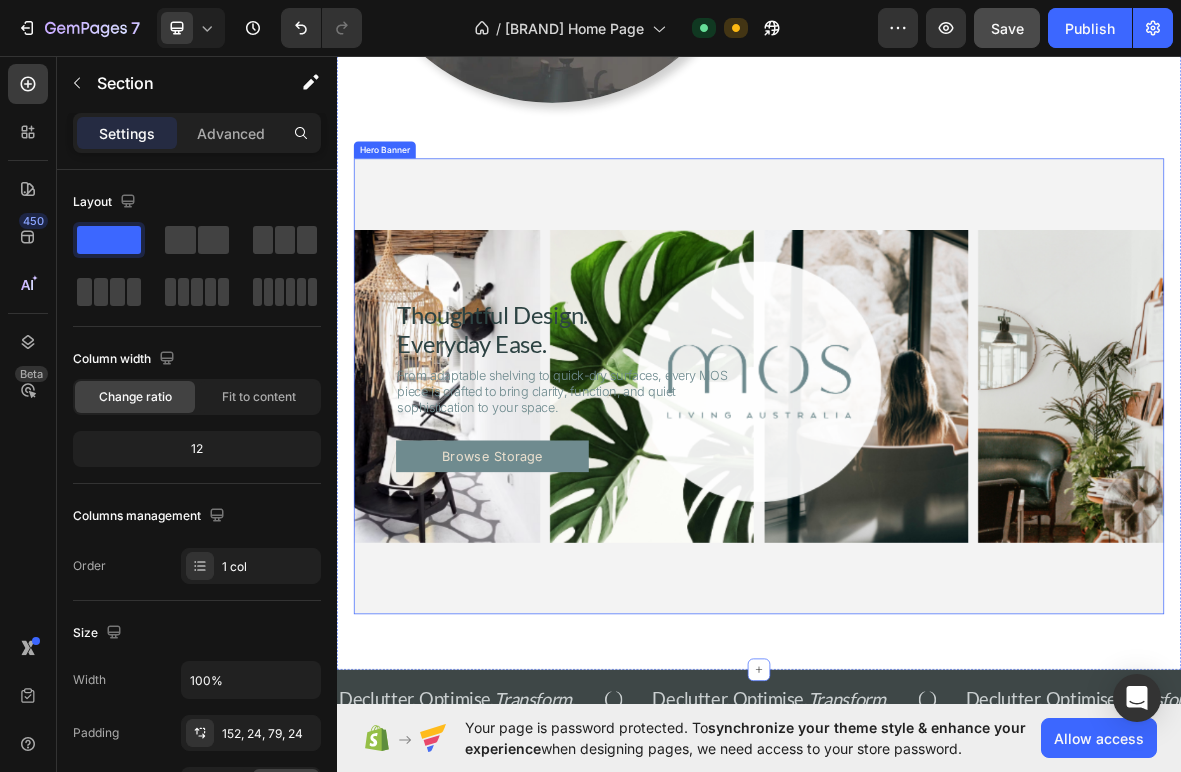 scroll, scrollTop: 4059, scrollLeft: 0, axis: vertical 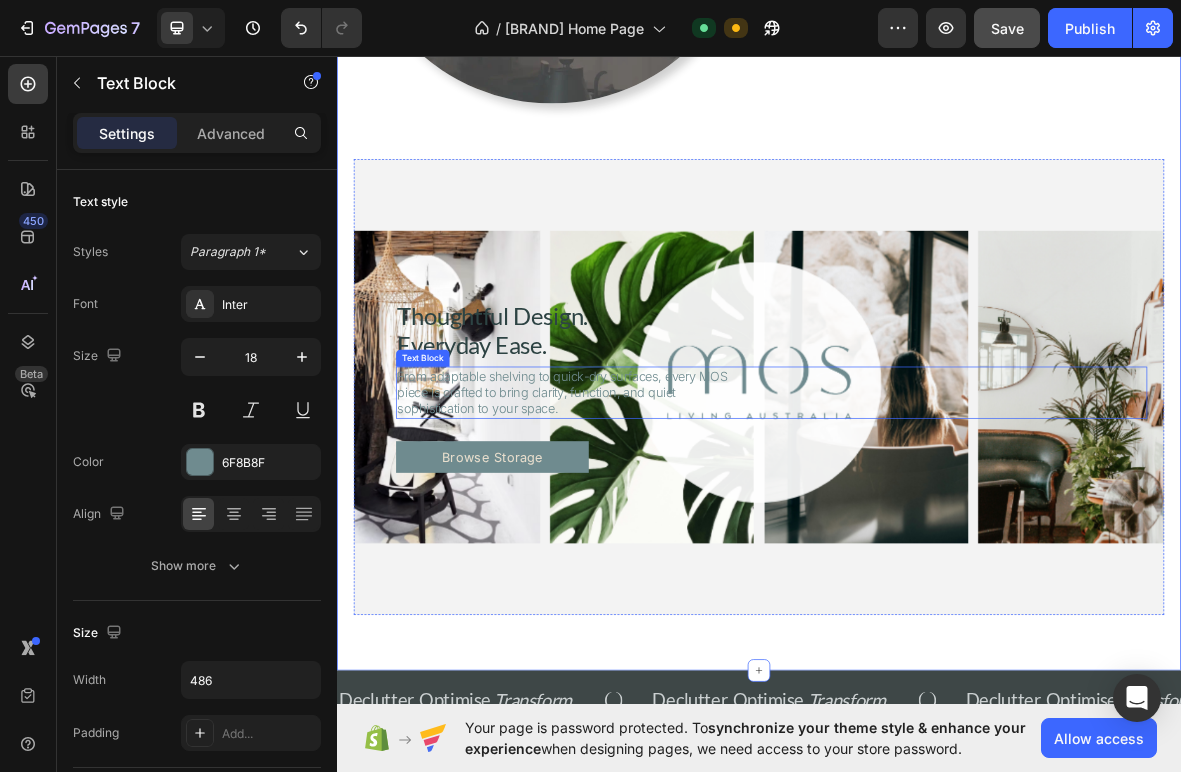 click on "From adaptable shelving to quick-dry surfaces, every MOS piece is crafted to bring clarity, function, and quiet sophistication to your space." at bounding box center [955, 538] 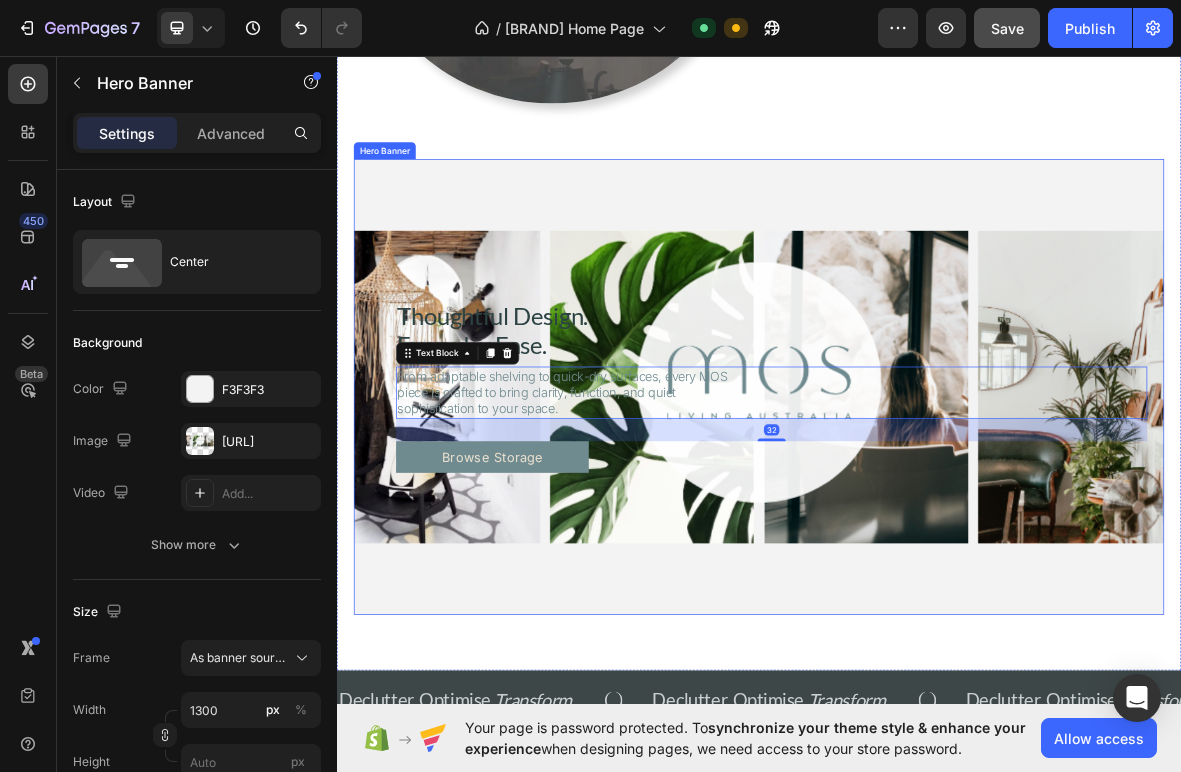click at bounding box center (937, 530) 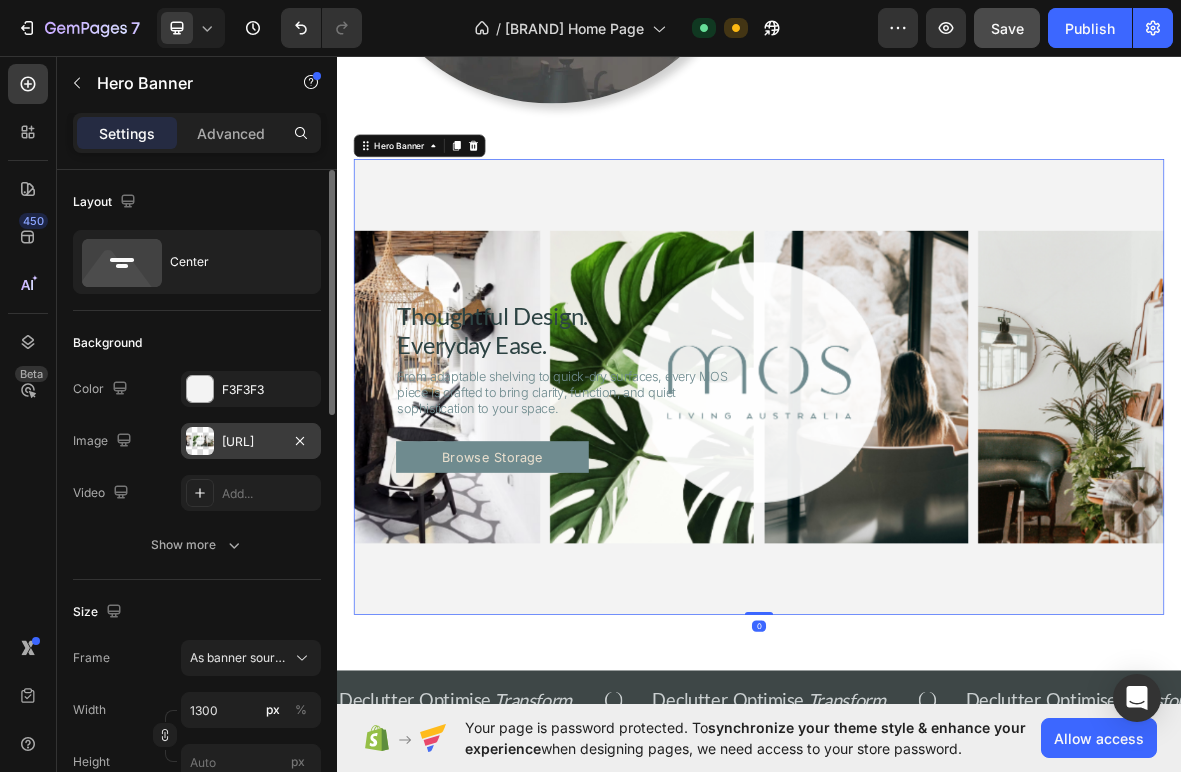 click on "[URL]" at bounding box center [251, 442] 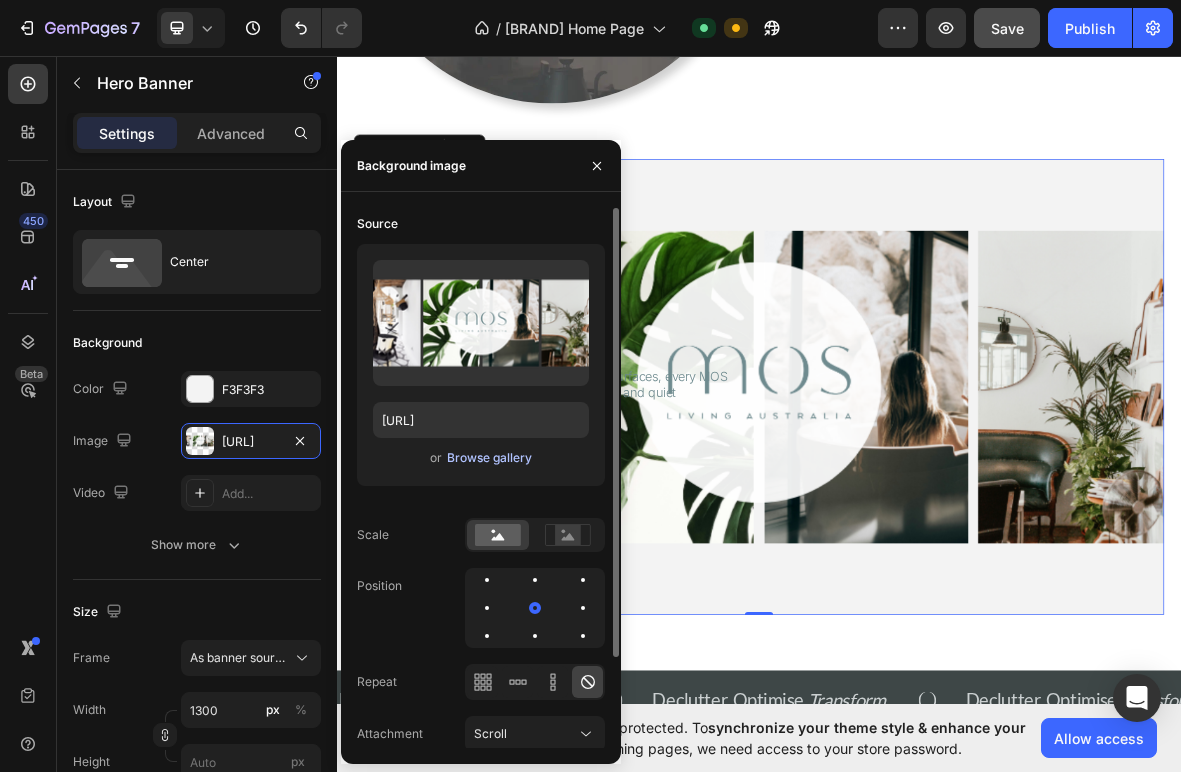 click on "Browse gallery" at bounding box center [489, 458] 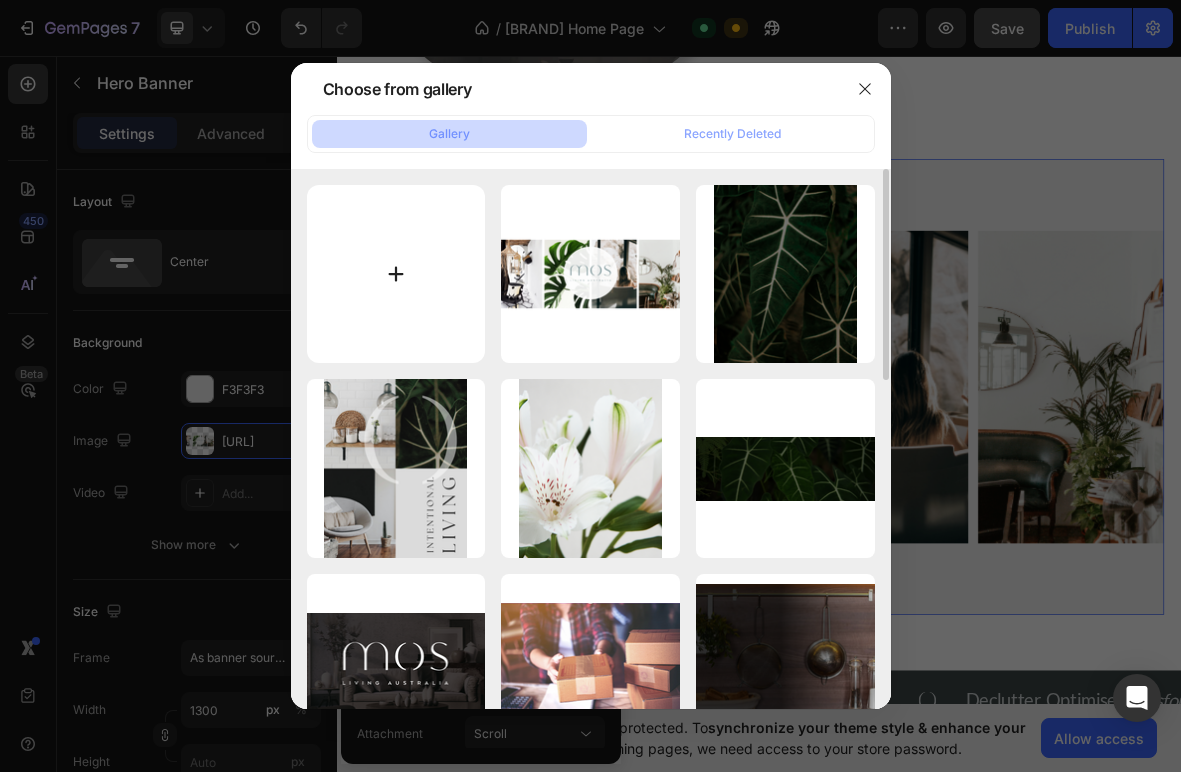 click at bounding box center (396, 274) 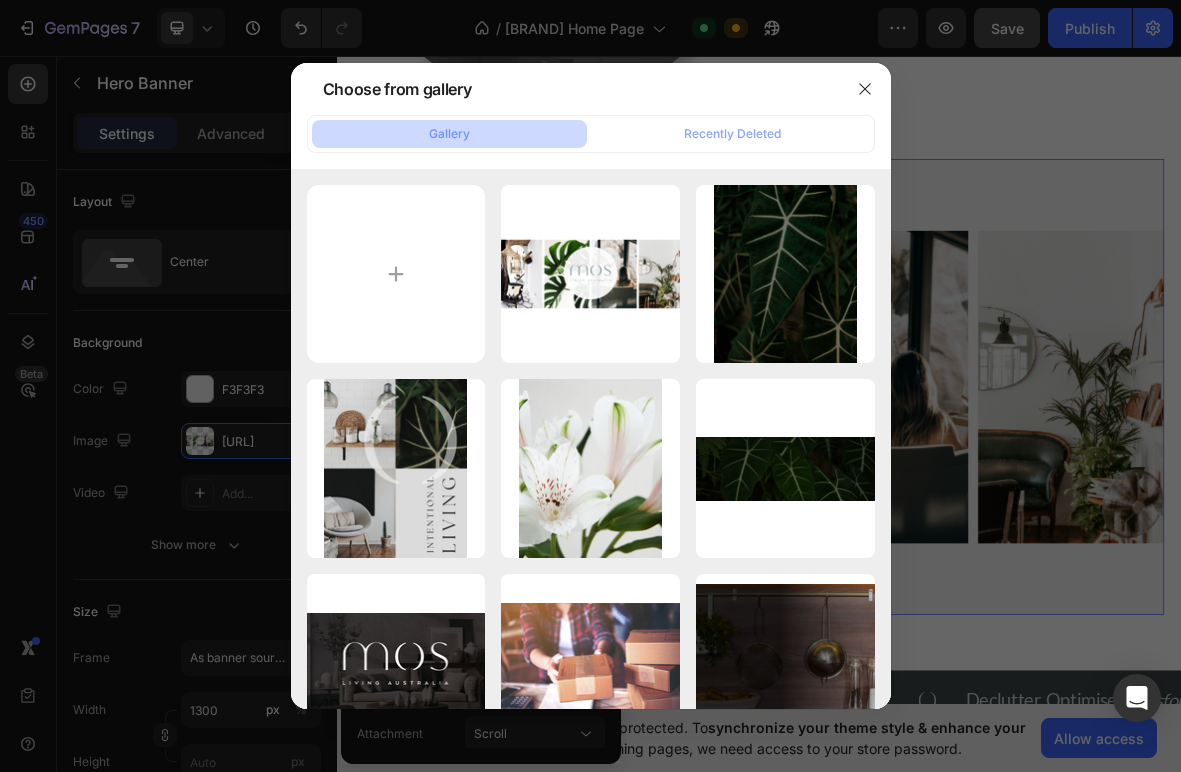 type on "C:\fakepath\[FILENAME].png" 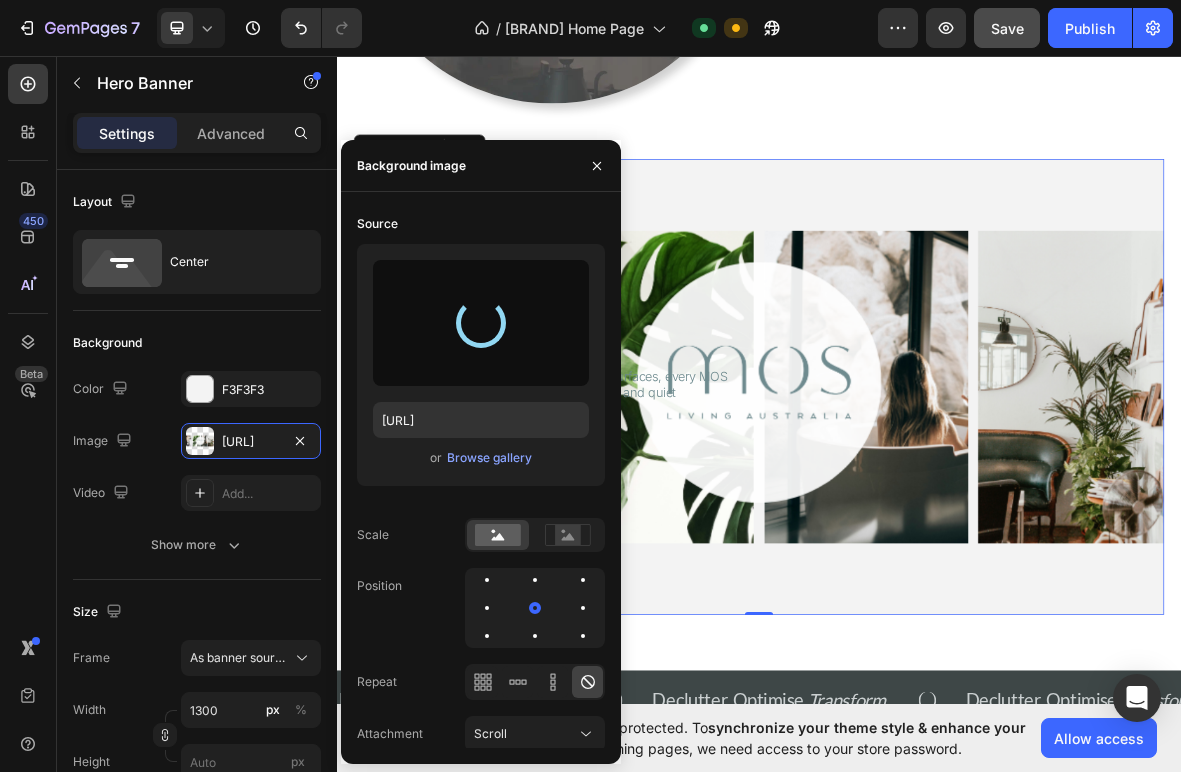 type on "https://cdn.shopify.com/s/files/1/0662/4673/8010/files/gempages_573974519870391342-6fe3ec06-9bf5-4bd9-bab6-23e8f0400743.png" 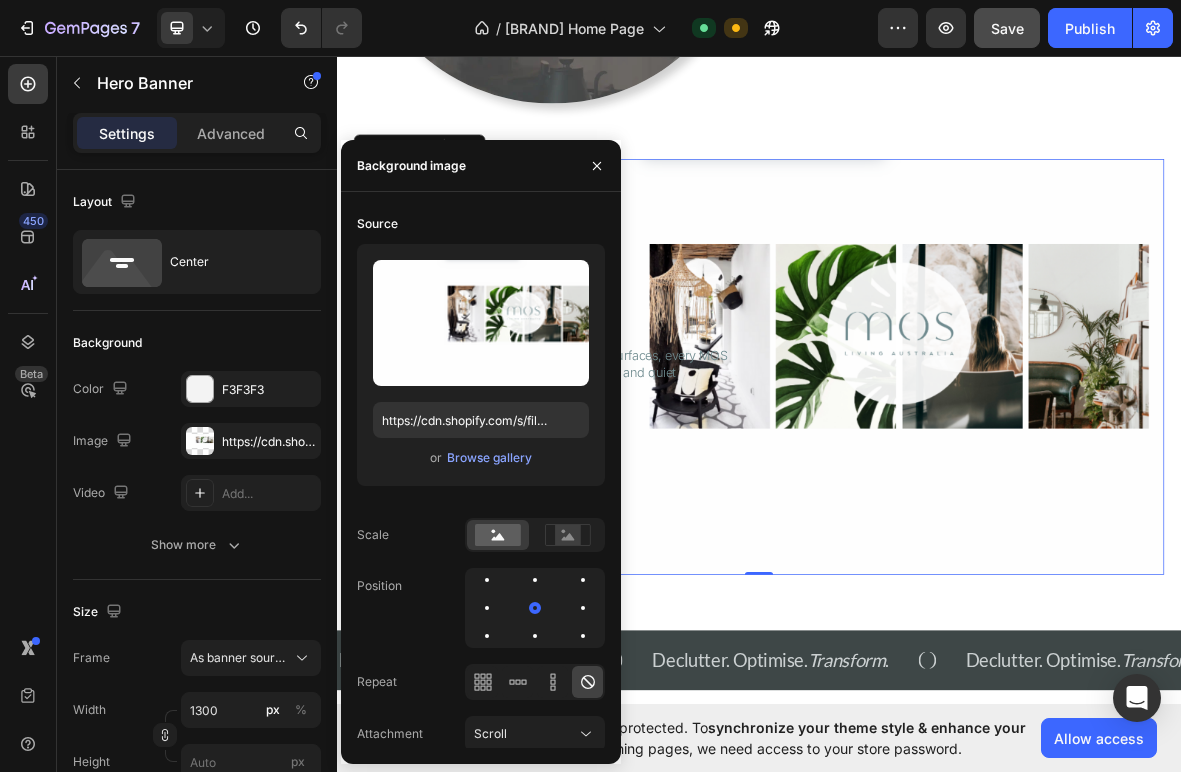 click on "0" at bounding box center (937, 813) 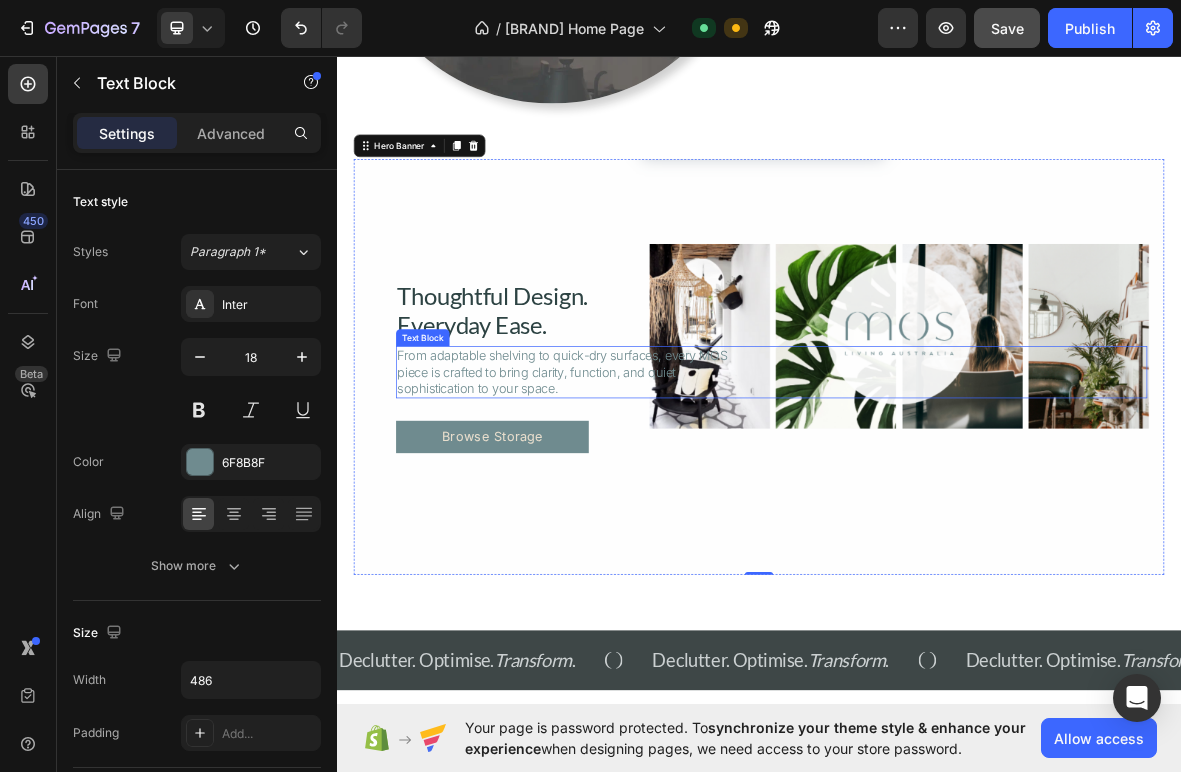 click on "From adaptable shelving to quick-dry surfaces, every MOS piece is crafted to bring clarity, function, and quiet sophistication to your space." at bounding box center (664, 509) 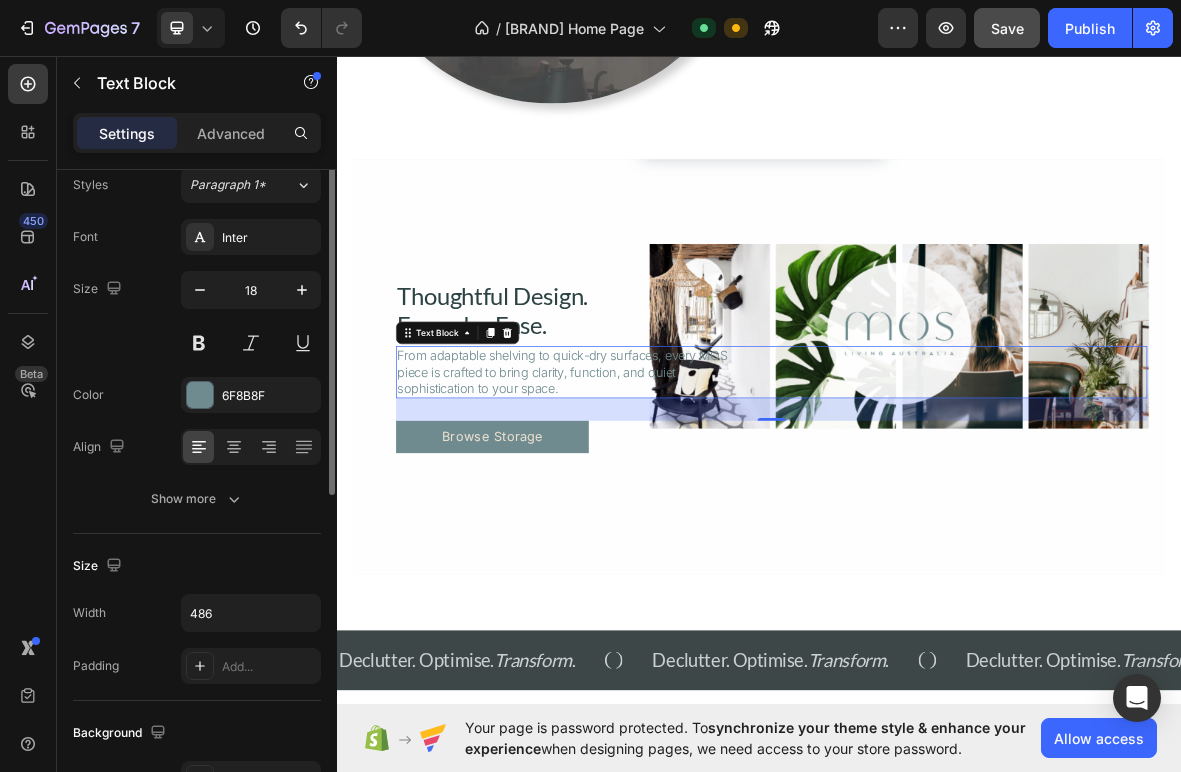 scroll, scrollTop: 88, scrollLeft: 0, axis: vertical 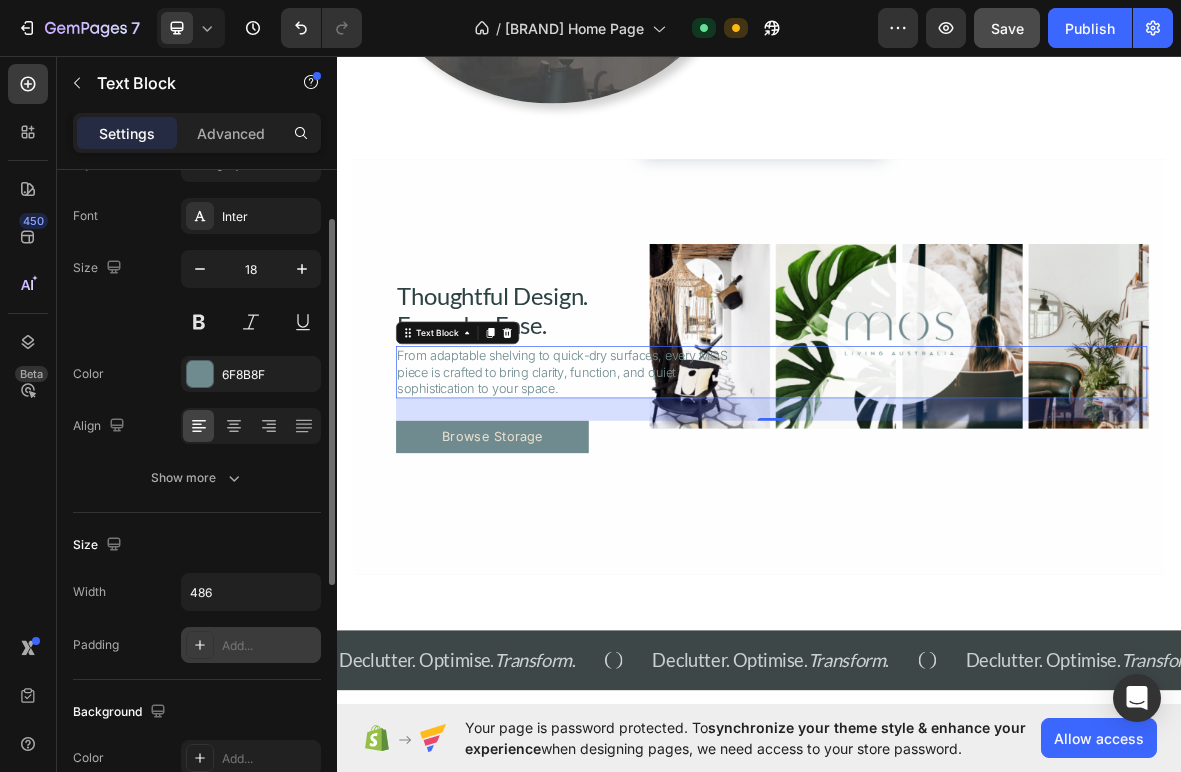 click on "Add..." at bounding box center (269, 646) 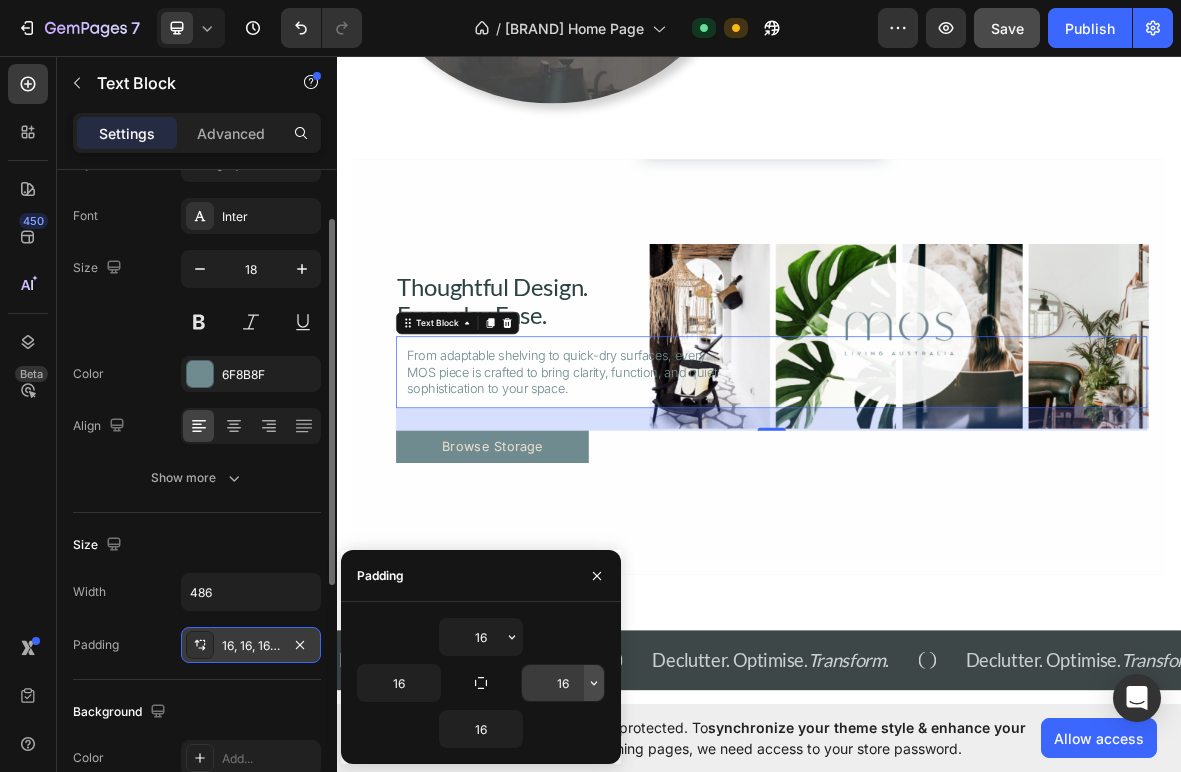 click 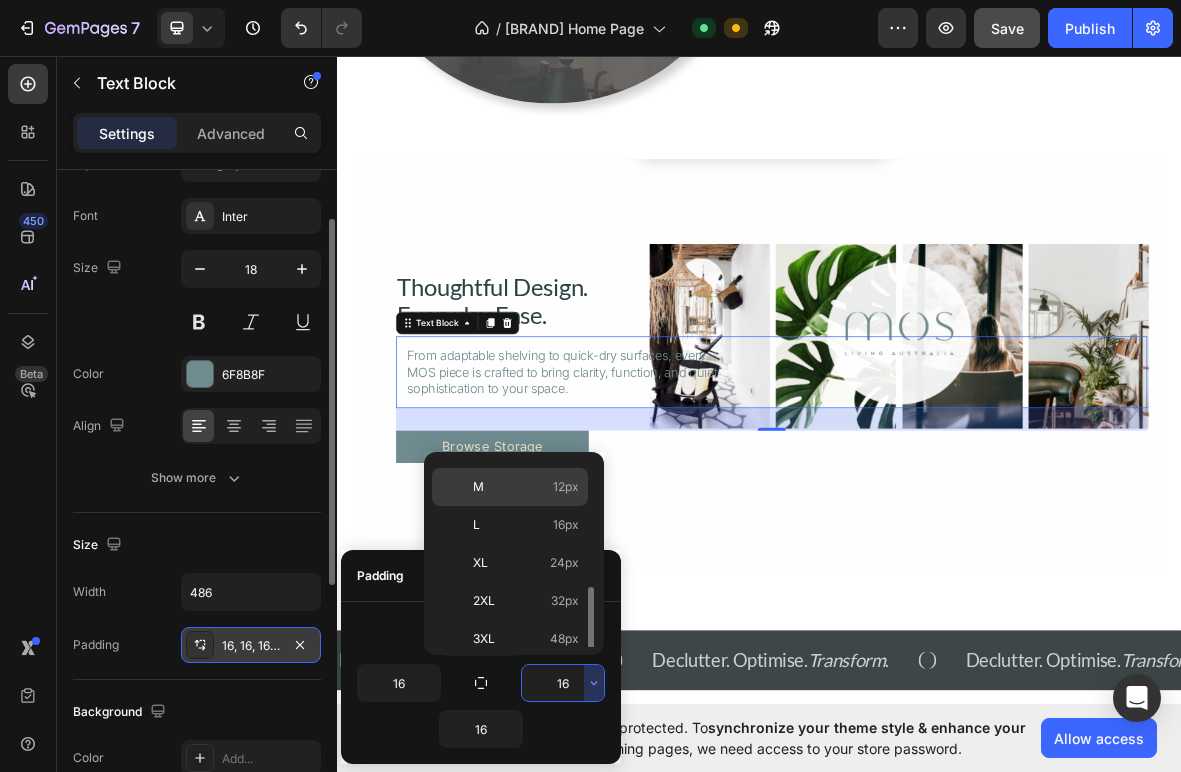 scroll, scrollTop: 231, scrollLeft: 0, axis: vertical 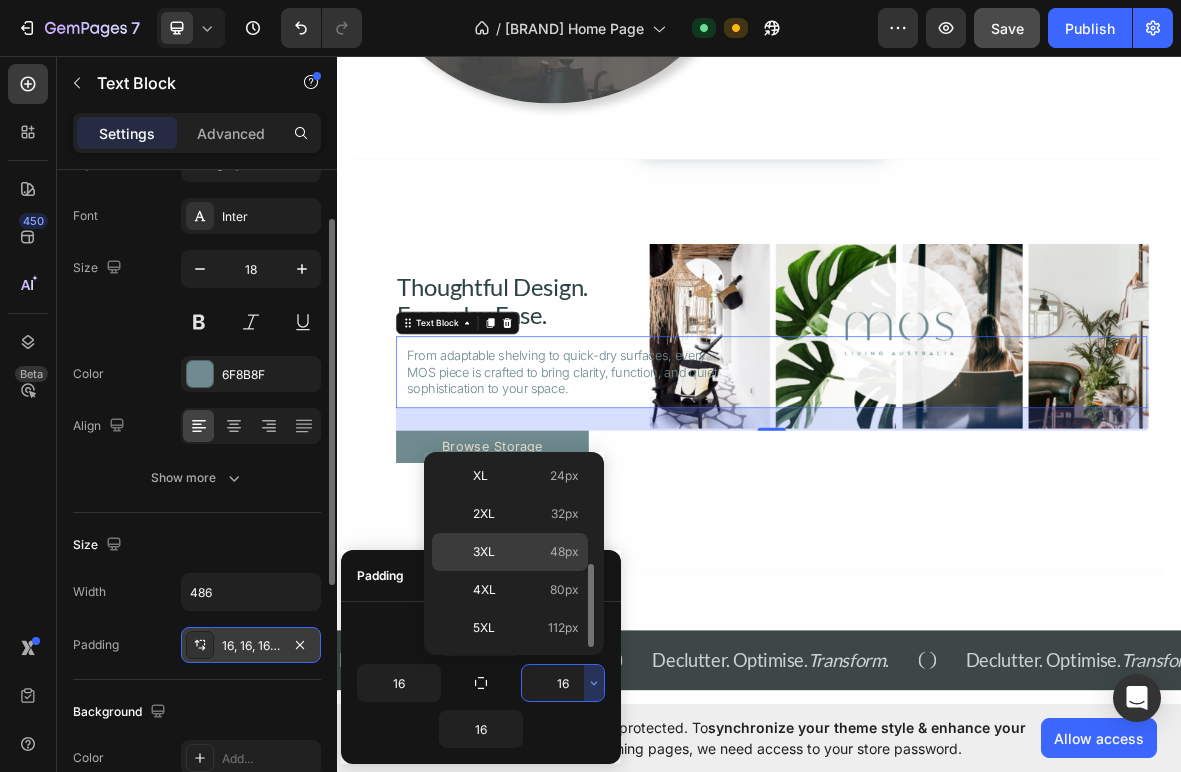 click on "3XL" at bounding box center (484, 552) 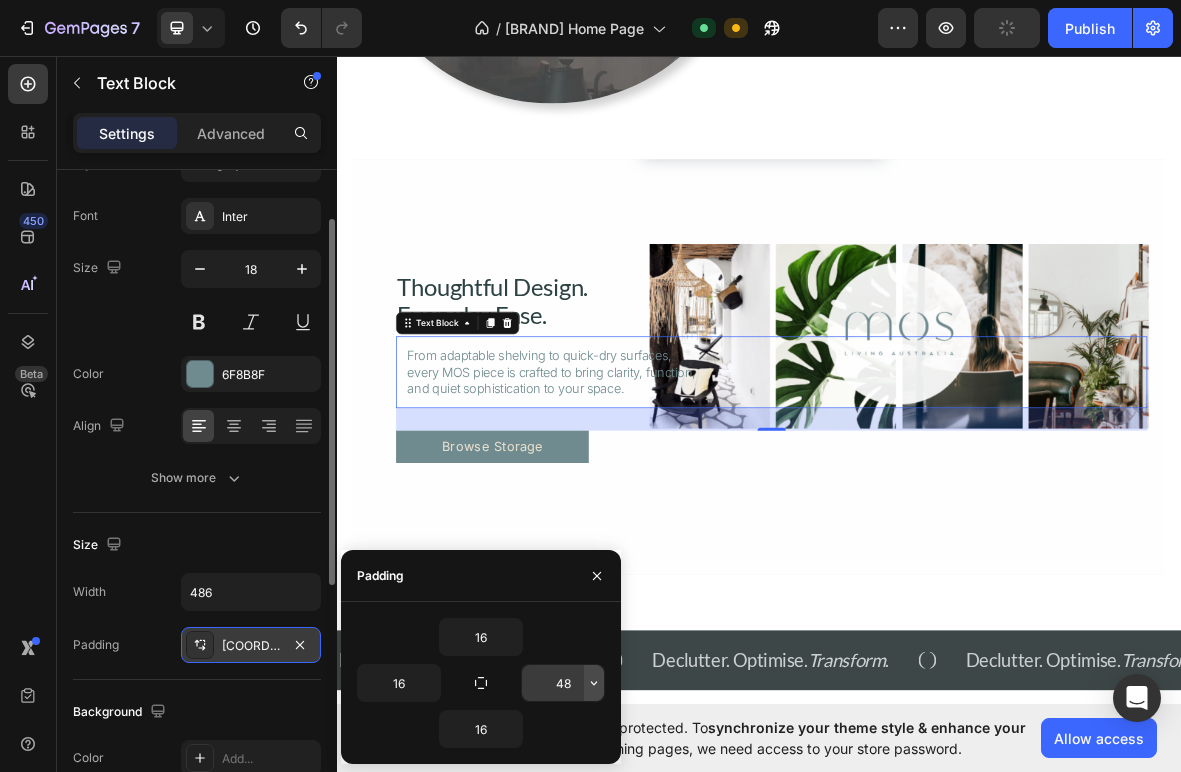 click 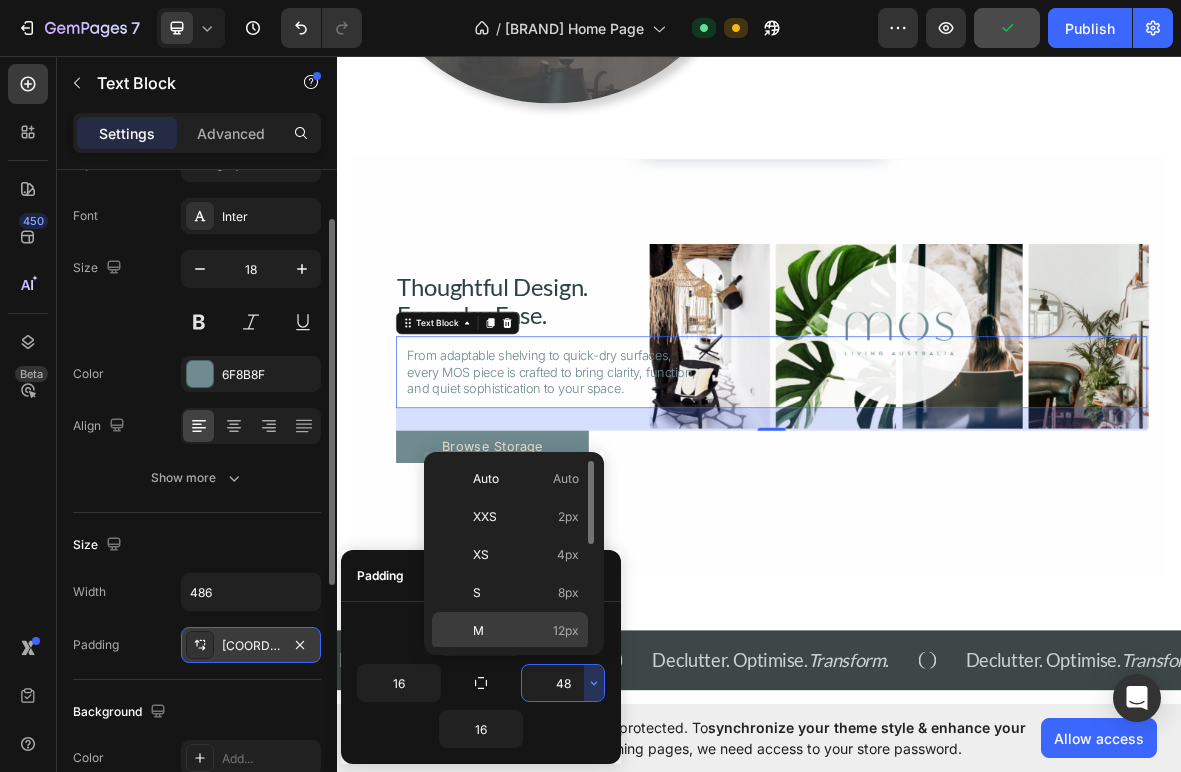scroll, scrollTop: 231, scrollLeft: 0, axis: vertical 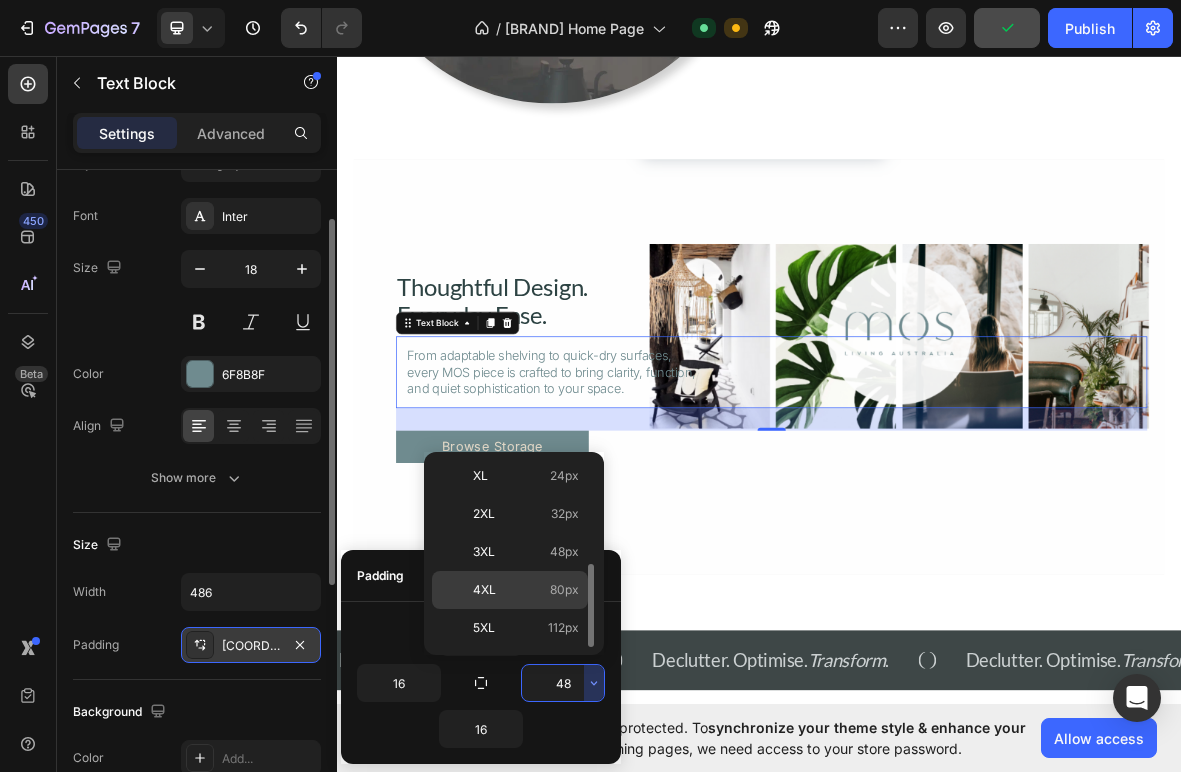 click on "4XL 80px" at bounding box center [526, 590] 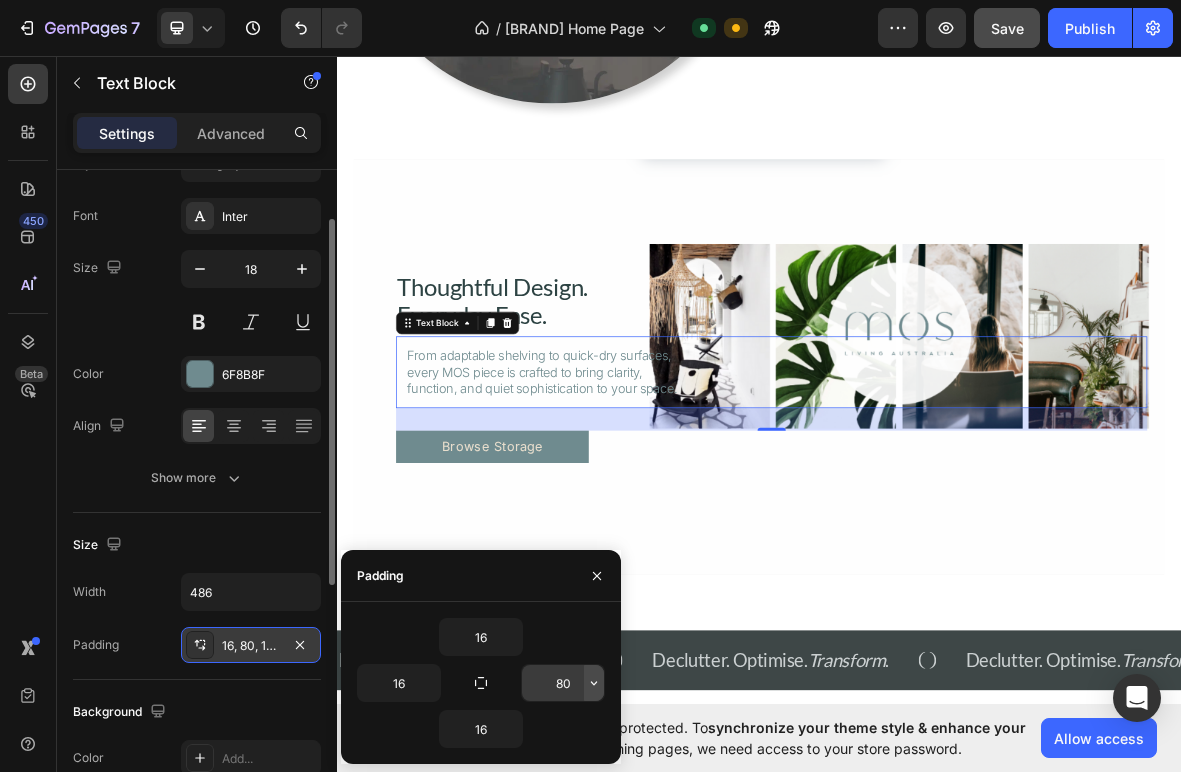 click 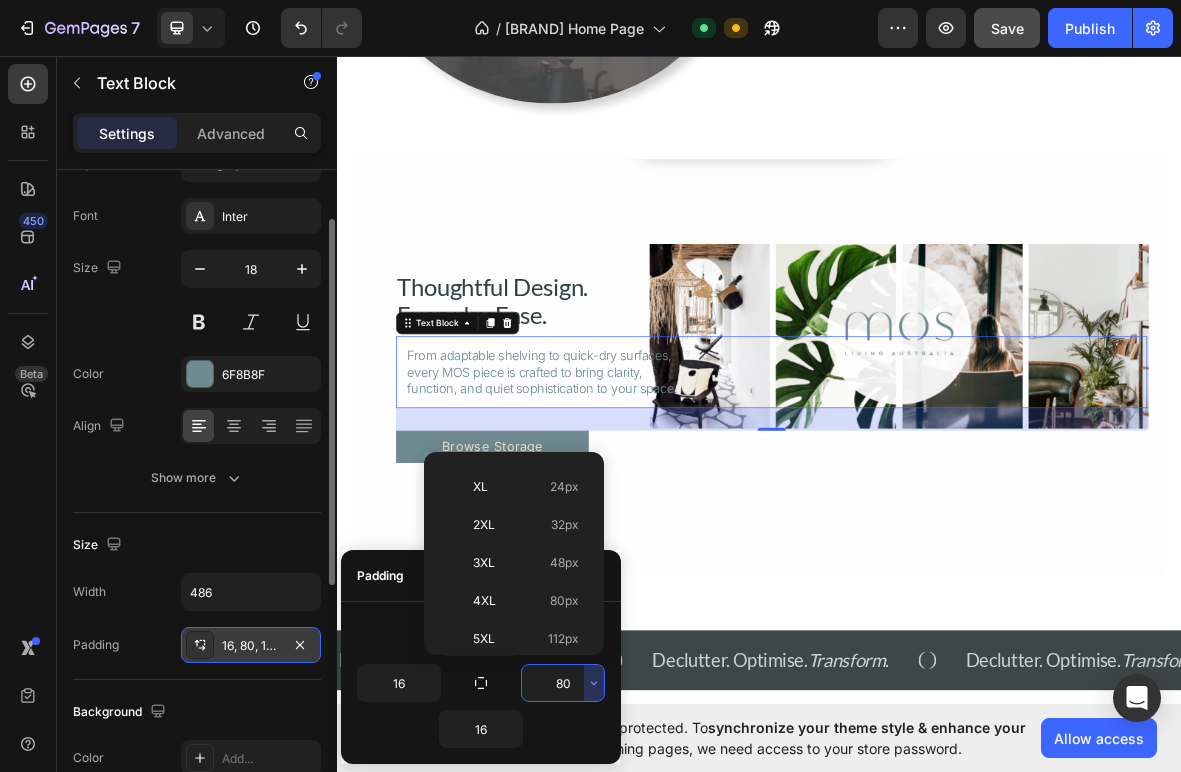 scroll, scrollTop: 231, scrollLeft: 0, axis: vertical 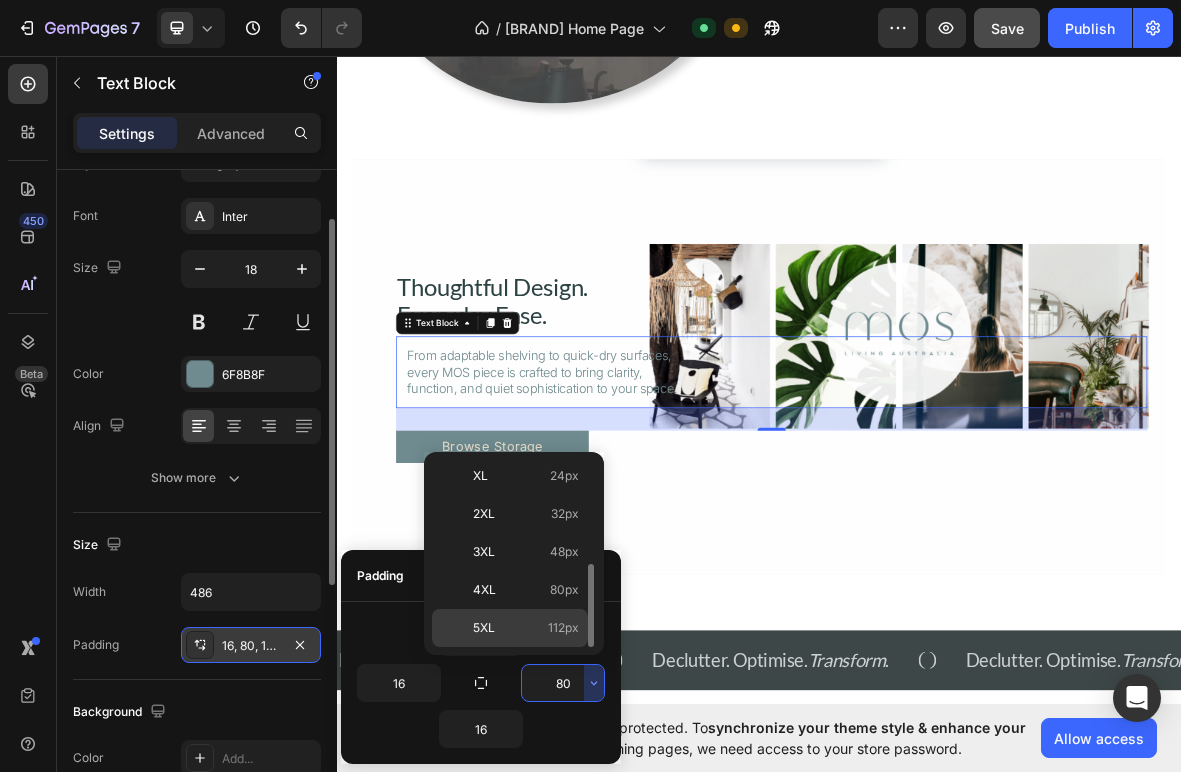 click on "5XL" at bounding box center [484, 628] 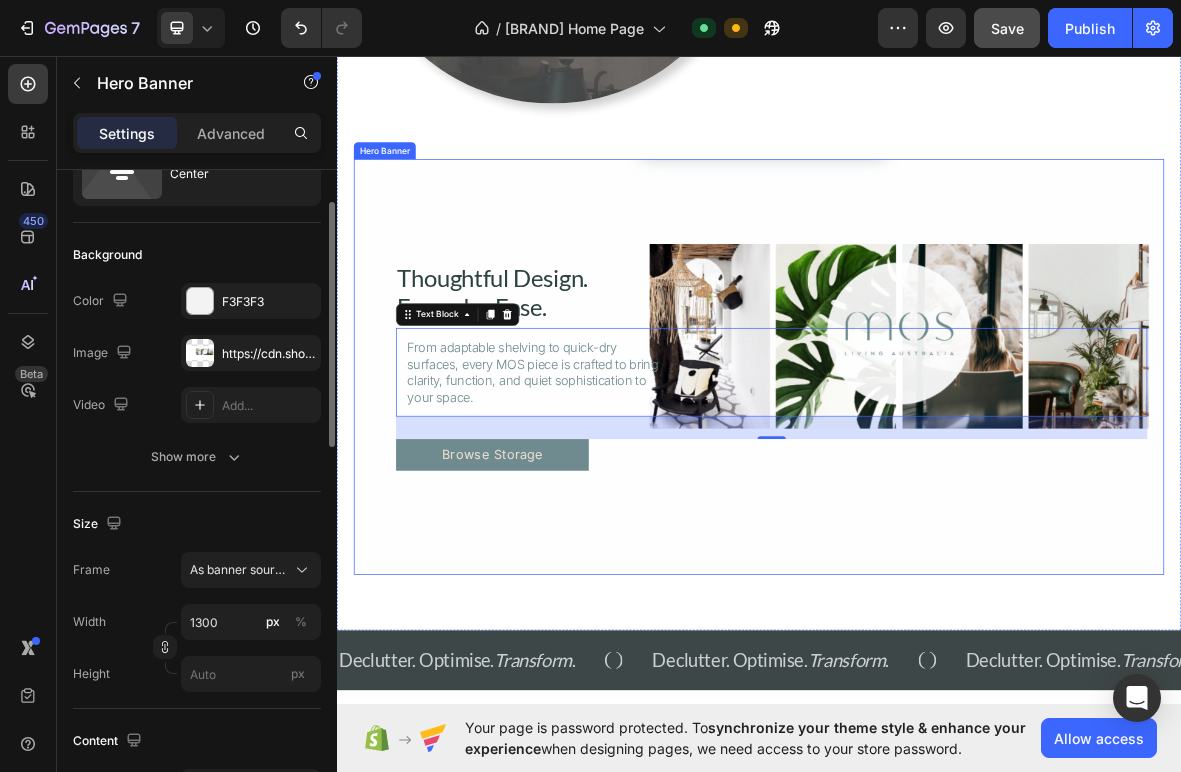 click at bounding box center (937, 501) 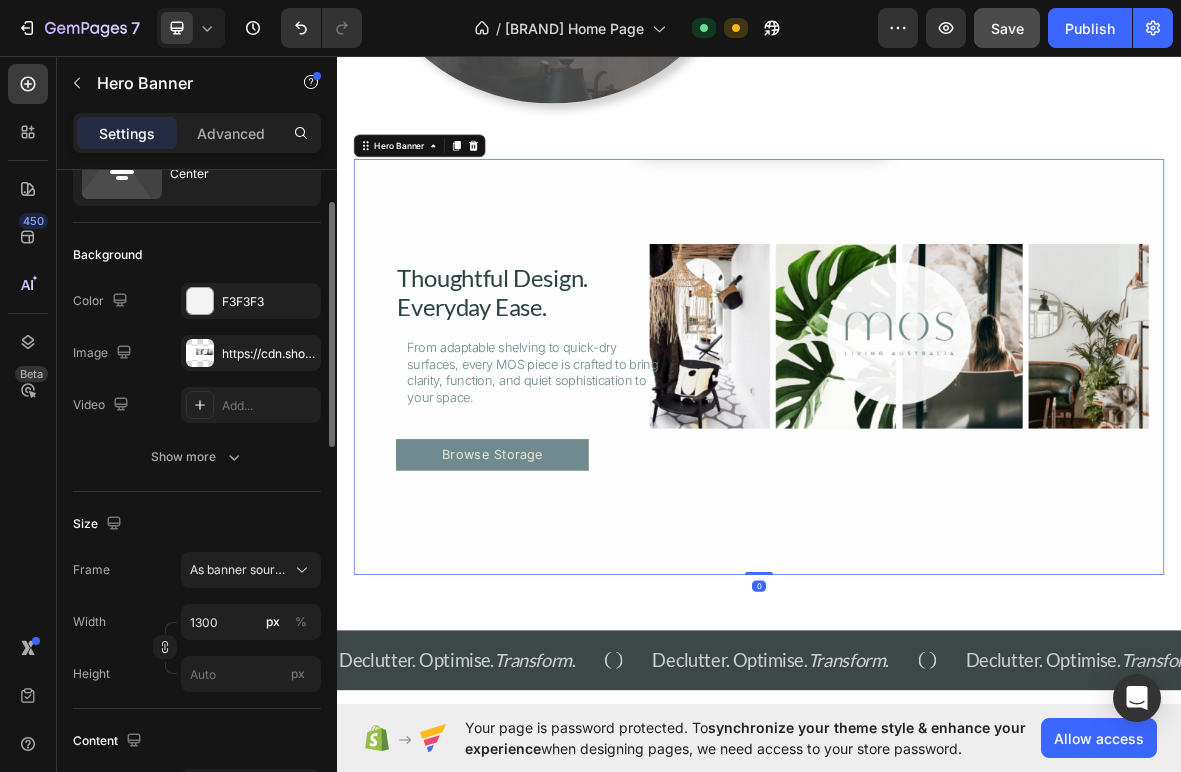 scroll, scrollTop: 0, scrollLeft: 0, axis: both 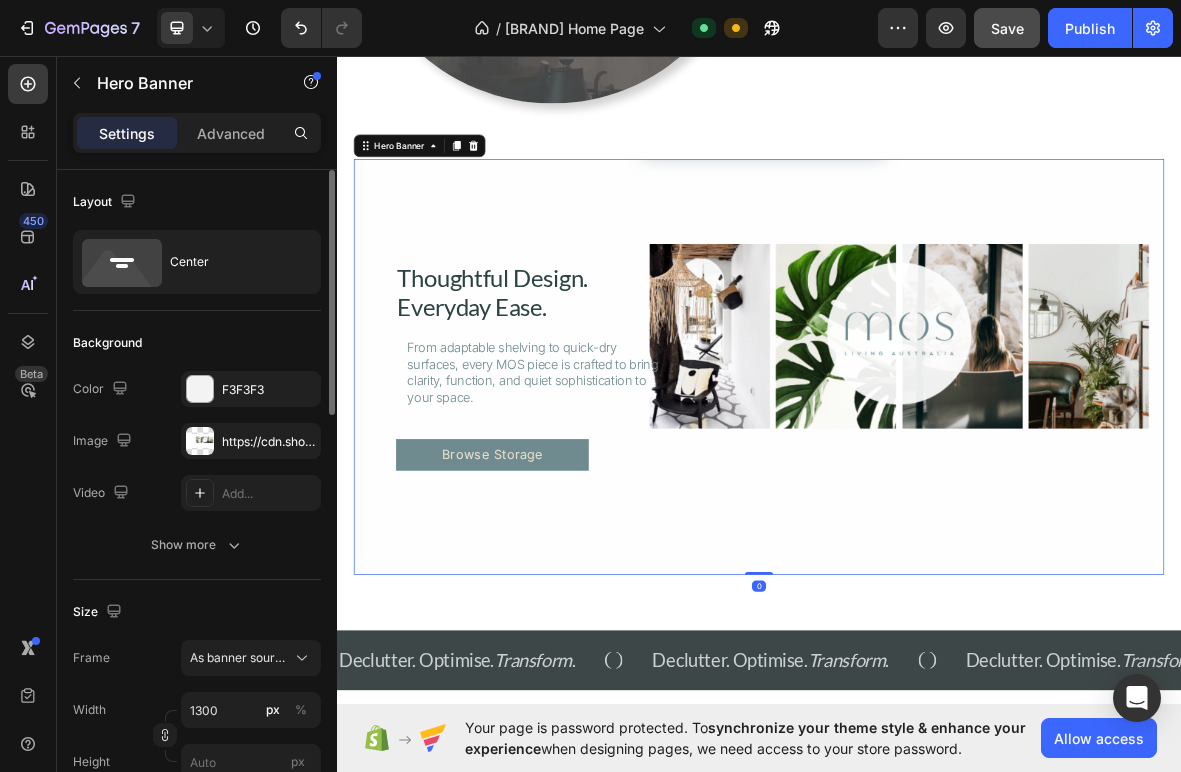 drag, startPoint x: 922, startPoint y: 795, endPoint x: 921, endPoint y: 784, distance: 11.045361 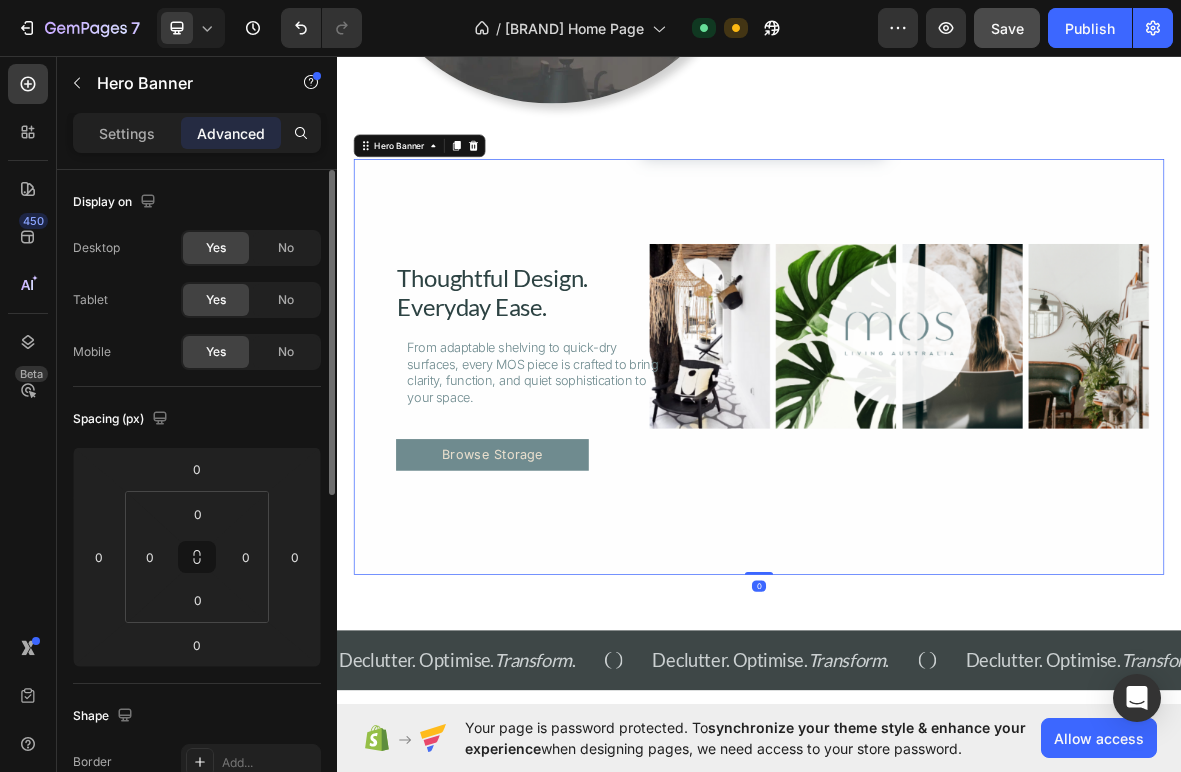 click at bounding box center [937, 501] 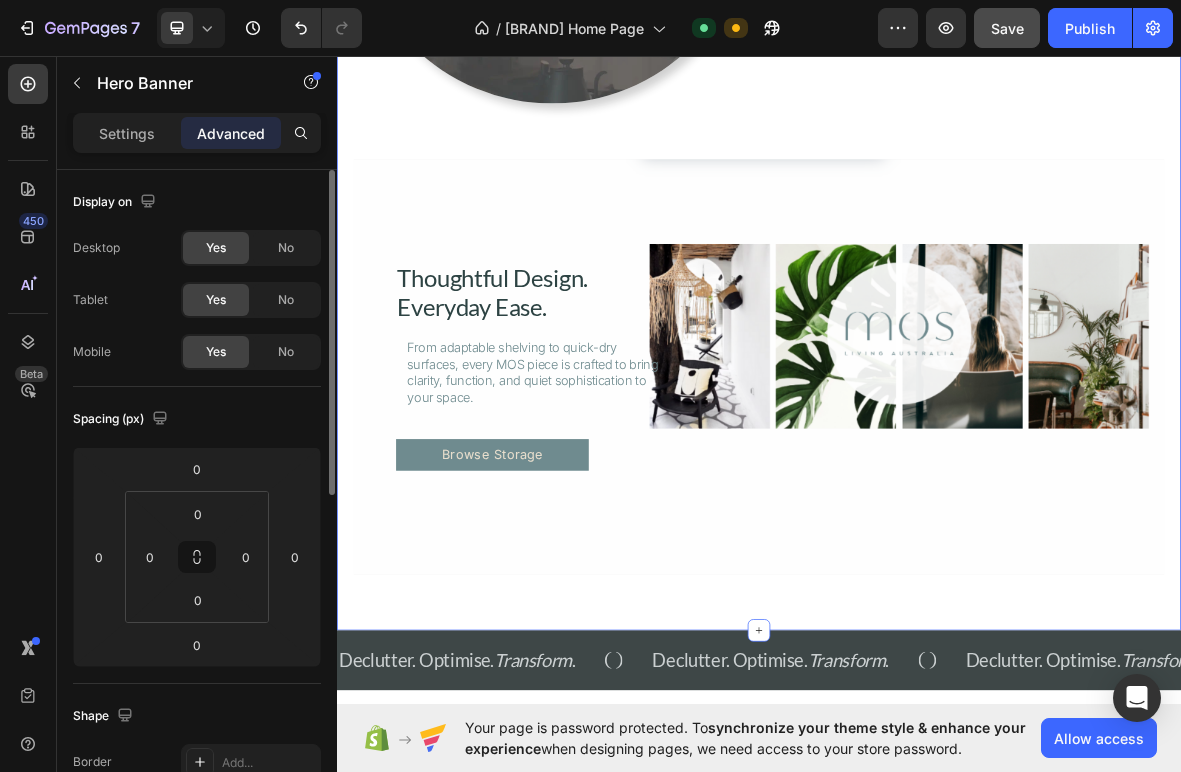click on "Image Optimise Your Space, The MOS Way Heading A digital download filled with practical steps to transform your space into a sanctuary. This guide is your blueprint for a more intentional home.   Text Block Unlock the Guide Button Row Row Thoughtful Design. Everyday Ease. Heading From adaptable shelving to quick-dry surfaces, every MOS piece is crafted to bring clarity, function, and quiet sophistication to your space. Text Block Browse Storage Button Hero Banner Thoughtful Design. Everyday Ease. Heading From adaptable shelving to quick-dry surfaces, every MOS piece is crafted to bring clarity, function, and quiet sophistication to your space. Text Block Browse Storage Button Section 5   Create Theme Section AI Content Write with GemAI What would you like to describe here? Tone and Voice Persuasive Product A Guide to Clear, Calm and Organised - Digital Download Show more Generate" at bounding box center (937, 143) 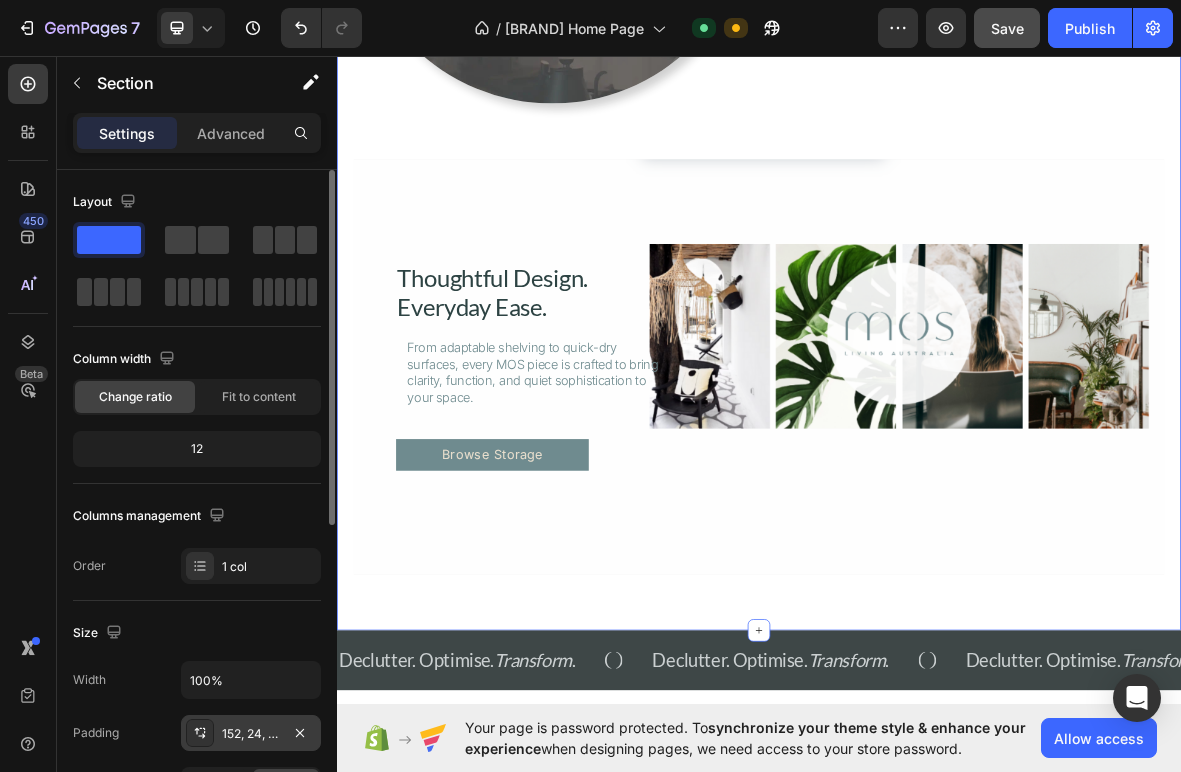click on "152, 24, 79, 24" at bounding box center (251, 734) 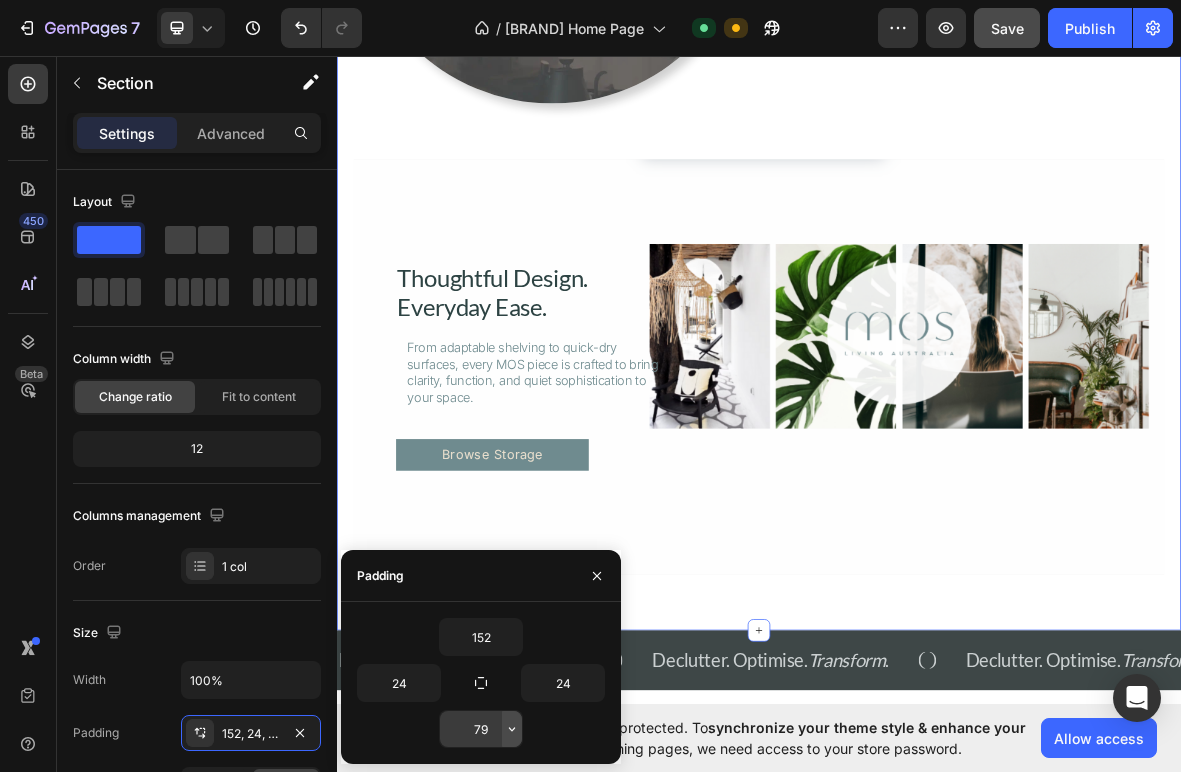click 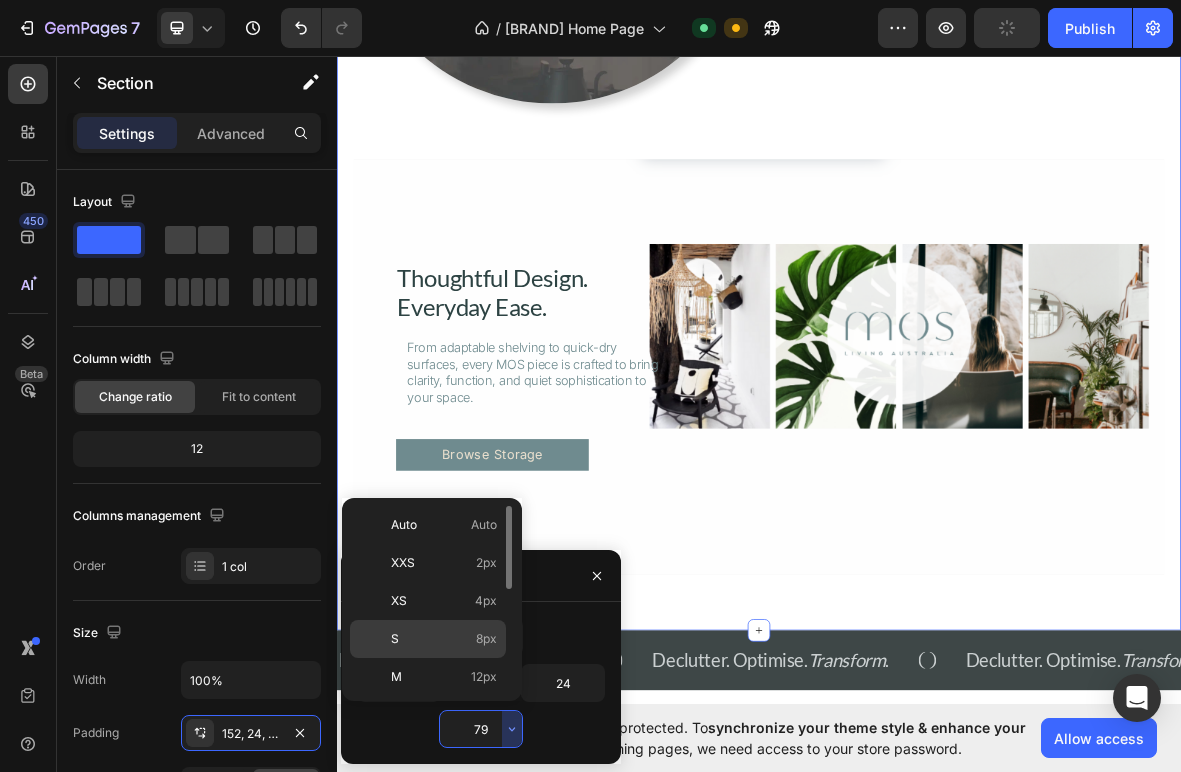 click on "S 8px" 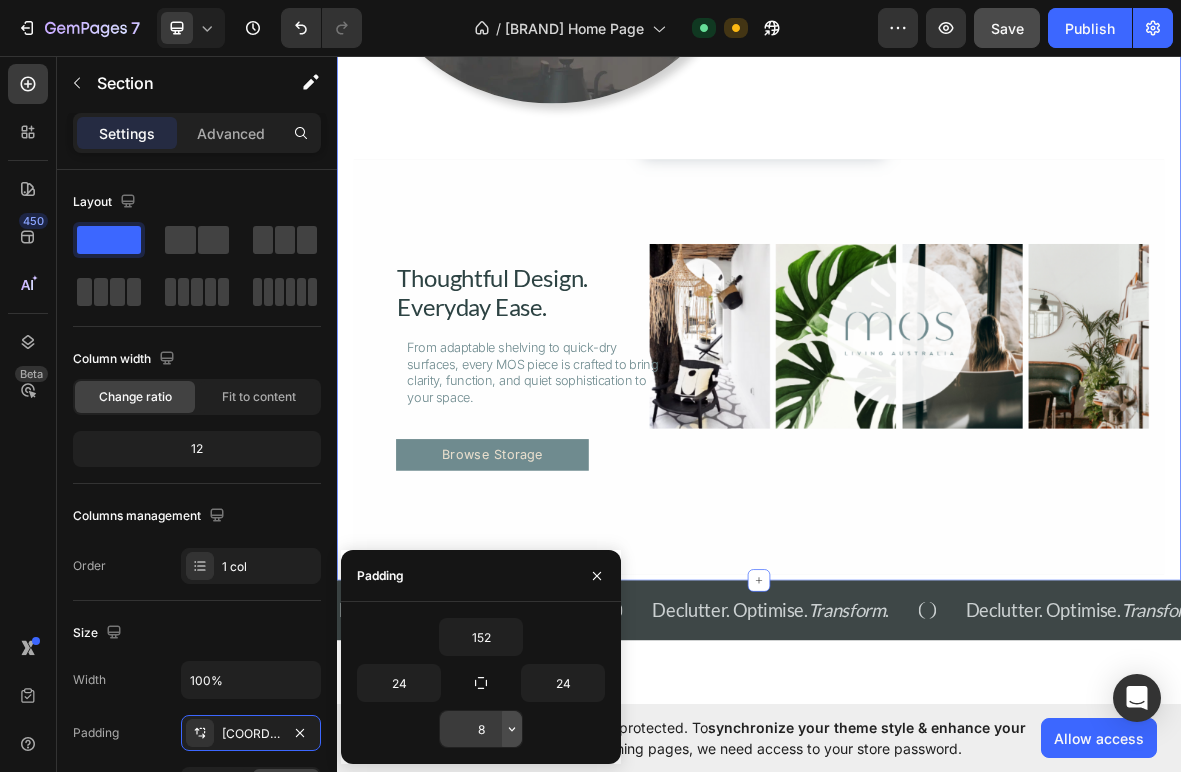 click 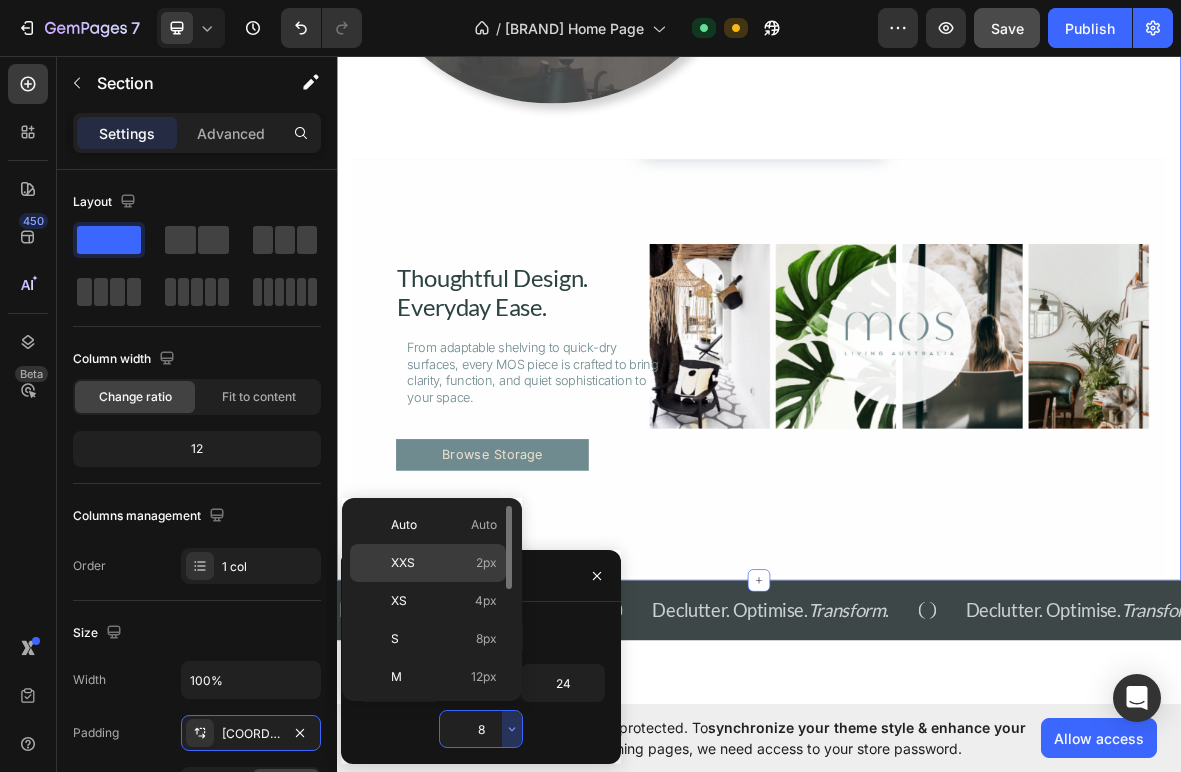 click on "XXS 2px" 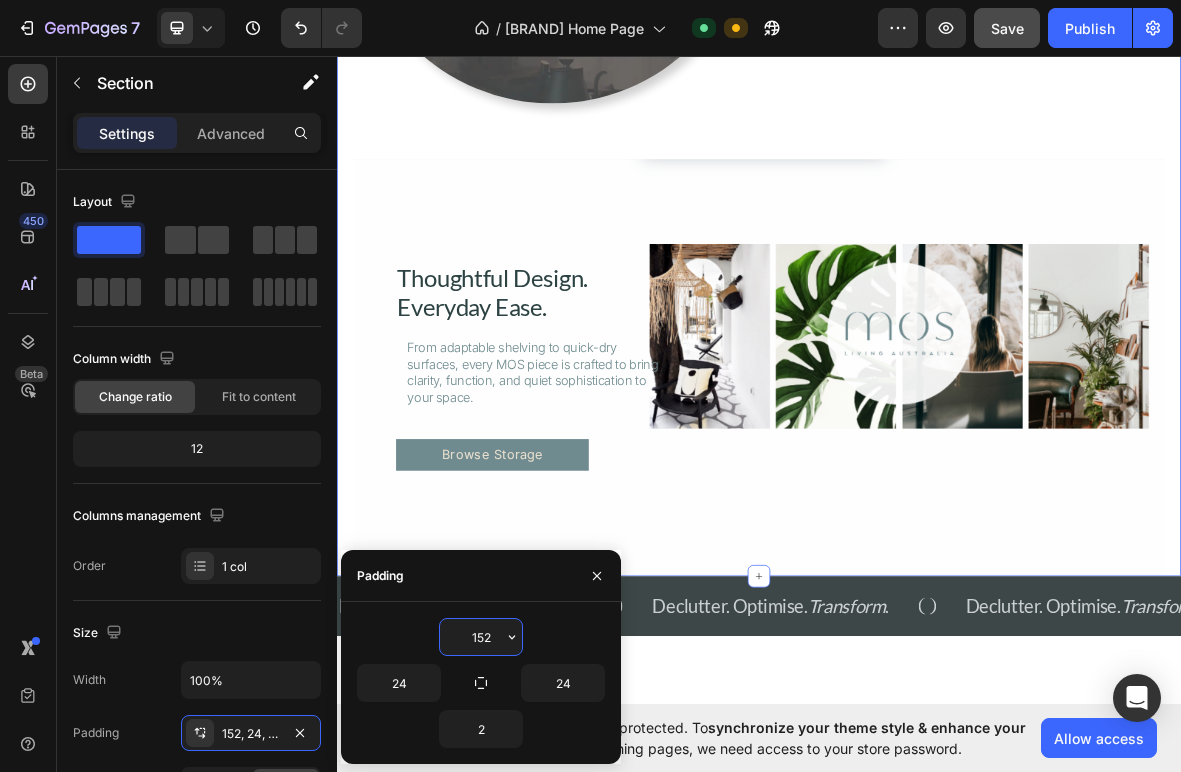 click on "152" at bounding box center [481, 637] 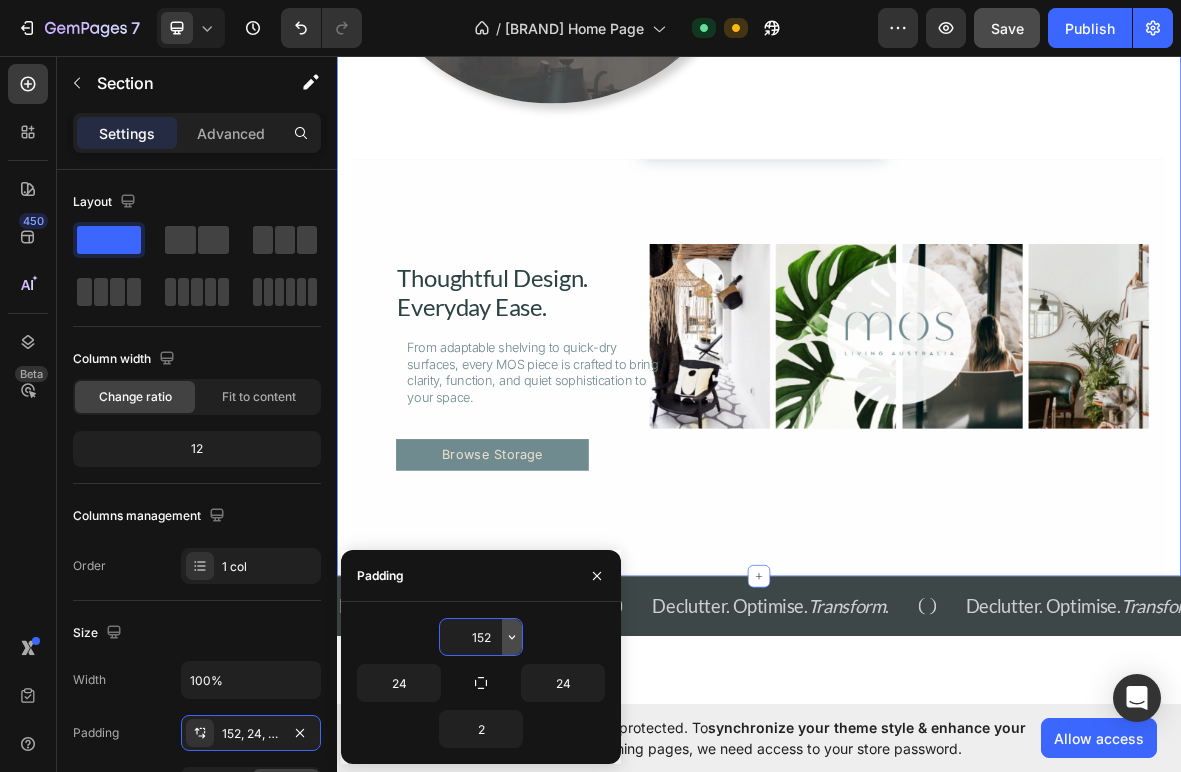 click 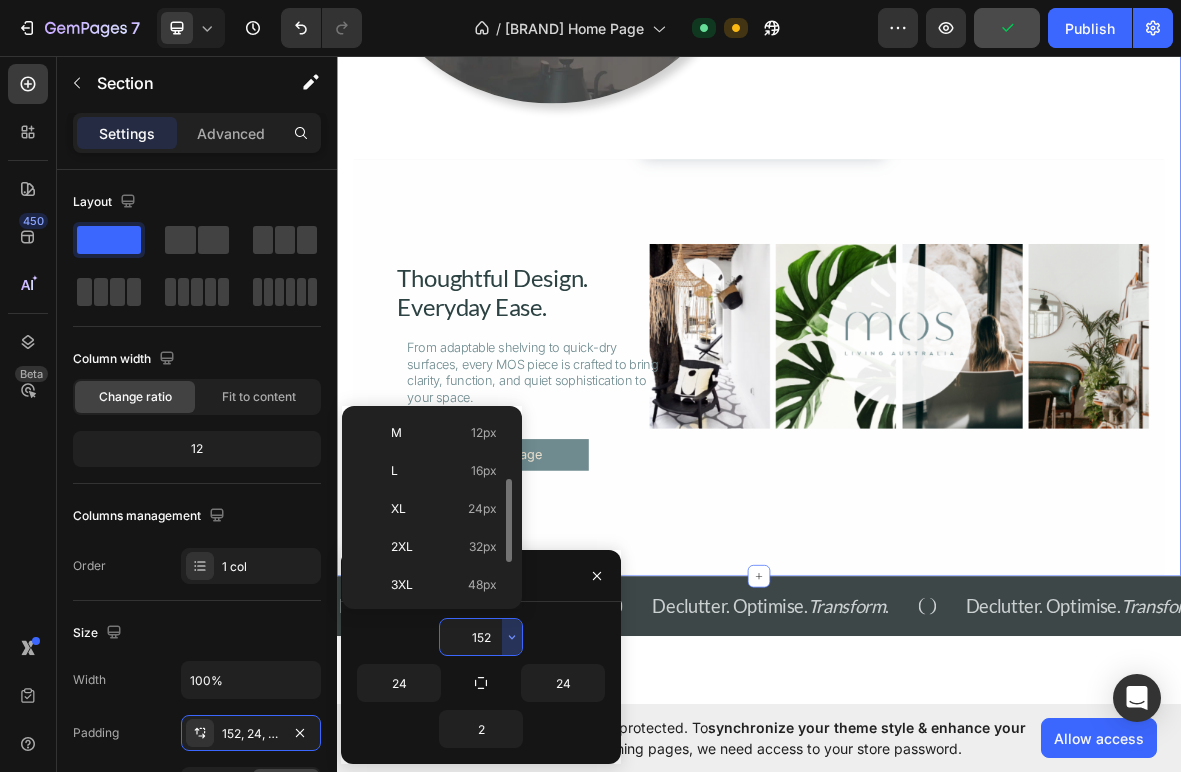 scroll, scrollTop: 154, scrollLeft: 0, axis: vertical 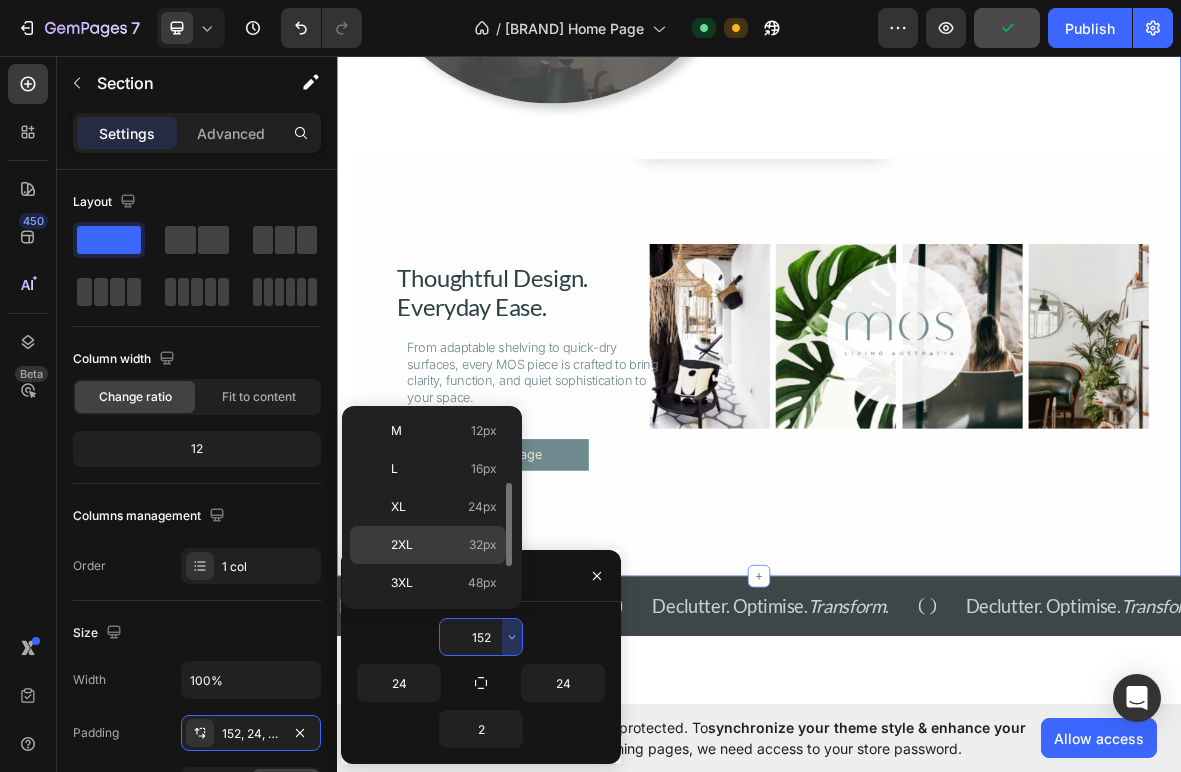 click on "2XL 32px" 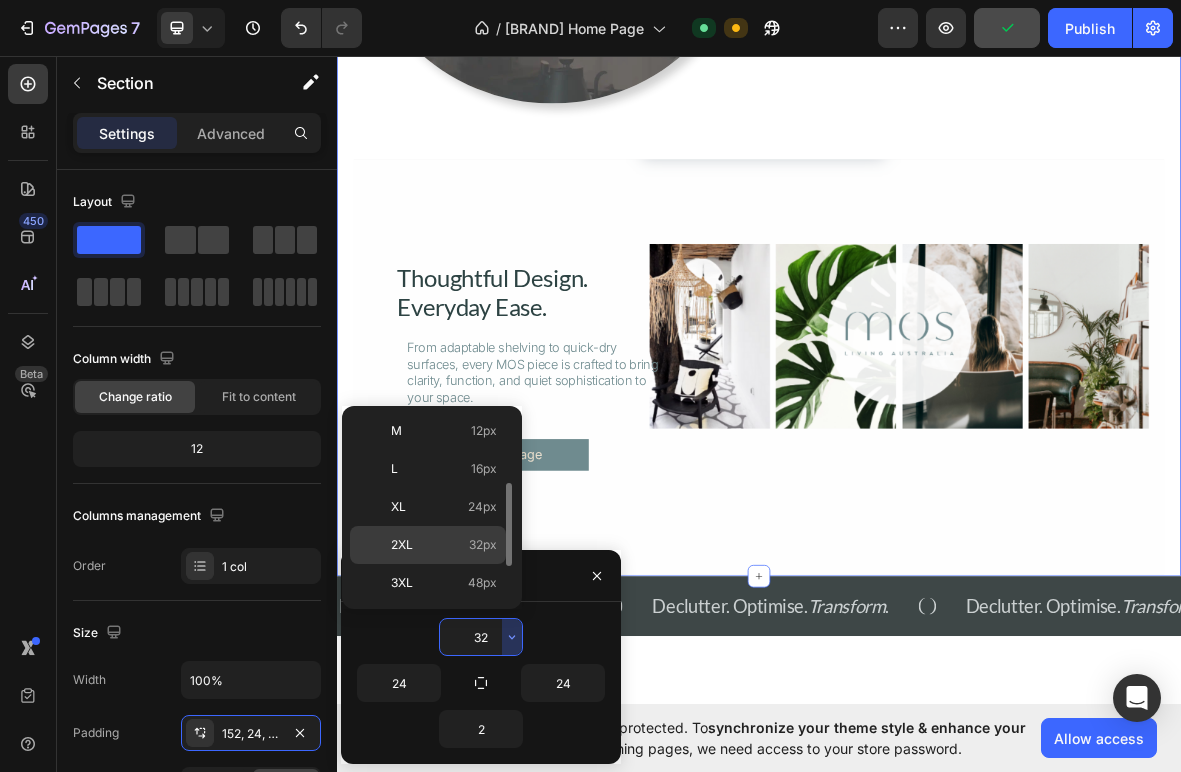 scroll, scrollTop: 0, scrollLeft: 0, axis: both 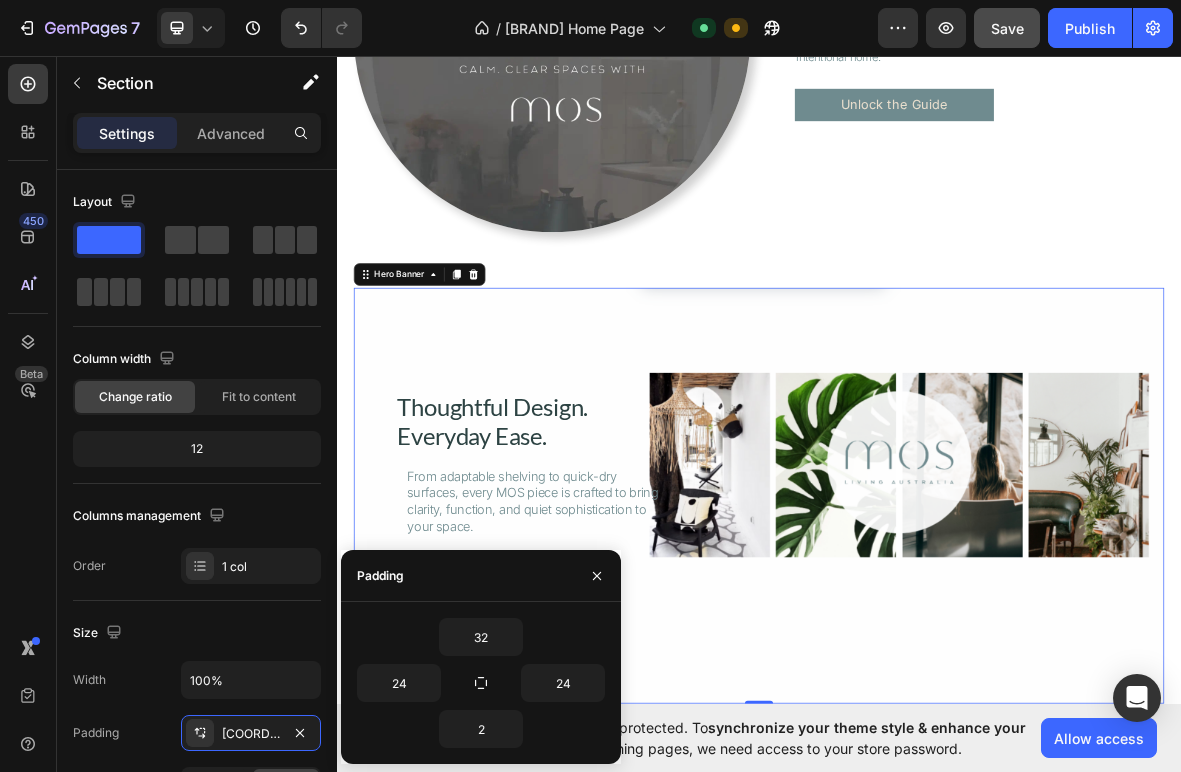 click at bounding box center (937, 684) 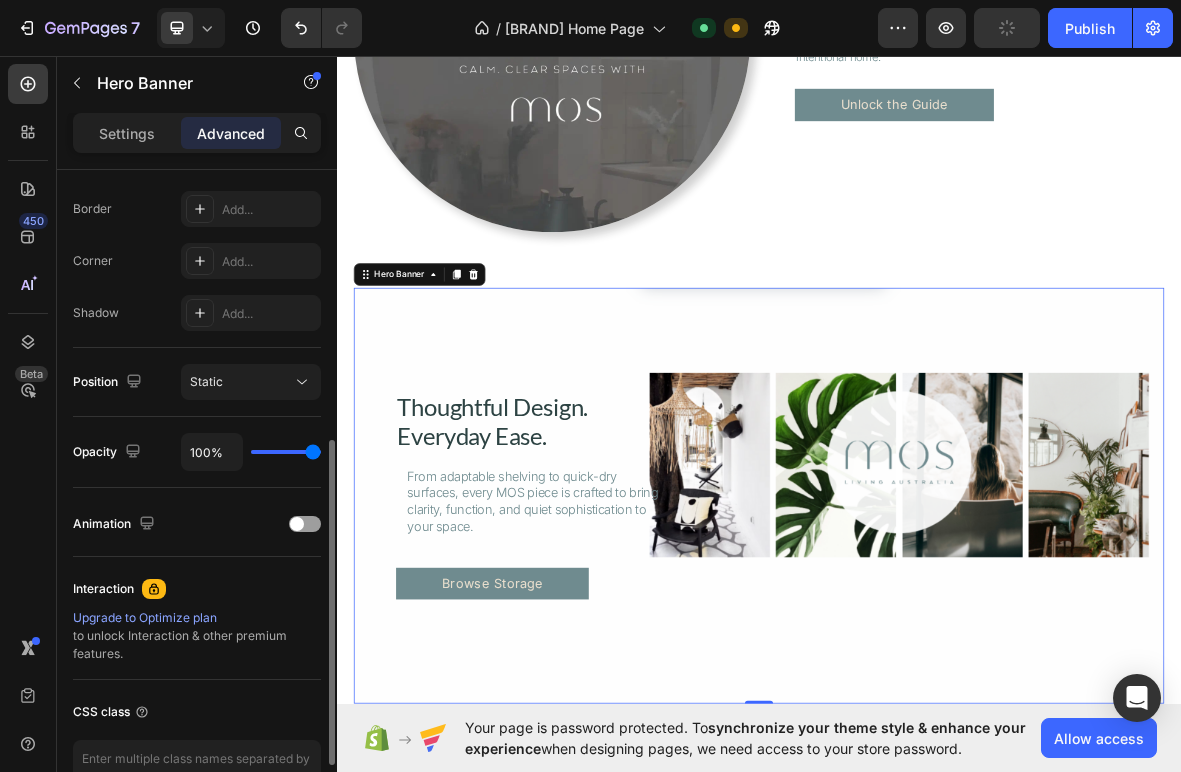 scroll, scrollTop: 544, scrollLeft: 0, axis: vertical 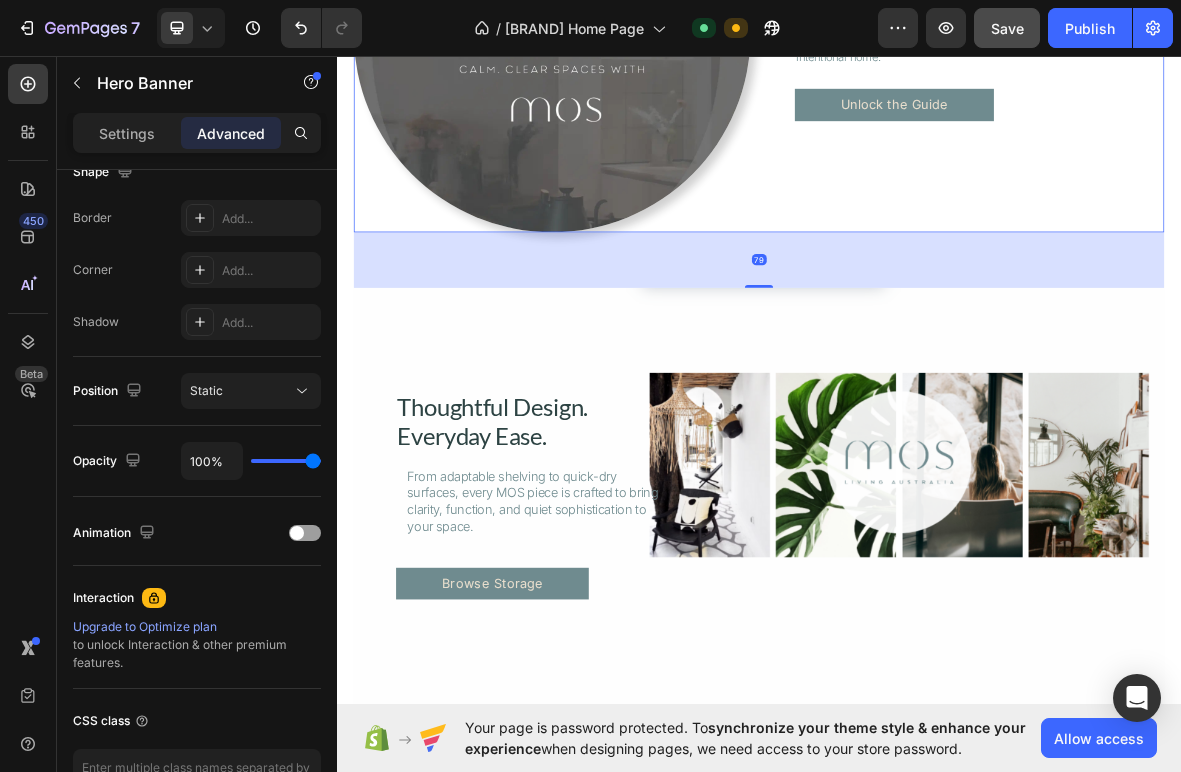 click on "Optimise Your Space, The MOS Way Heading A digital download filled with practical steps to transform your space into a sanctuary. This guide is your blueprint for a more intentional home.   Text Block Unlock the Guide Button Row" at bounding box center (1231, 28) 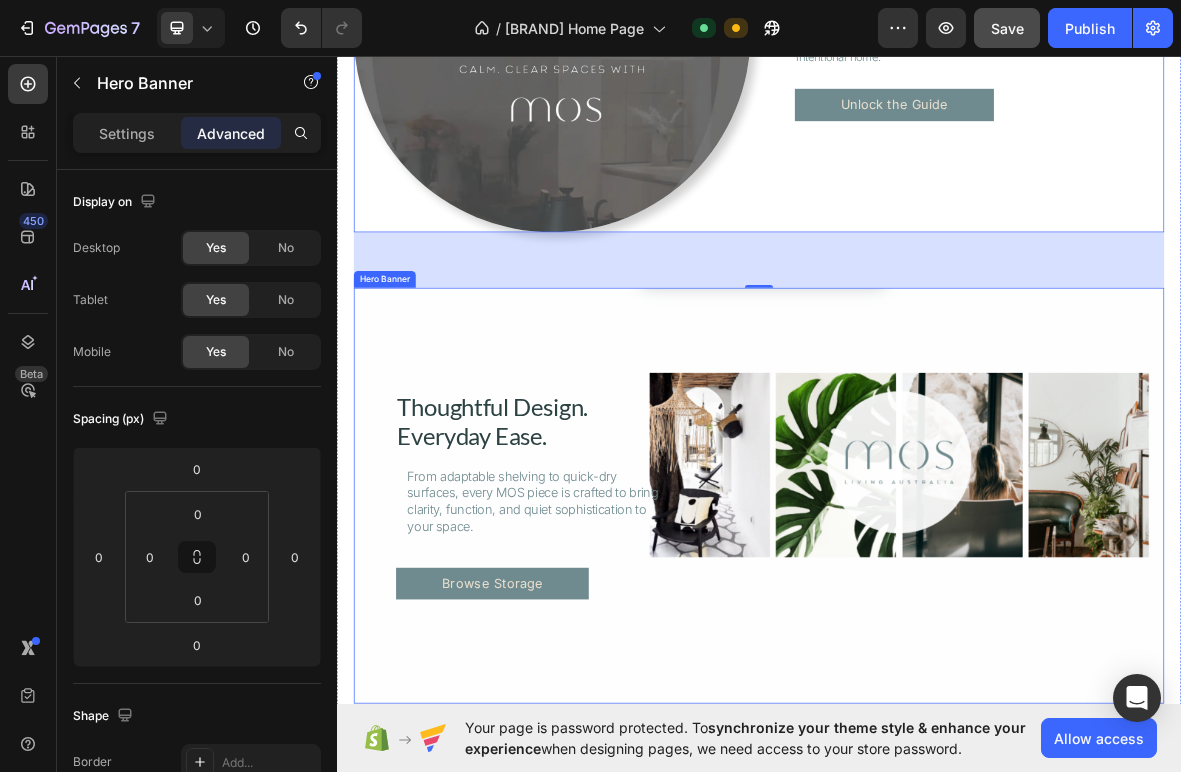 click at bounding box center (937, 684) 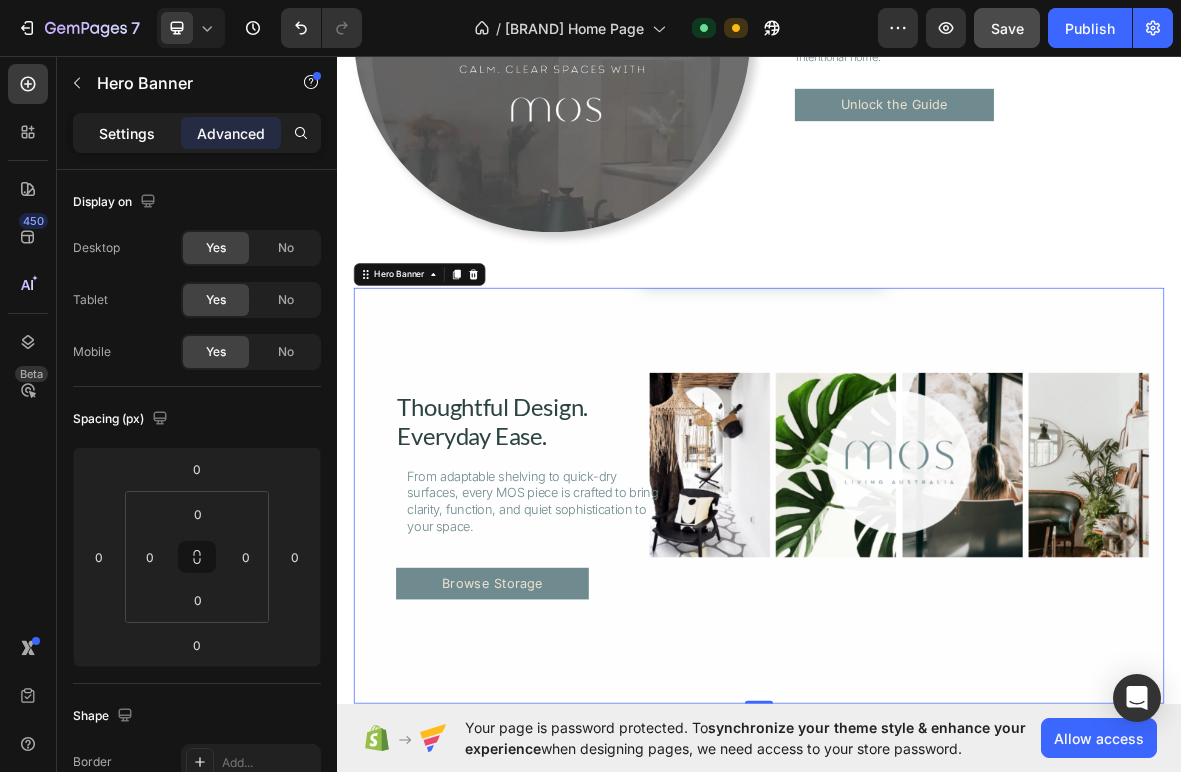 click on "Settings" 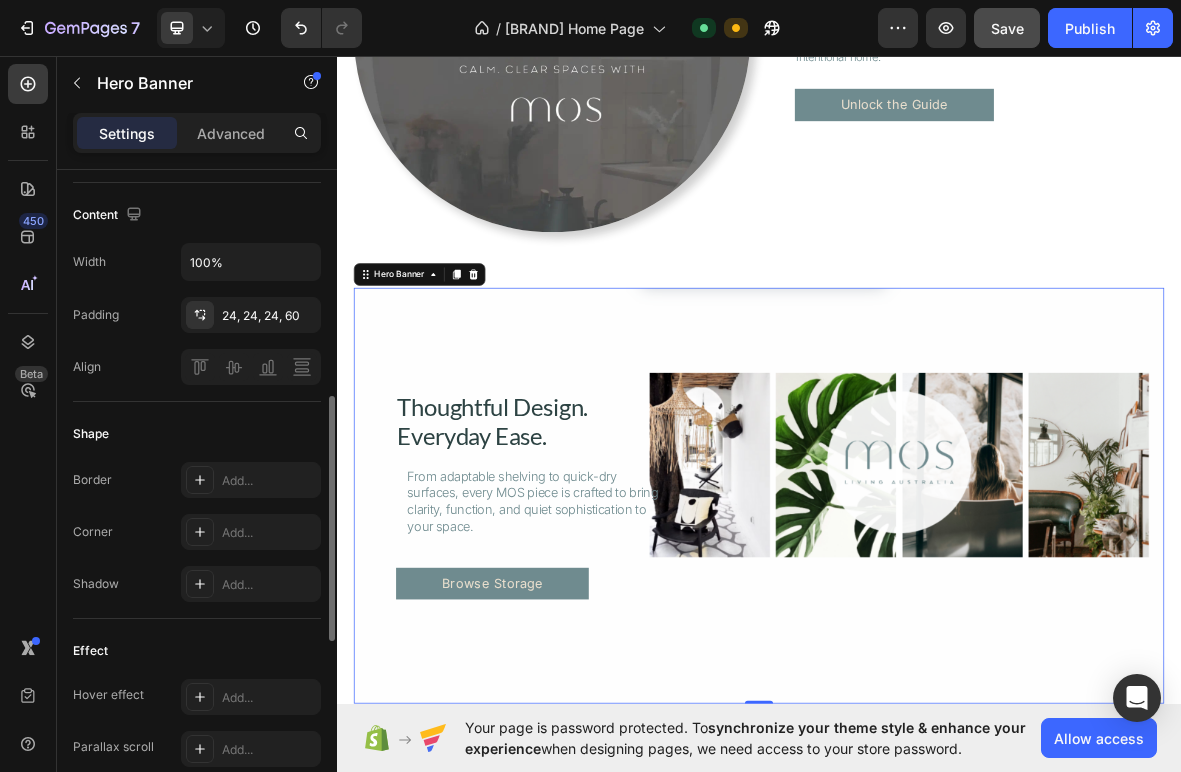 scroll, scrollTop: 615, scrollLeft: 0, axis: vertical 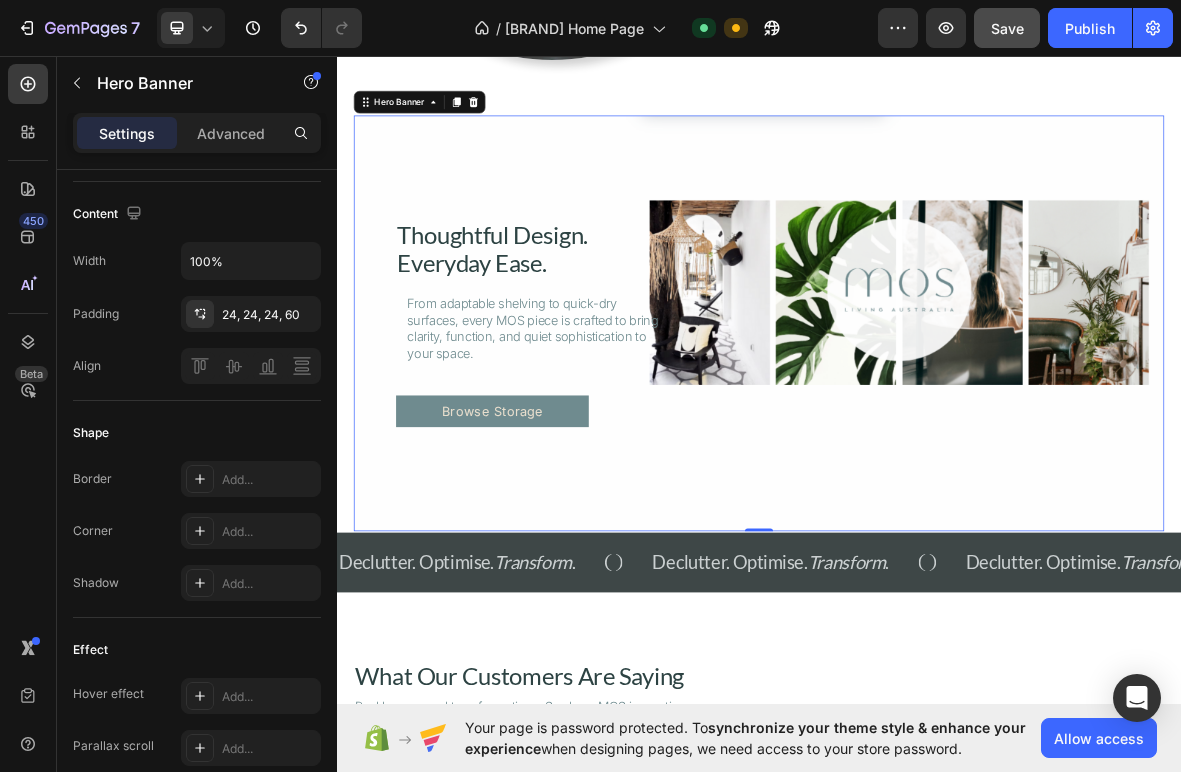 click at bounding box center [937, 439] 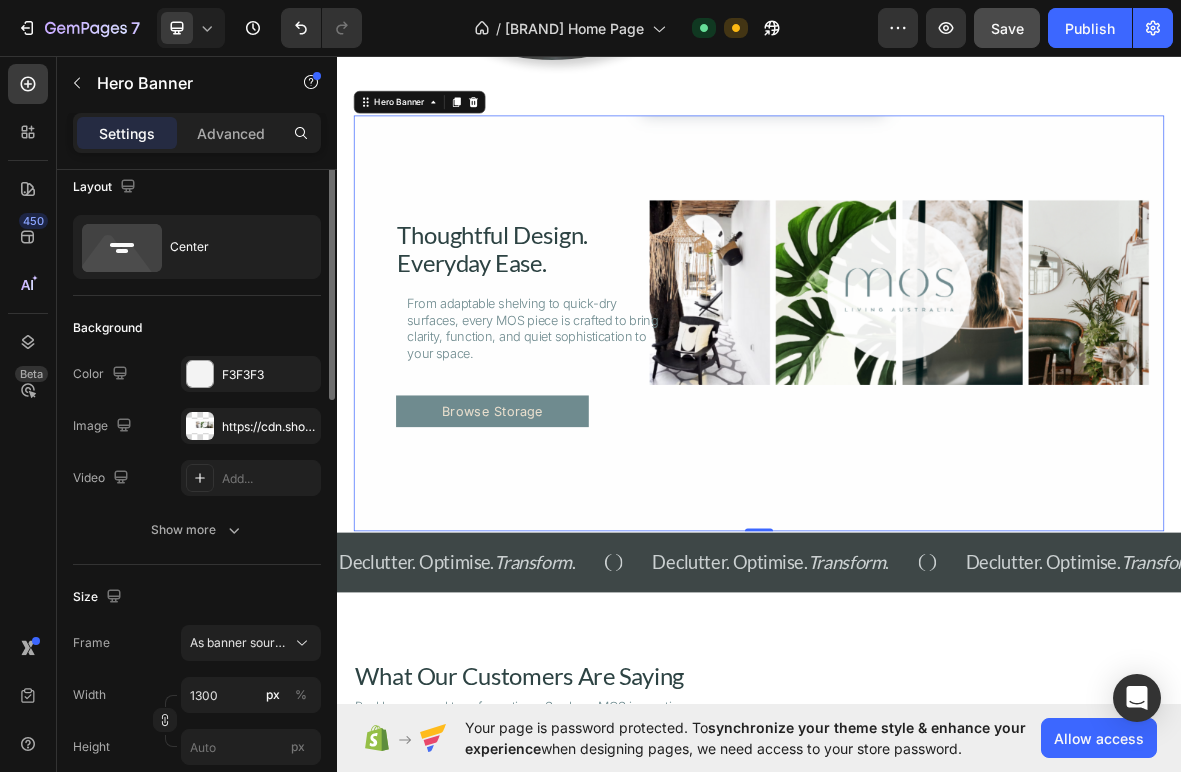 scroll, scrollTop: 0, scrollLeft: 0, axis: both 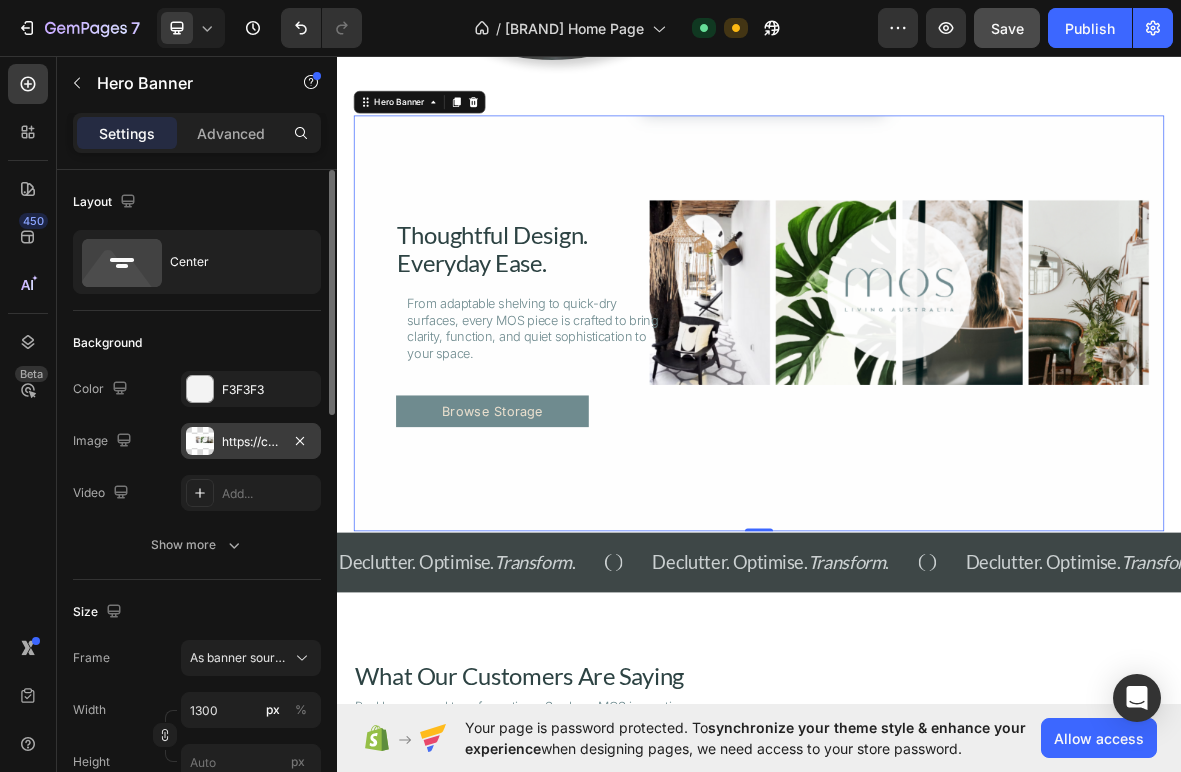 click on "https://cdn.shopify.com/s/files/1/0662/4673/8010/files/gempages_573974519870391342-6fe3ec06-9bf5-4bd9-bab6-23e8f0400743.png" at bounding box center (251, 442) 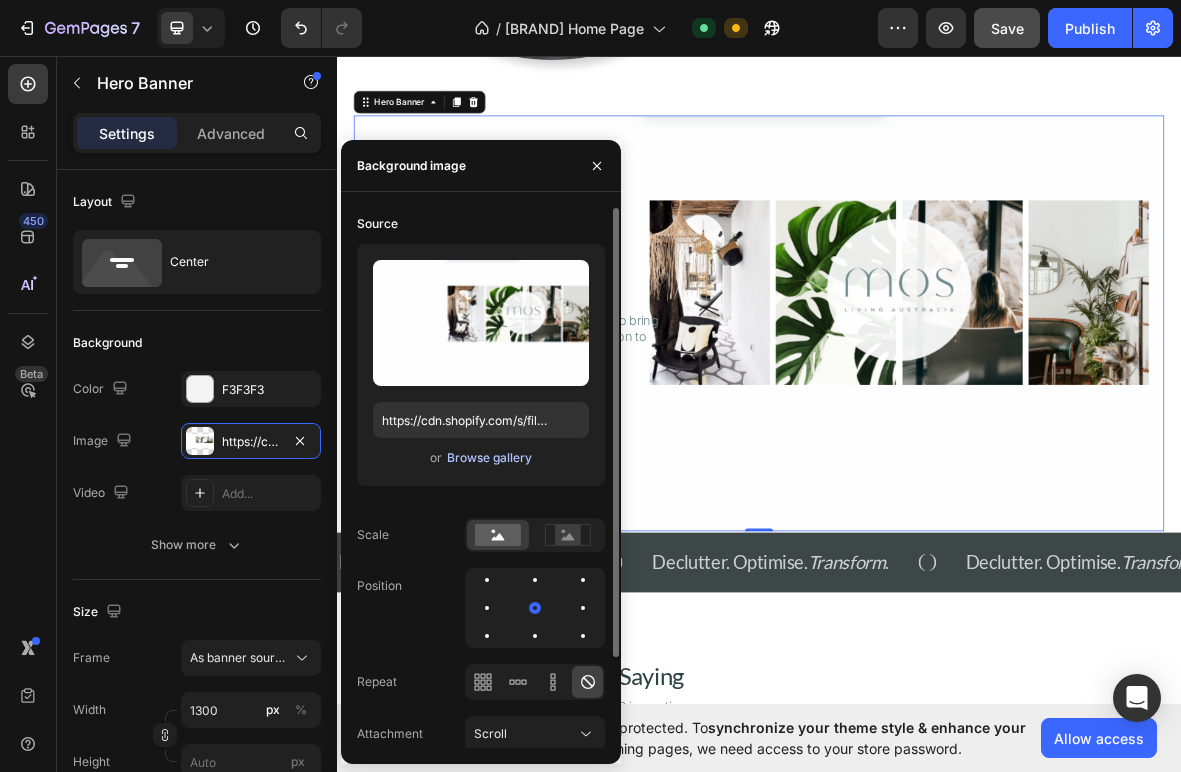 click on "Browse gallery" at bounding box center (489, 458) 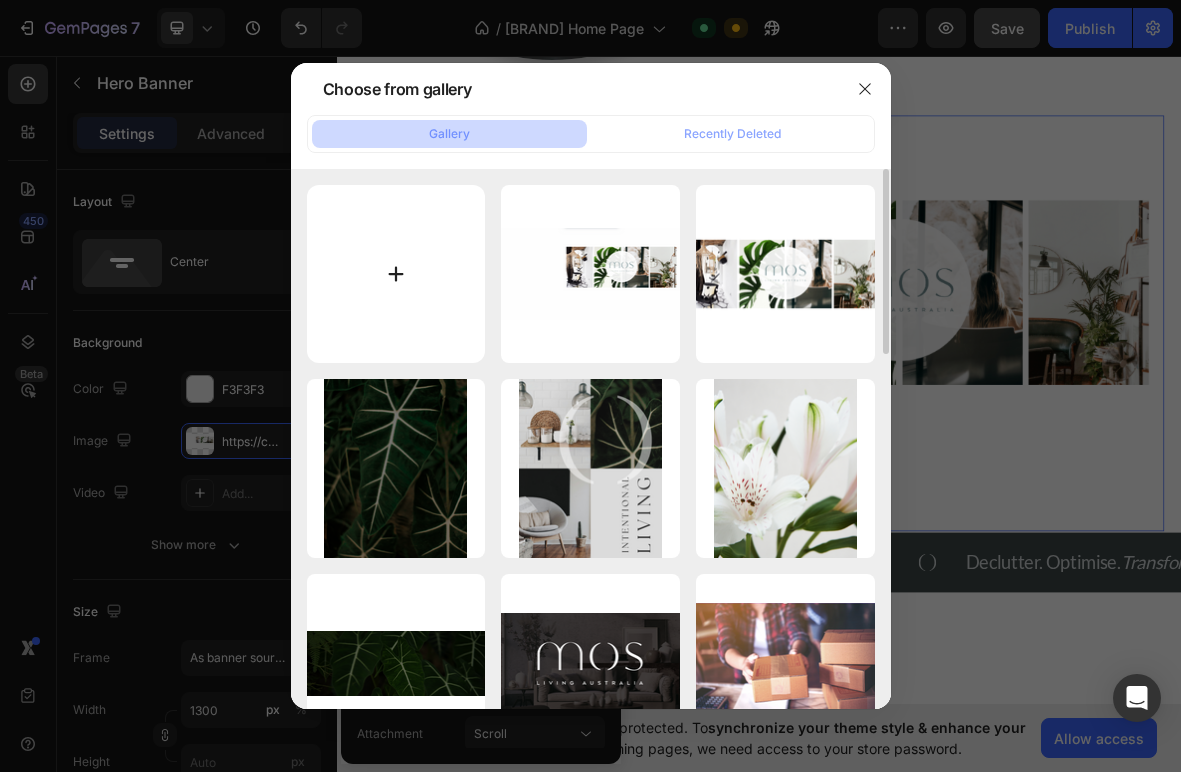 click at bounding box center [396, 274] 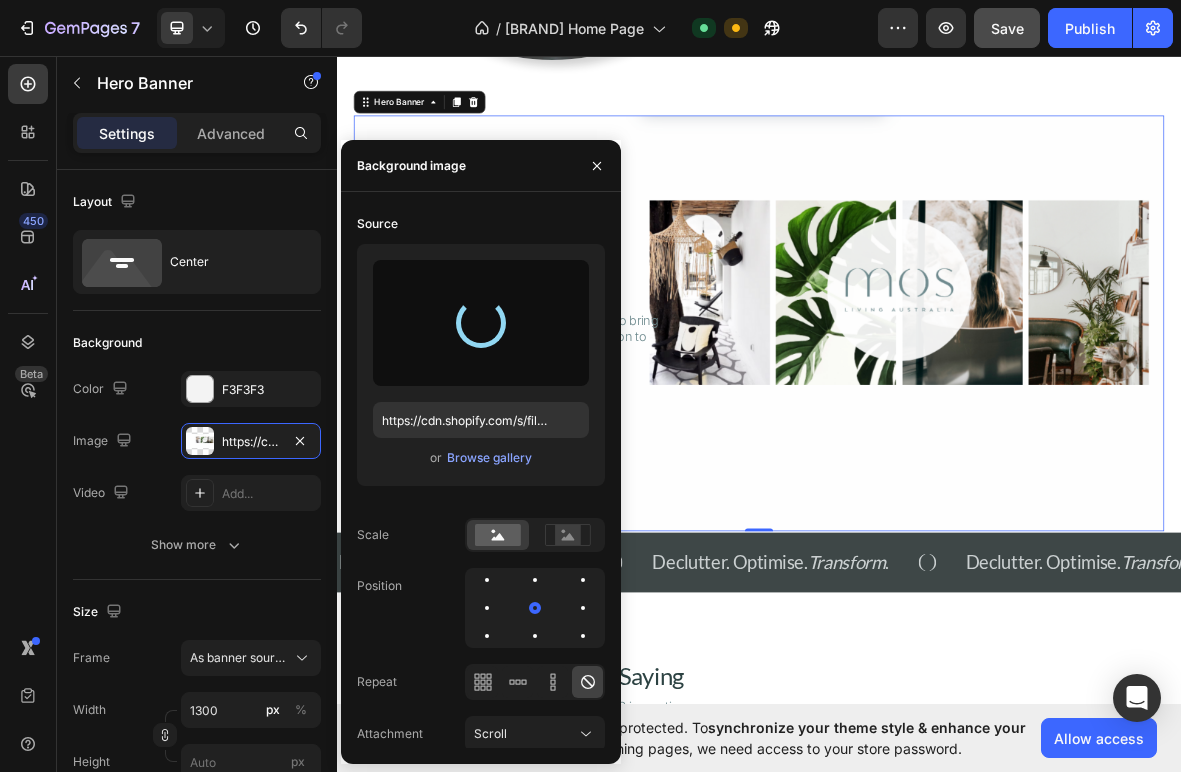 type on "[FILEPATH]" 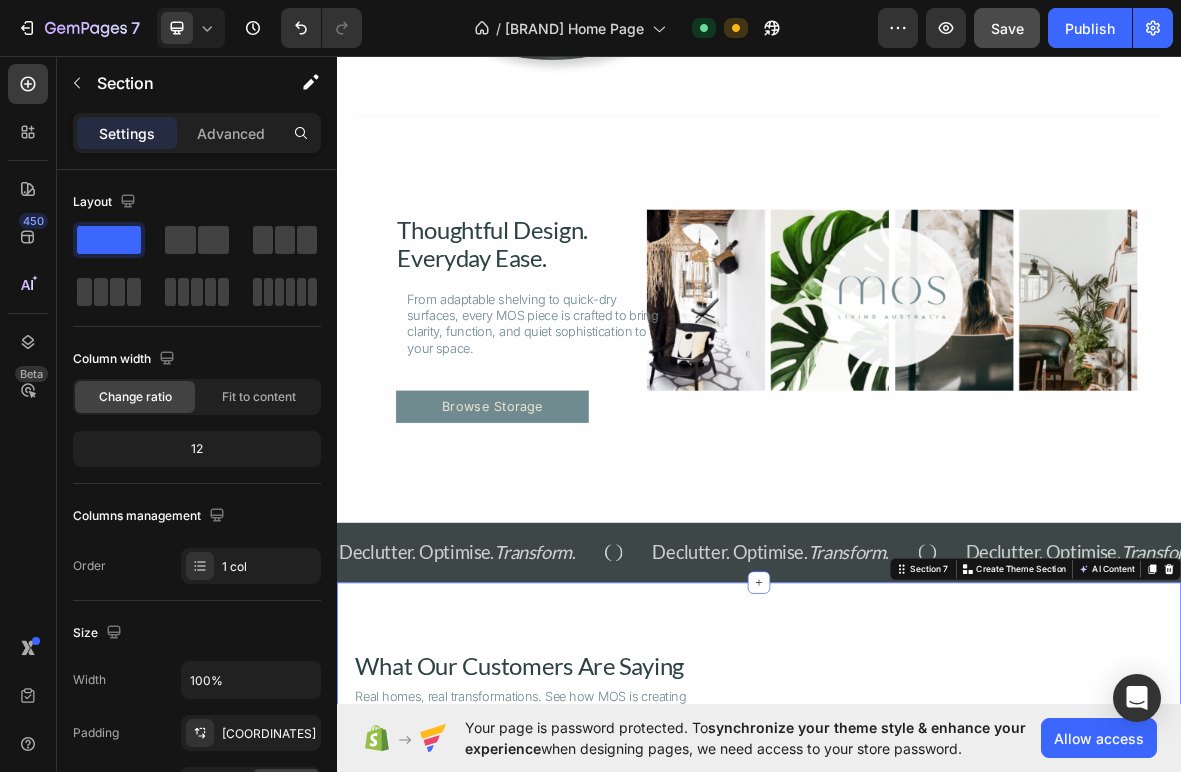 click on "What Our Customers Are Saying Heading Real homes, real transformations. See how MOS is creating considered and functional spaces. Text Block Get Yours Button Row Loox - Reviews widget Loox Product Section 7   Create Theme Section AI Content Write with GemAI What would you like to describe here? Tone and Voice Persuasive Product A Guide to Clear, Calm and Organised - Digital Download Show more Generate" at bounding box center [937, 994] 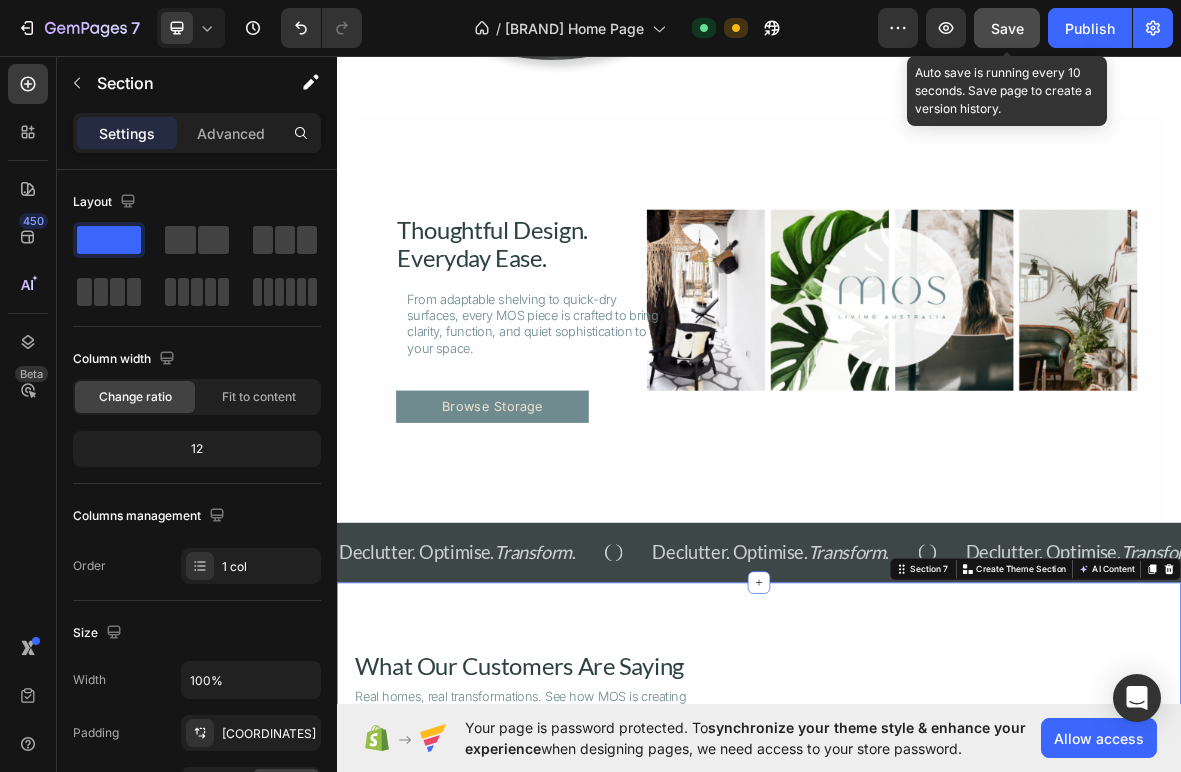 click on "Save" at bounding box center [1007, 28] 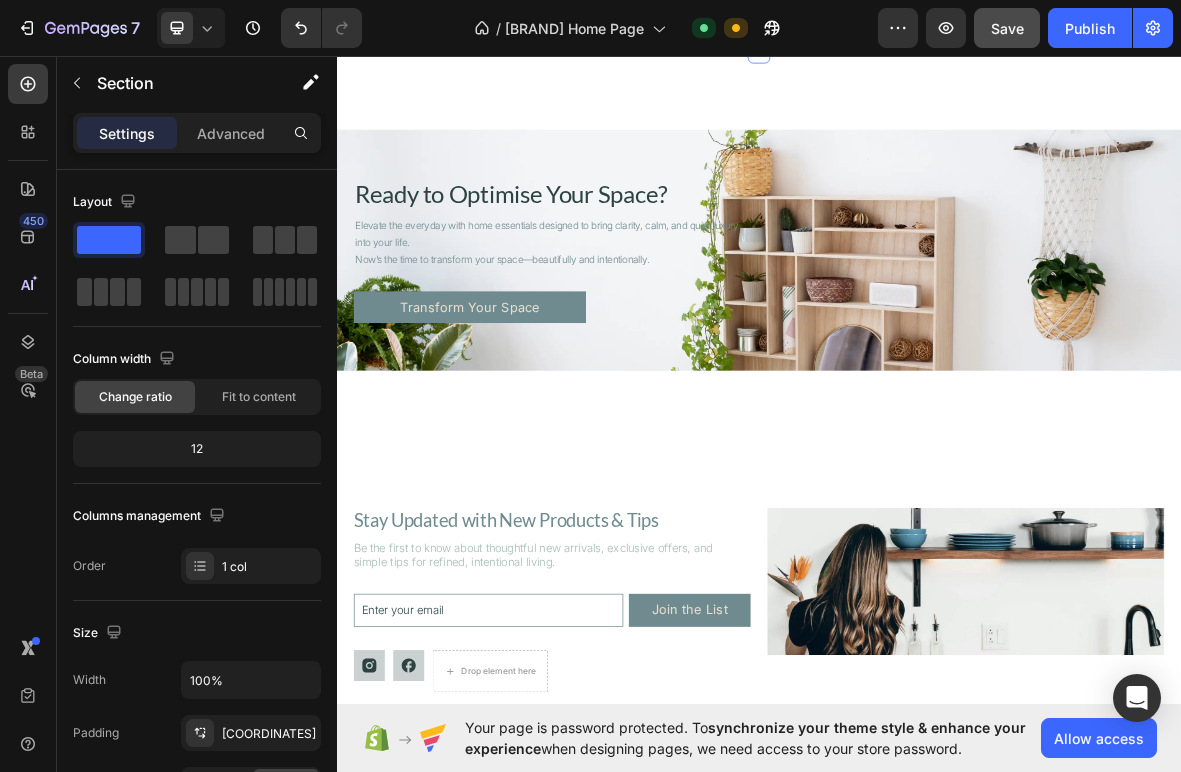 scroll, scrollTop: 5129, scrollLeft: 0, axis: vertical 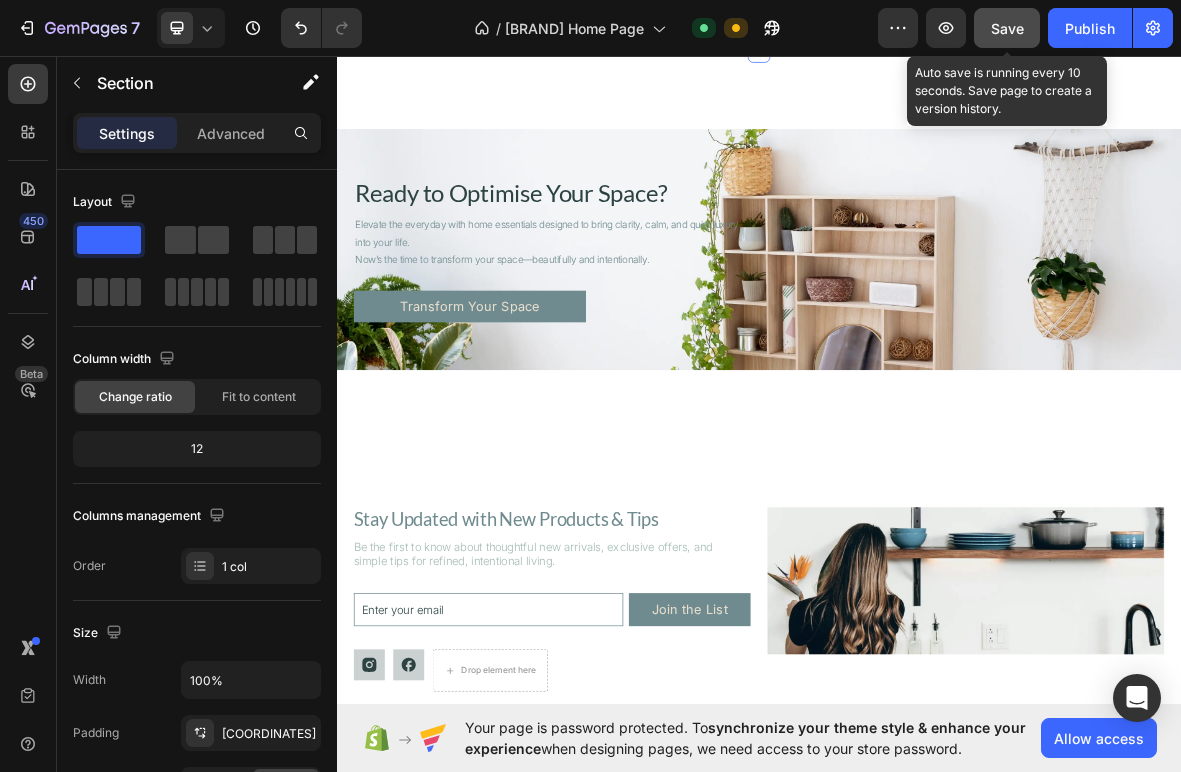 click on "Save" at bounding box center (1007, 28) 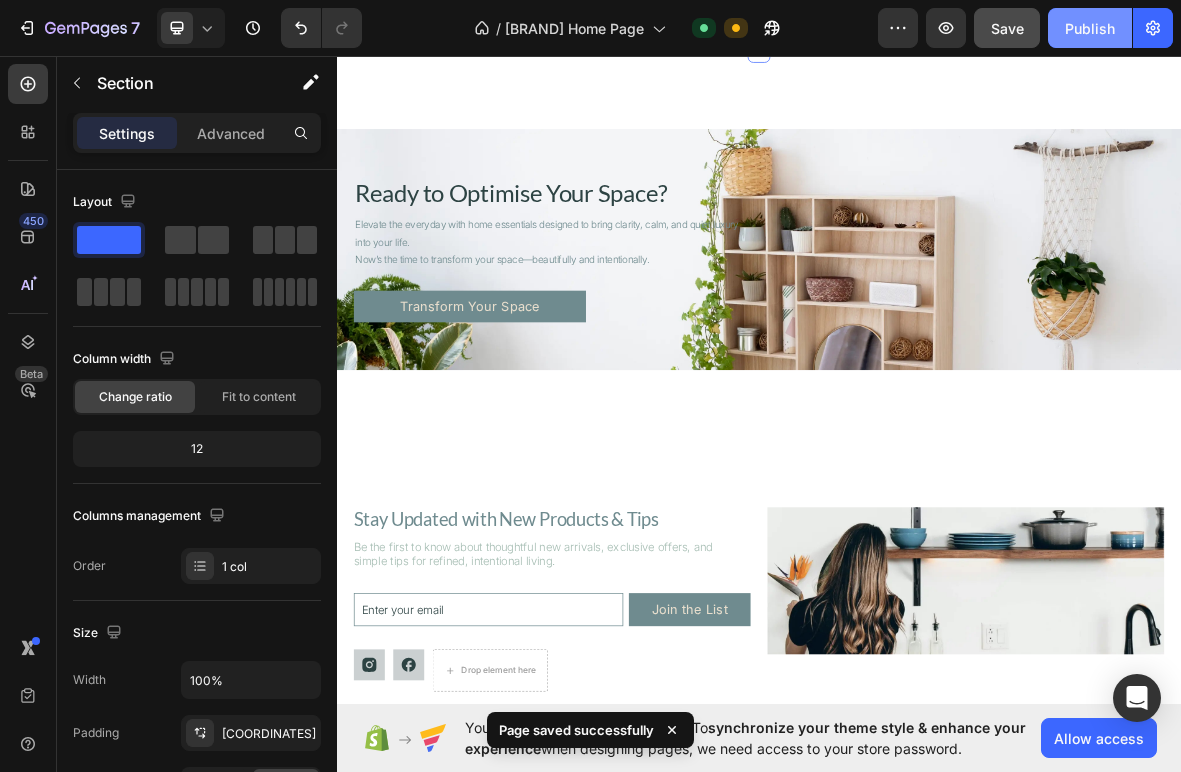 click on "Publish" at bounding box center (1090, 28) 